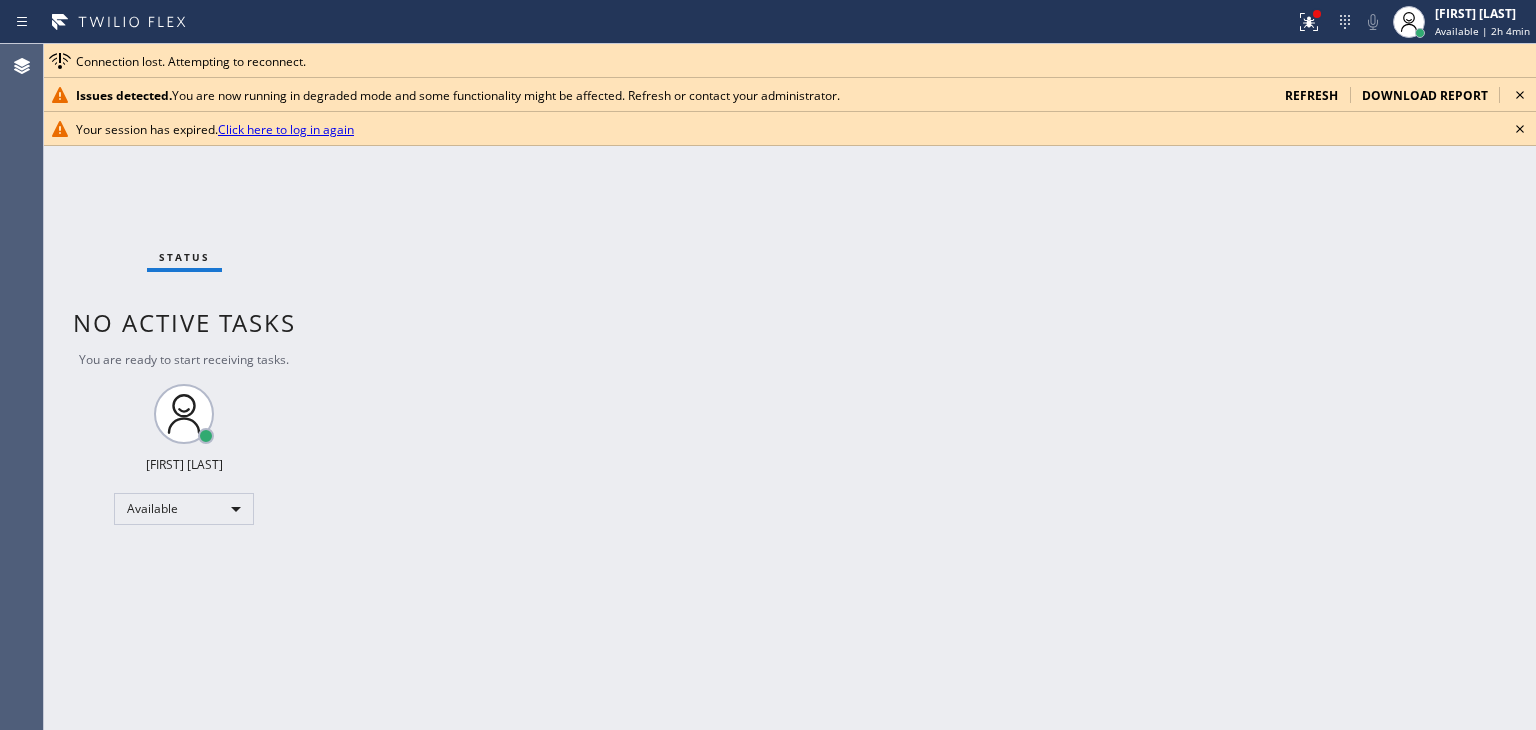 scroll, scrollTop: 0, scrollLeft: 0, axis: both 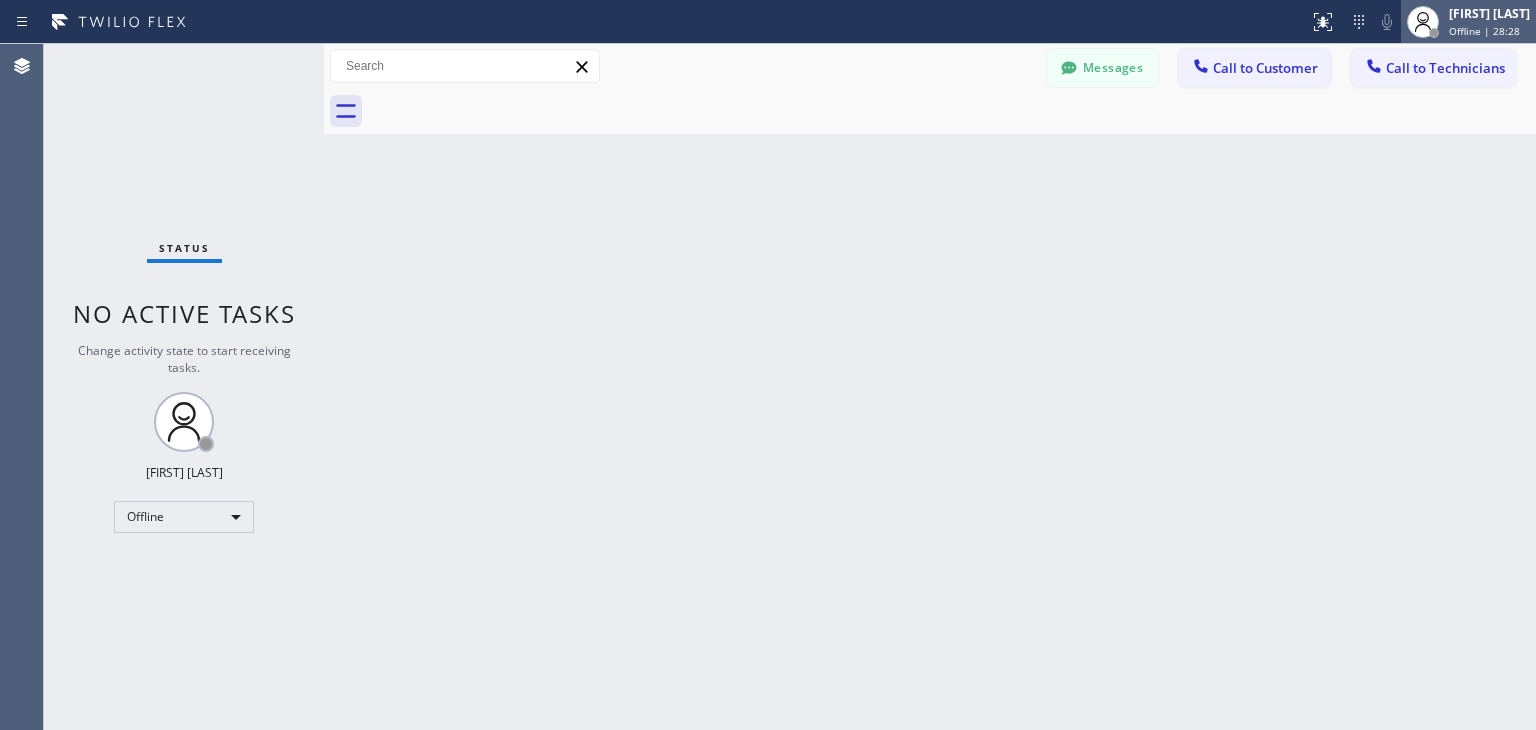 click on "[FIRST] [LAST]" at bounding box center (1489, 13) 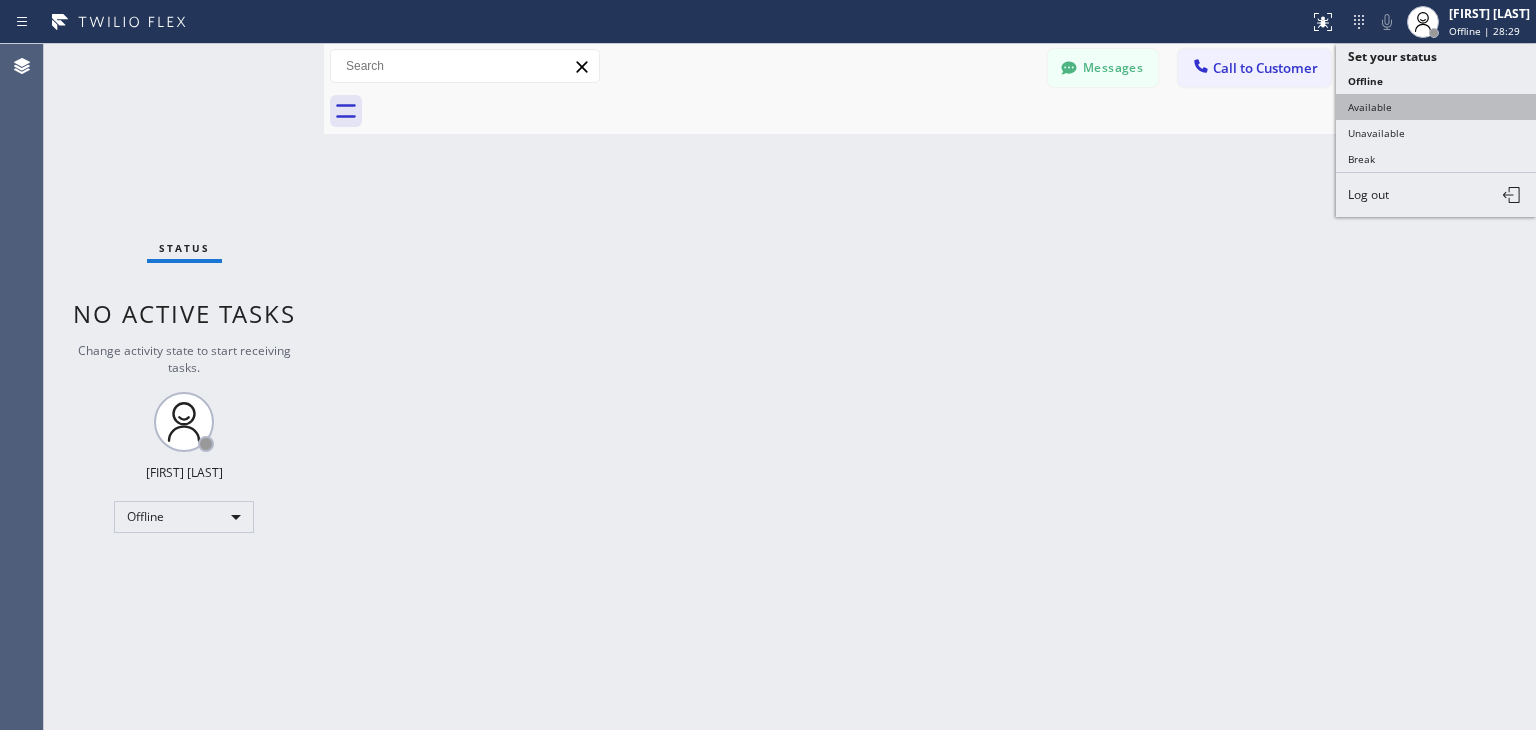 click on "Available" at bounding box center [1436, 107] 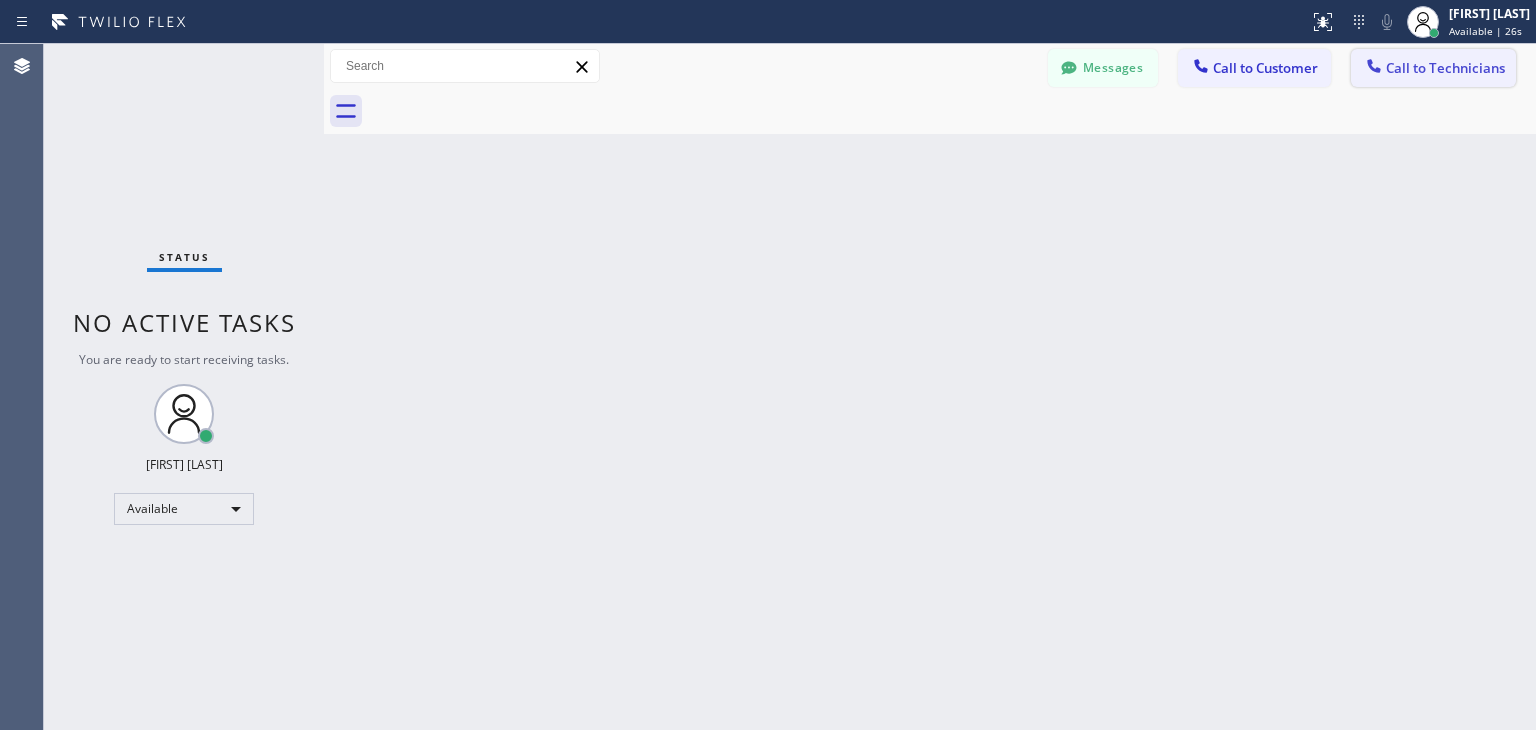 click on "Call to Technicians" at bounding box center [1433, 68] 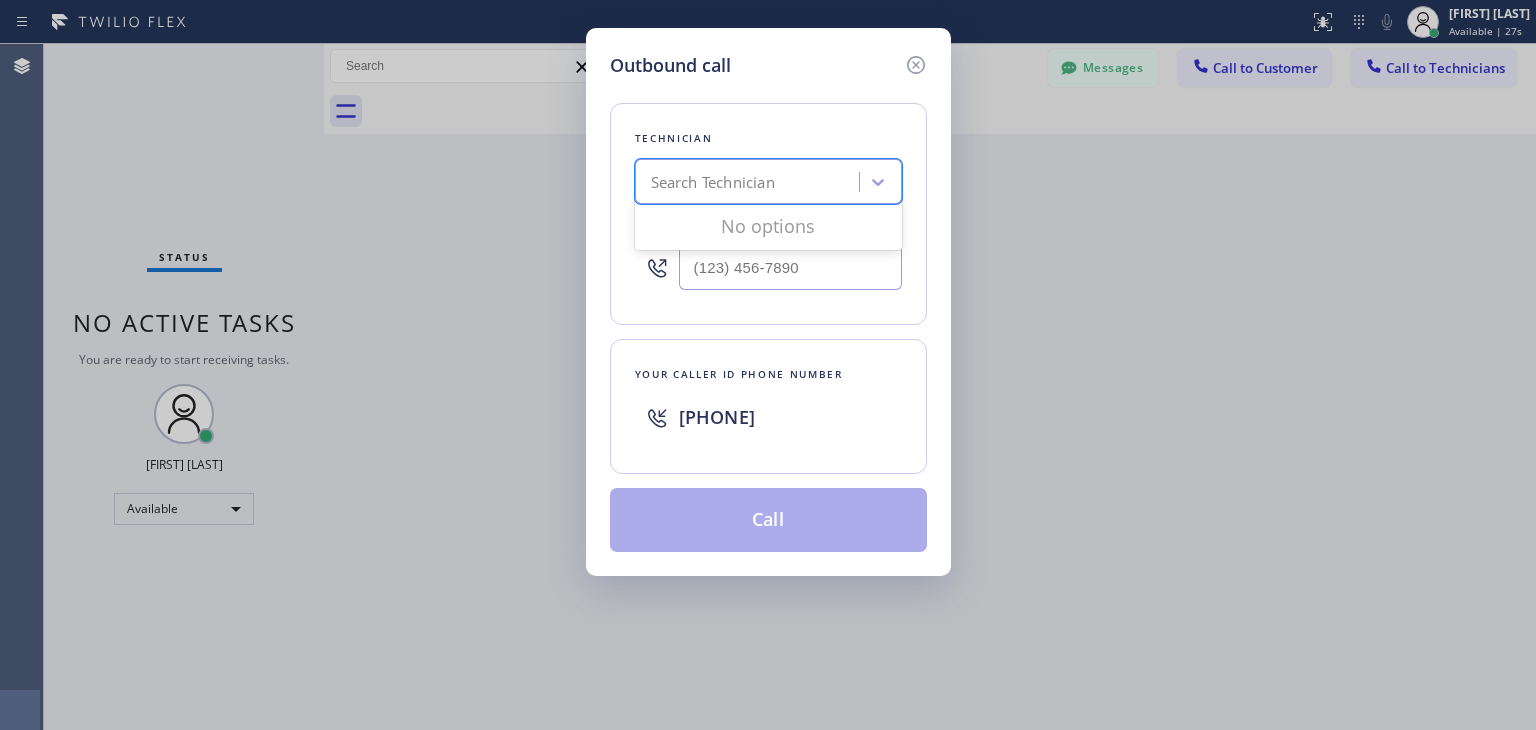 click on "Search Technician" at bounding box center [713, 182] 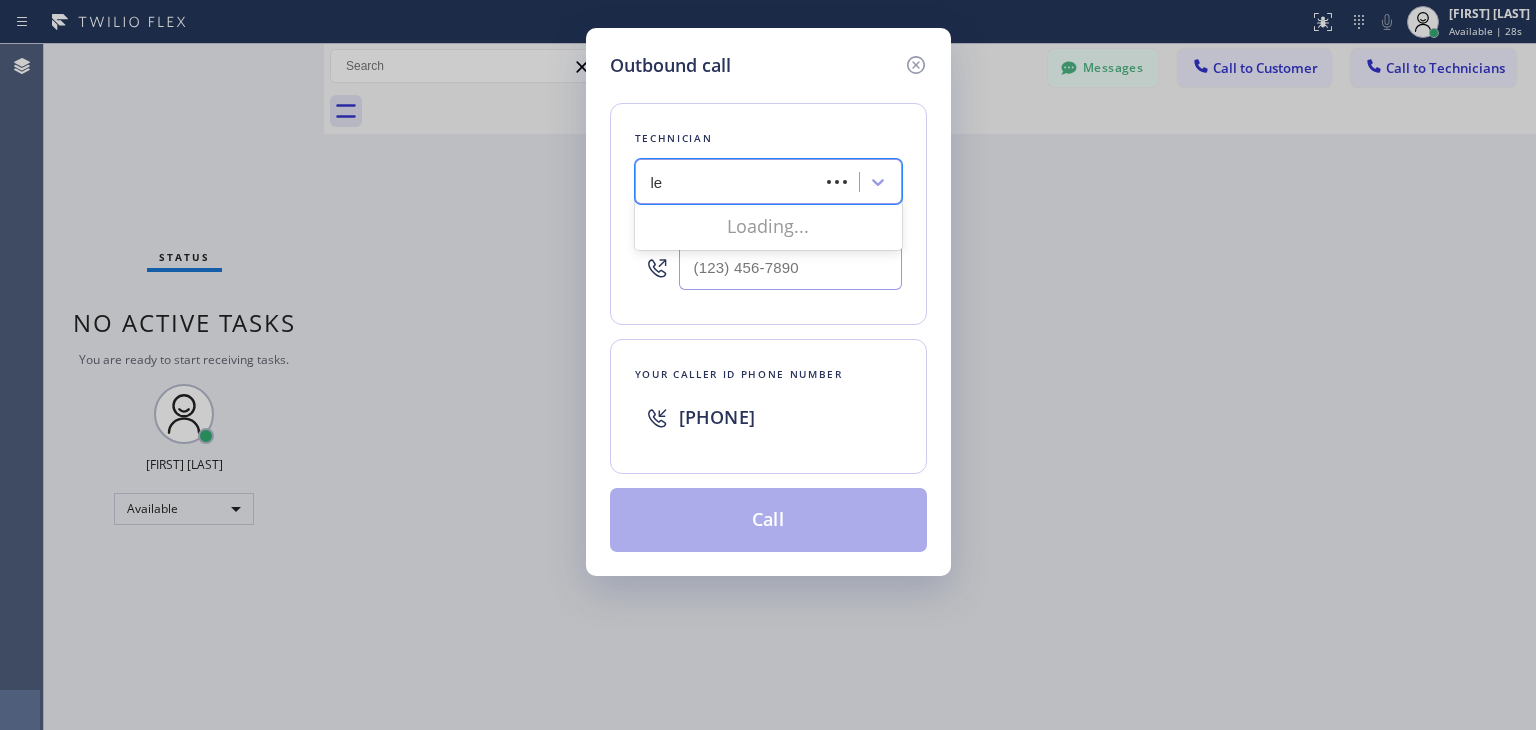 type on "lee" 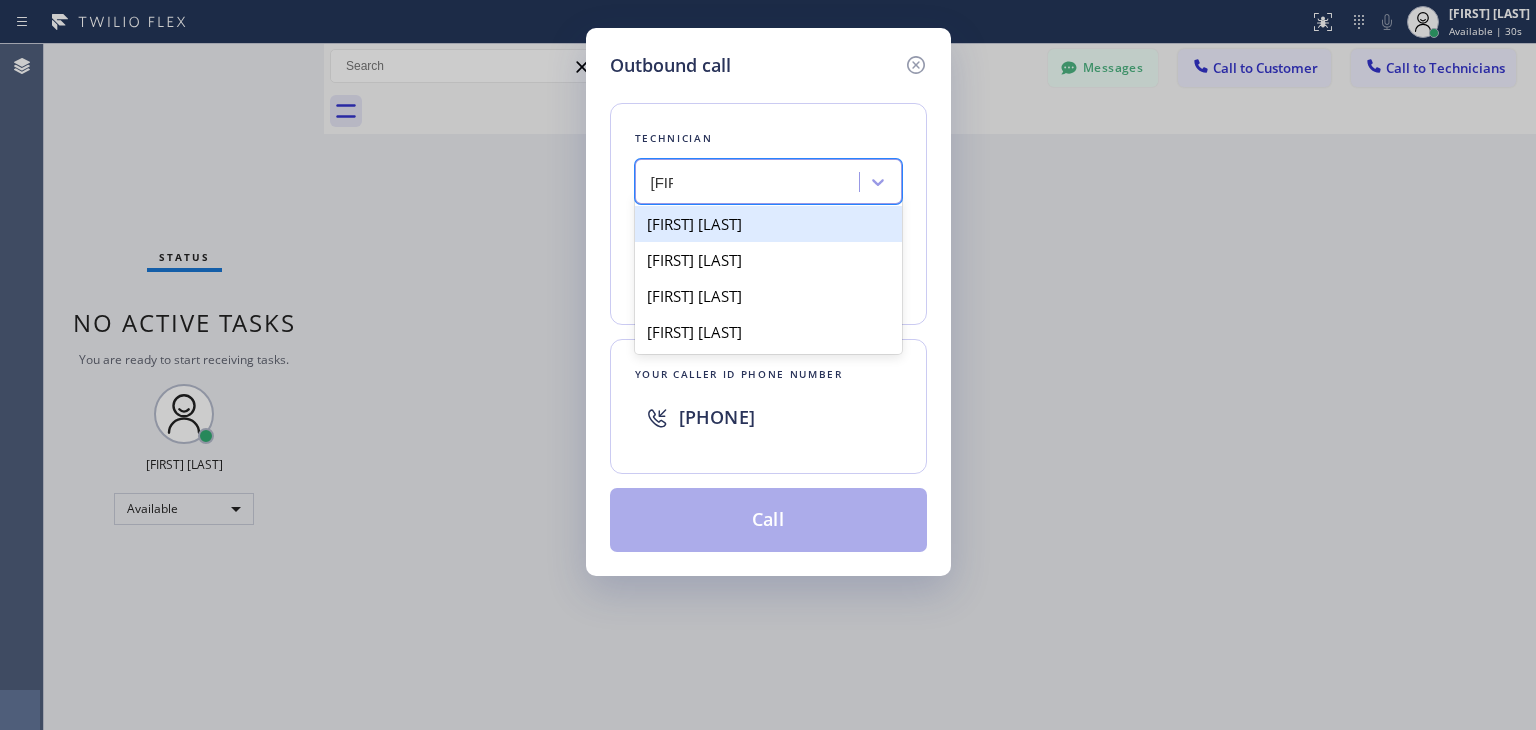 click on "Hai Lee" at bounding box center (768, 224) 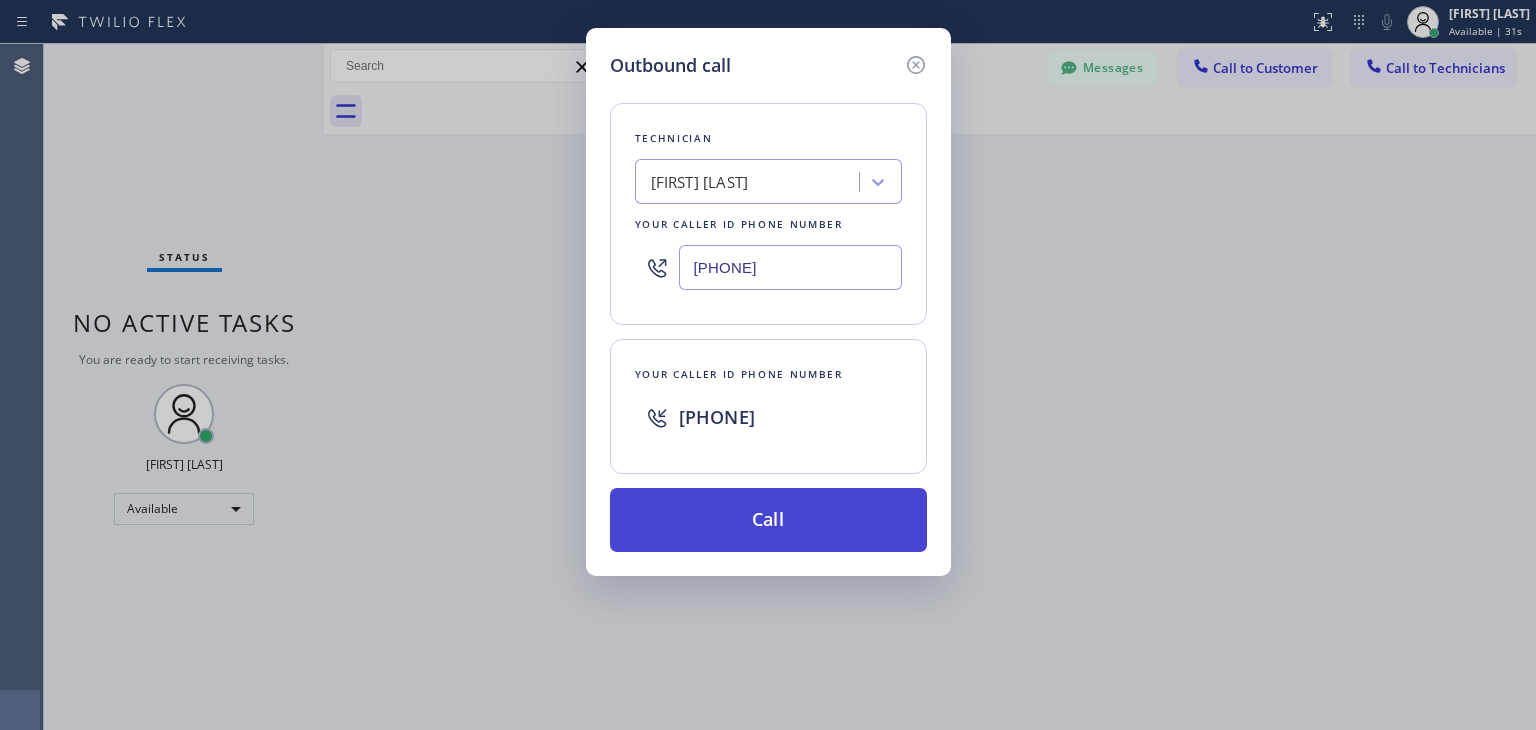 click on "Call" at bounding box center [768, 520] 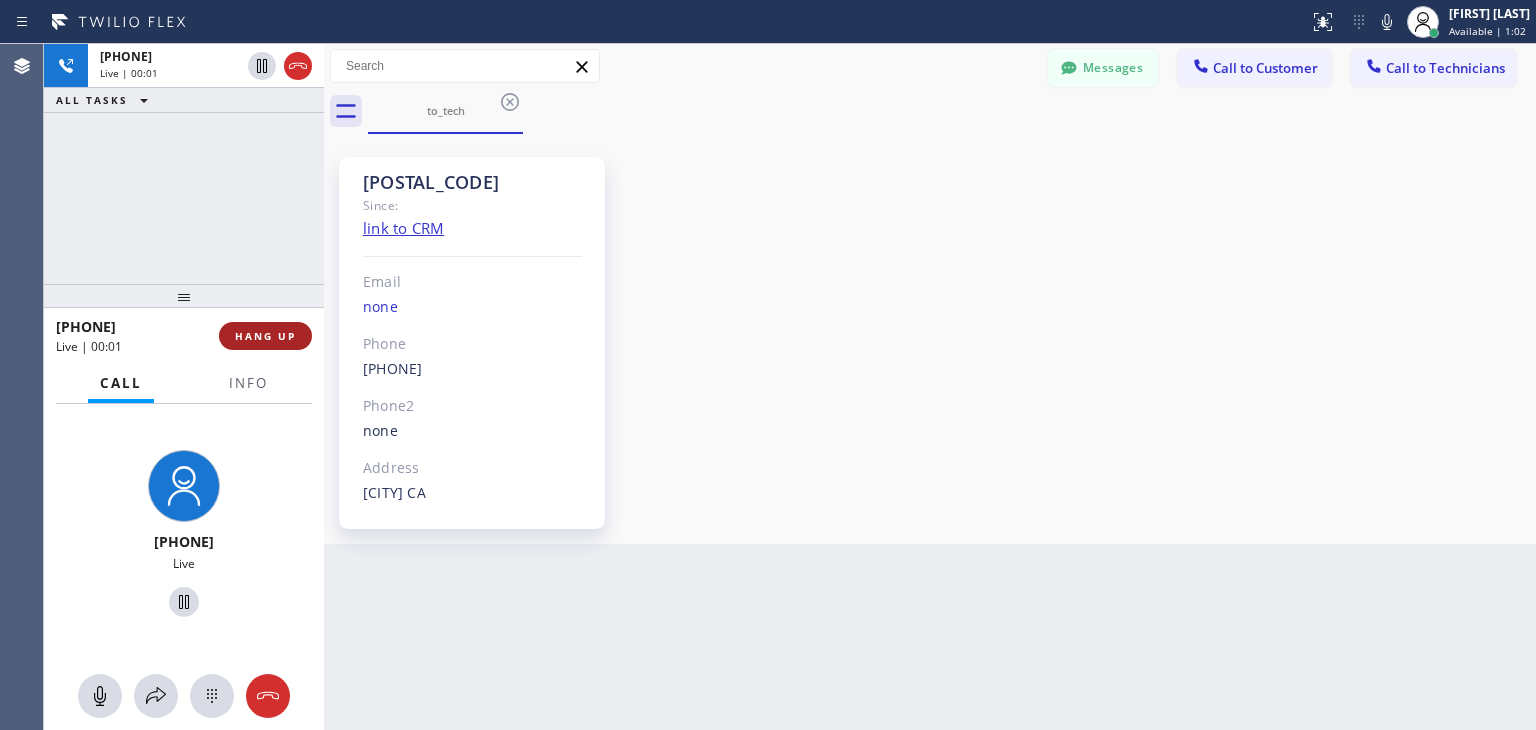 click on "HANG UP" at bounding box center (265, 336) 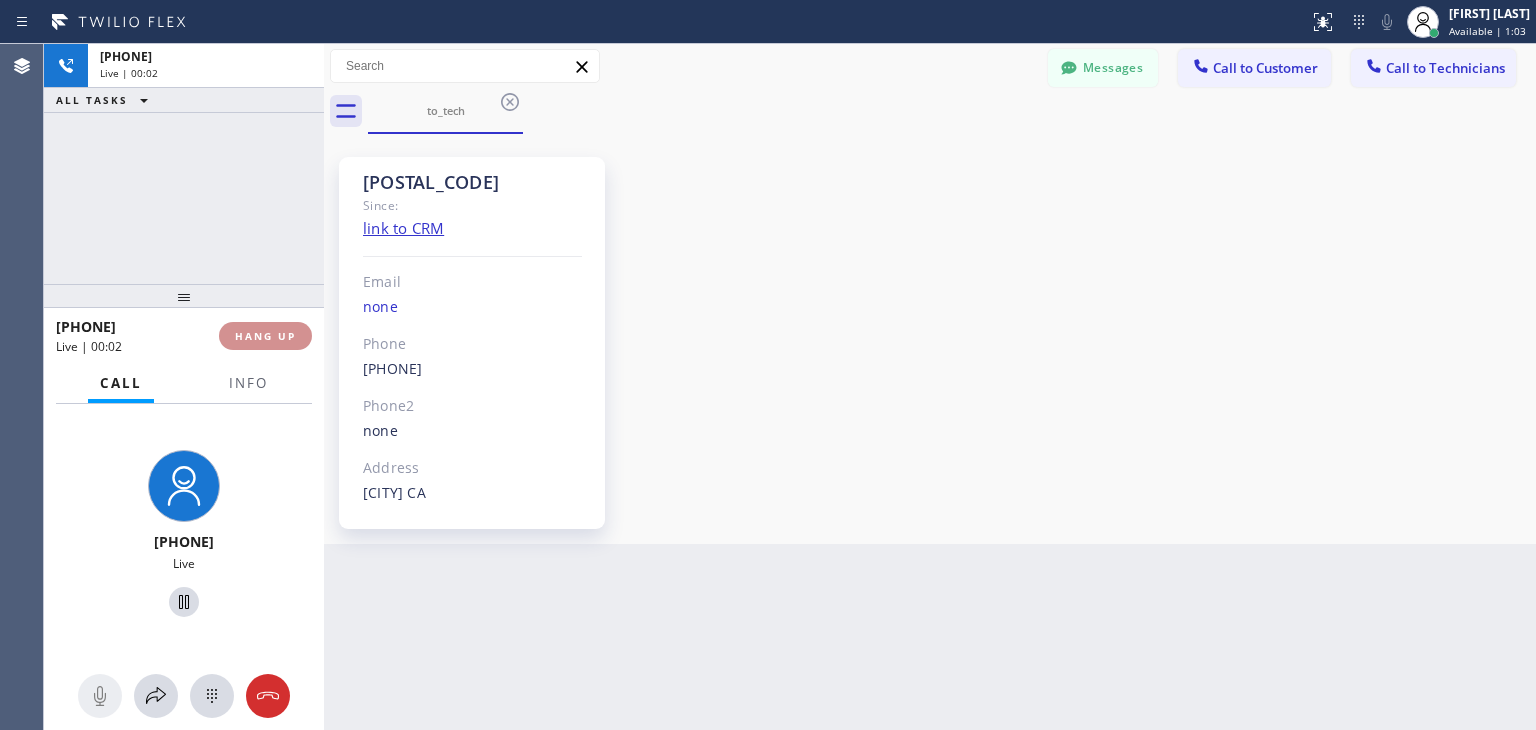 click on "HANG UP" at bounding box center [265, 336] 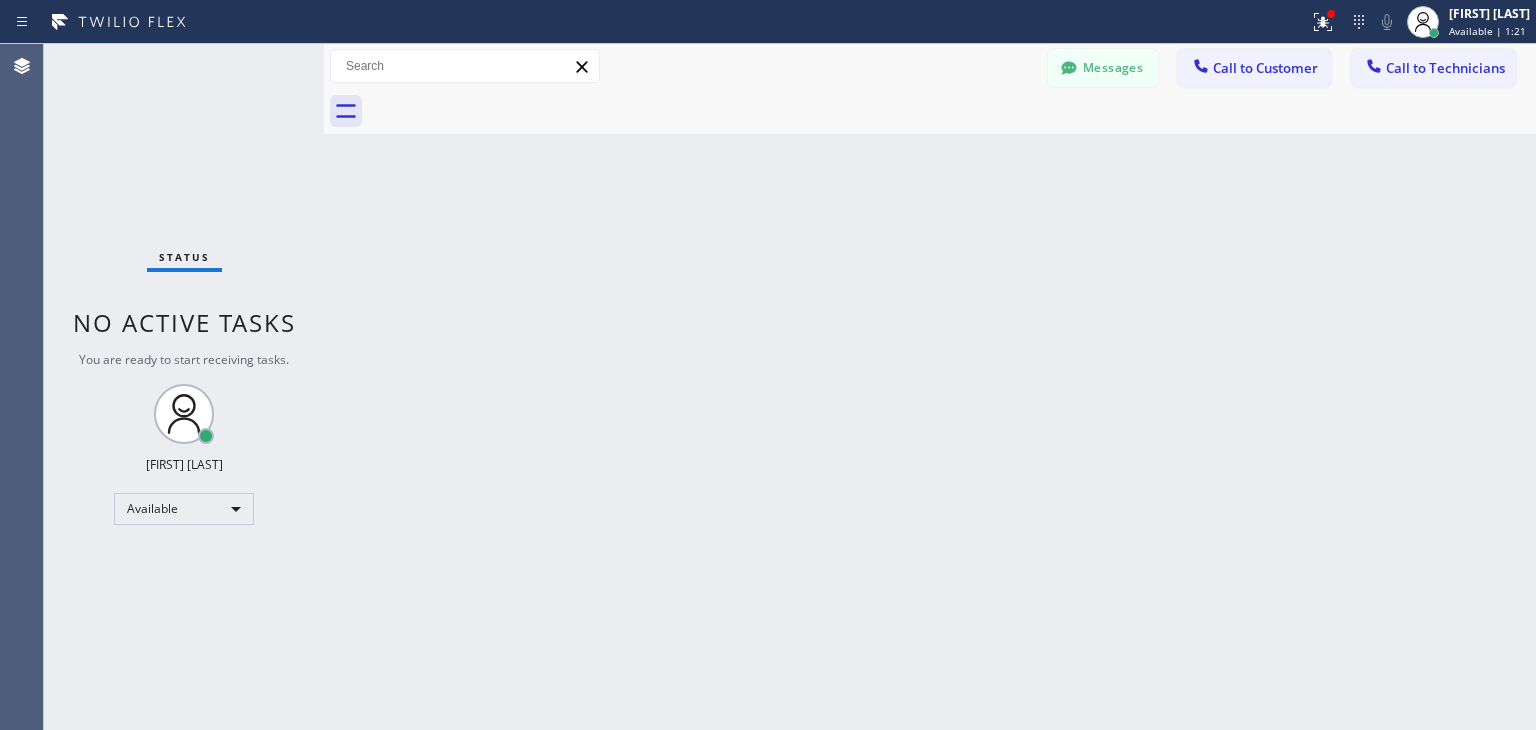 click on "Messages Call to Customer Call to Technicians Outbound call Location Search location Your caller id phone number Customer number Call Outbound call Technician Search Technician Your caller id phone number Your caller id phone number +12135102748 Call" at bounding box center [930, 66] 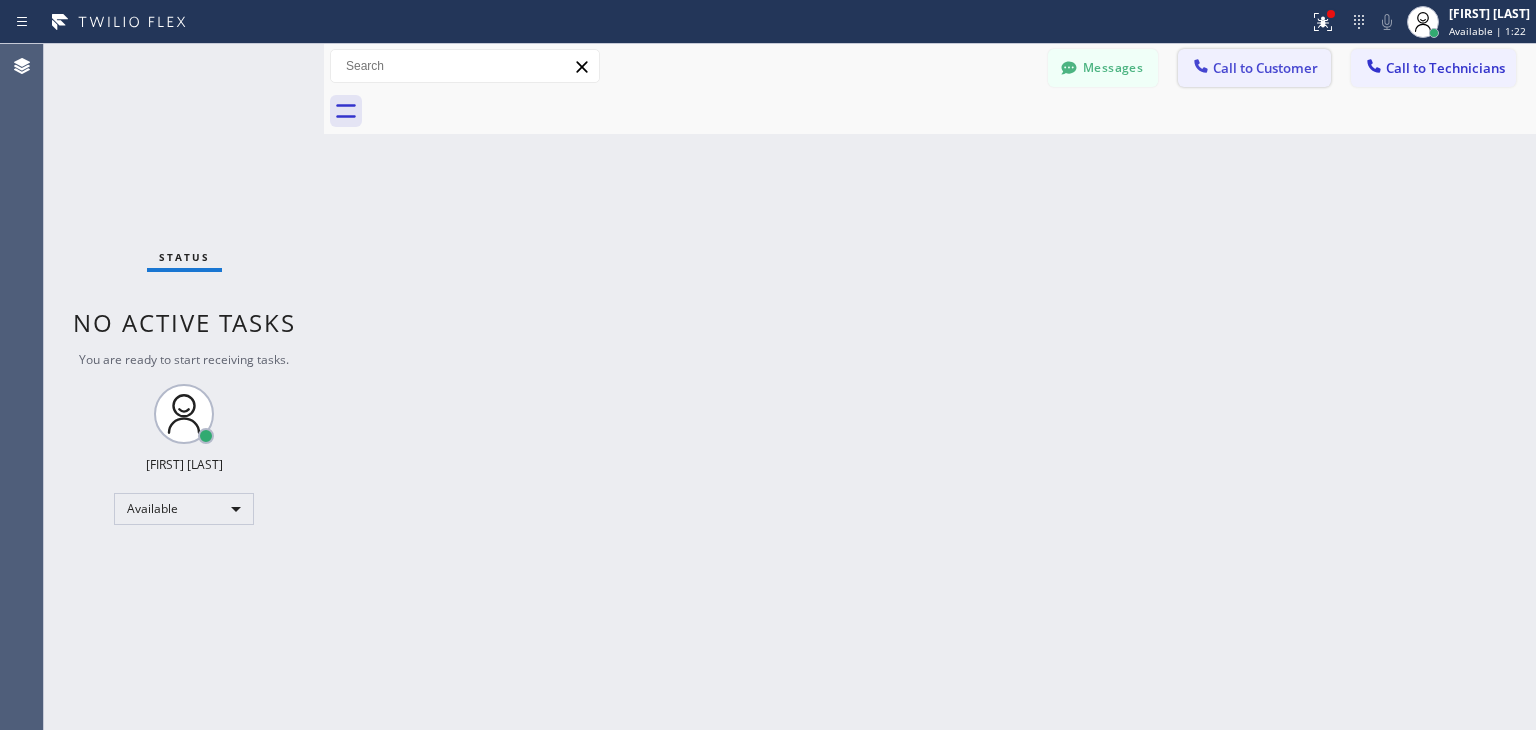 click on "Call to Customer" at bounding box center [1265, 68] 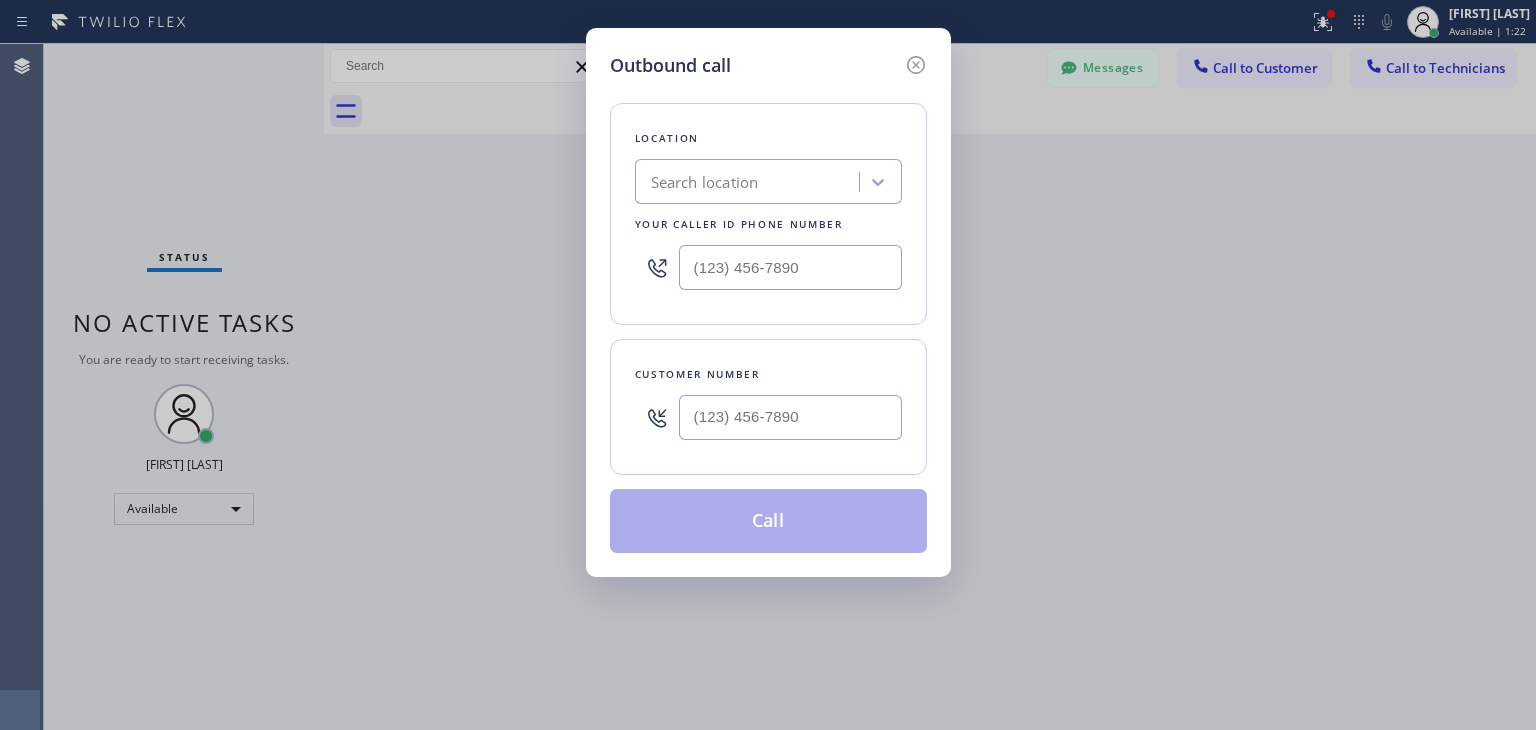 click at bounding box center [790, 417] 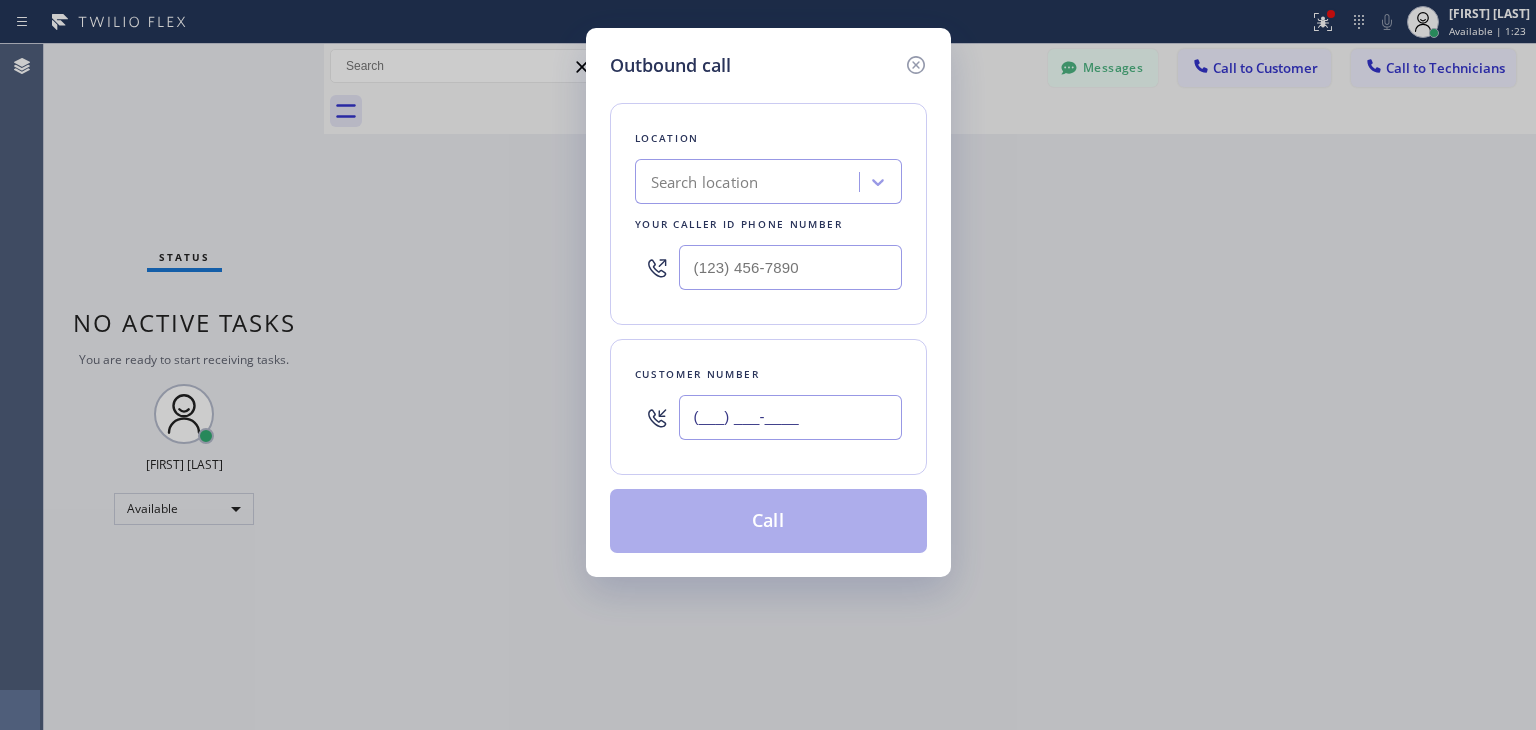 paste on "510) 853-1136" 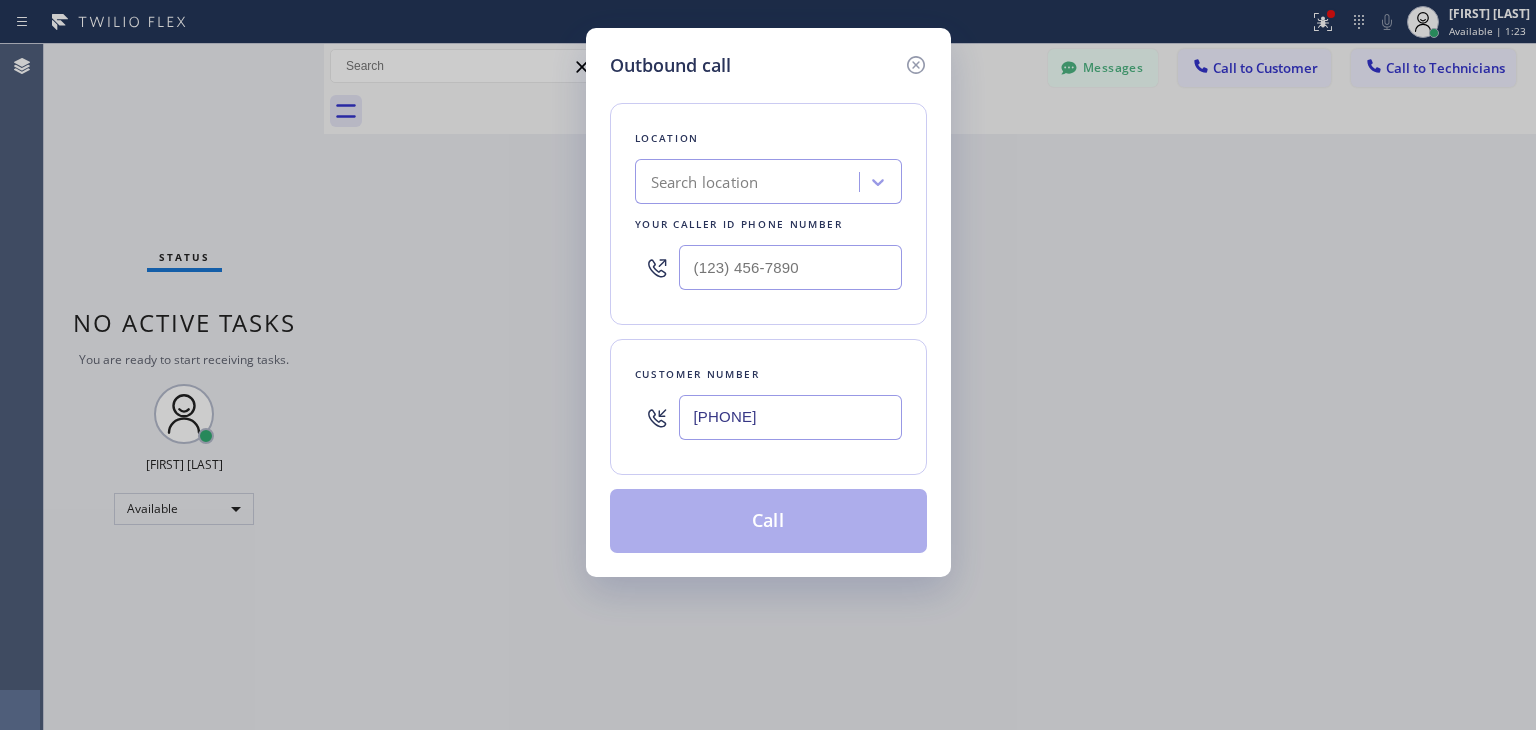 click on "(510) 853-1136" at bounding box center (790, 417) 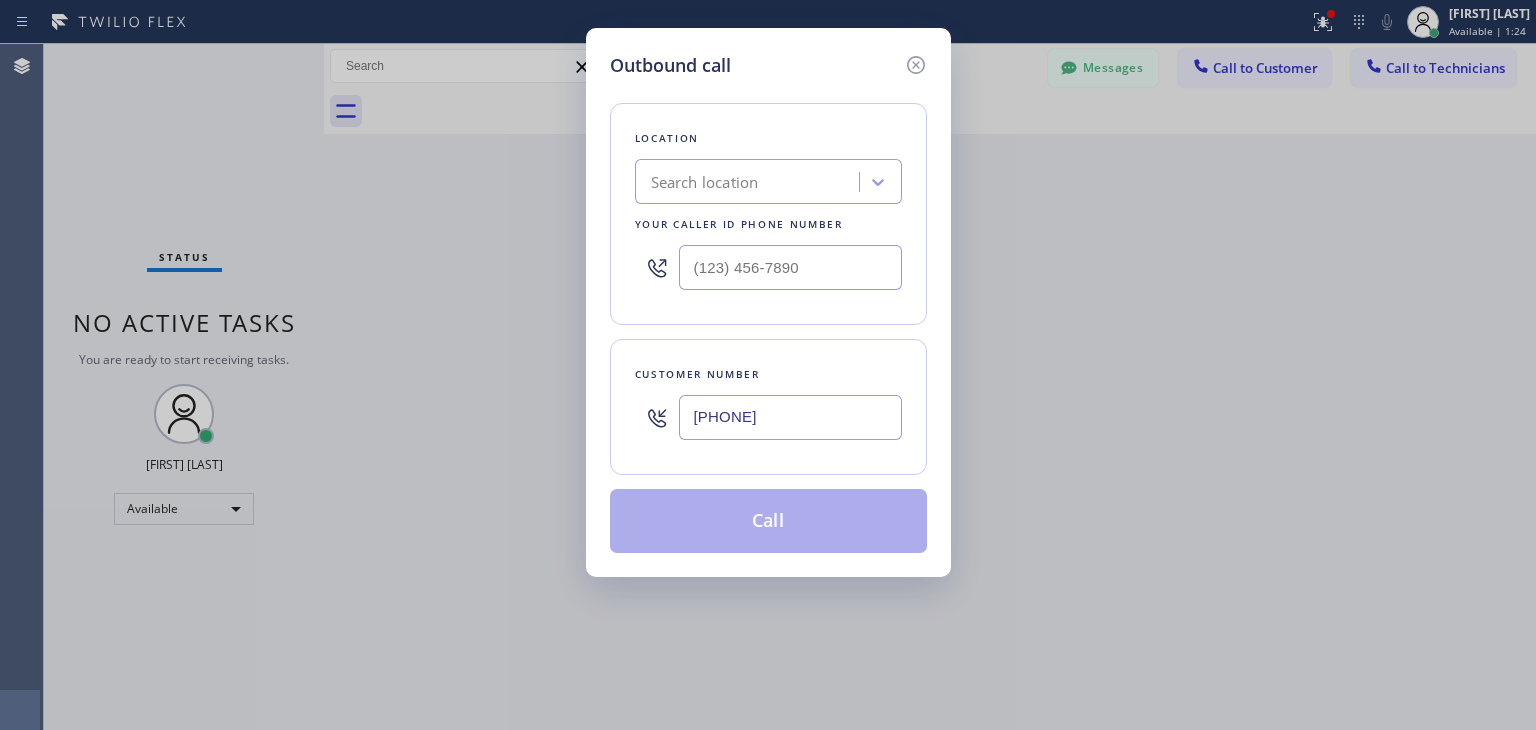 type on "(510) 853-1136" 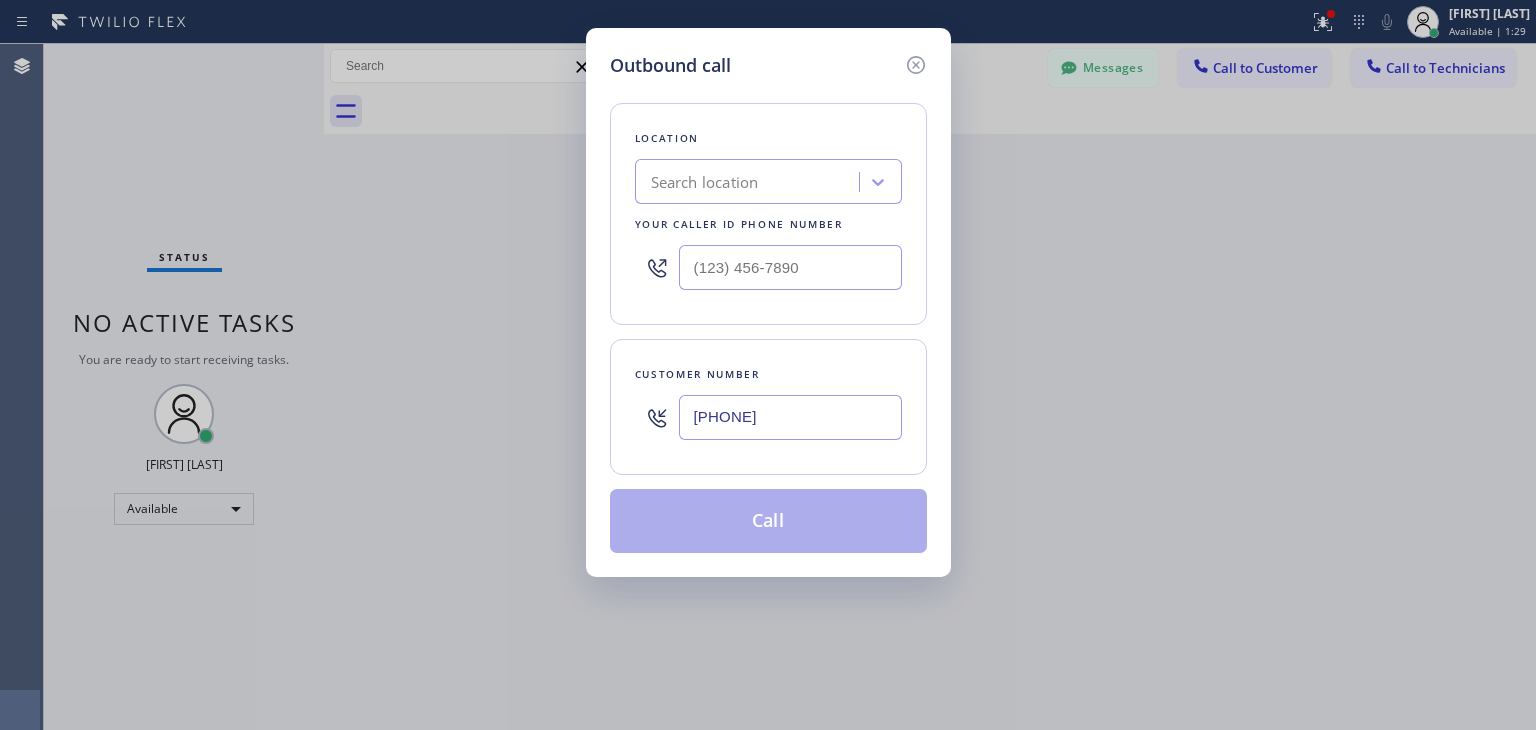 paste on "Berkeley KitchenAid Repair" 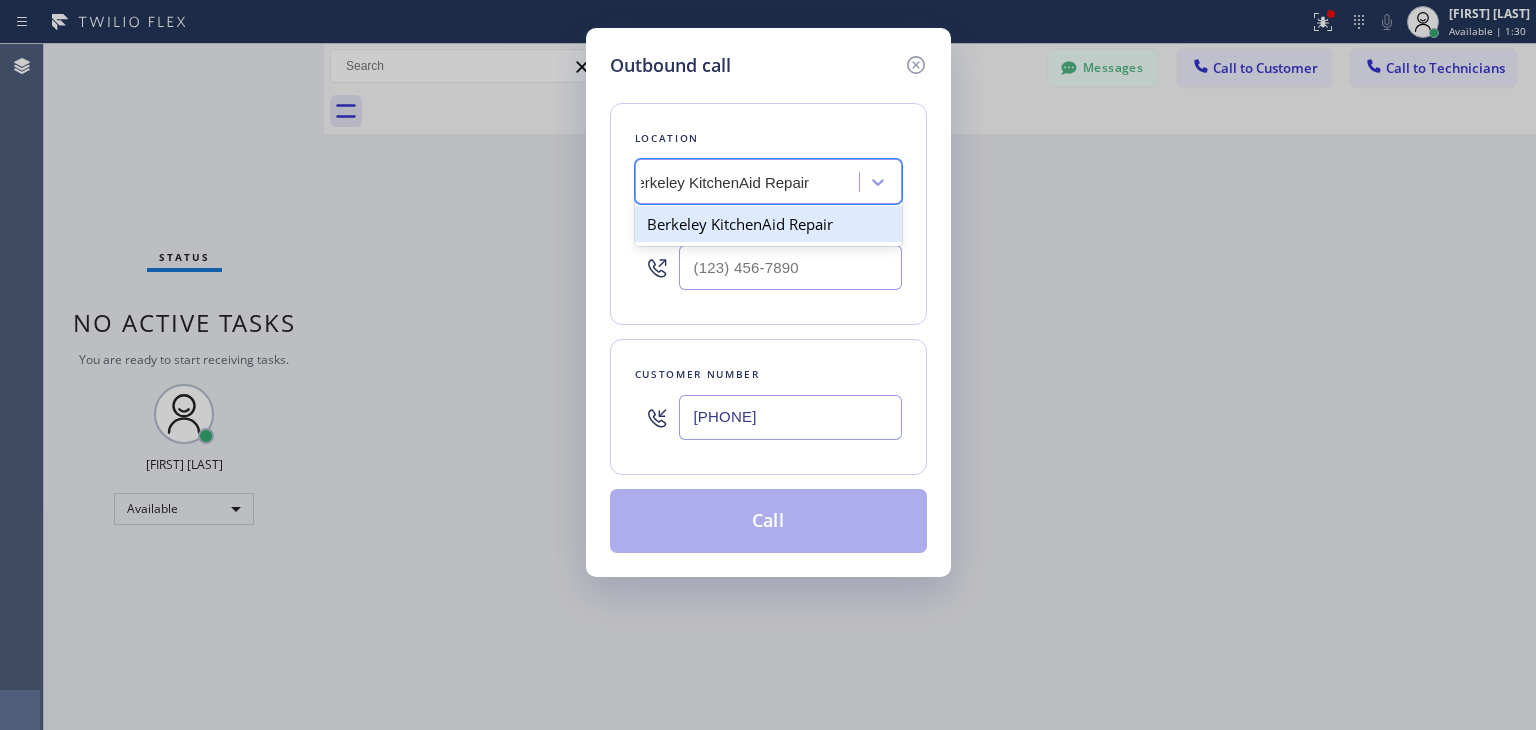 scroll, scrollTop: 0, scrollLeft: 23, axis: horizontal 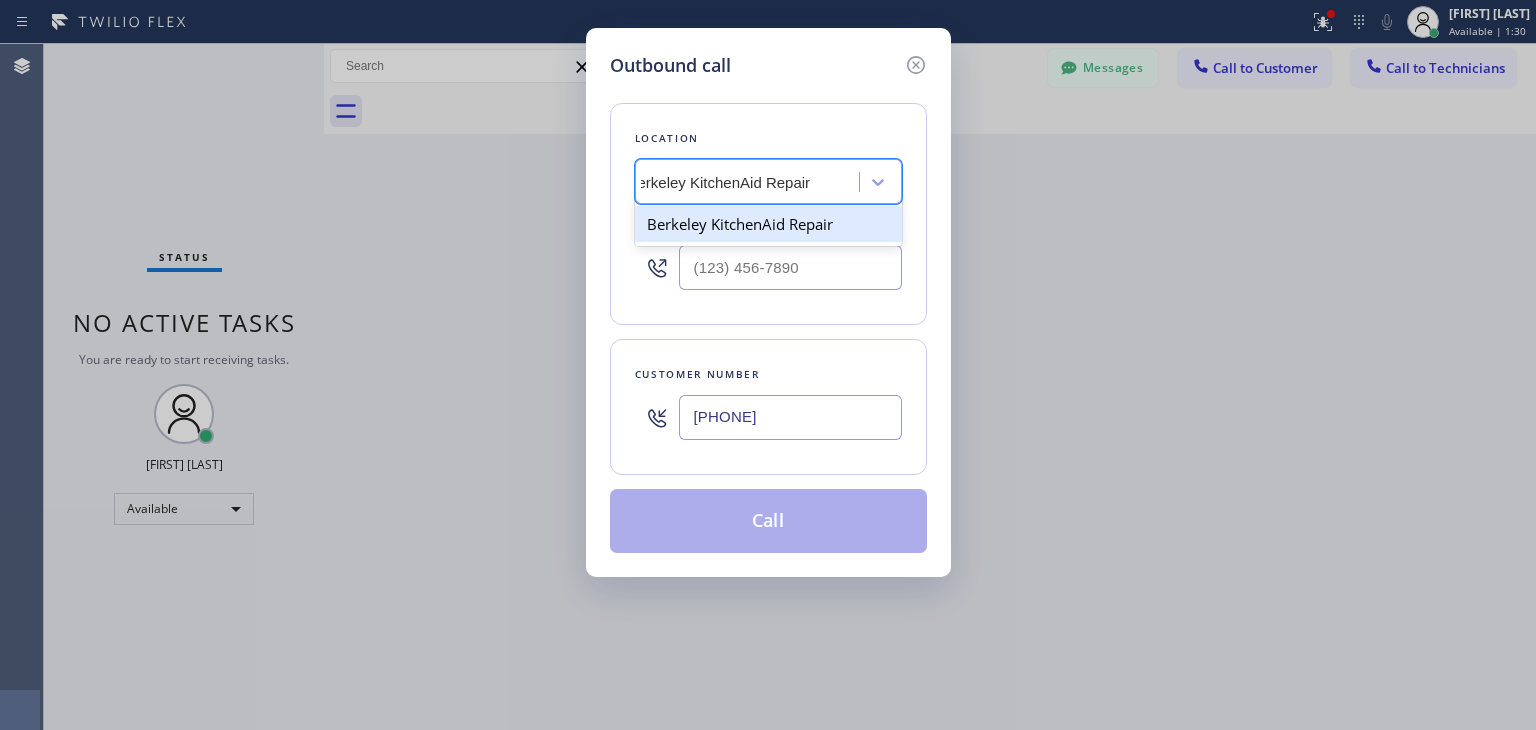 click on "Berkeley KitchenAid Repair" at bounding box center (768, 224) 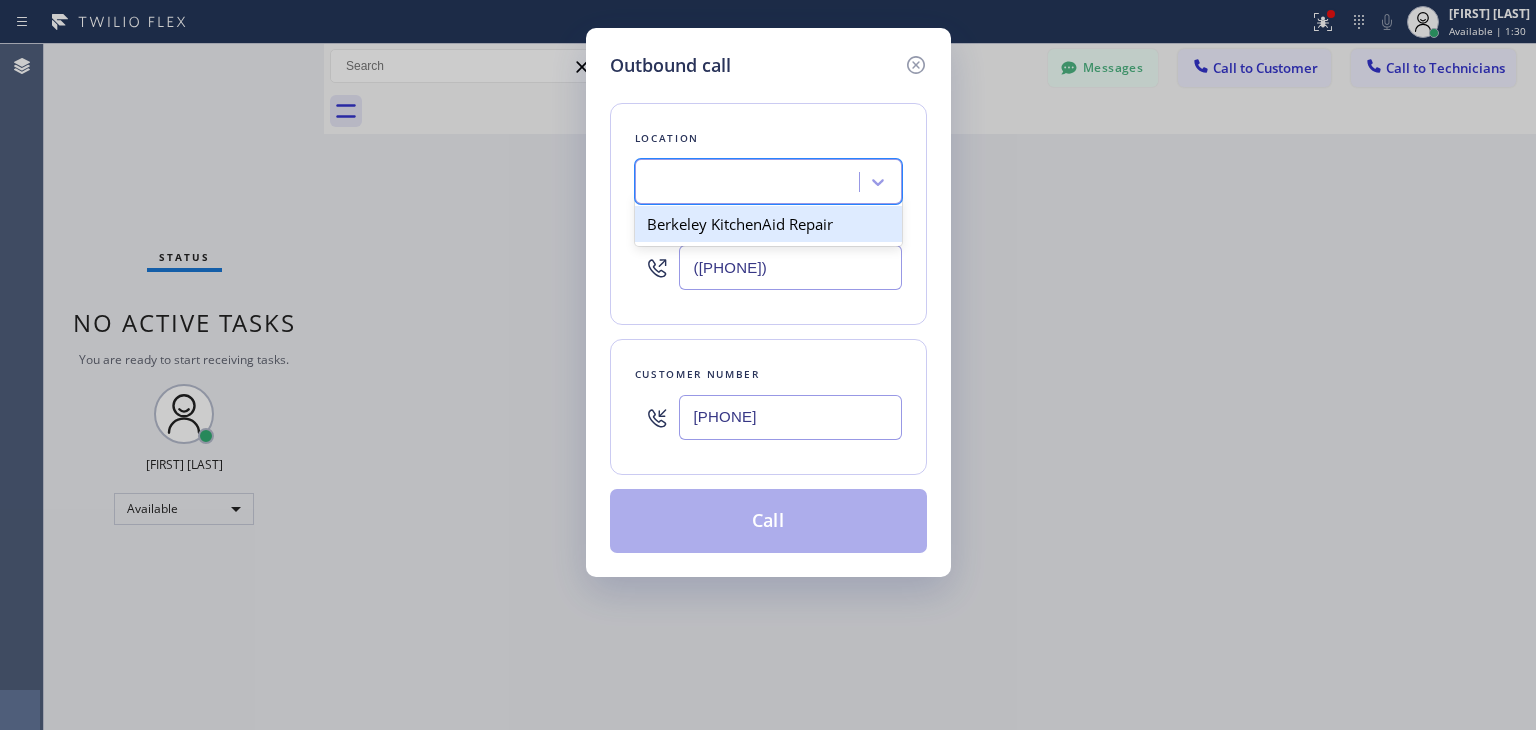 scroll, scrollTop: 0, scrollLeft: 0, axis: both 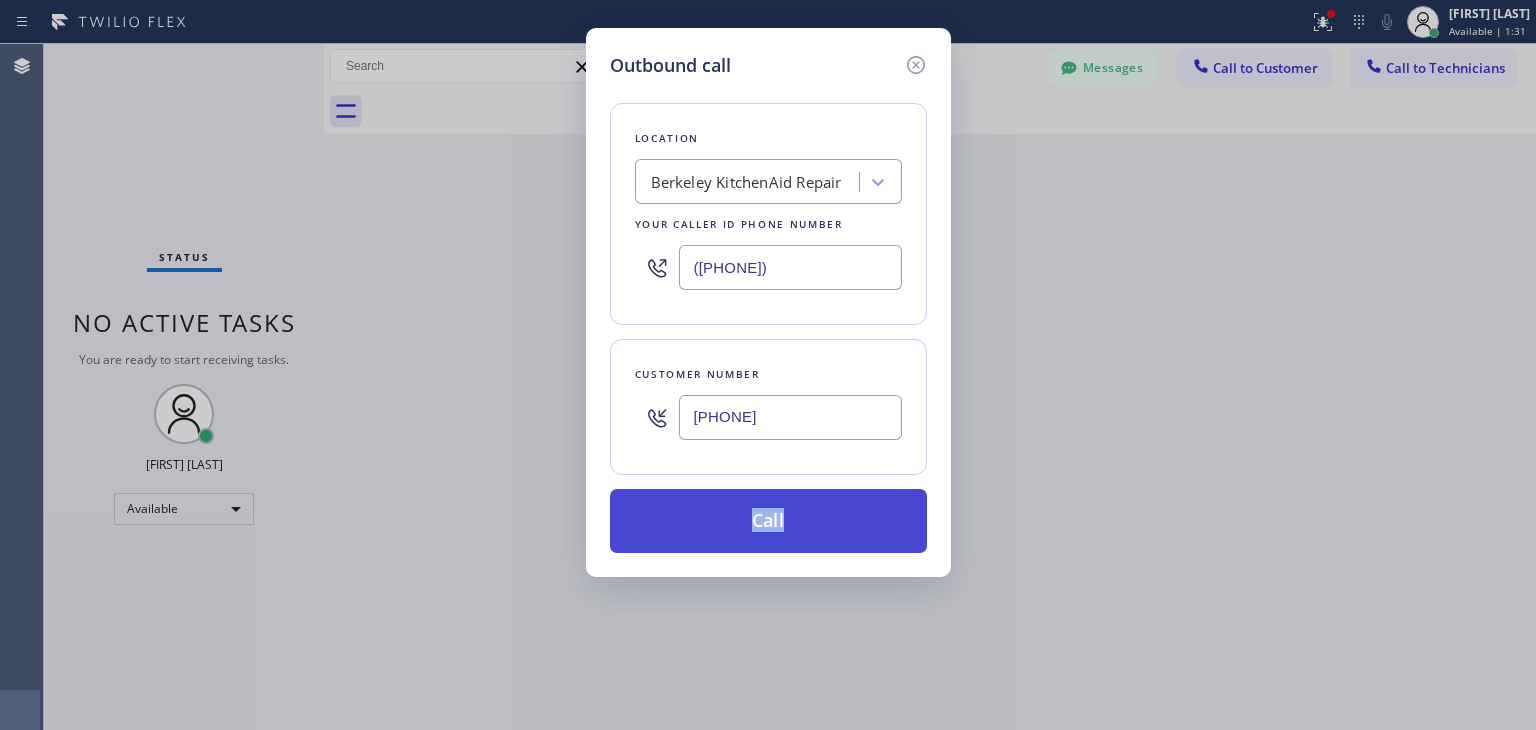 drag, startPoint x: 804, startPoint y: 473, endPoint x: 805, endPoint y: 525, distance: 52.009613 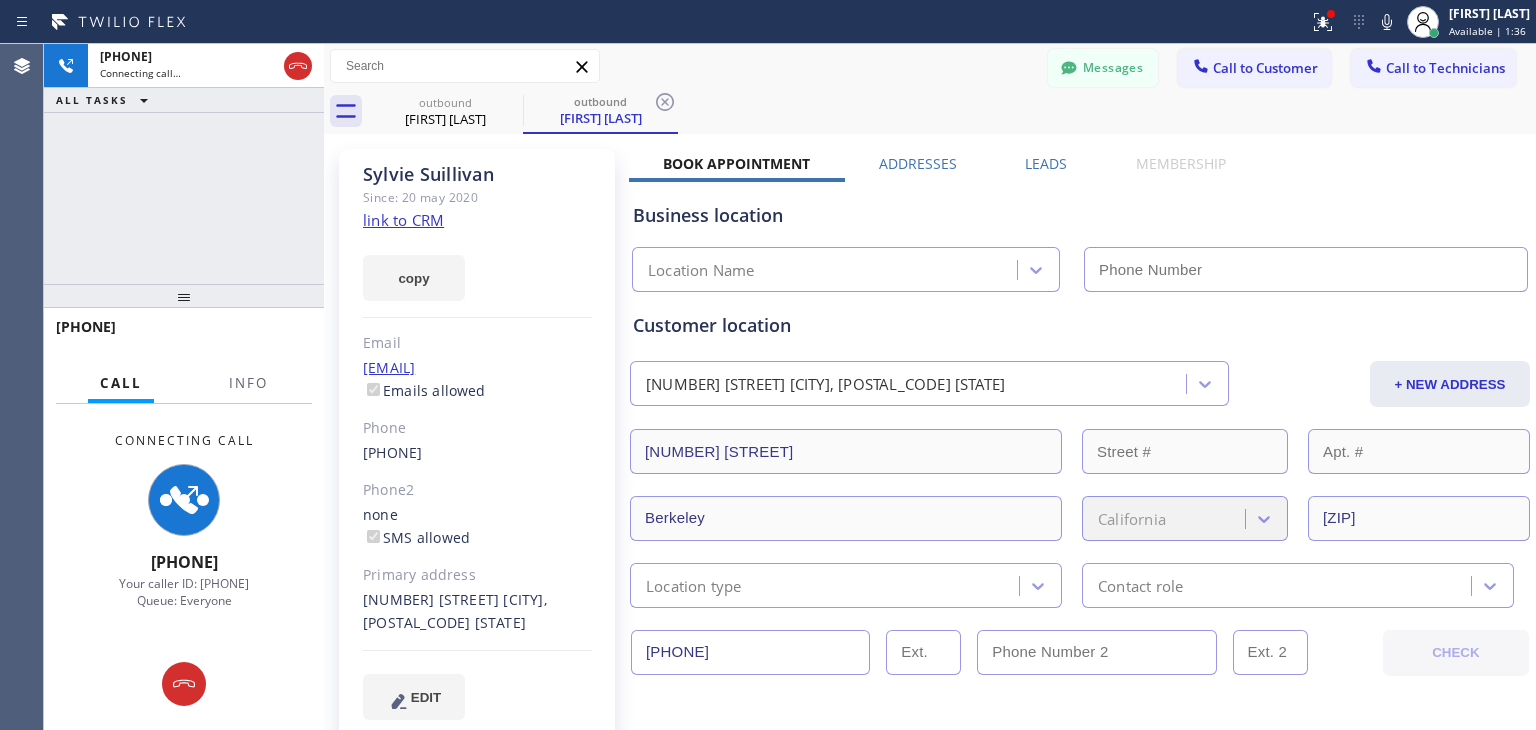 type on "(510) 931-4327" 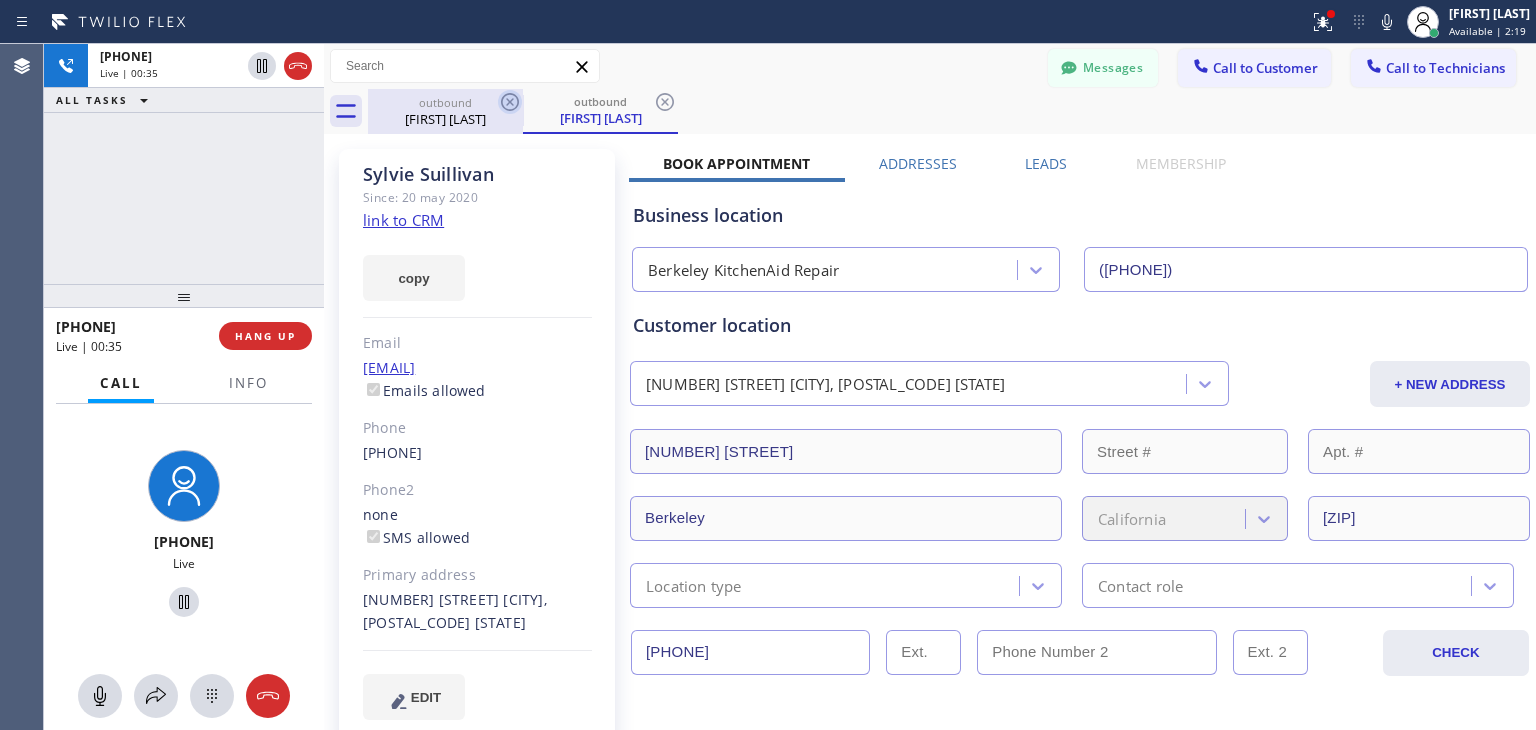 click 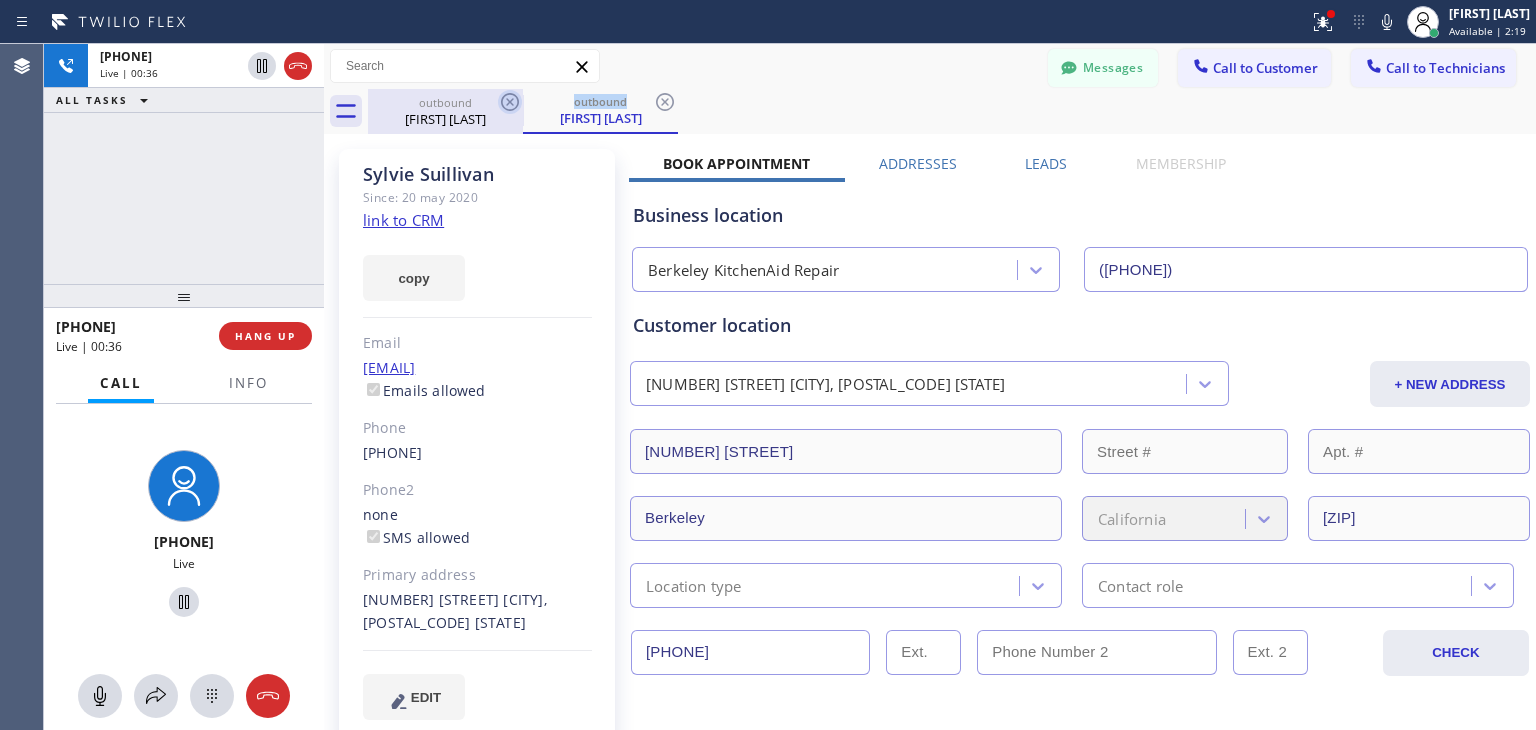 click 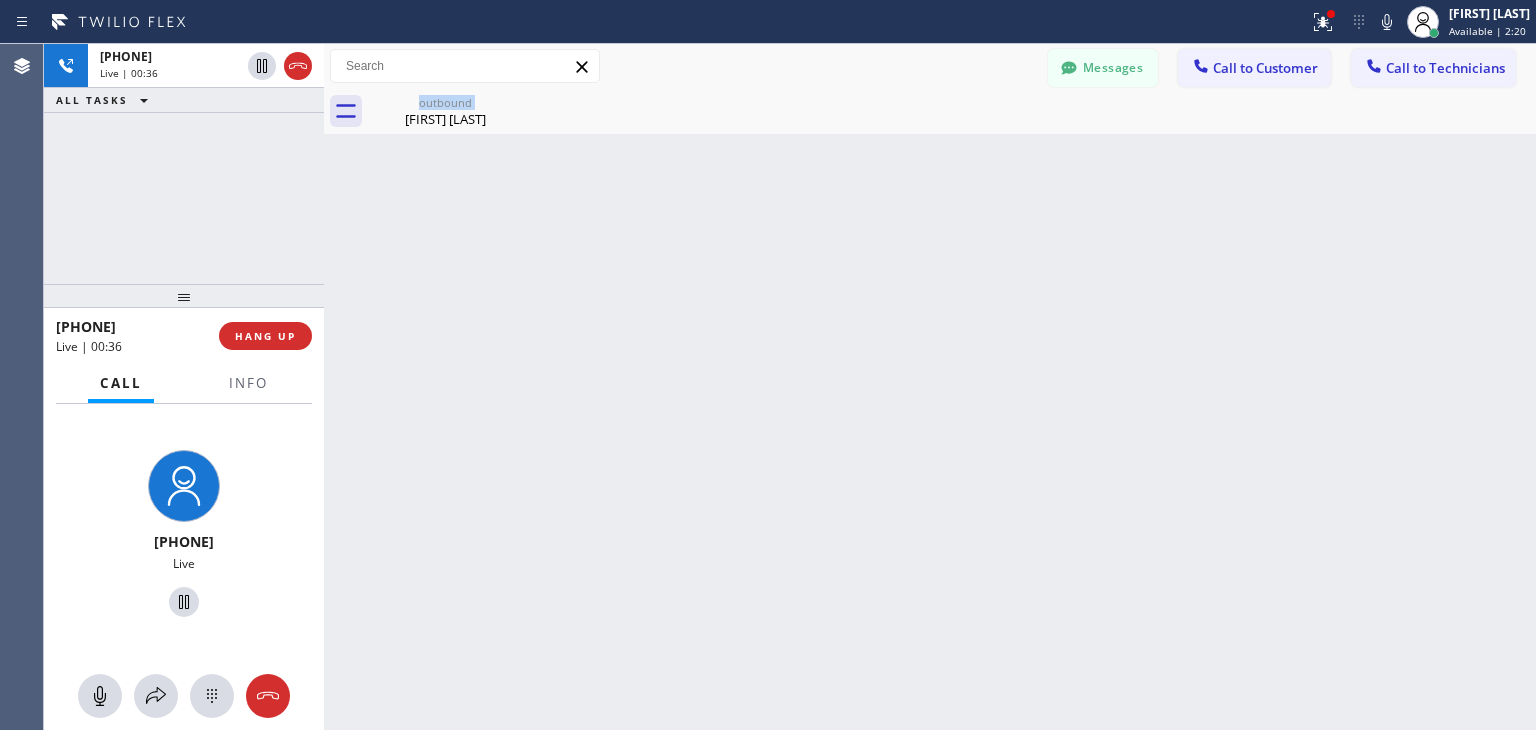 click on "outbound Sylvie  Suillivan" at bounding box center (445, 111) 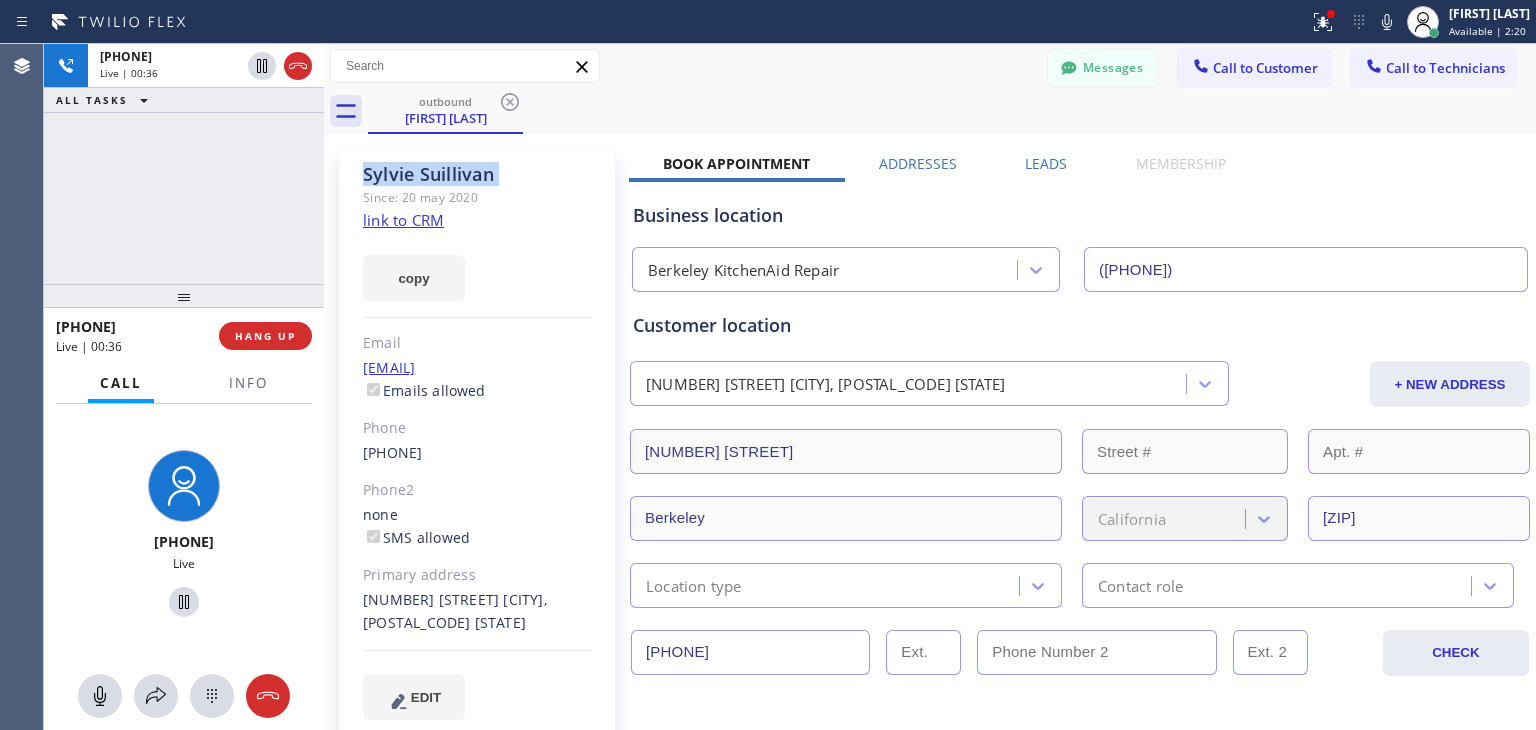 click 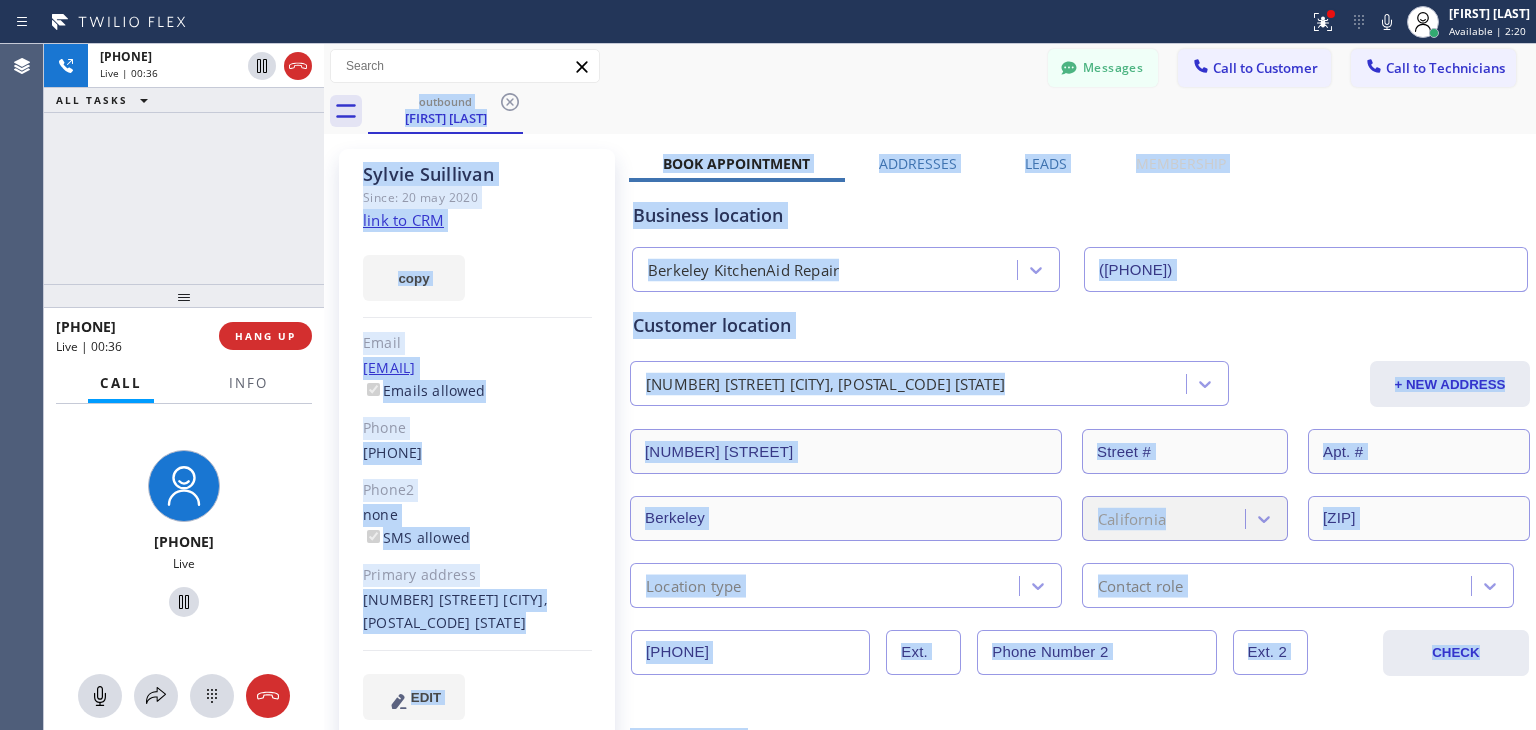 click on "outbound Sylvie  Suillivan" at bounding box center [952, 111] 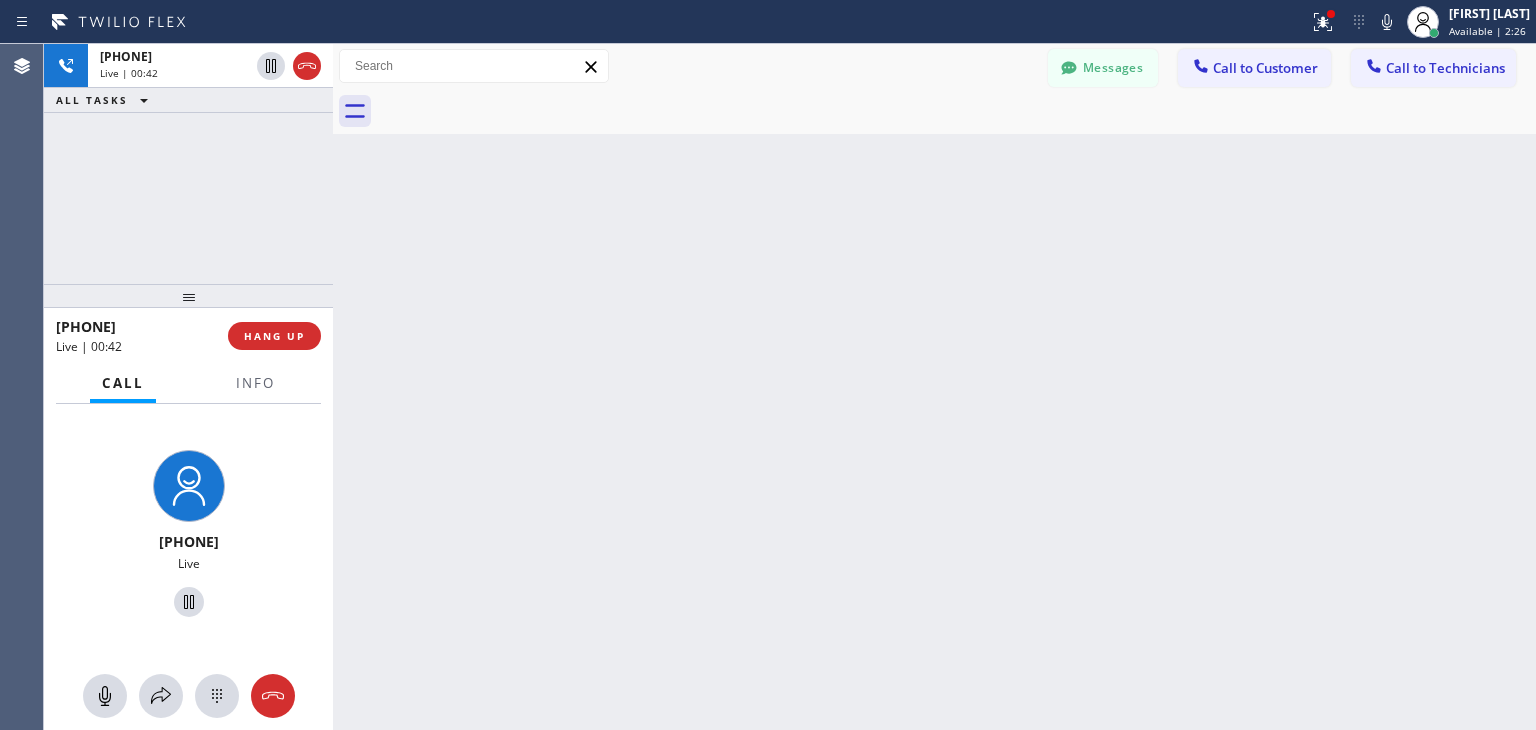 drag, startPoint x: 323, startPoint y: 201, endPoint x: 349, endPoint y: 205, distance: 26.305893 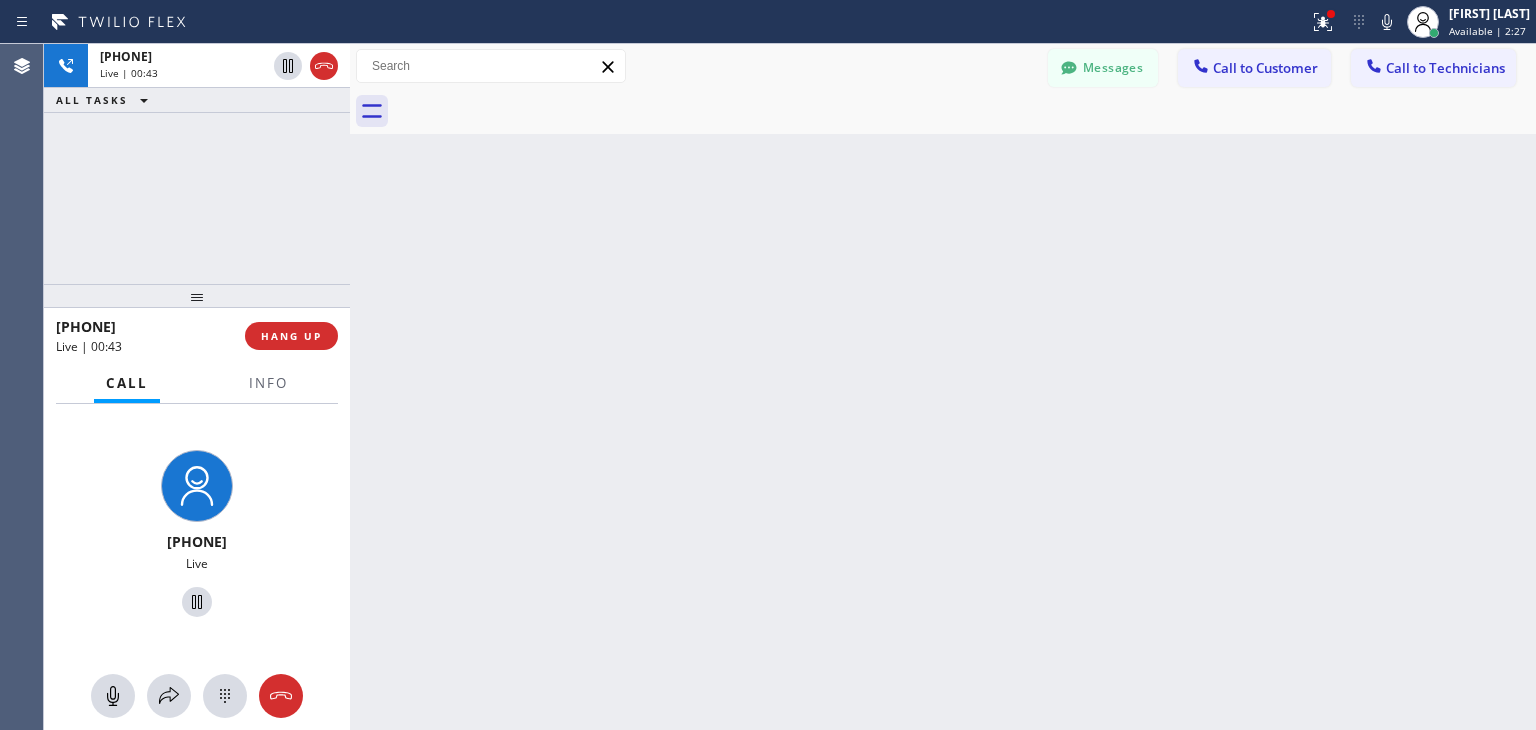 drag, startPoint x: 349, startPoint y: 205, endPoint x: 344, endPoint y: 224, distance: 19.646883 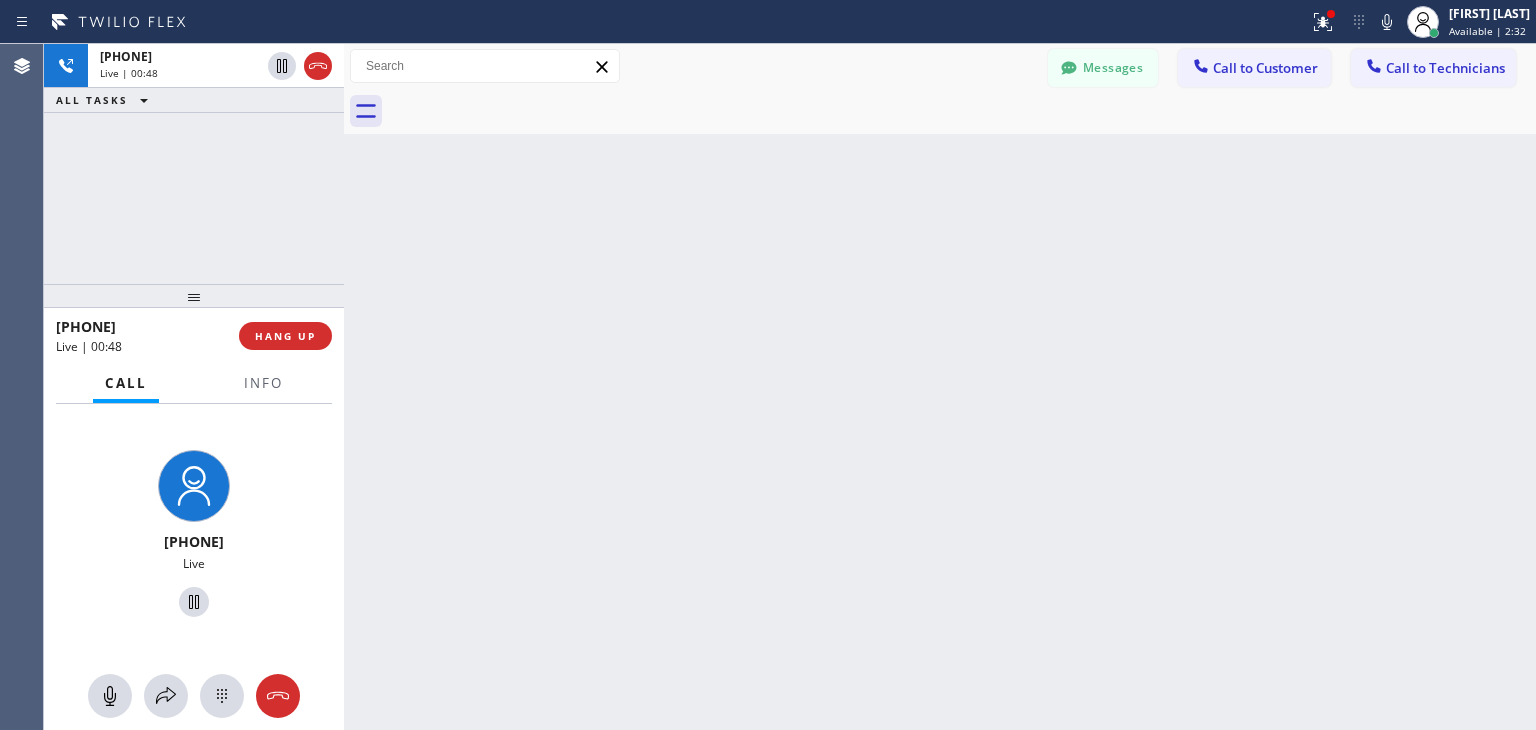 click at bounding box center [344, 387] 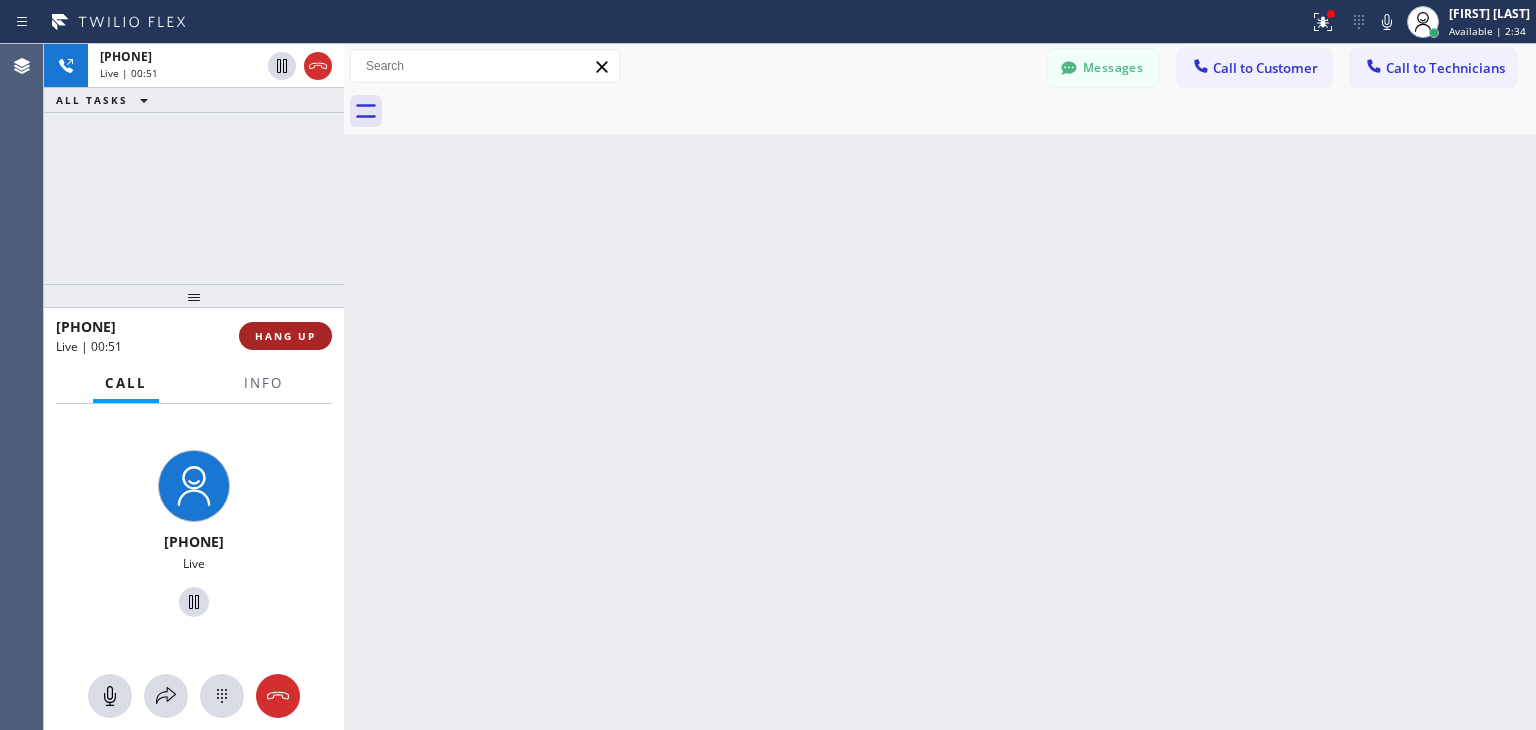 click on "HANG UP" at bounding box center [285, 336] 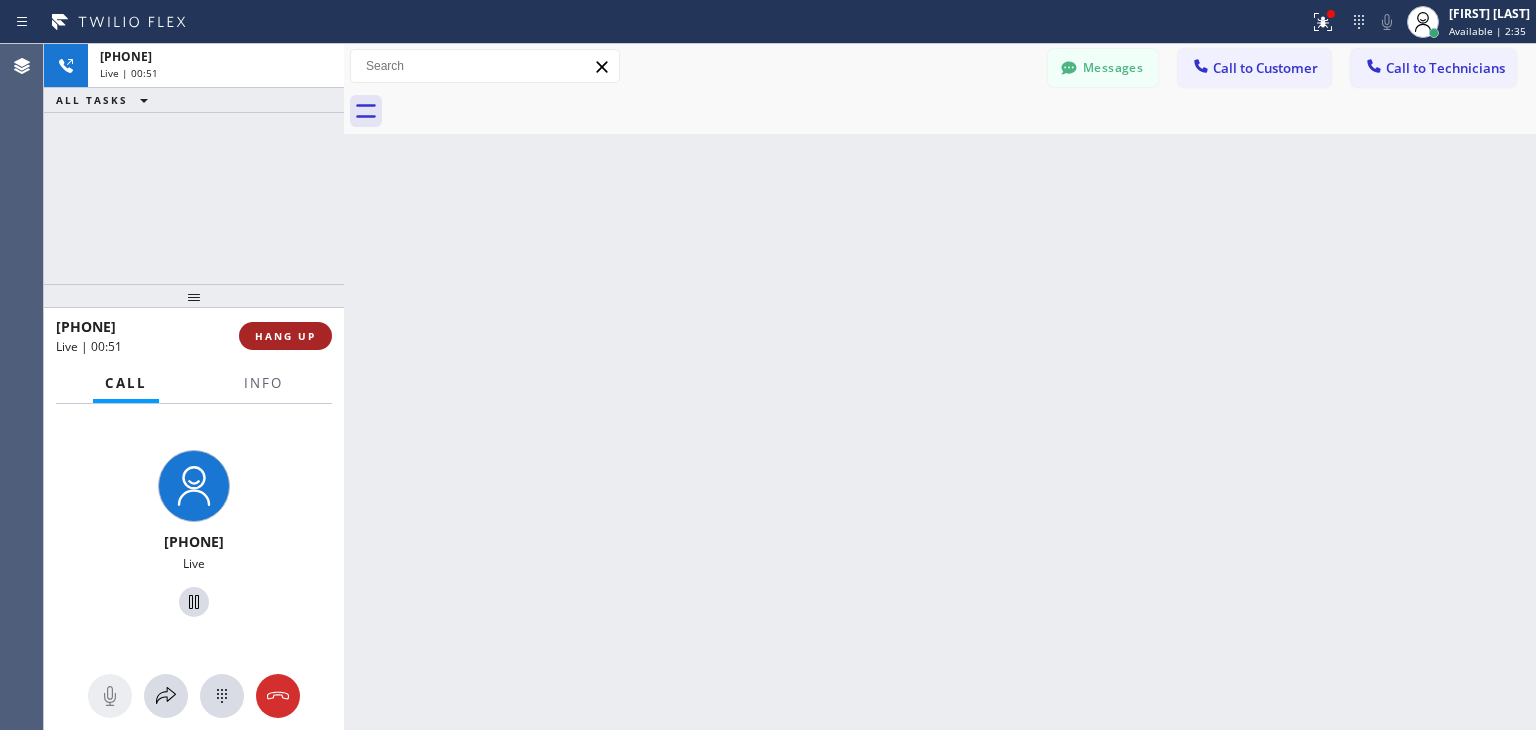 click on "HANG UP" at bounding box center [285, 336] 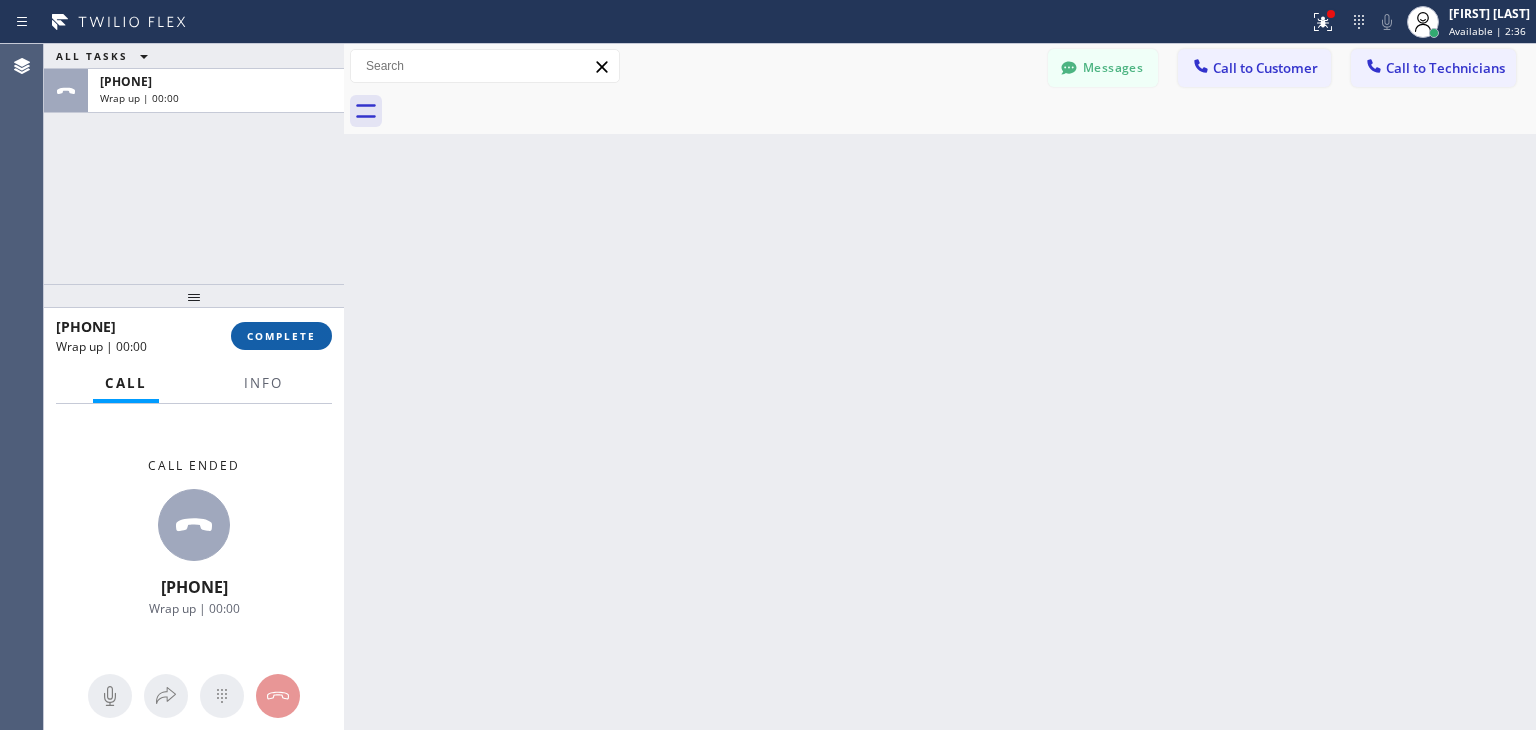 click on "COMPLETE" at bounding box center [281, 336] 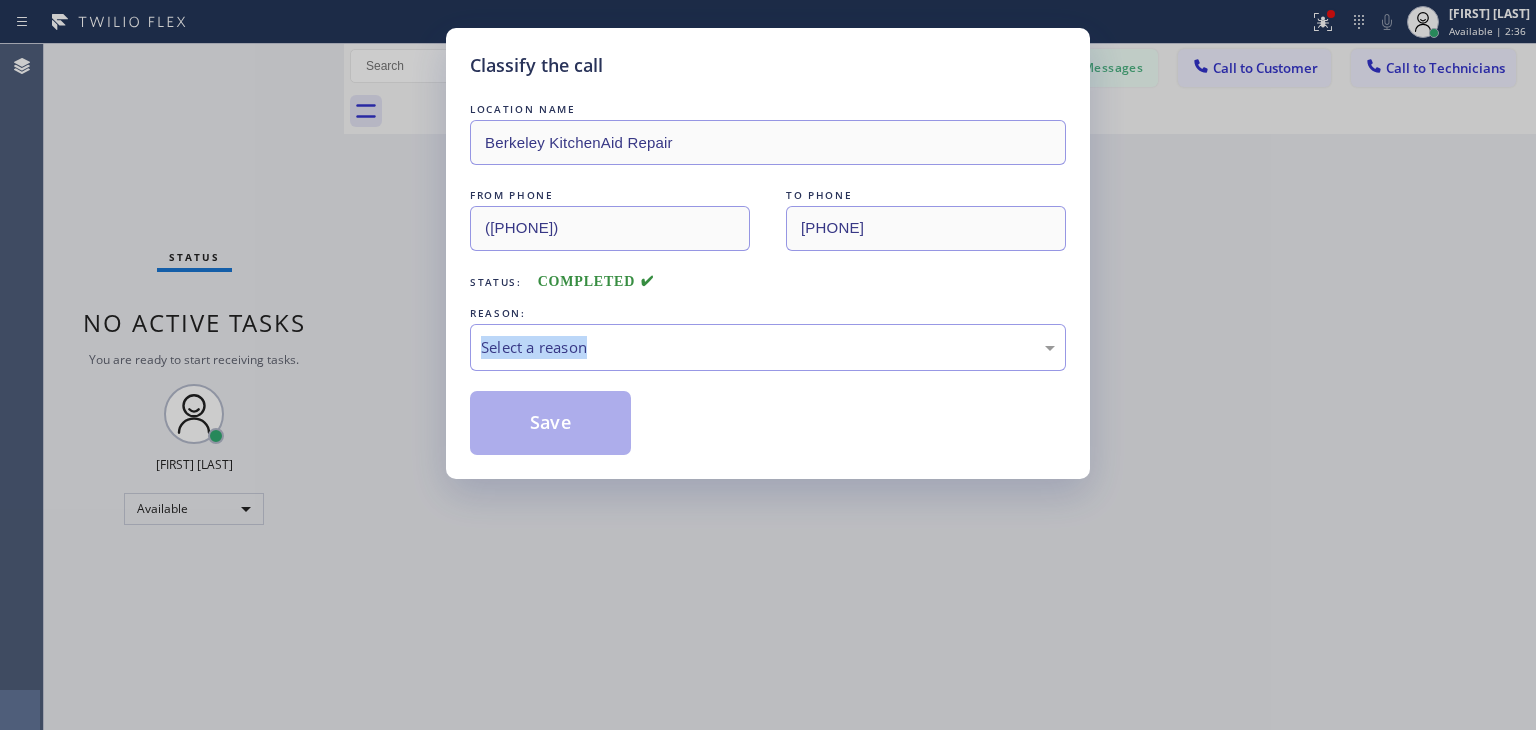 drag, startPoint x: 306, startPoint y: 333, endPoint x: 496, endPoint y: 318, distance: 190.59119 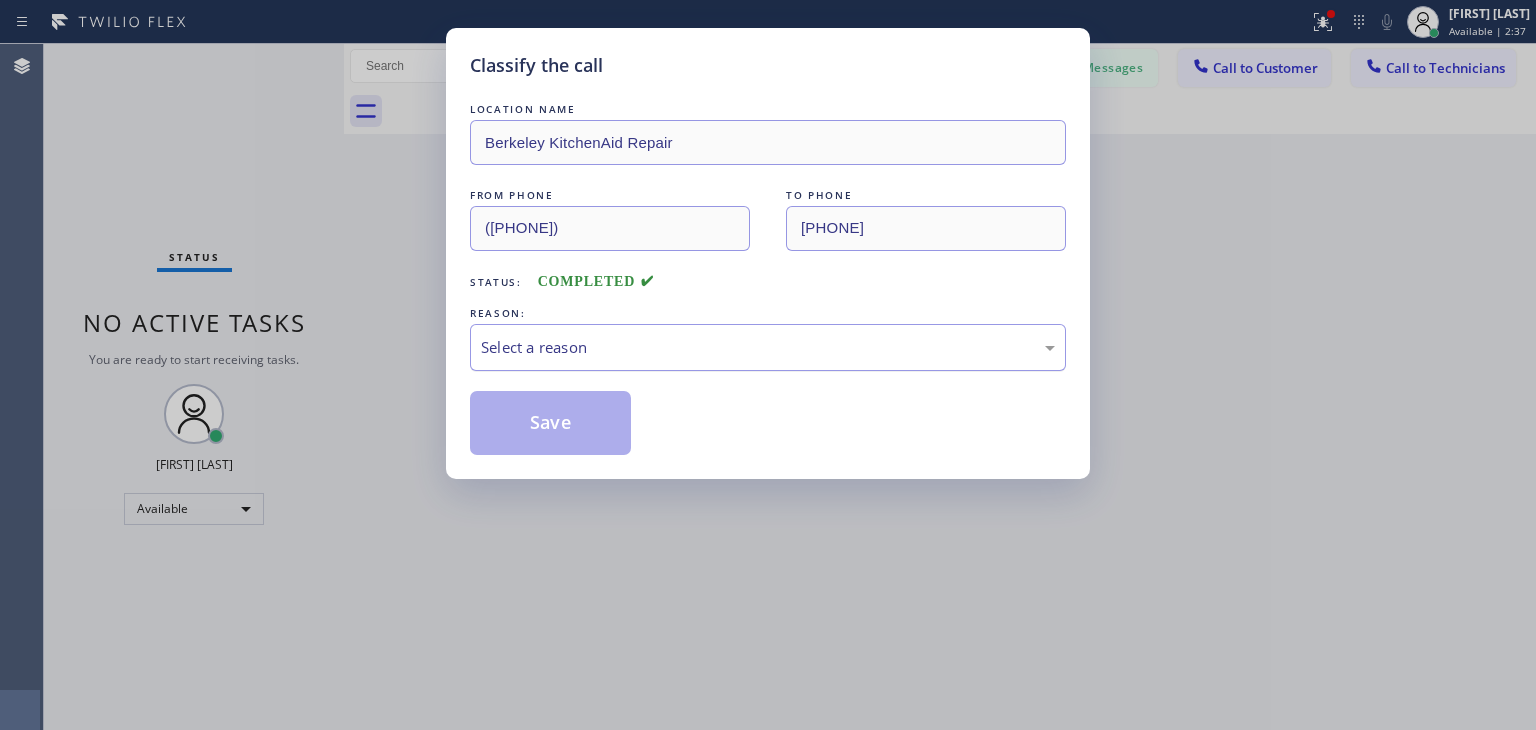 drag, startPoint x: 566, startPoint y: 379, endPoint x: 631, endPoint y: 353, distance: 70.00714 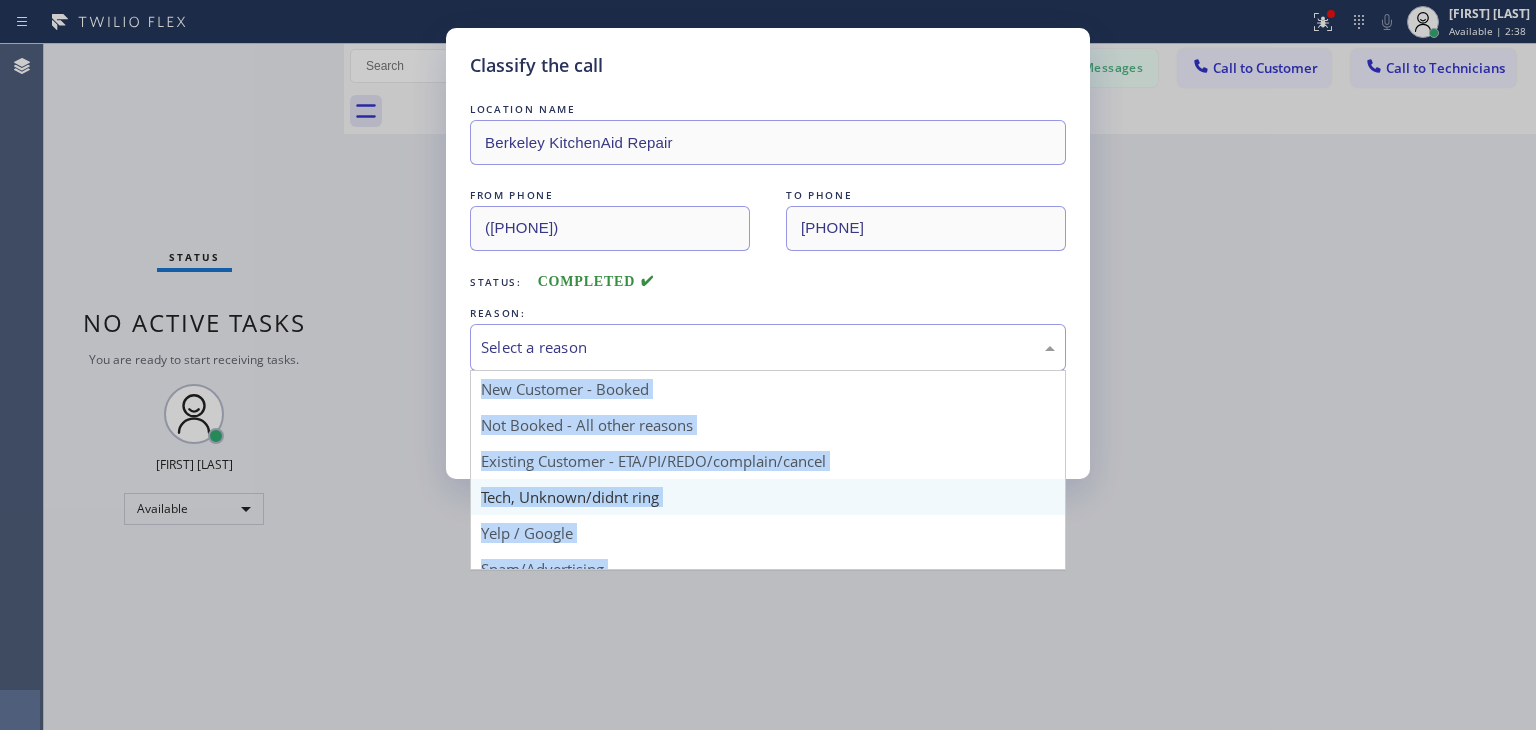drag, startPoint x: 631, startPoint y: 353, endPoint x: 624, endPoint y: 479, distance: 126.1943 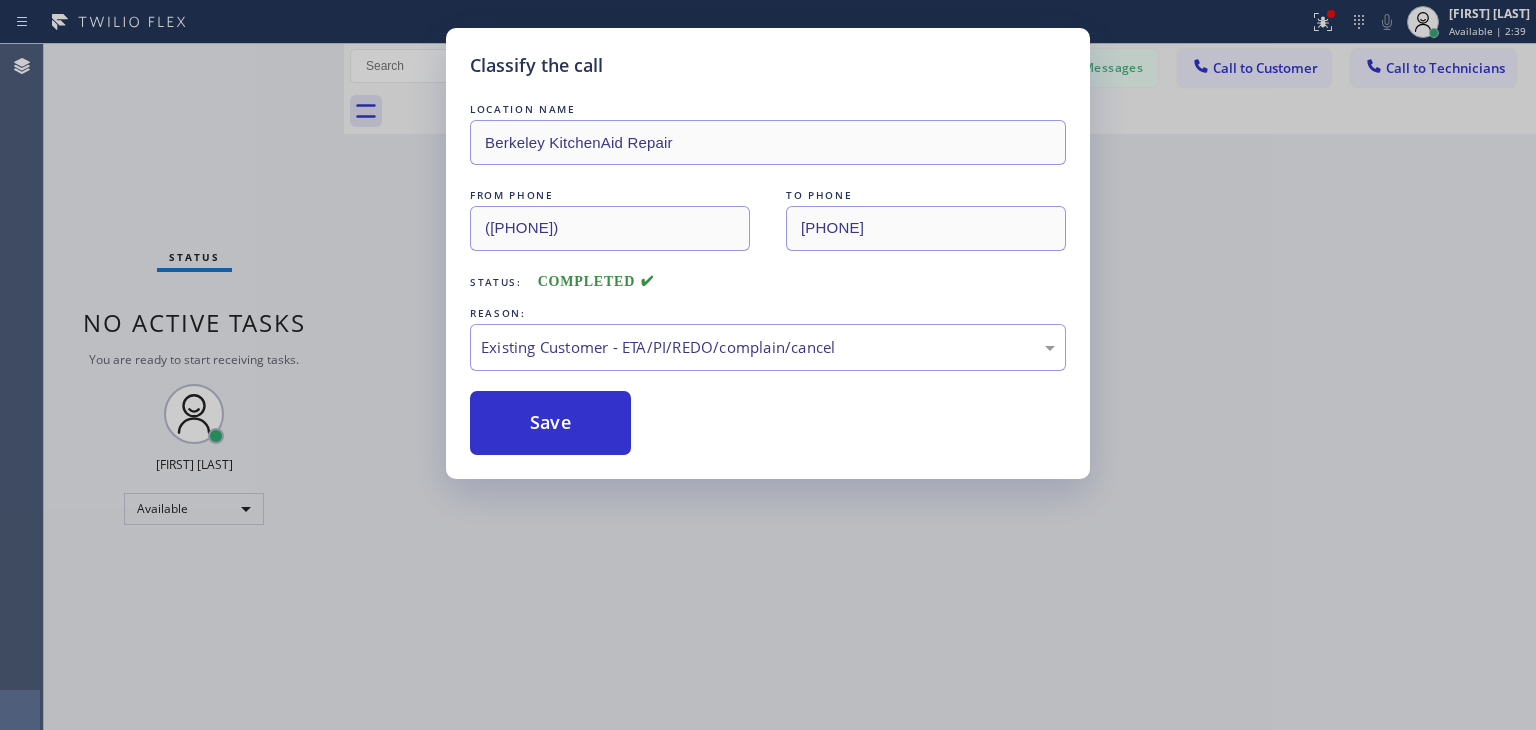 drag, startPoint x: 653, startPoint y: 469, endPoint x: 572, endPoint y: 461, distance: 81.394104 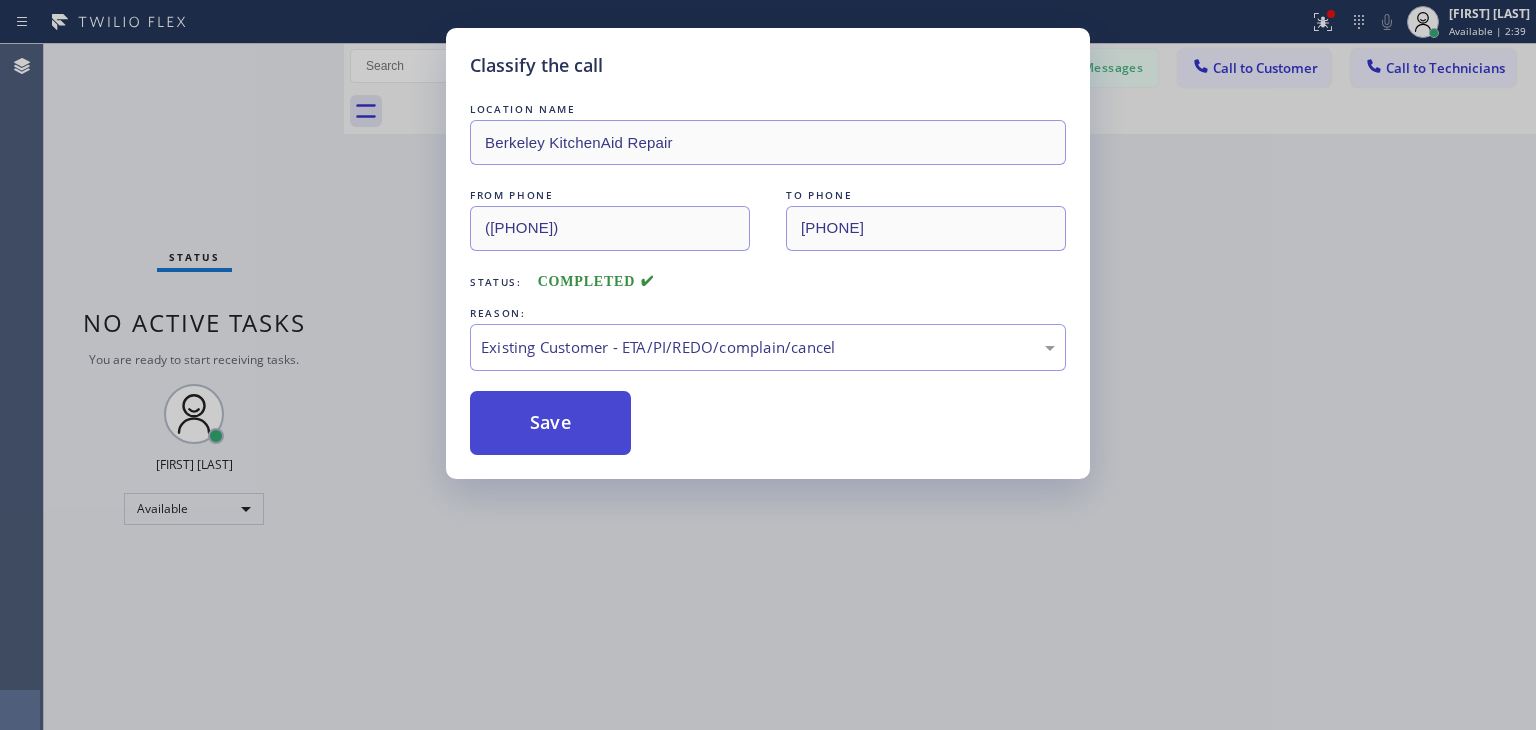 drag, startPoint x: 572, startPoint y: 461, endPoint x: 588, endPoint y: 421, distance: 43.081318 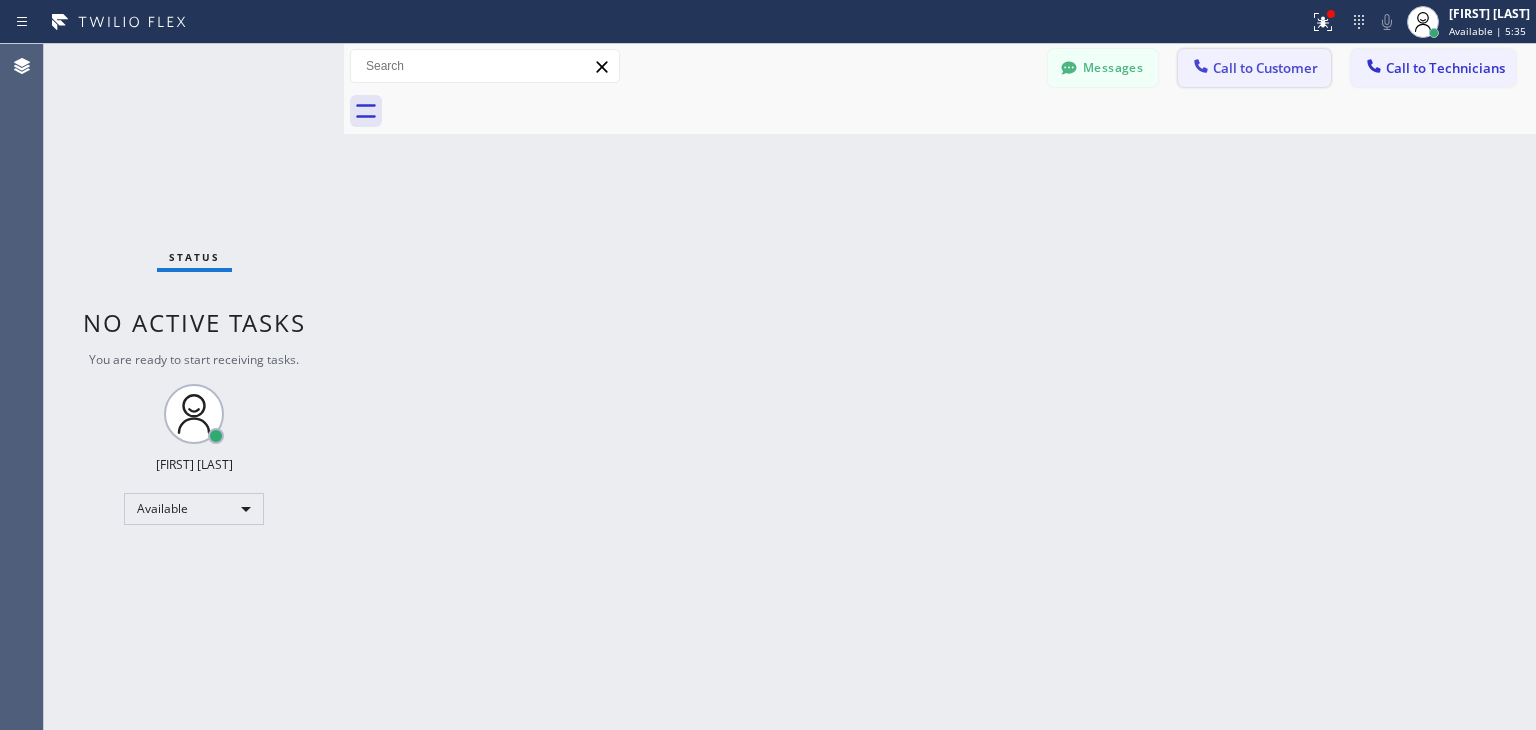 click on "Call to Customer" at bounding box center [1265, 68] 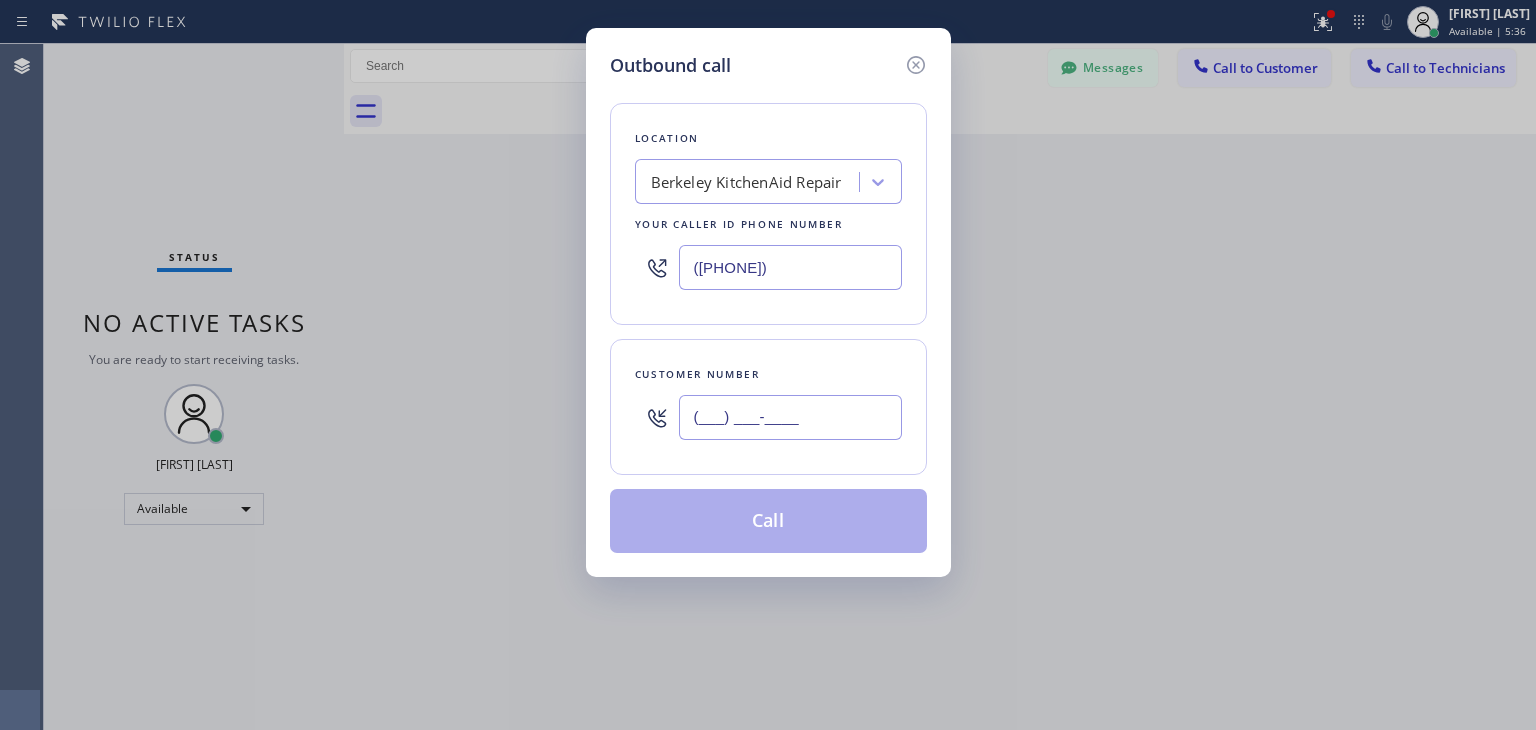 click on "(___) ___-____" at bounding box center (790, 417) 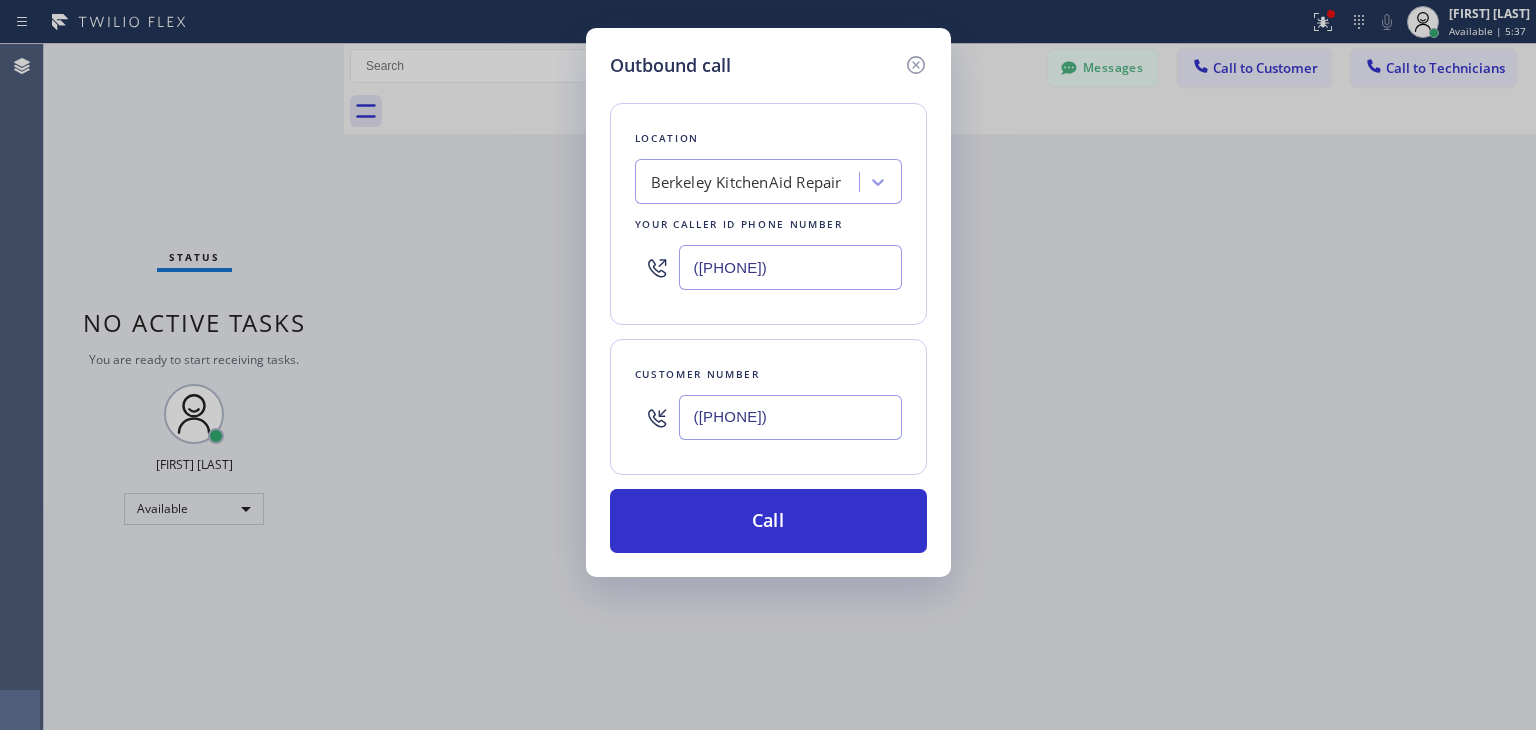 type on "([PHONE])" 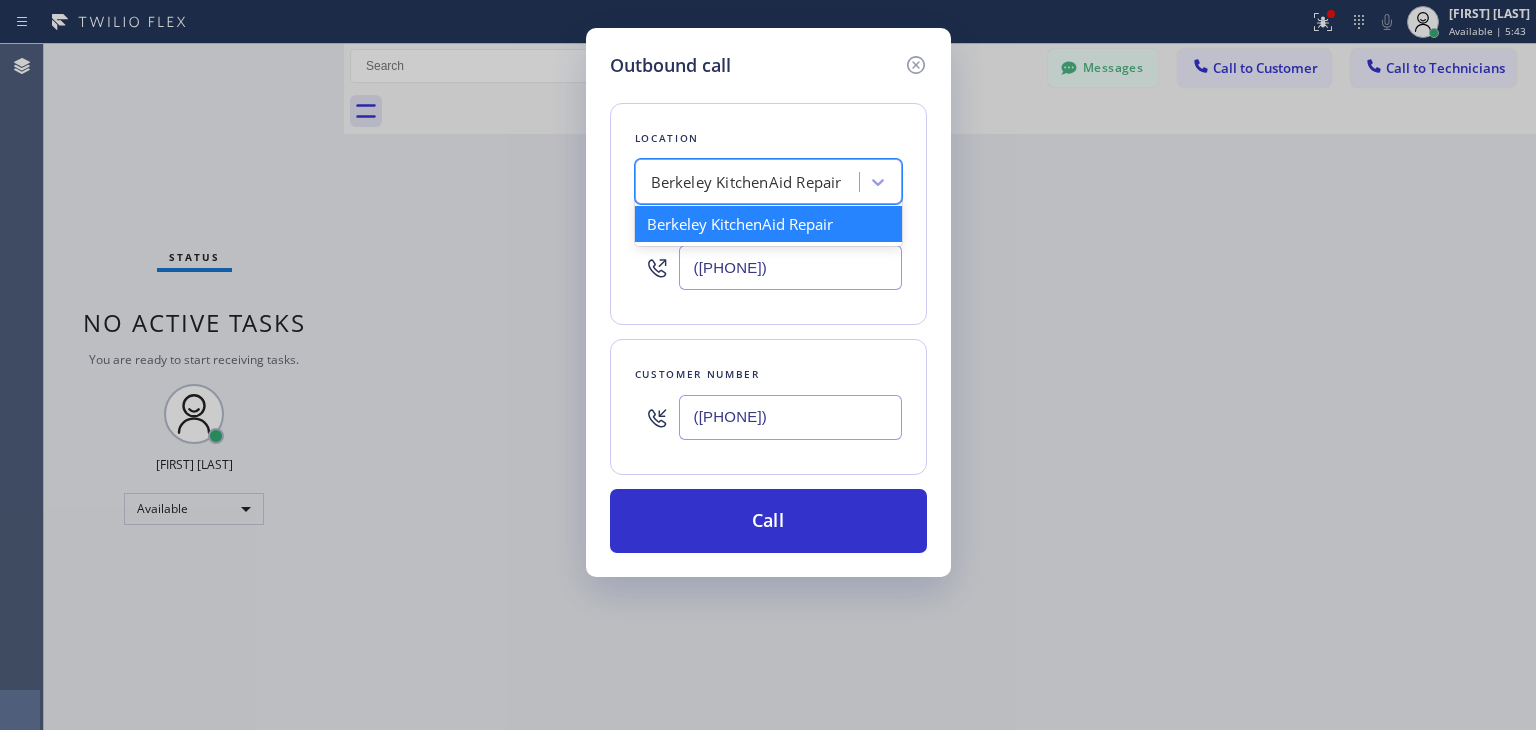 paste on "AR B2B SMS" 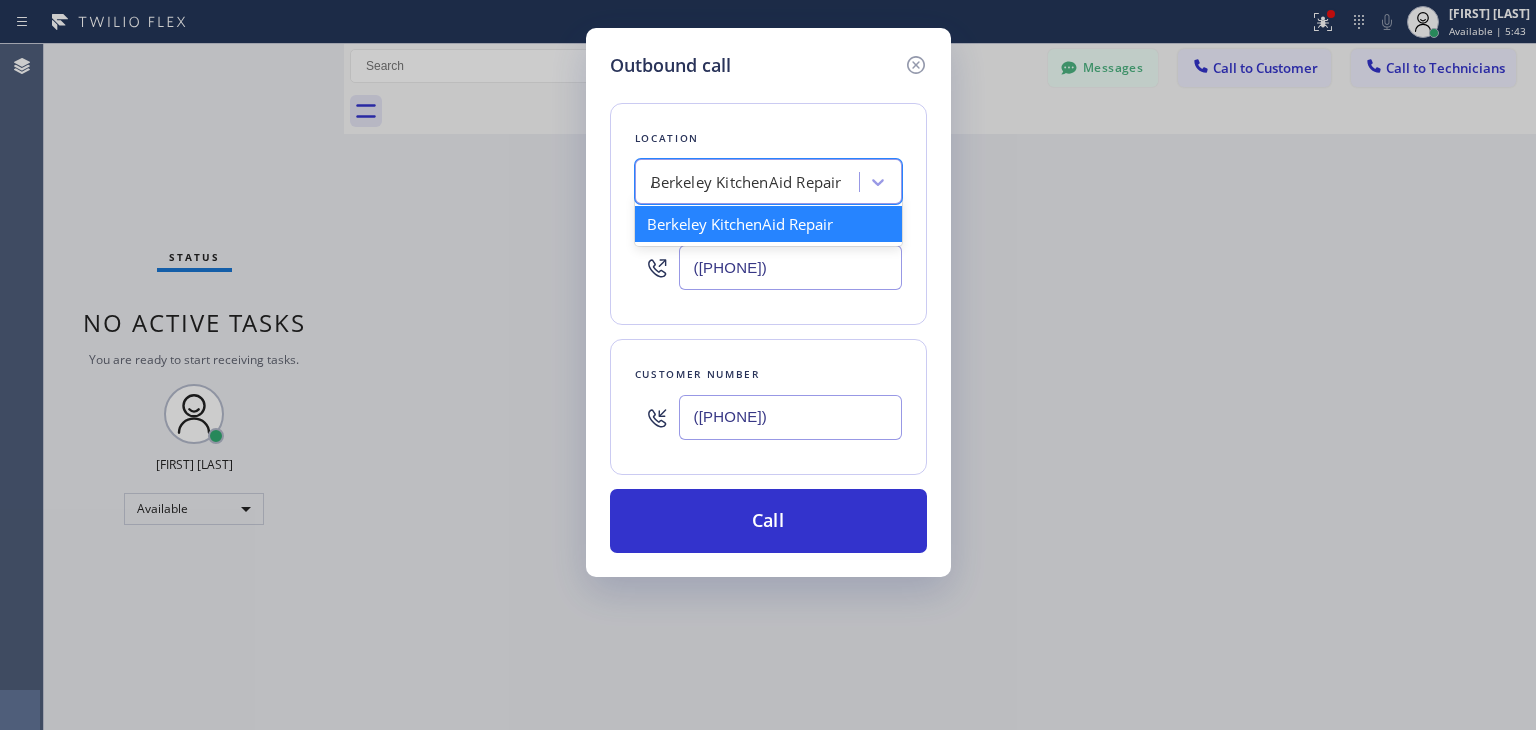 click on "Berkeley KitchenAid Repair AR B2B SMS" at bounding box center [750, 182] 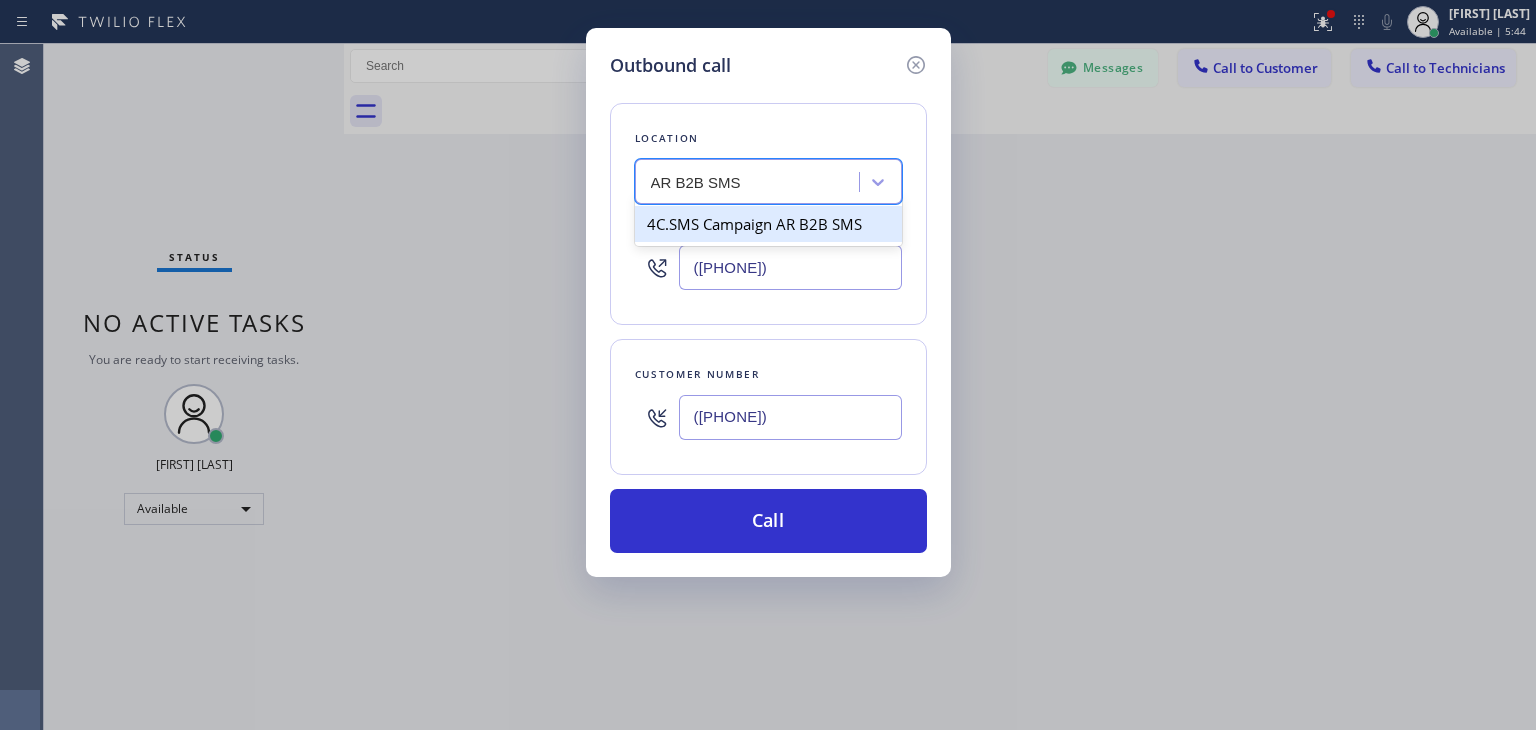 click on "4C.SMS Campaign AR B2B SMS" at bounding box center [768, 224] 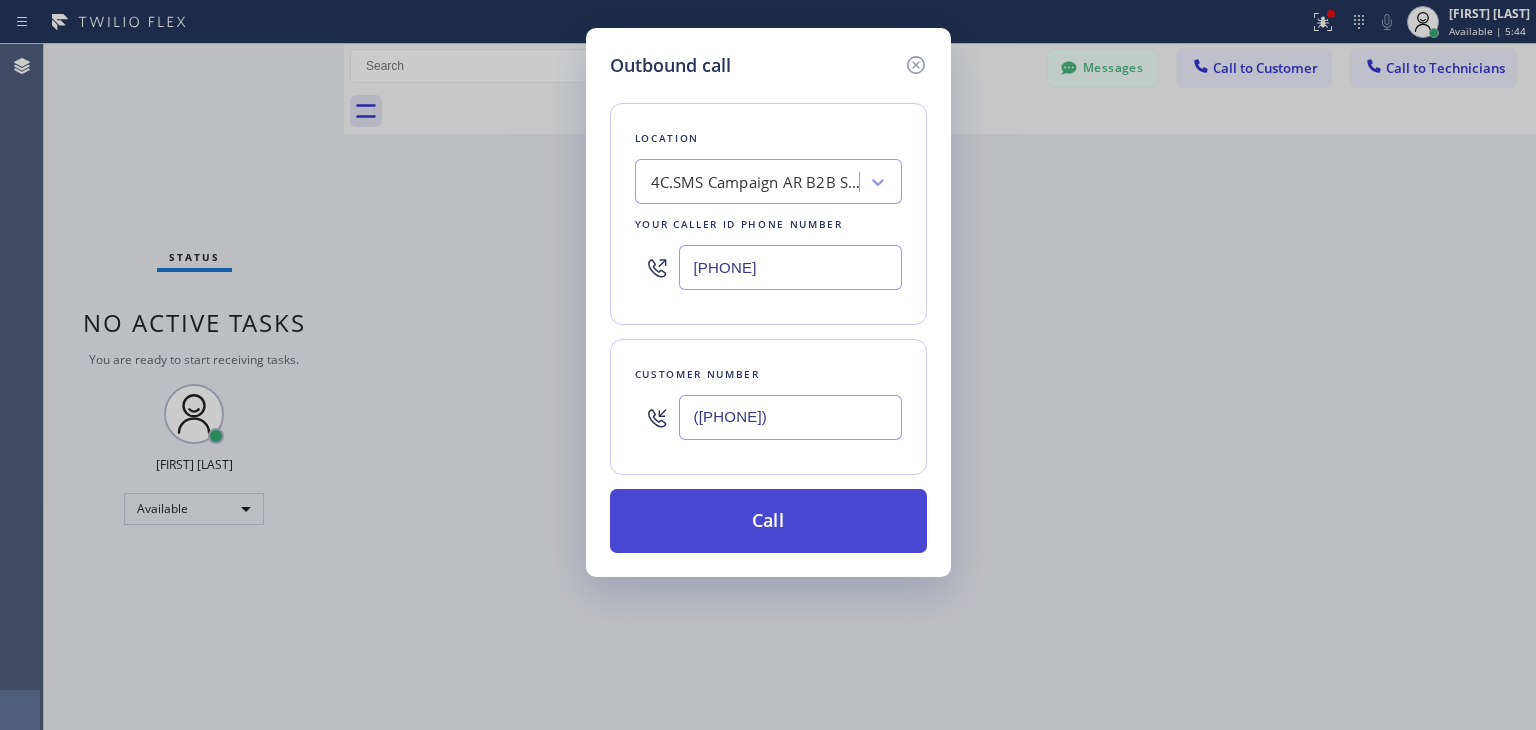 click on "Call" at bounding box center [768, 521] 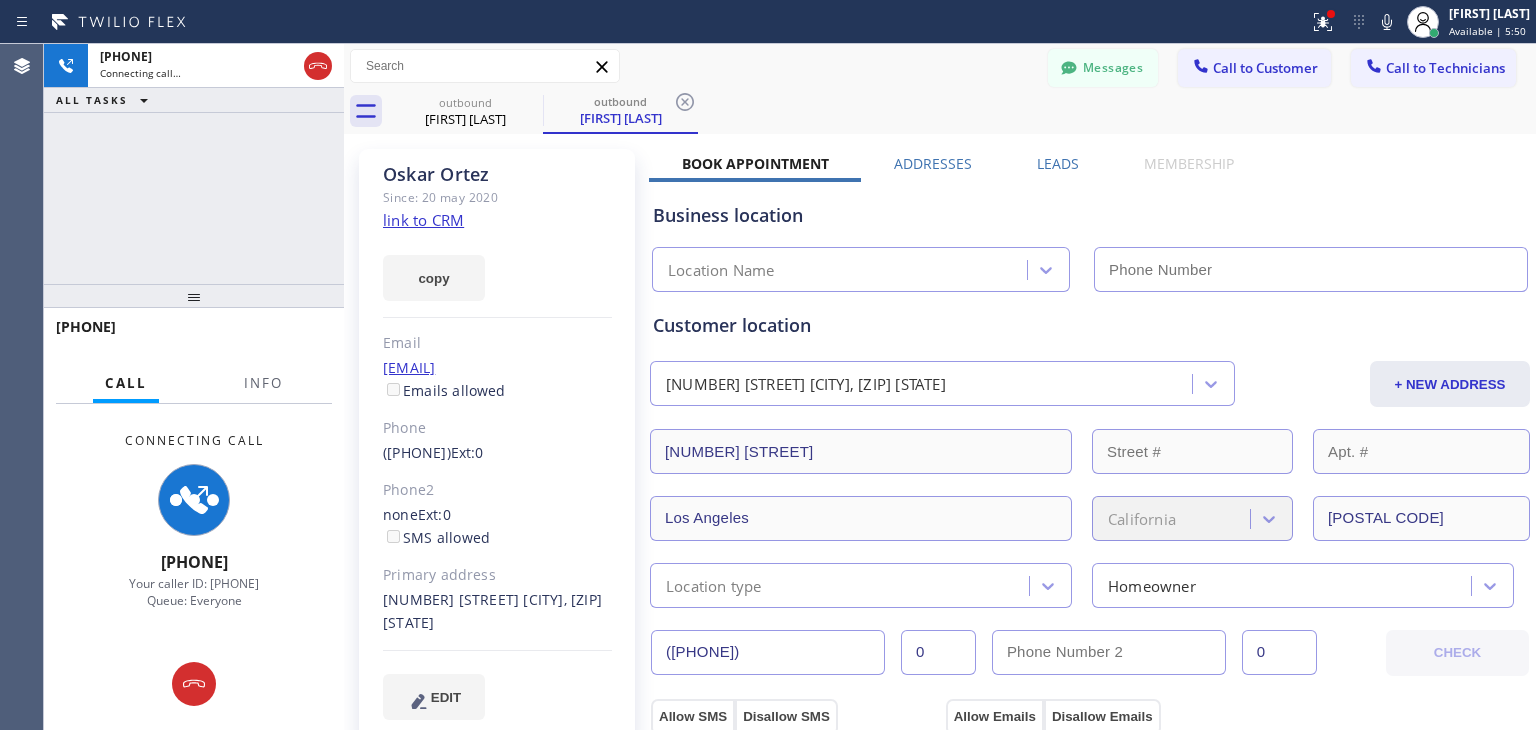 type on "(833) 692-2271" 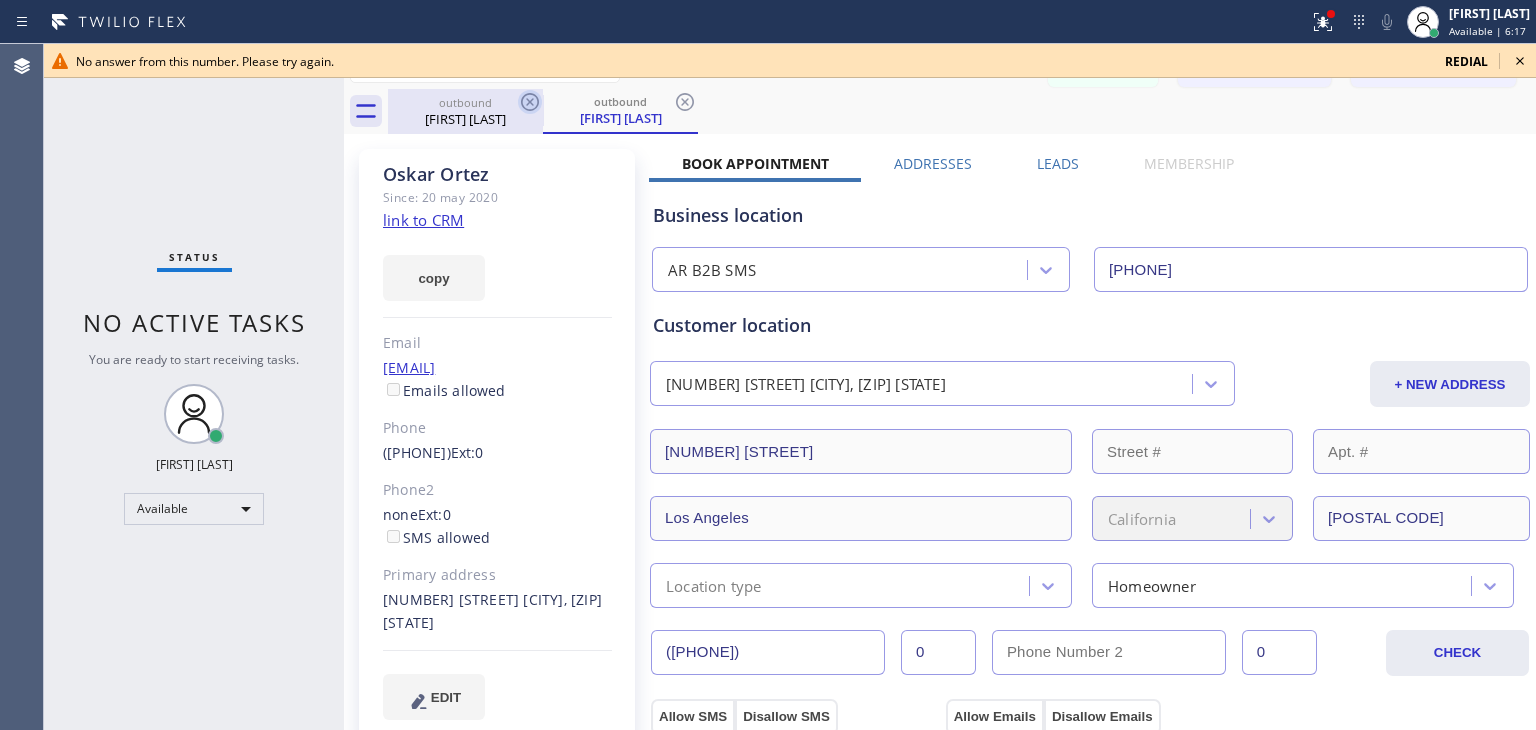 drag, startPoint x: 516, startPoint y: 103, endPoint x: 536, endPoint y: 101, distance: 20.09975 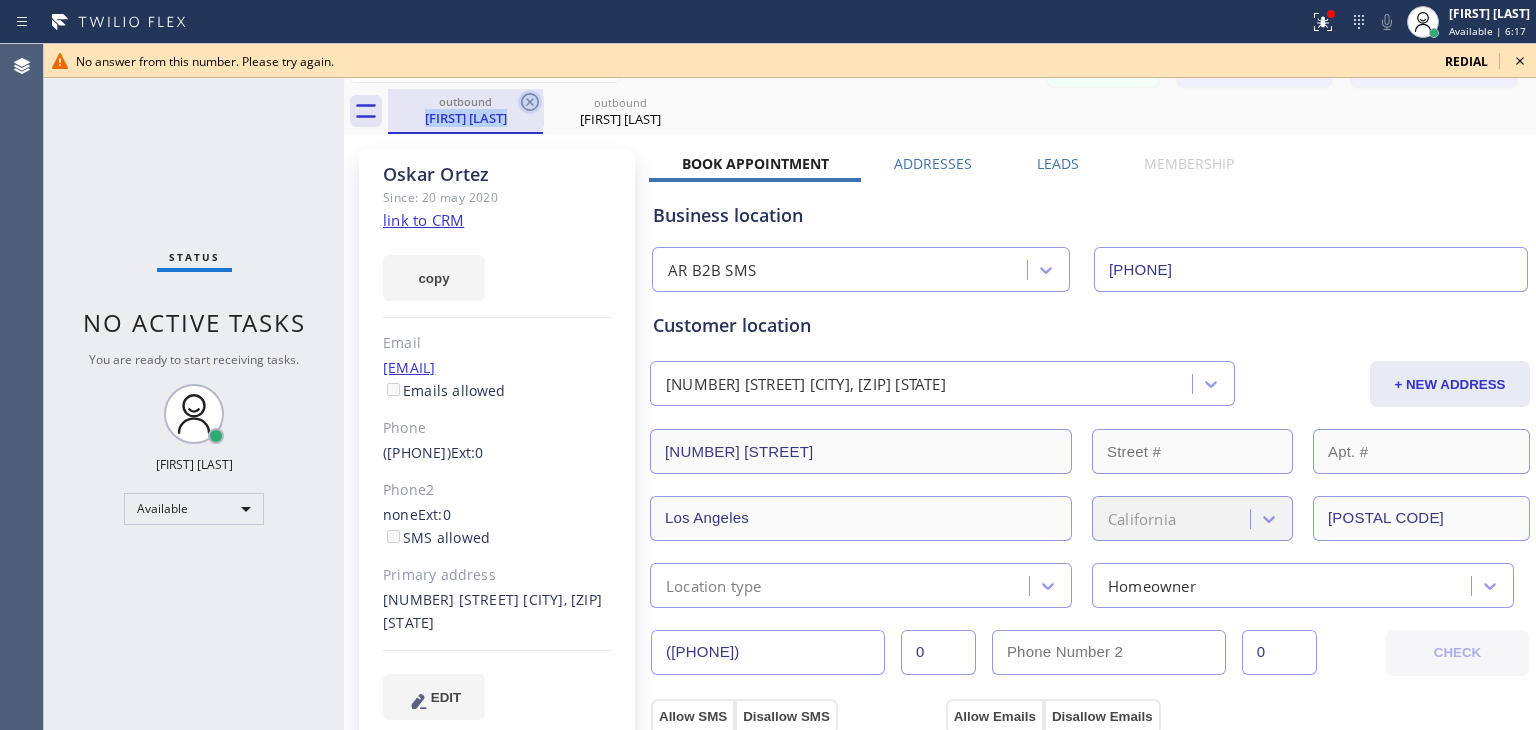 click 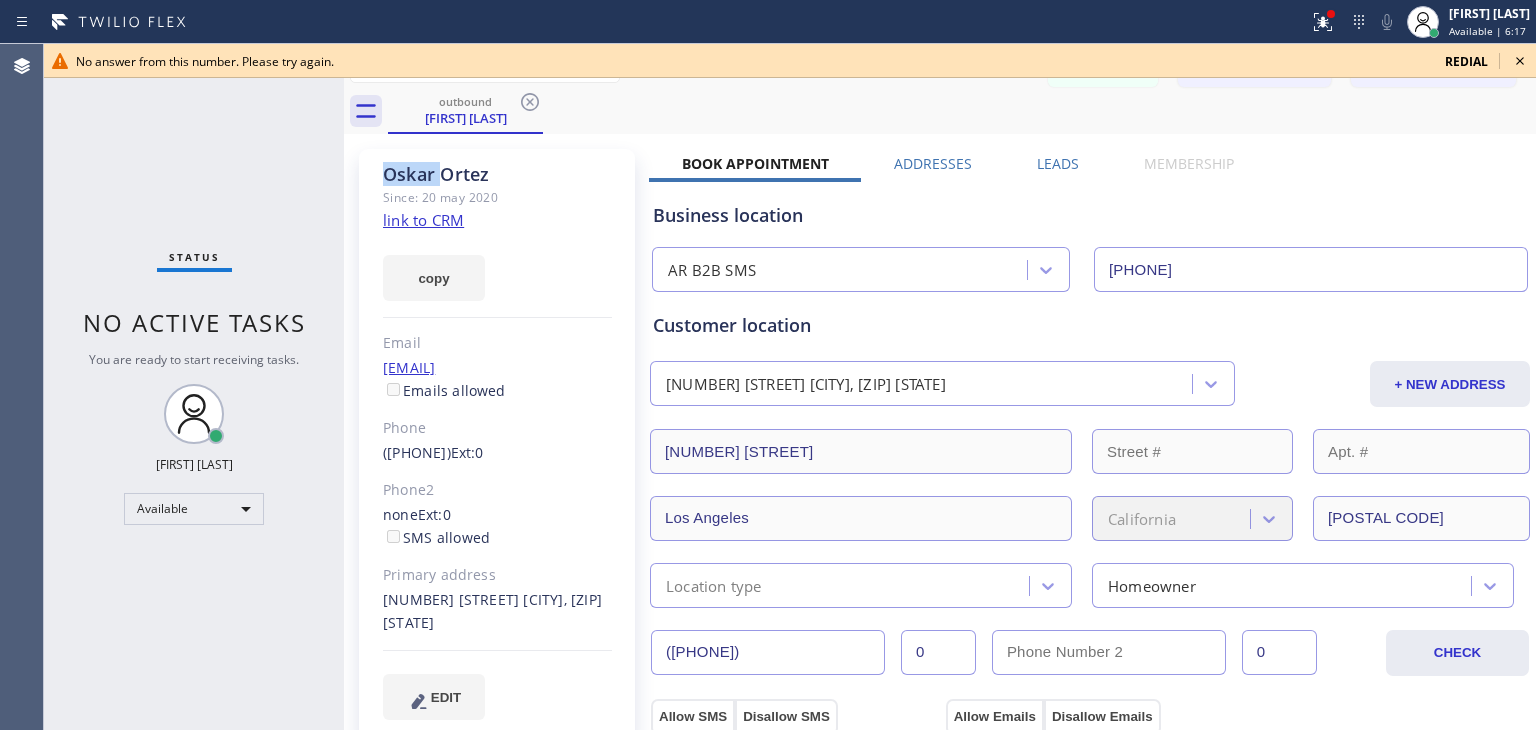 click 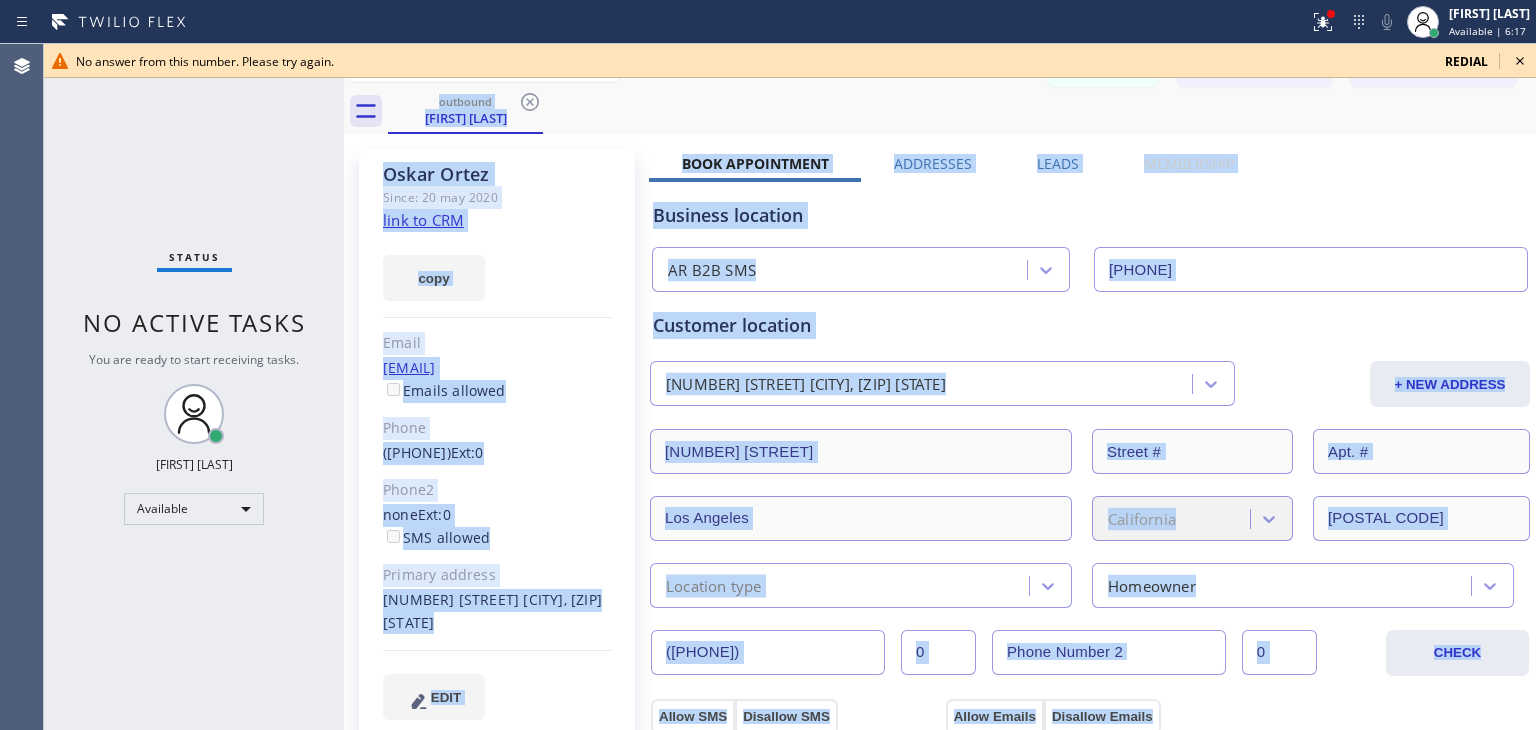 click on "outbound Oskar Ortez" at bounding box center (962, 111) 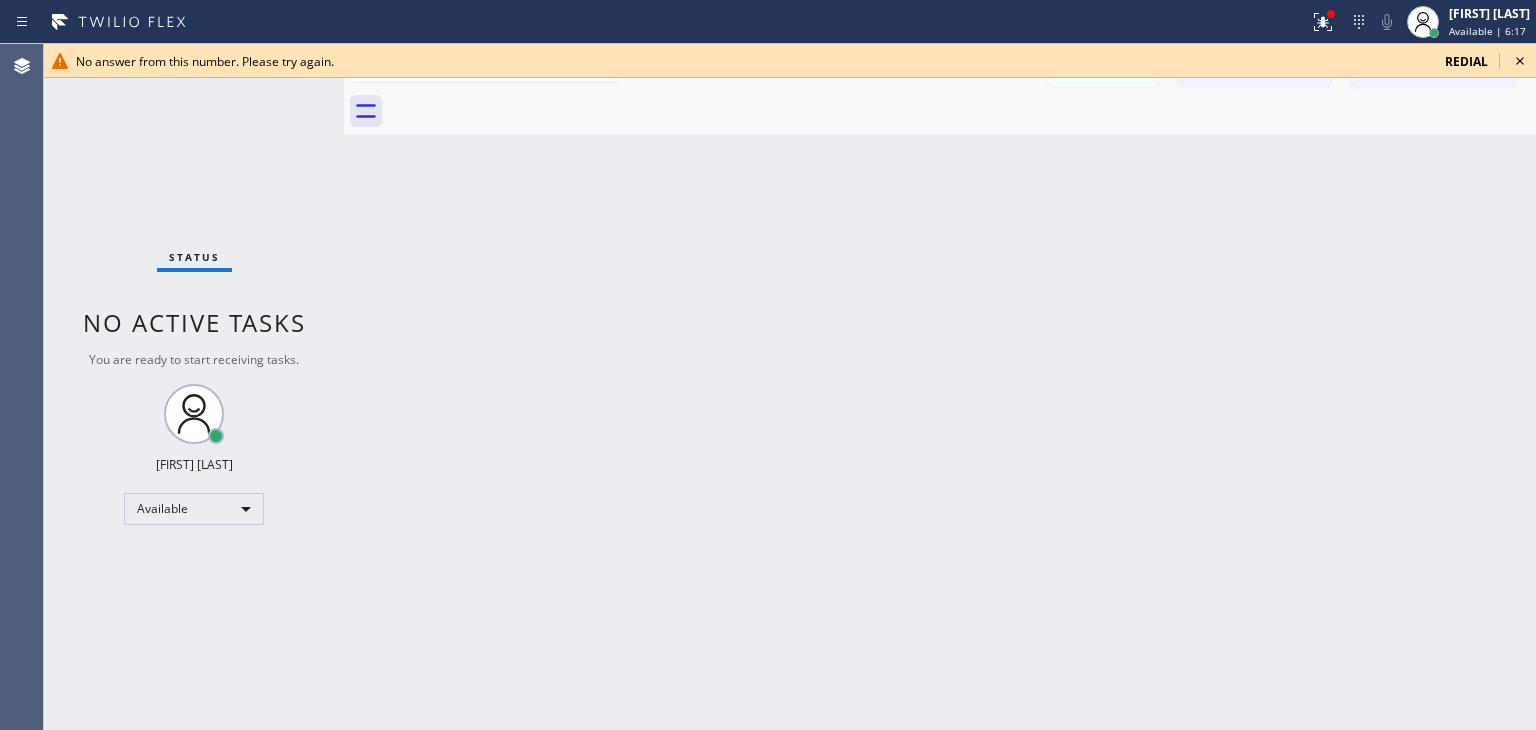 click at bounding box center (962, 111) 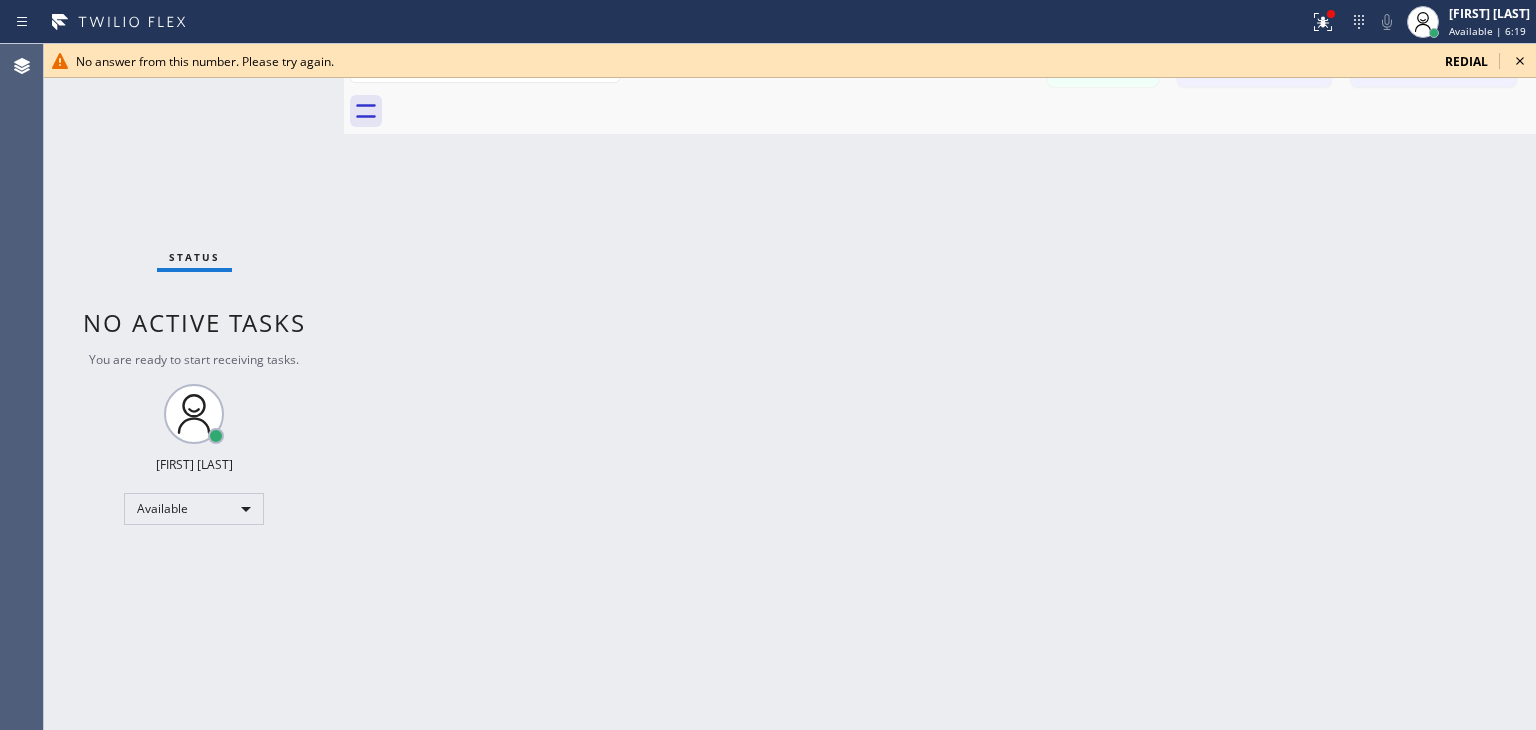 drag, startPoint x: 1507, startPoint y: 71, endPoint x: 1522, endPoint y: 60, distance: 18.601076 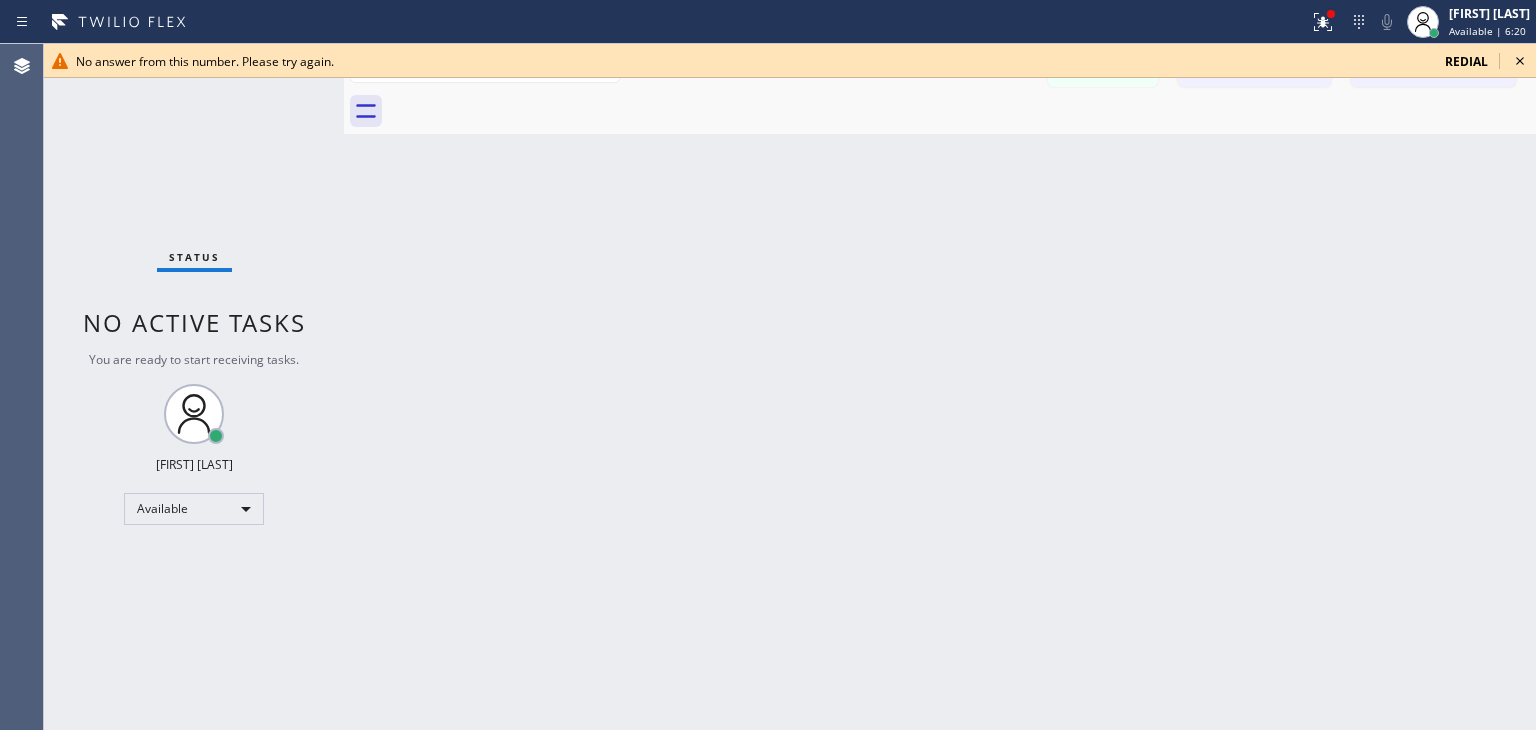 click 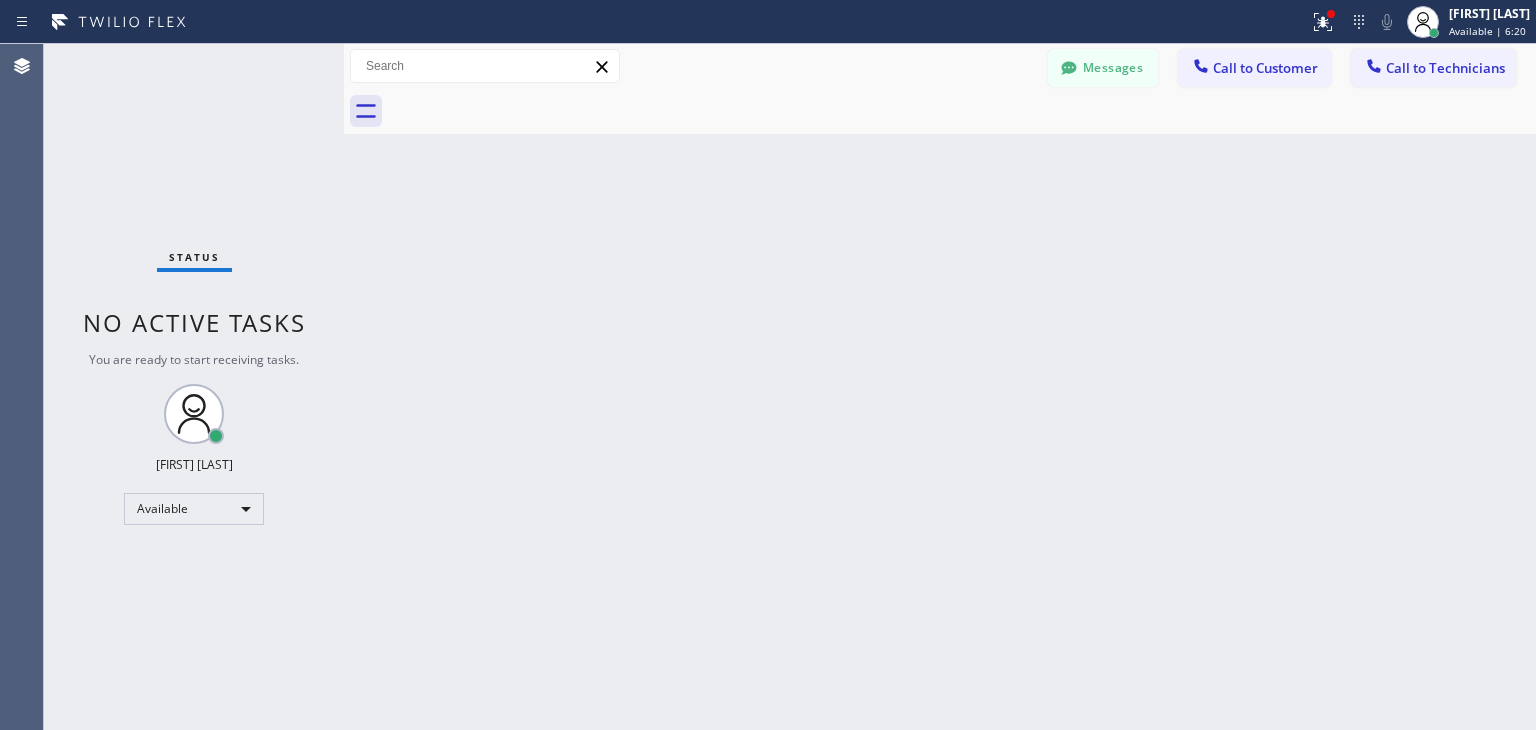 click on "Messages Call to Customer Call to Technicians Outbound call Location AR B2B SMS Your caller id phone number (833) 692-2271 Customer number Call Outbound call Technician Search Technician Your caller id phone number Your caller id phone number +12135102748 Call" at bounding box center [1292, 66] 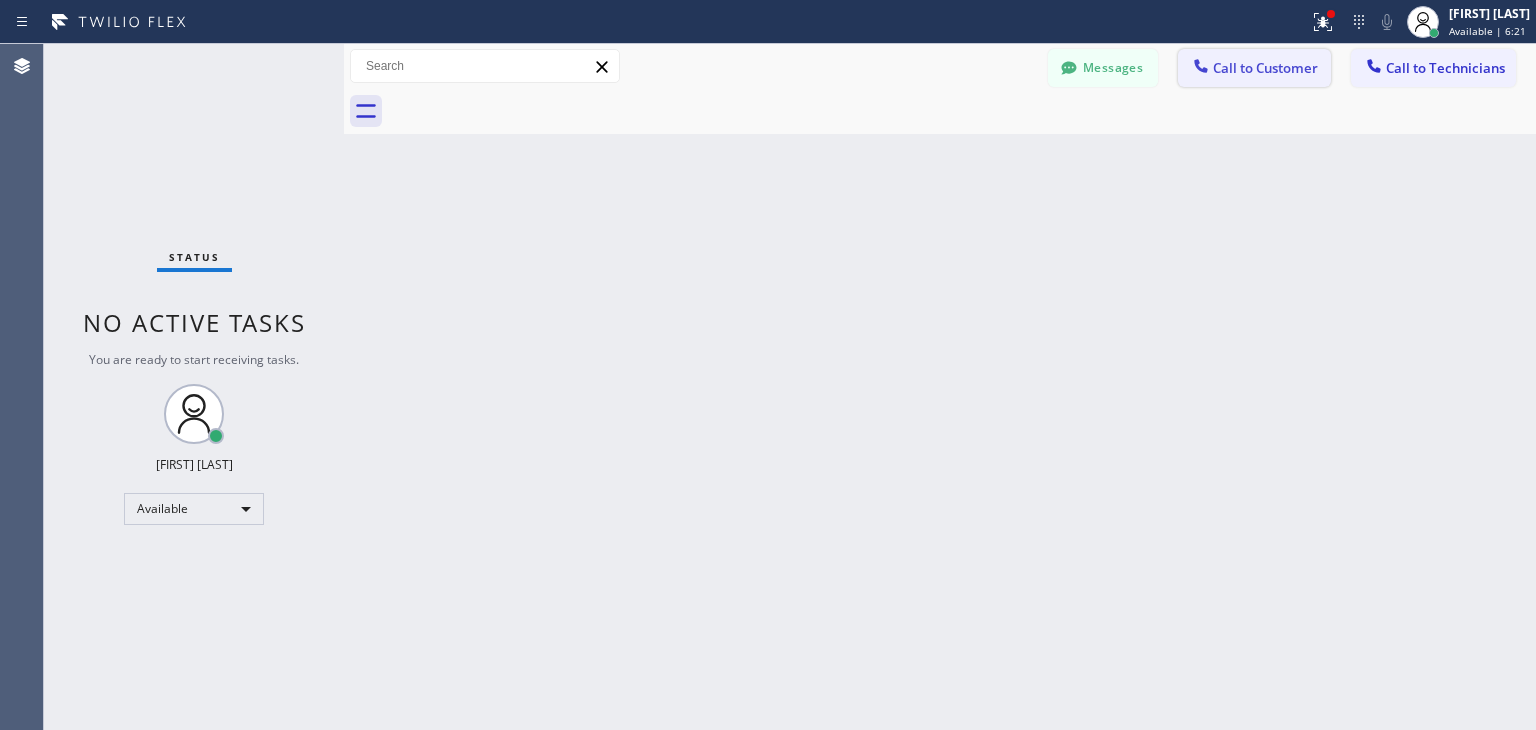 click on "Messages Call to Customer Call to Technicians Outbound call Location AR B2B SMS Your caller id phone number (833) 692-2271 Customer number Call Outbound call Technician Search Technician Your caller id phone number Your caller id phone number +12135102748 Call" at bounding box center (1292, 66) 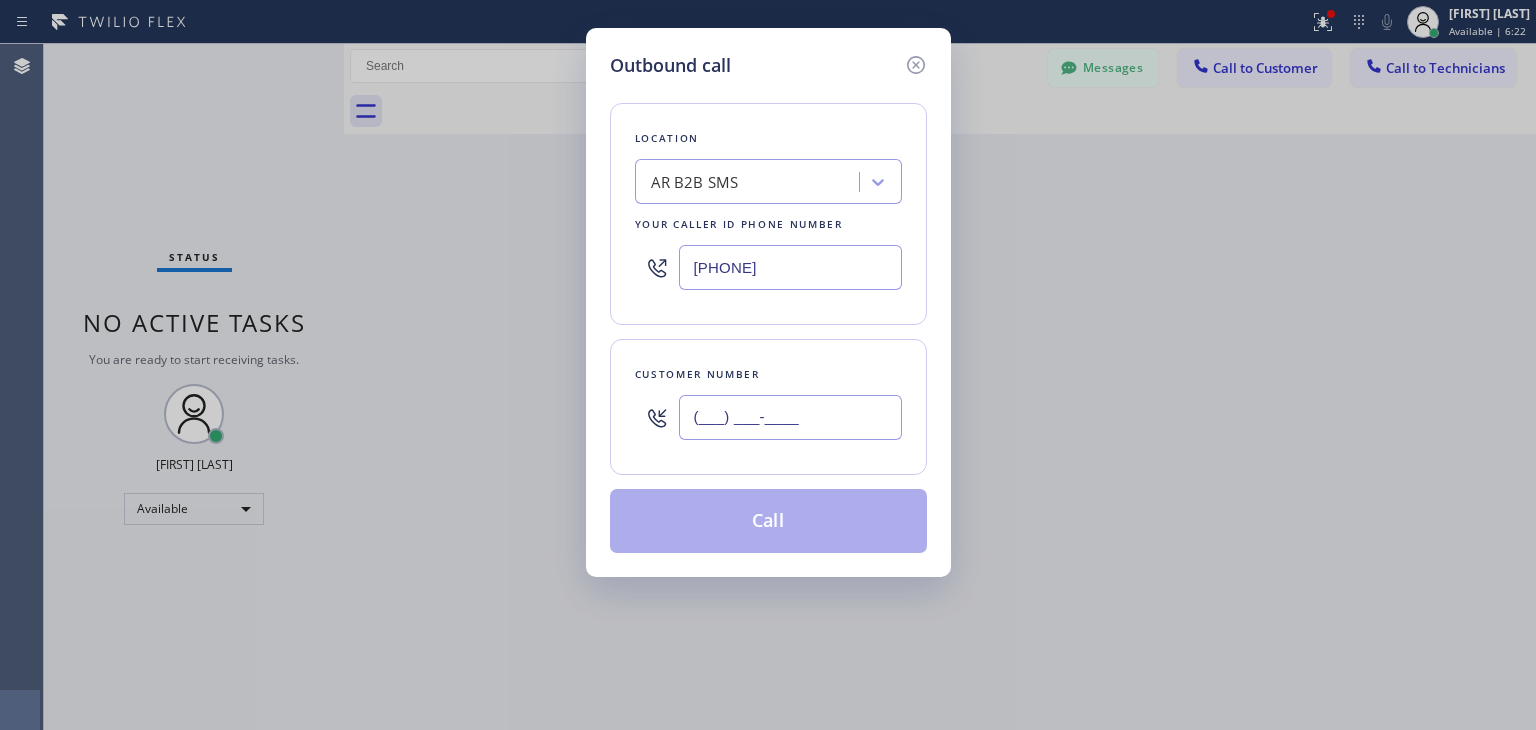 paste on "323) 440-1314" 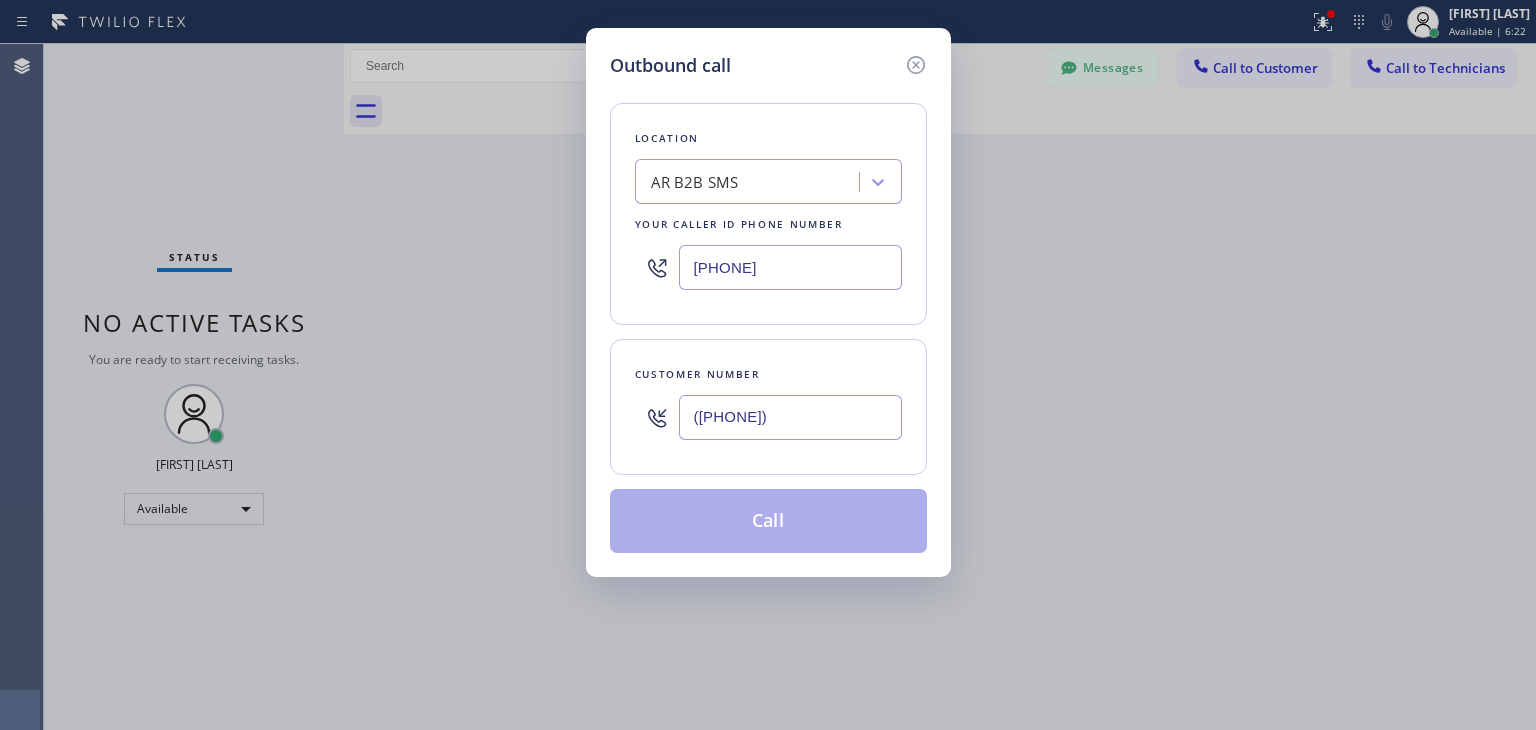 click on "([PHONE])" at bounding box center [790, 417] 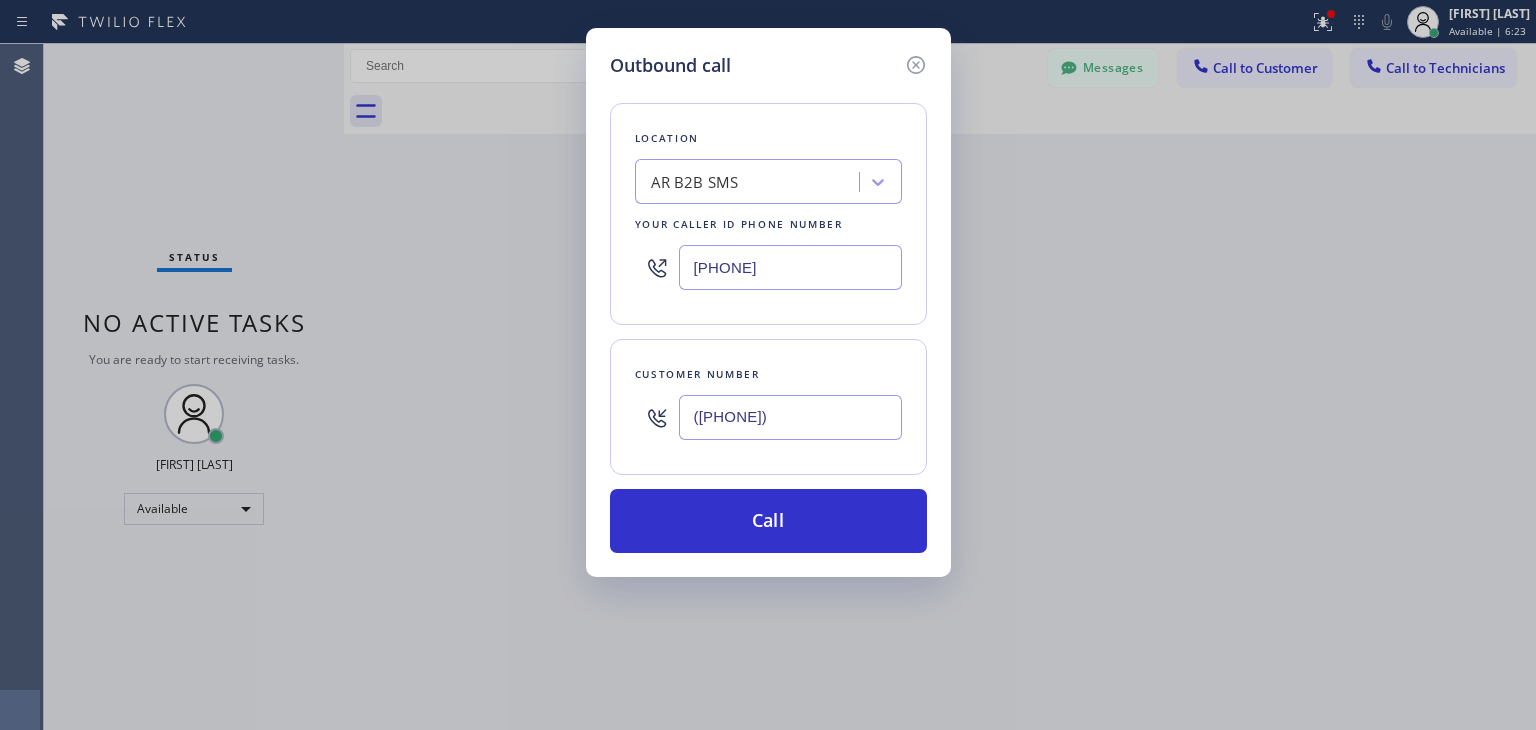 type on "([PHONE])" 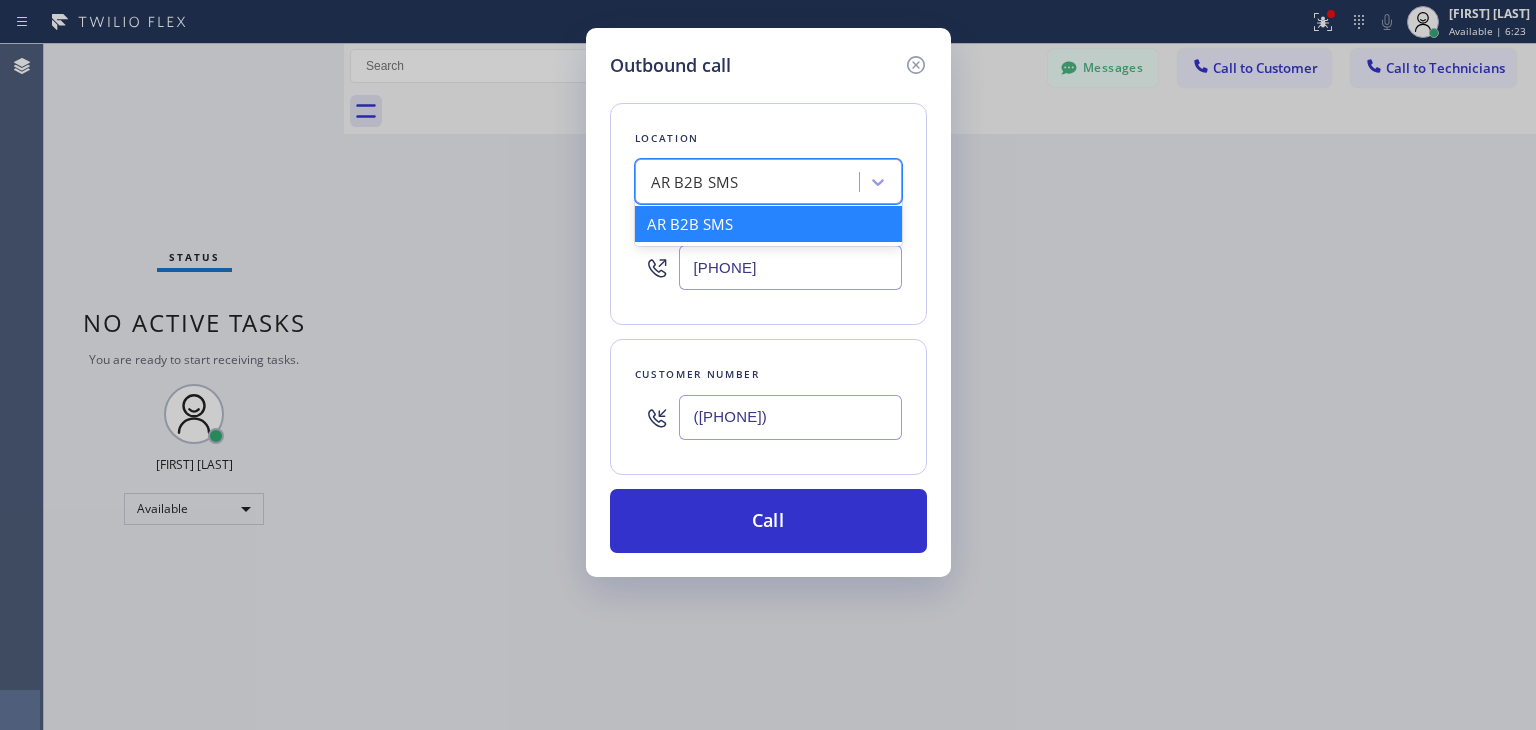 click on "AR B2B SMS" at bounding box center [750, 182] 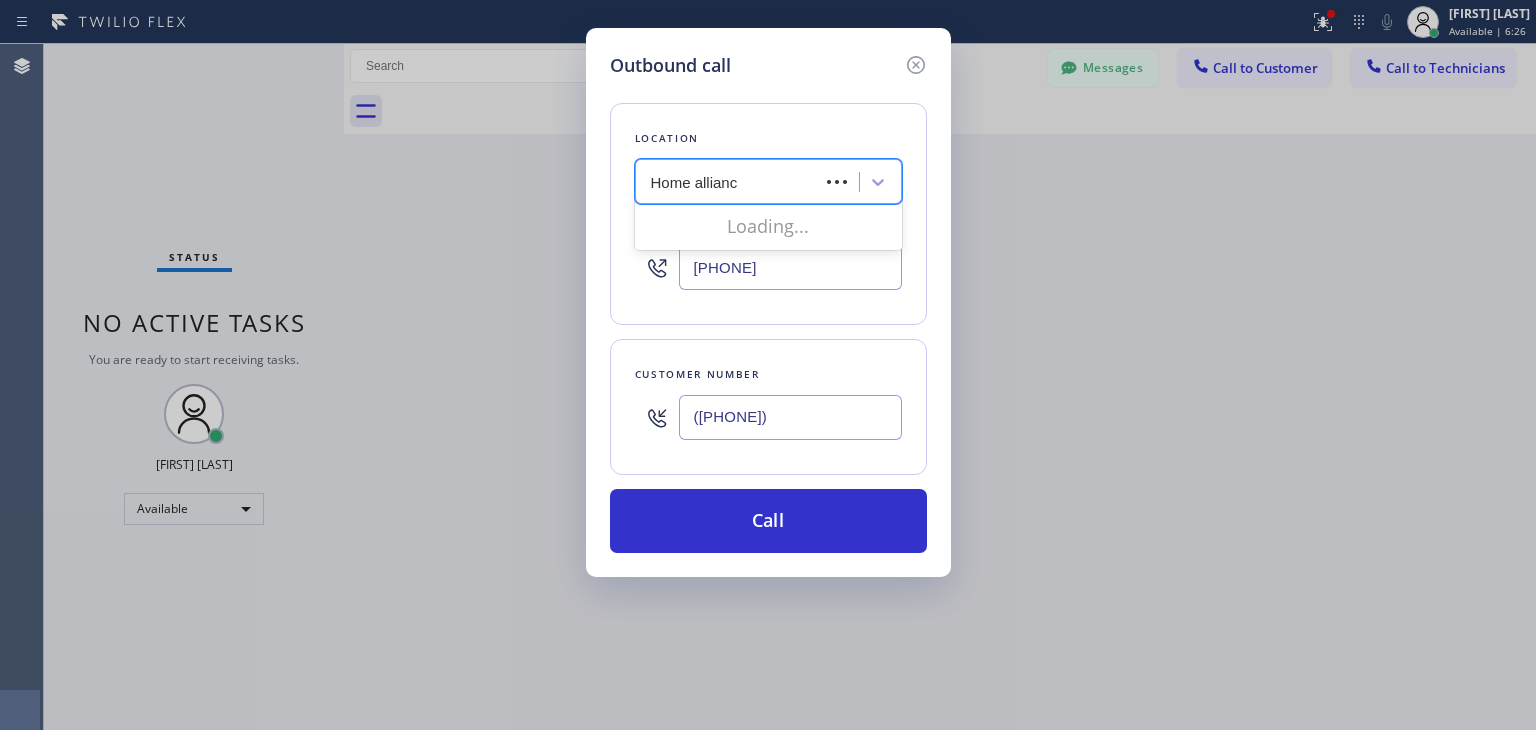 type on "Home alliance" 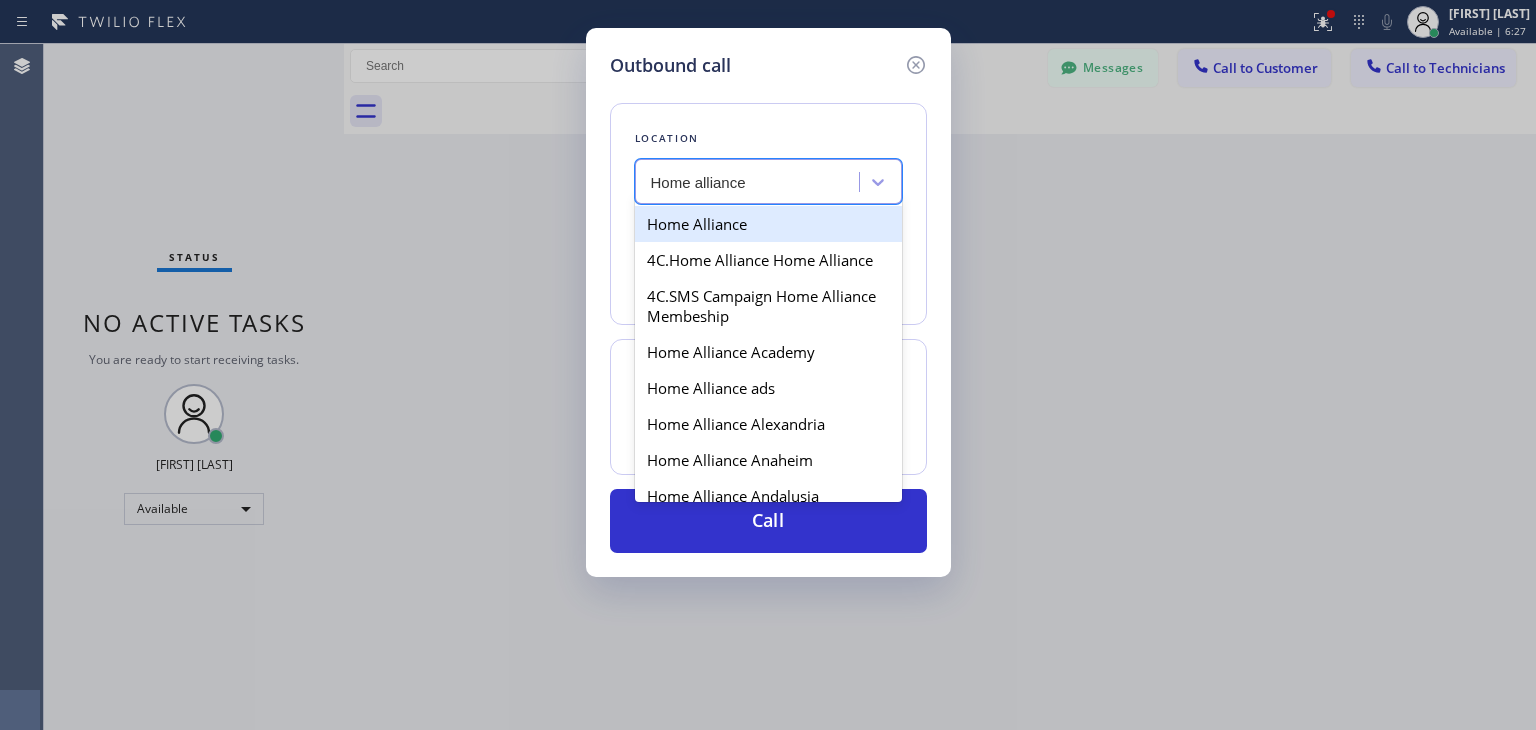 click on "Home Alliance" at bounding box center [768, 224] 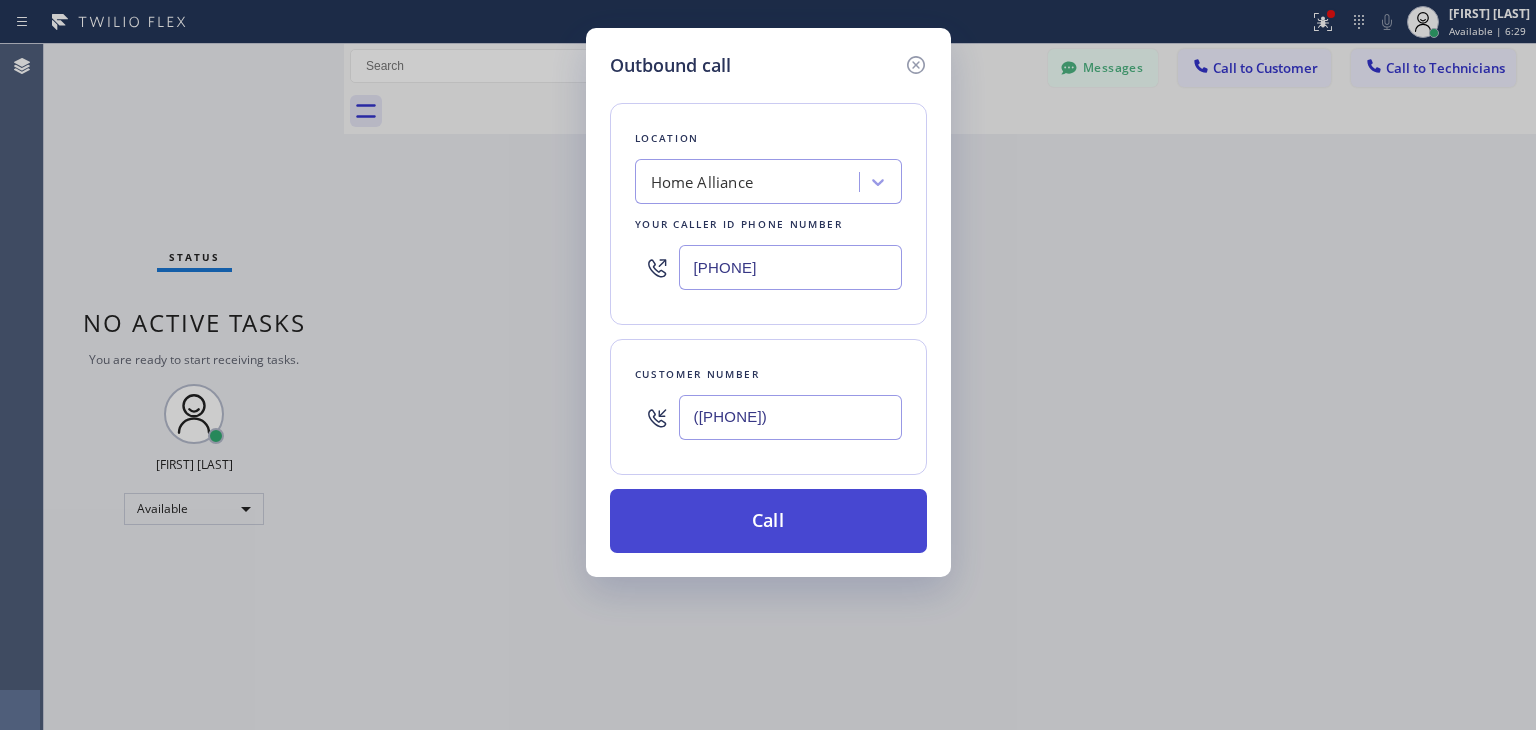 click on "Call" at bounding box center [768, 521] 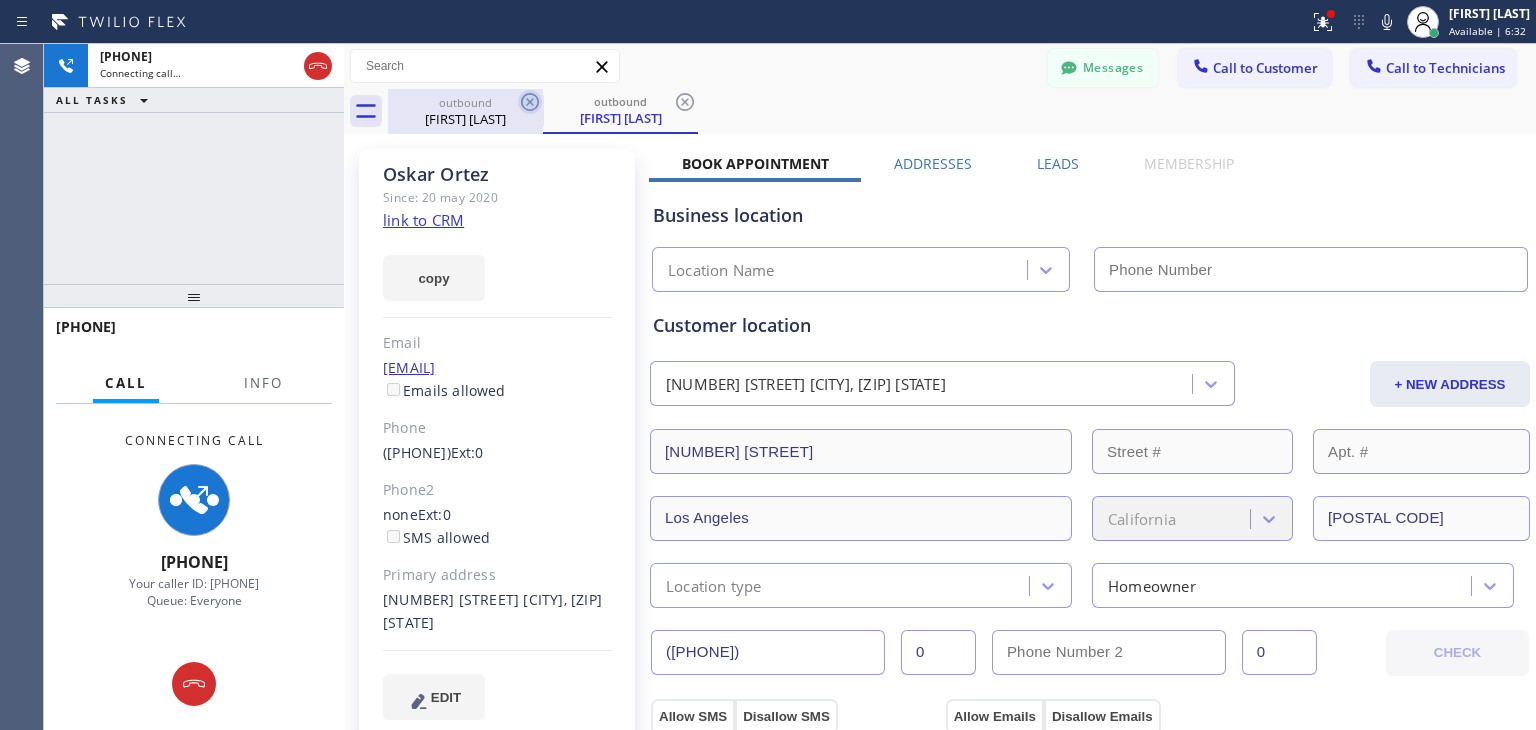 click 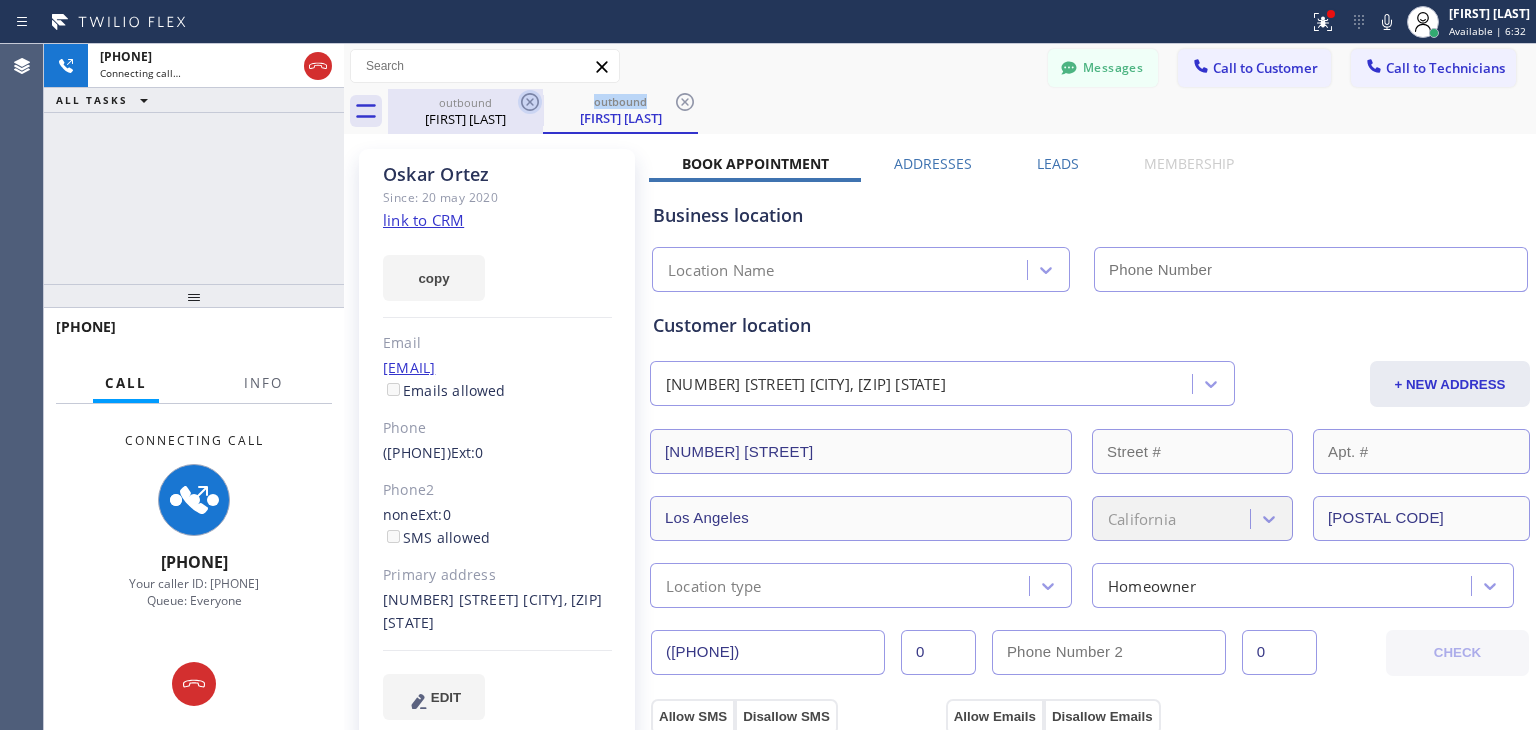 click 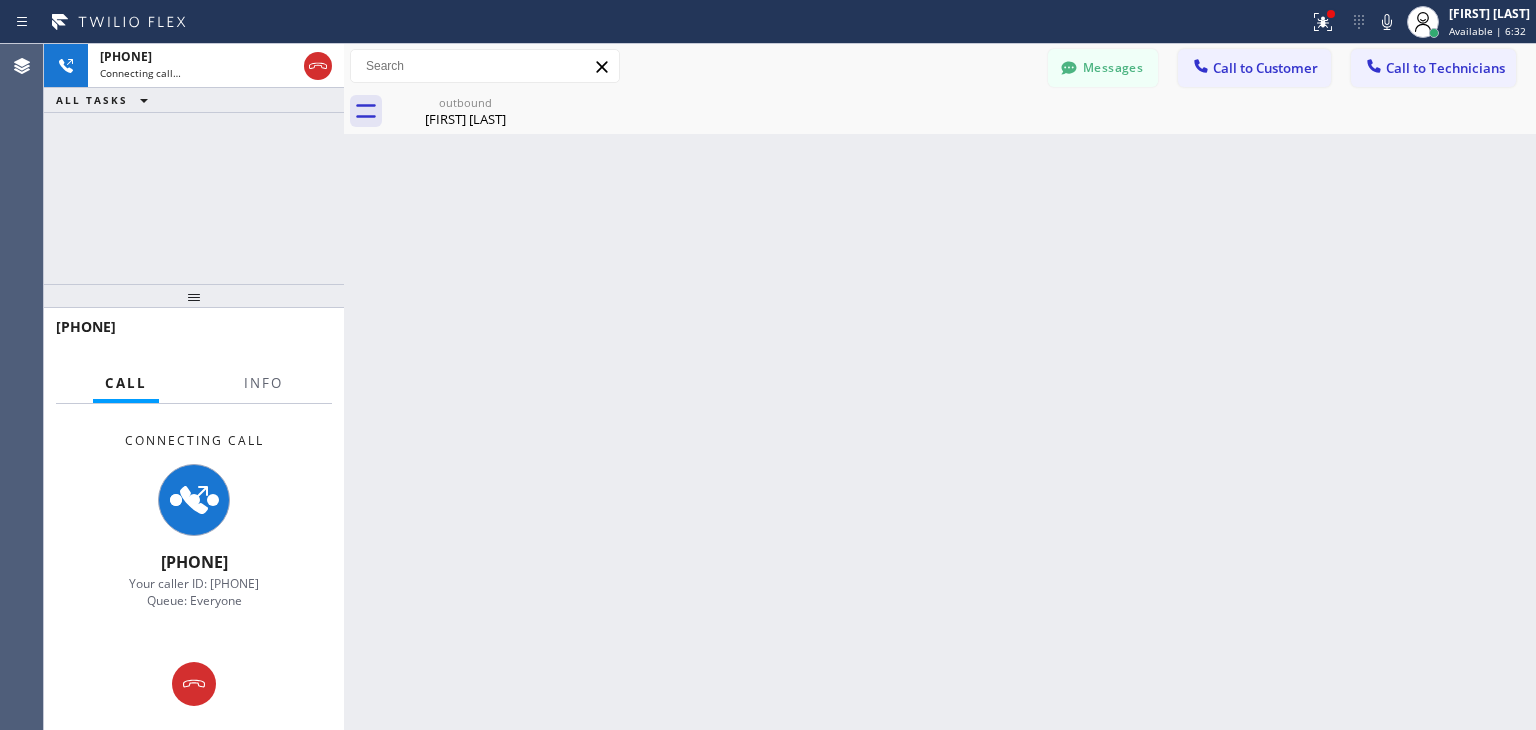 click 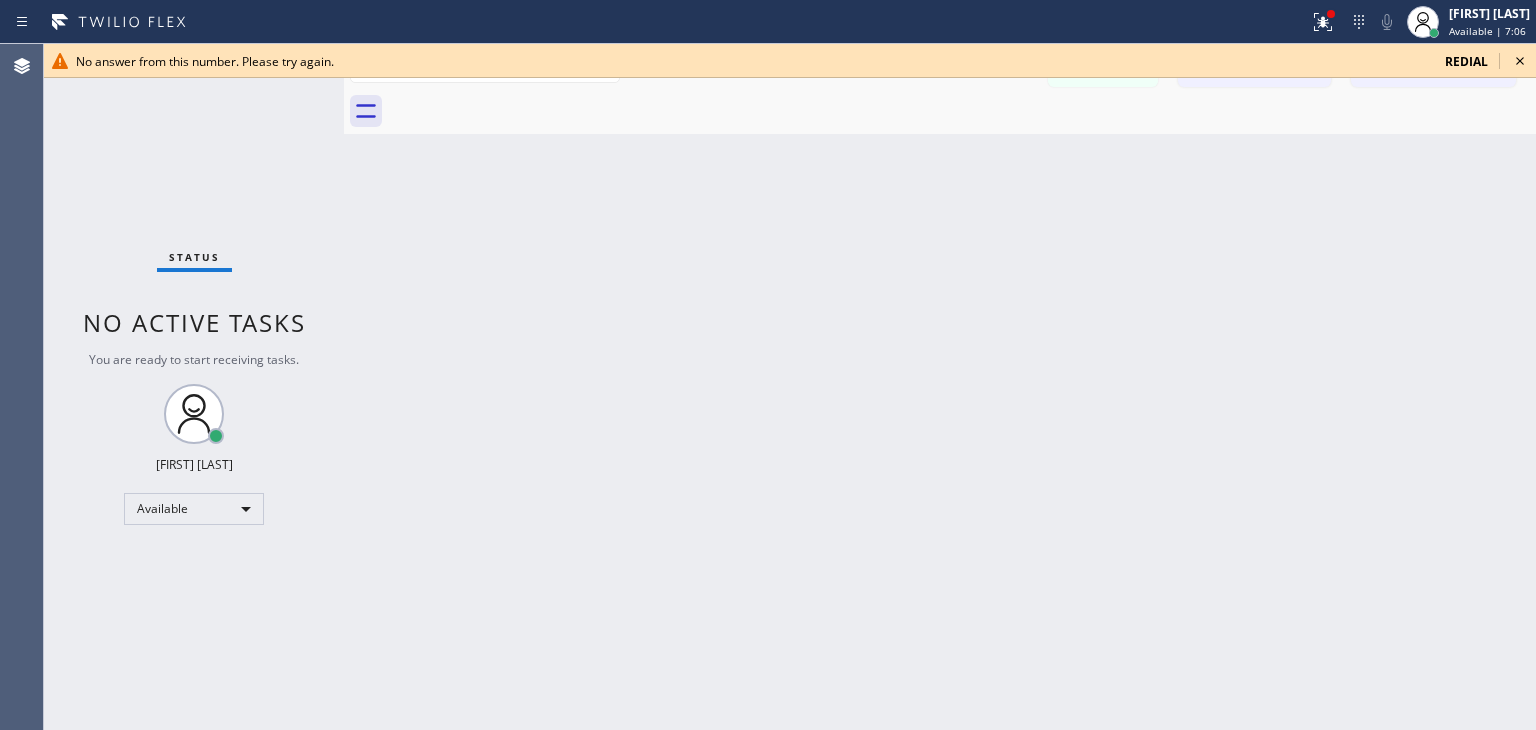 click 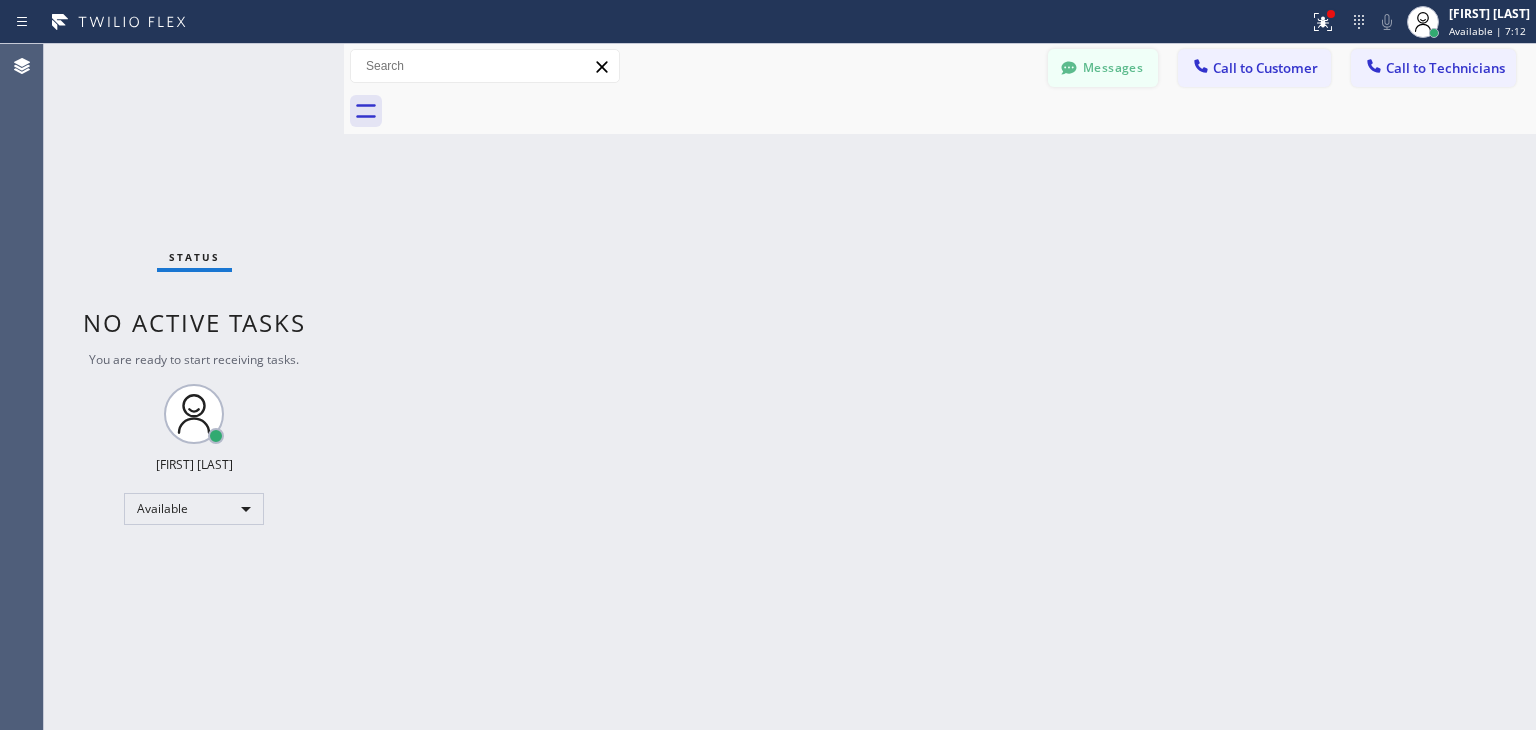 click on "Messages" at bounding box center [1103, 68] 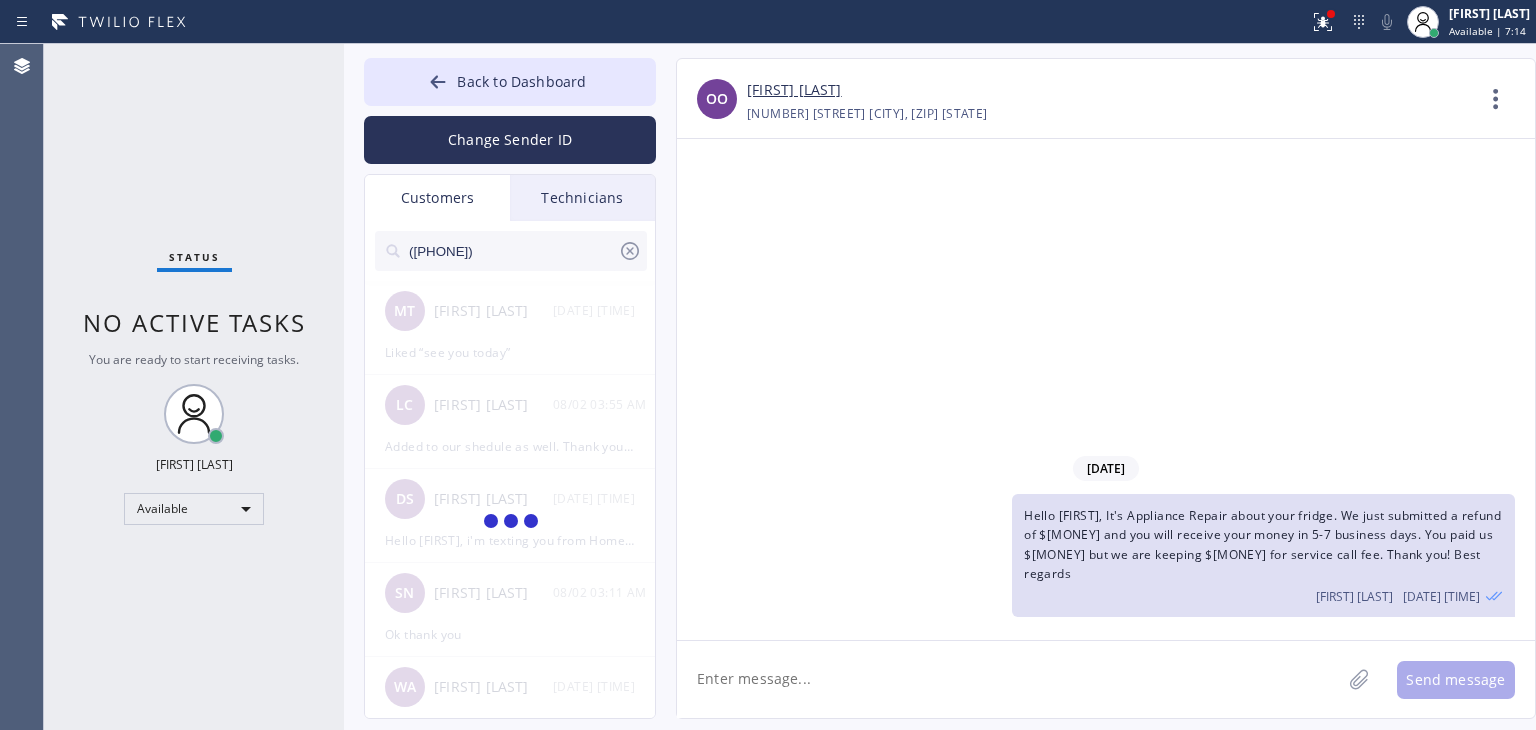 click on "([PHONE])" at bounding box center (512, 251) 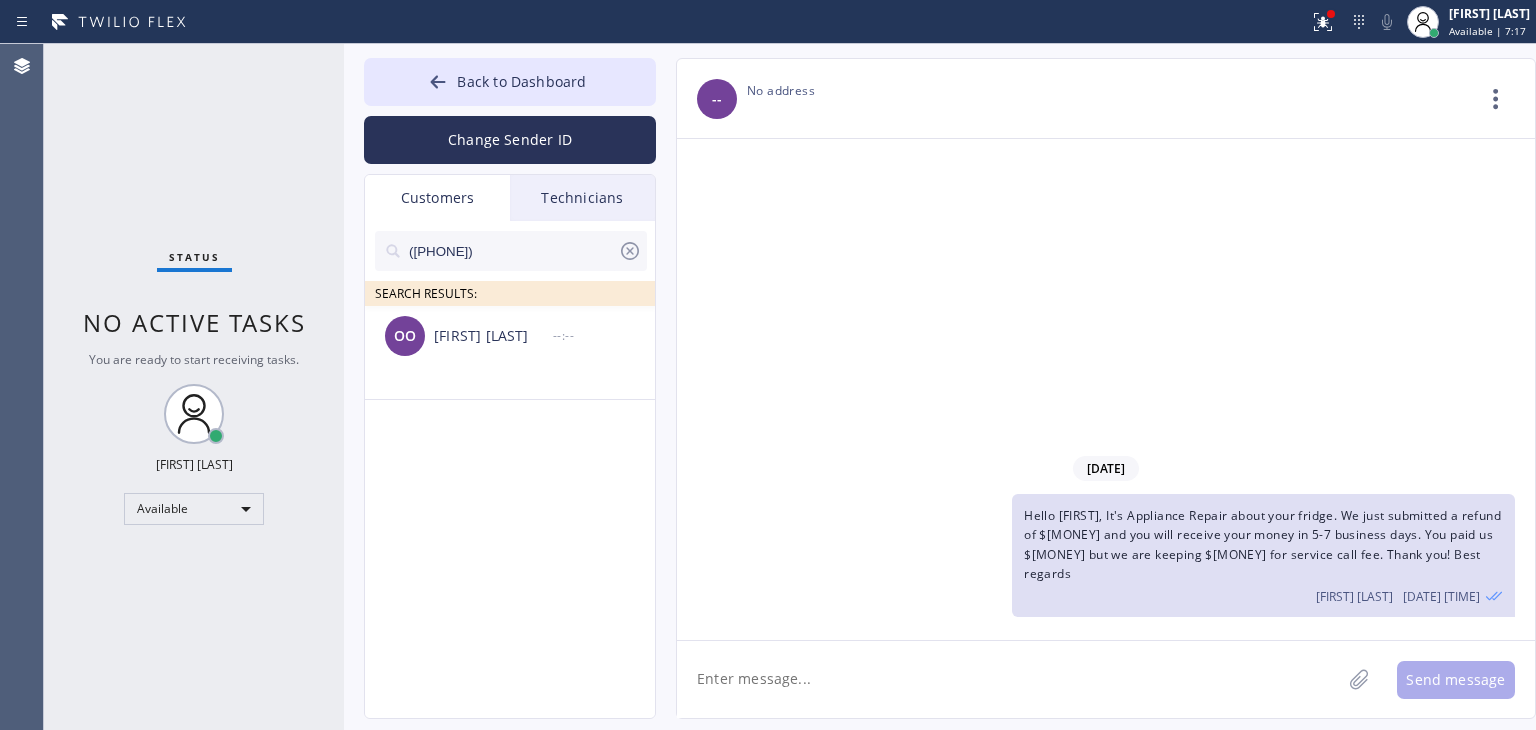 type on "(323) 440-131" 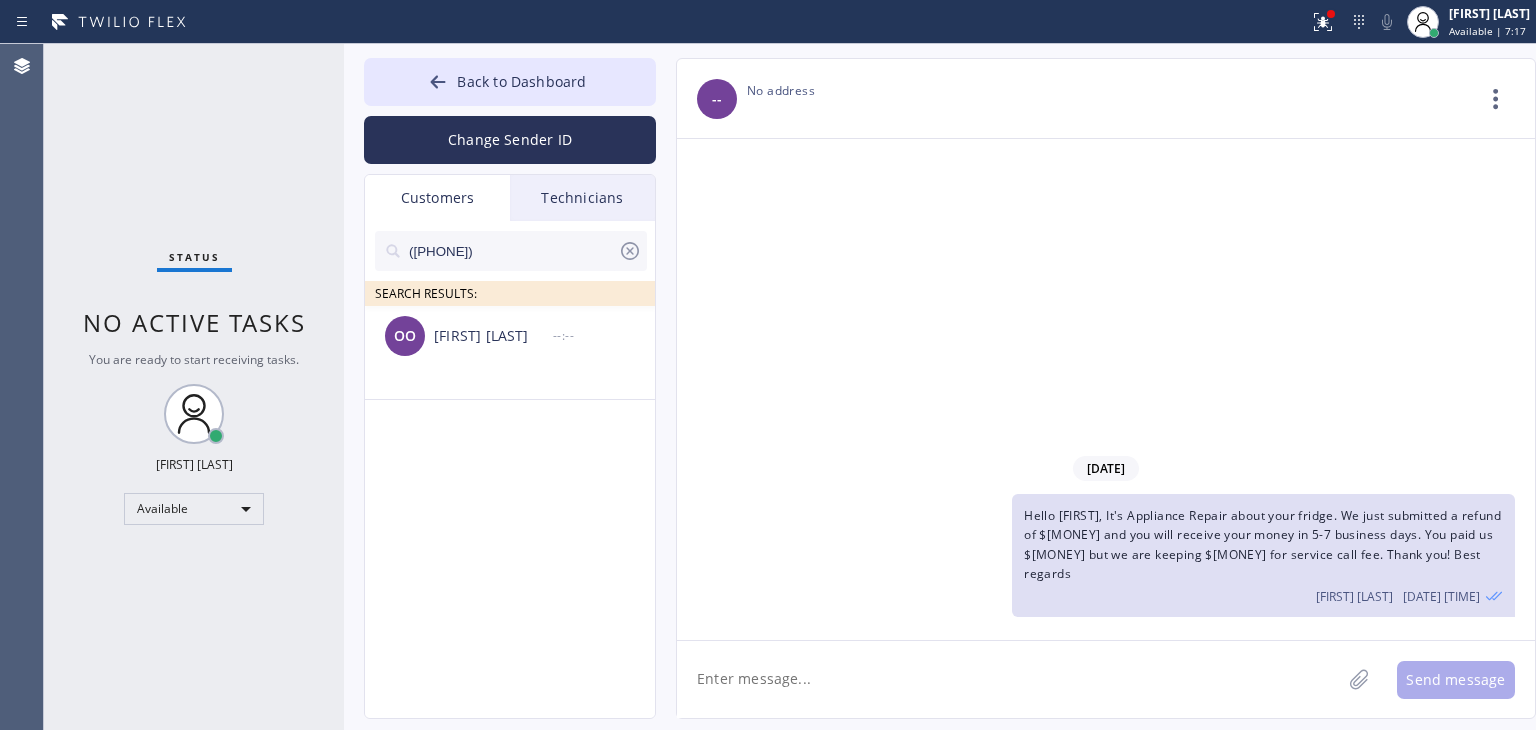 click on "OO Oskar Ortez    --:--" at bounding box center (511, 336) 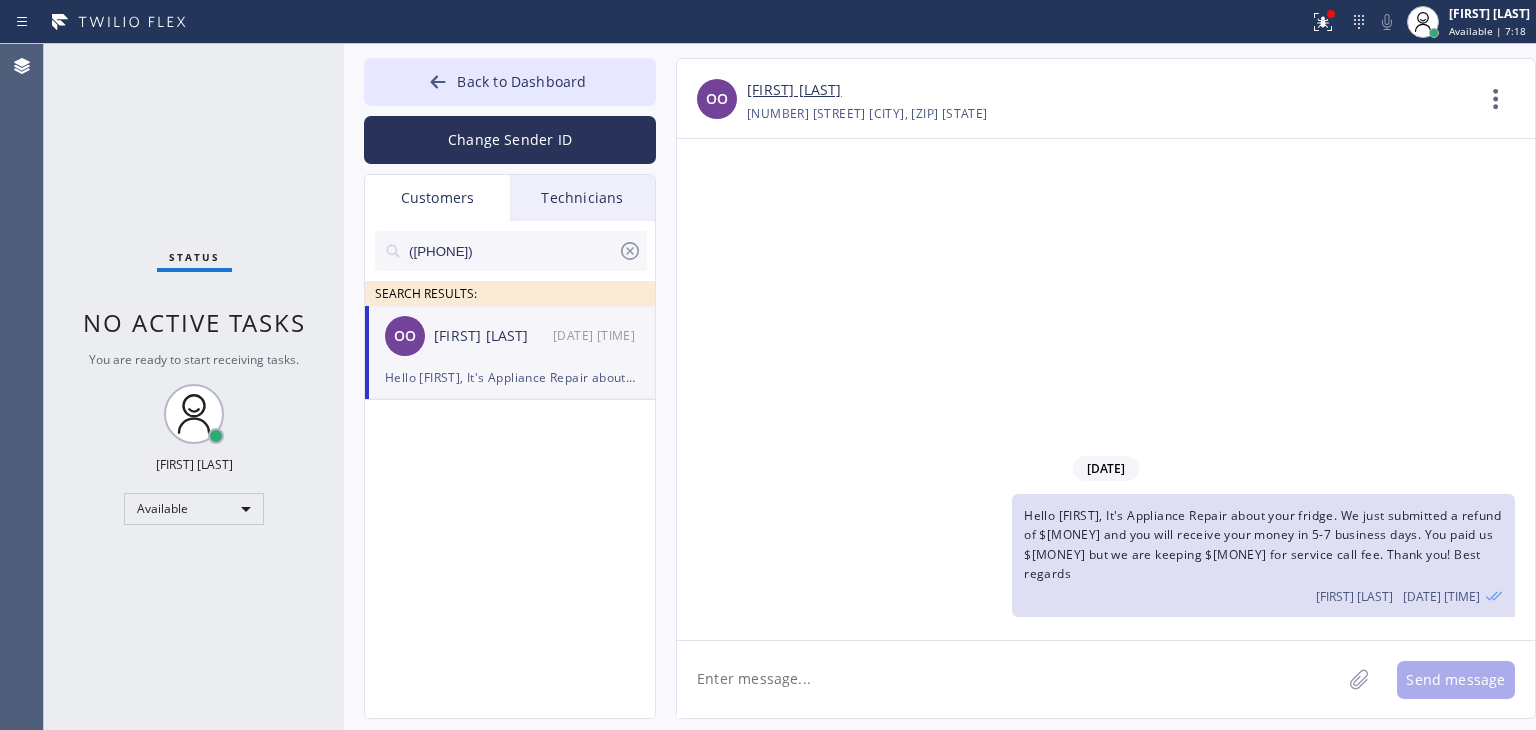 click 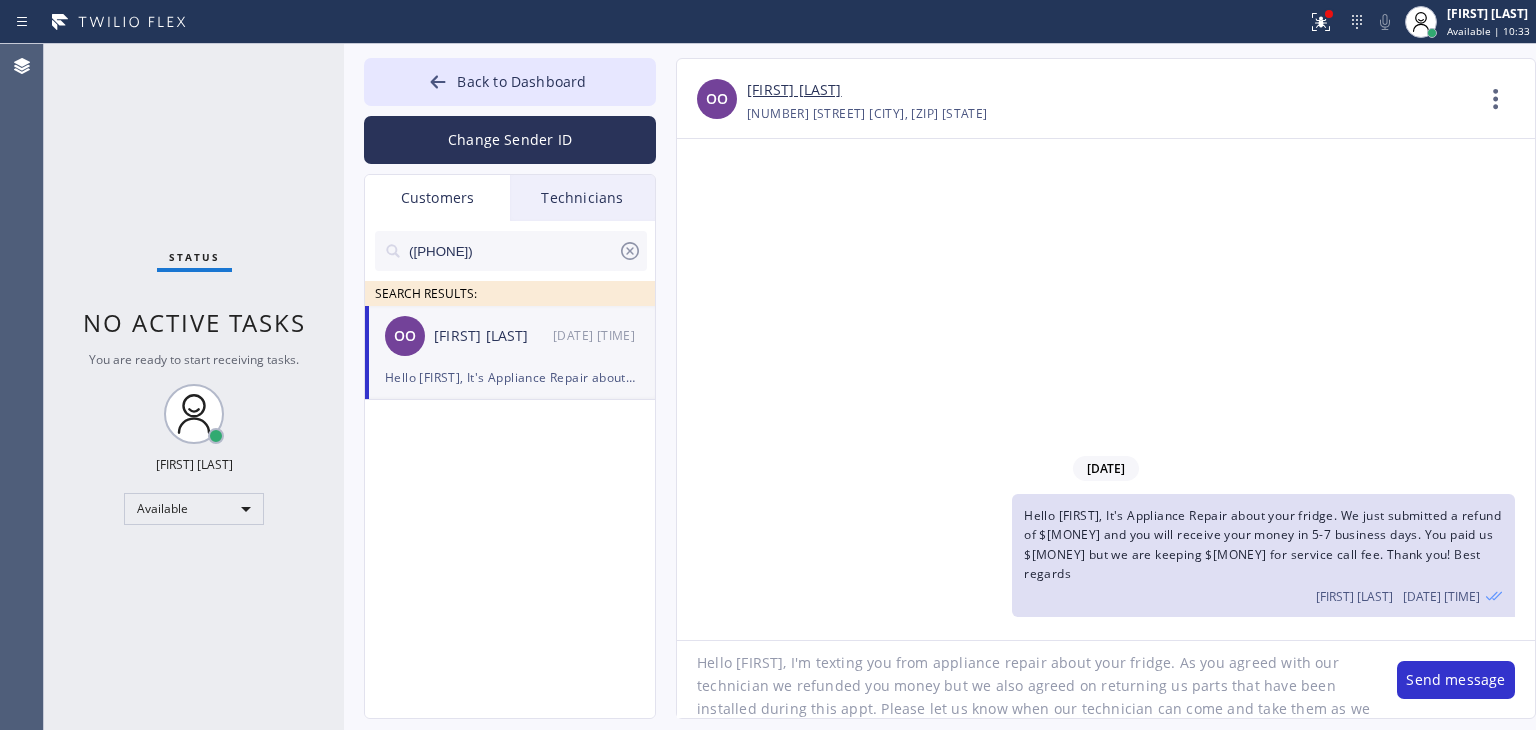 scroll, scrollTop: 40, scrollLeft: 0, axis: vertical 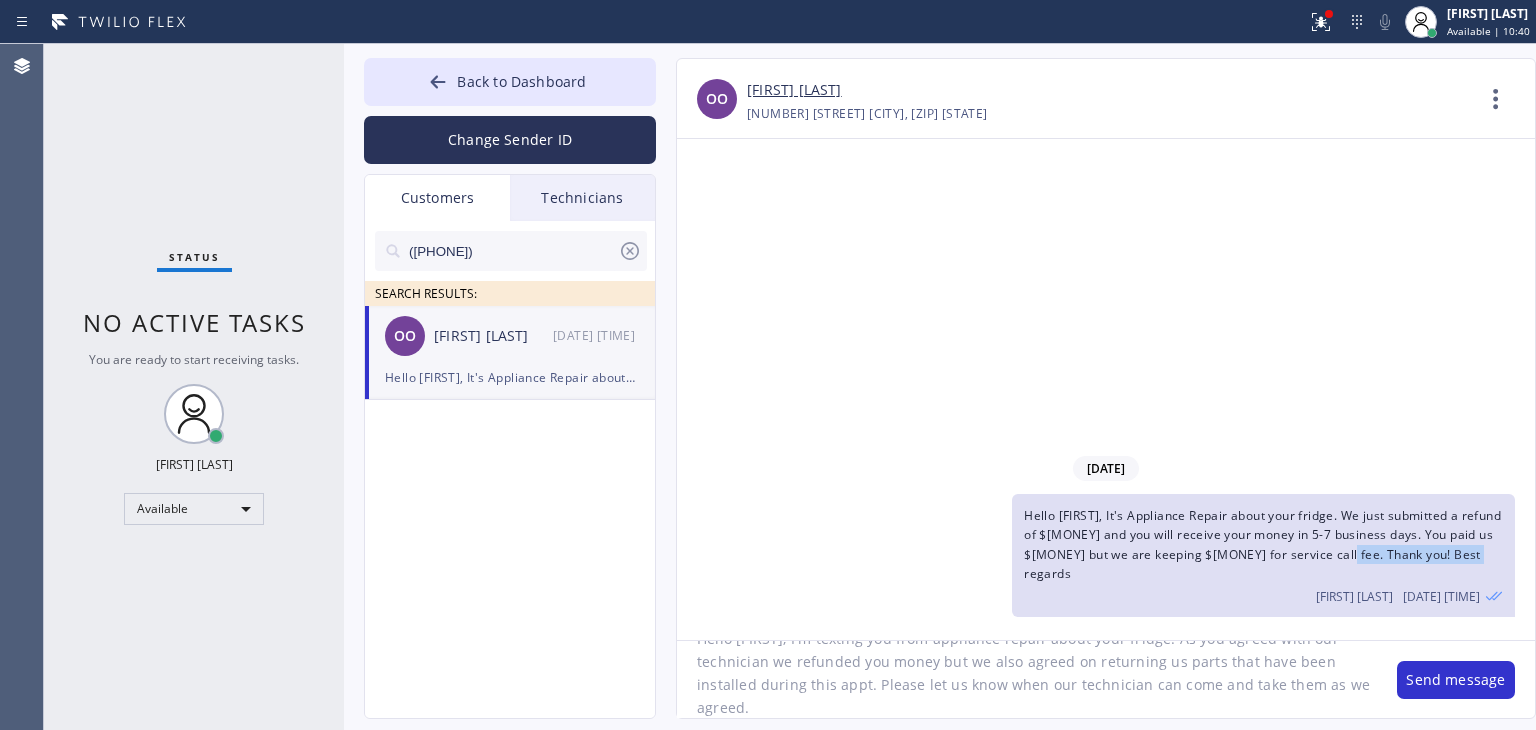 drag, startPoint x: 1350, startPoint y: 574, endPoint x: 1488, endPoint y: 573, distance: 138.00362 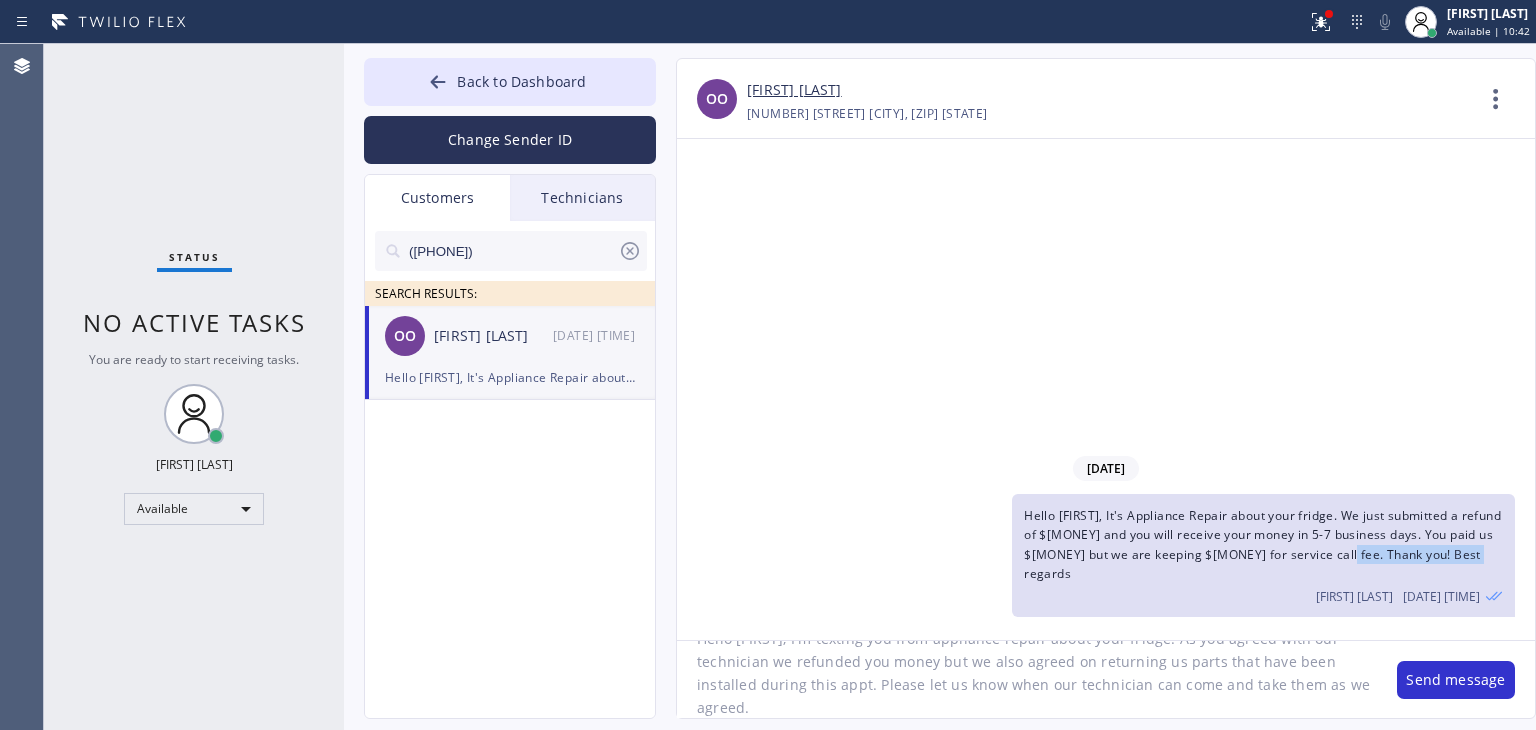 click on "Hello [FIRST], It's Appliance Repair about your fridge. We just submitted a refund of $[AMOUNT] and you will receive your money in [TIME] business days. You paid us $[AMOUNT] but we are keeping $[AMOUNT] for service call fee. Thank you! Best regards" at bounding box center (1262, 544) 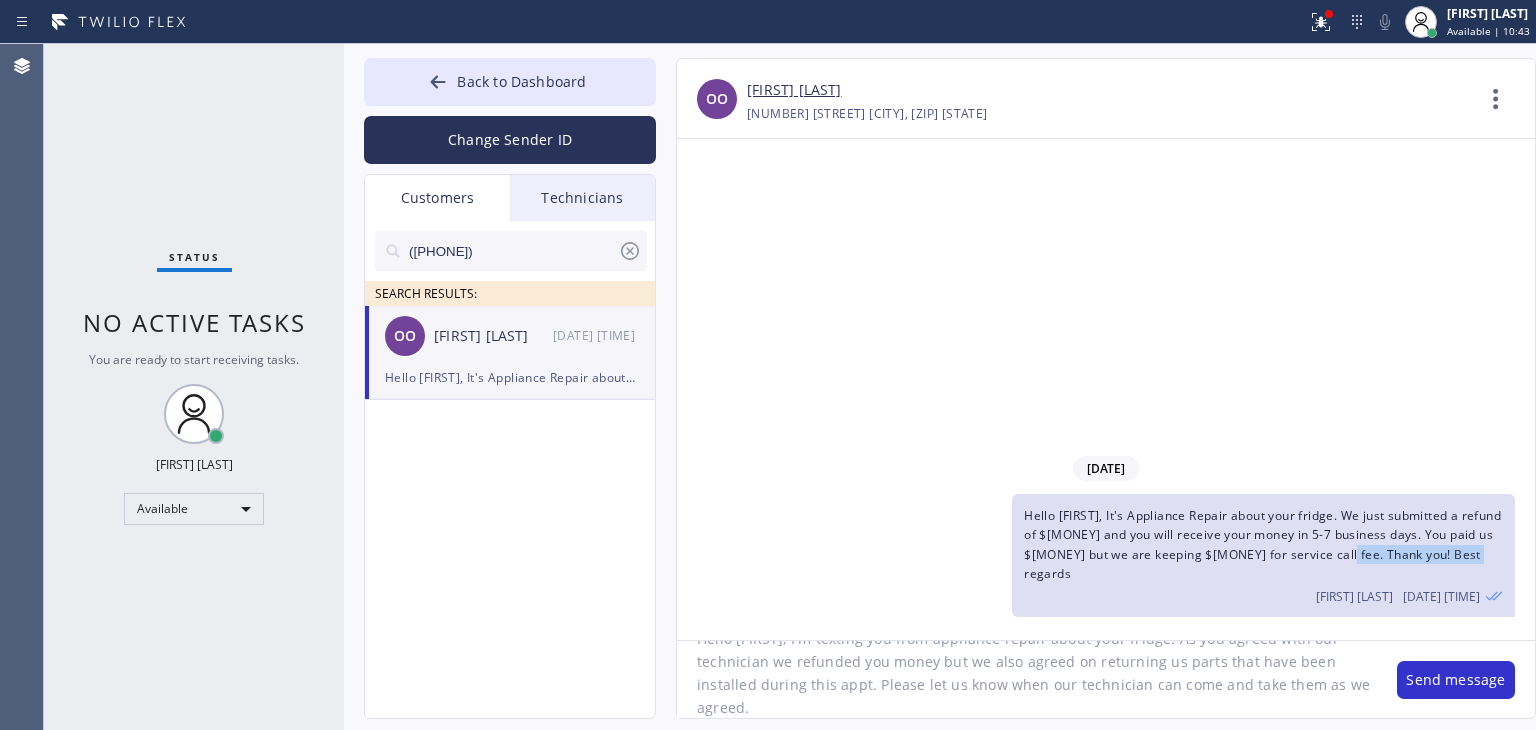 click on "Hello [FIRST], It's Appliance Repair about your fridge. We just submitted a refund of $[AMOUNT] and you will receive your money in [TIME] business days. You paid us $[AMOUNT] but we are keeping $[AMOUNT] for service call fee. Thank you! Best regards" at bounding box center [1262, 544] 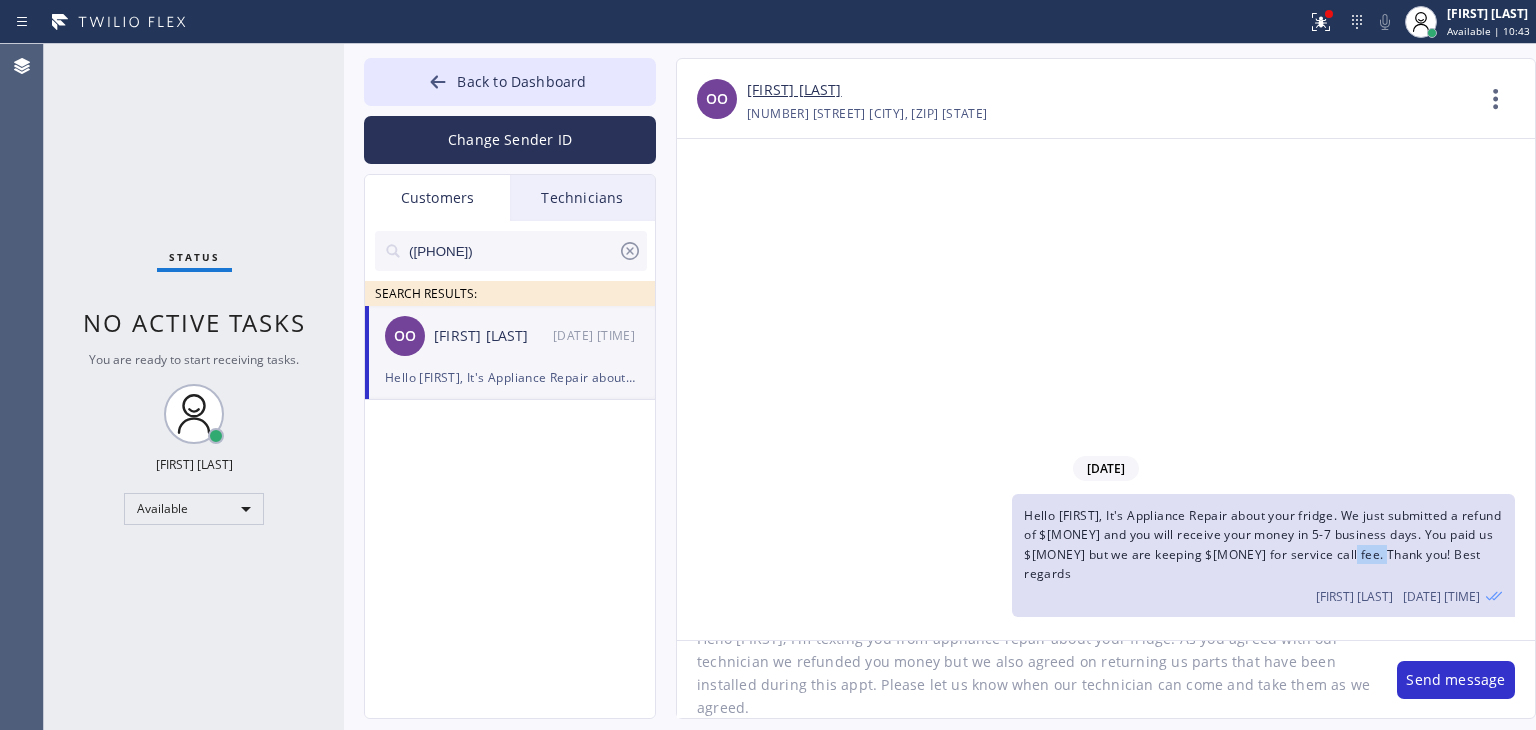 click on "Hello [FIRST], It's Appliance Repair about your fridge. We just submitted a refund of $[AMOUNT] and you will receive your money in [TIME] business days. You paid us $[AMOUNT] but we are keeping $[AMOUNT] for service call fee. Thank you! Best regards" at bounding box center (1262, 544) 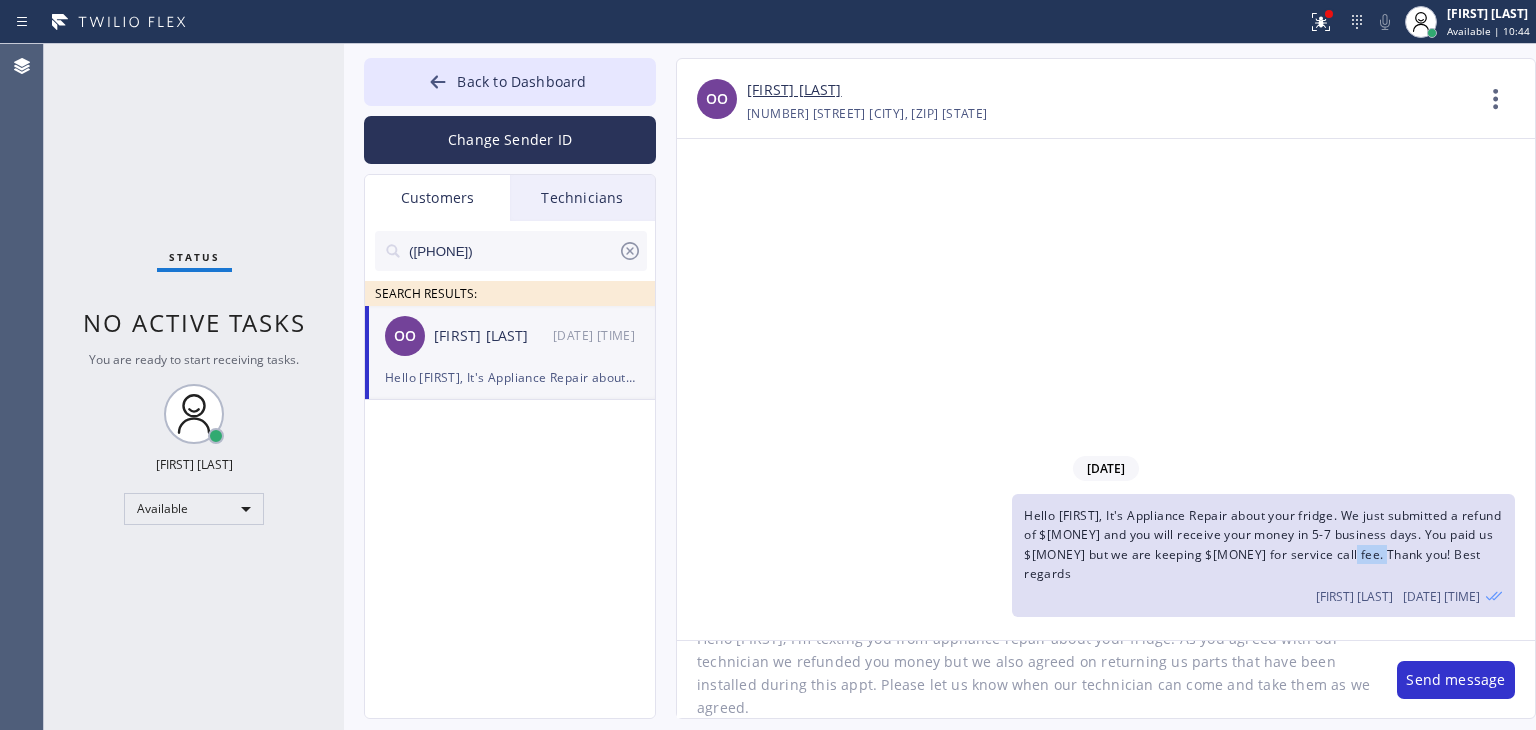 click on "Hello [FIRST], It's Appliance Repair about your fridge. We just submitted a refund of $[AMOUNT] and you will receive your money in [TIME] business days. You paid us $[AMOUNT] but we are keeping $[AMOUNT] for service call fee. Thank you! Best regards" at bounding box center [1262, 544] 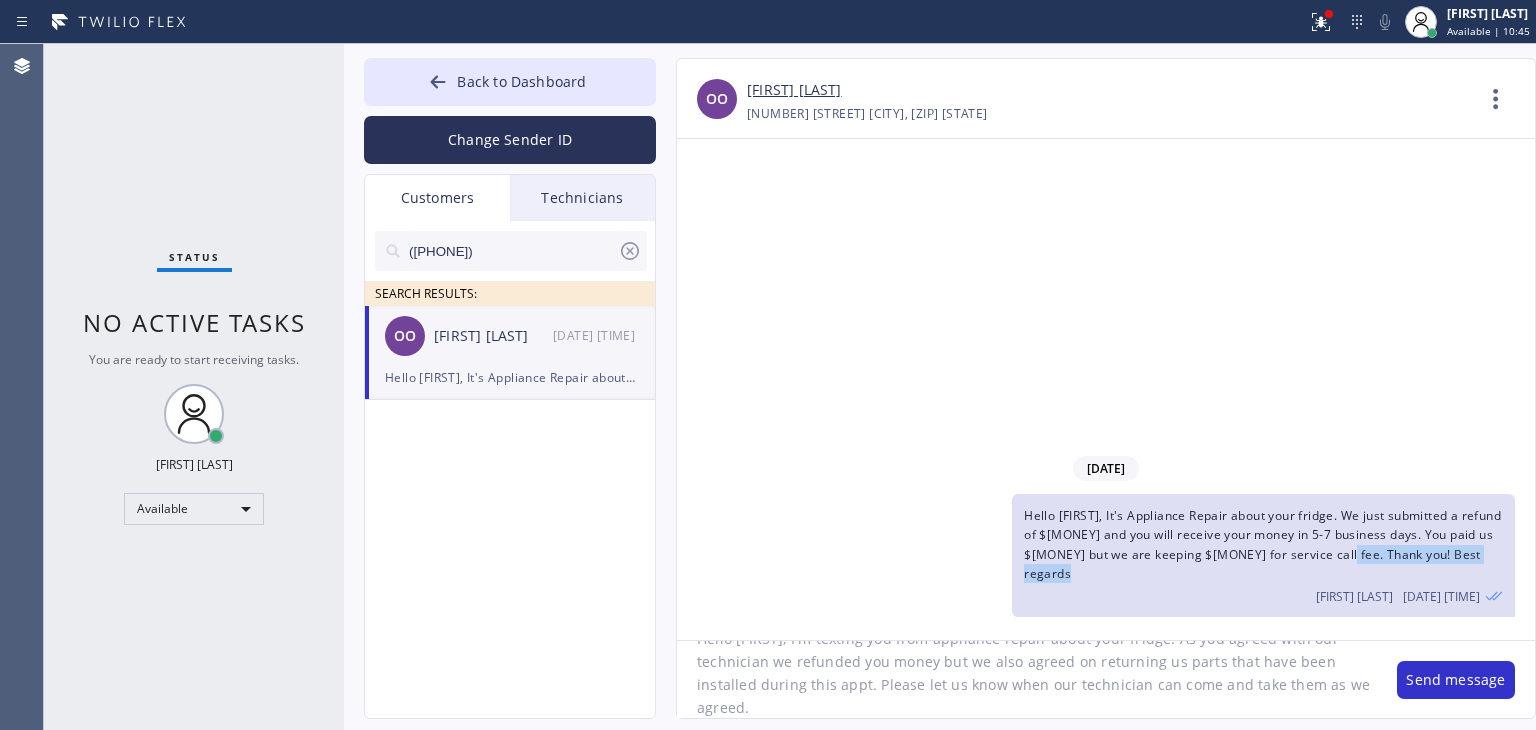 drag, startPoint x: 1353, startPoint y: 576, endPoint x: 1508, endPoint y: 576, distance: 155 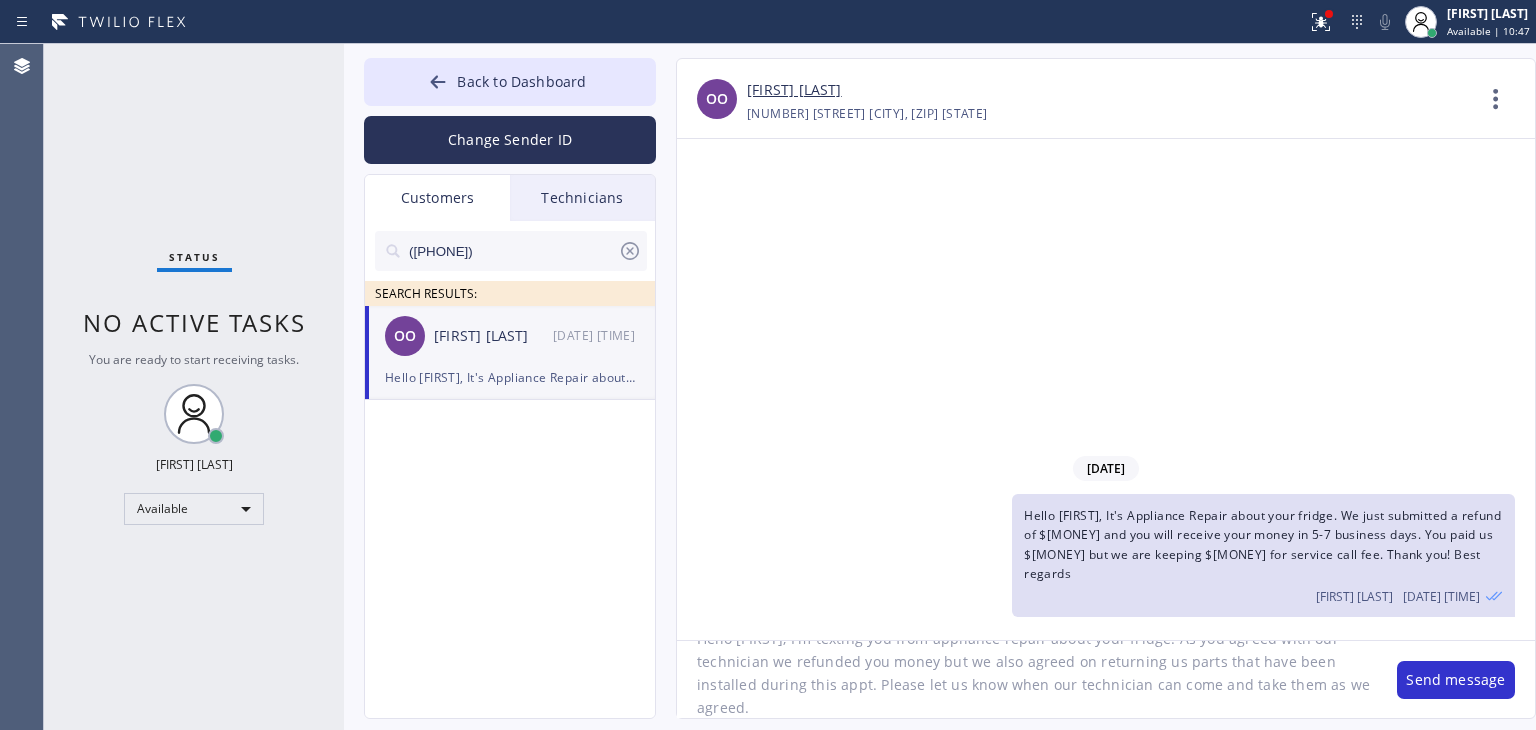 click on "Back to Dashboard Change Sender ID Customers Technicians (323) 440-131 SEARCH RESULTS: OO Oskar Ortez    07/15 03:41 AM Hello Oskar, It's Appliance Repair about your fridge. We just submitted a refund of $335.00 and you will receive your money in 5-7 business days. You paid us $370.00 but we are keeping $35.00 for service call fee. Thank you! Best regards -- null null 08/02 02:40 AM Can I call you later? Dmitriy  Astrakhantsev 08/02 12:22 AM позвони пожалуйста -- null null 07/10 08:40 PM Sorry, I can't talk right now. -- null null 07/07 09:35 PM text me in slack please, Amir -- null null 07/07 08:38 PM Please write a text message  -- null null 07/04 02:48 AM I'm here  -- null null 06/17 08:19 AM Hi ma’am, this is Sam from appliance repair. I already ordered the part and I can come and fix Wednesday 11 AM to 2pm. Let me know if you are available. Thank you. -- null null 05/24 12:39 AM call this cx with ypur eta 8IK71P brooklyn 9-11 washer -- null null 05/20 01:26 AM -- null null -- null null" at bounding box center (940, 387) 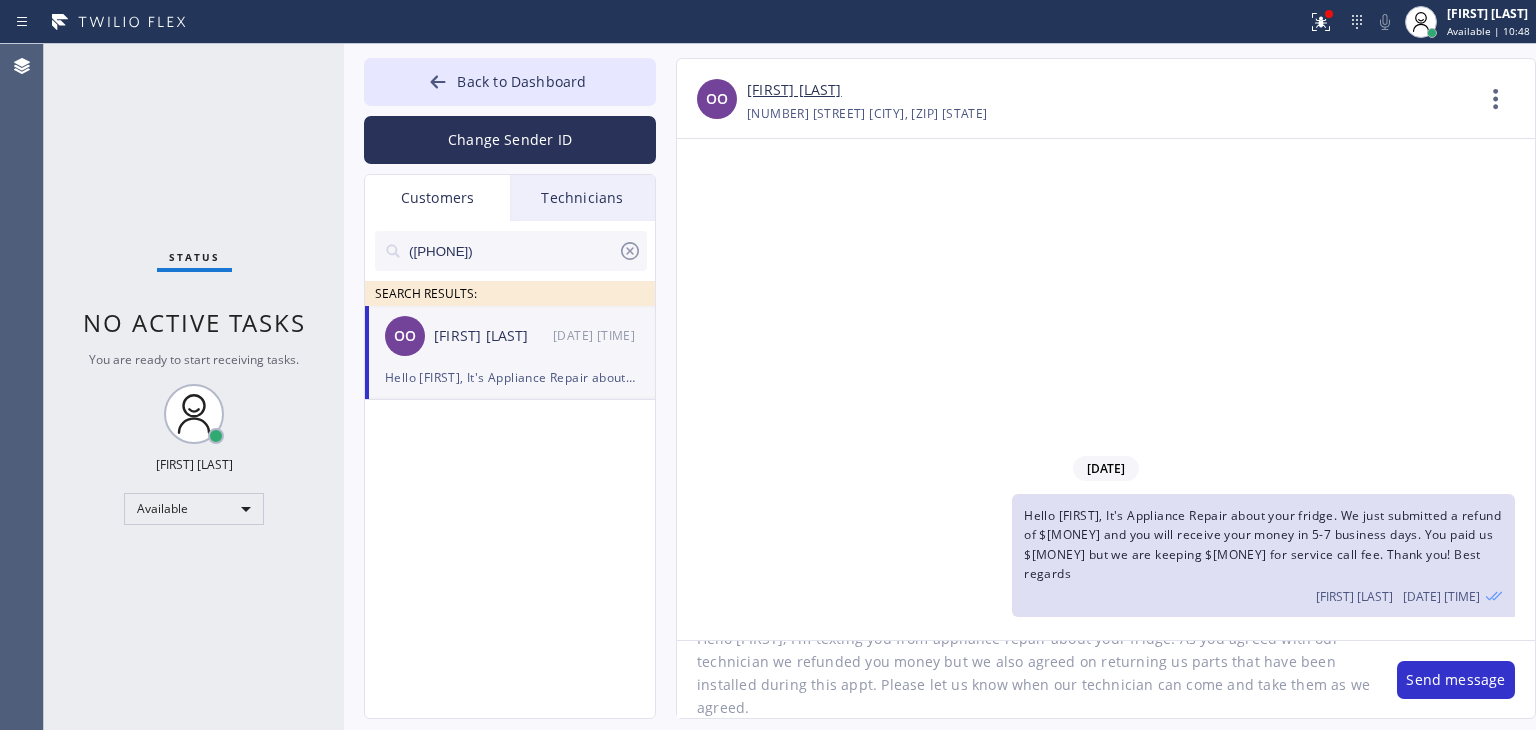 drag, startPoint x: 1064, startPoint y: 717, endPoint x: 1079, endPoint y: 707, distance: 18.027756 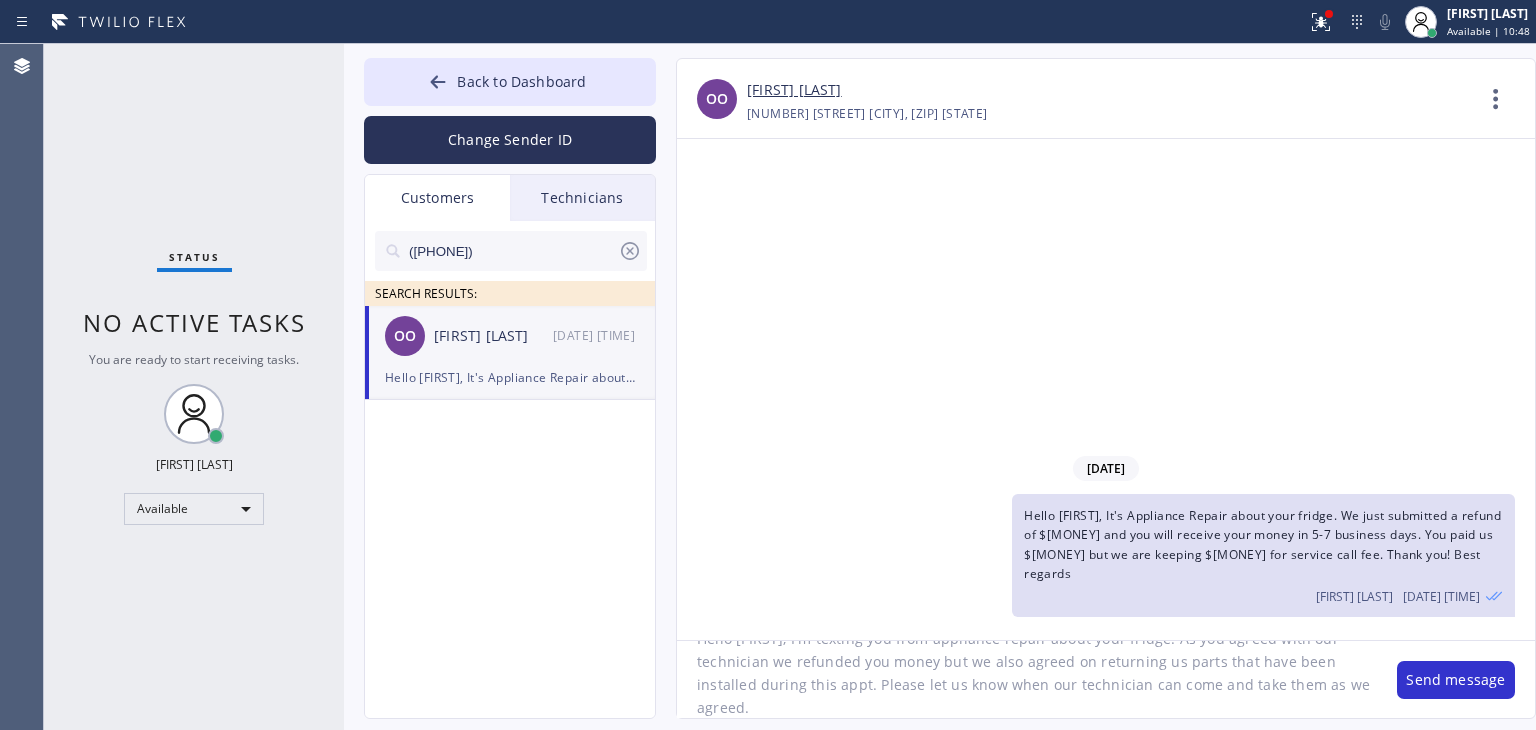 click on "Hello Oskar, I'm texting you from appliance repair about your fridge. As you agreed with our technician we refunded you money but we also agreed on returning us parts that have been installed during this appt. Please let us know when our technician can come and take them as we agreed." 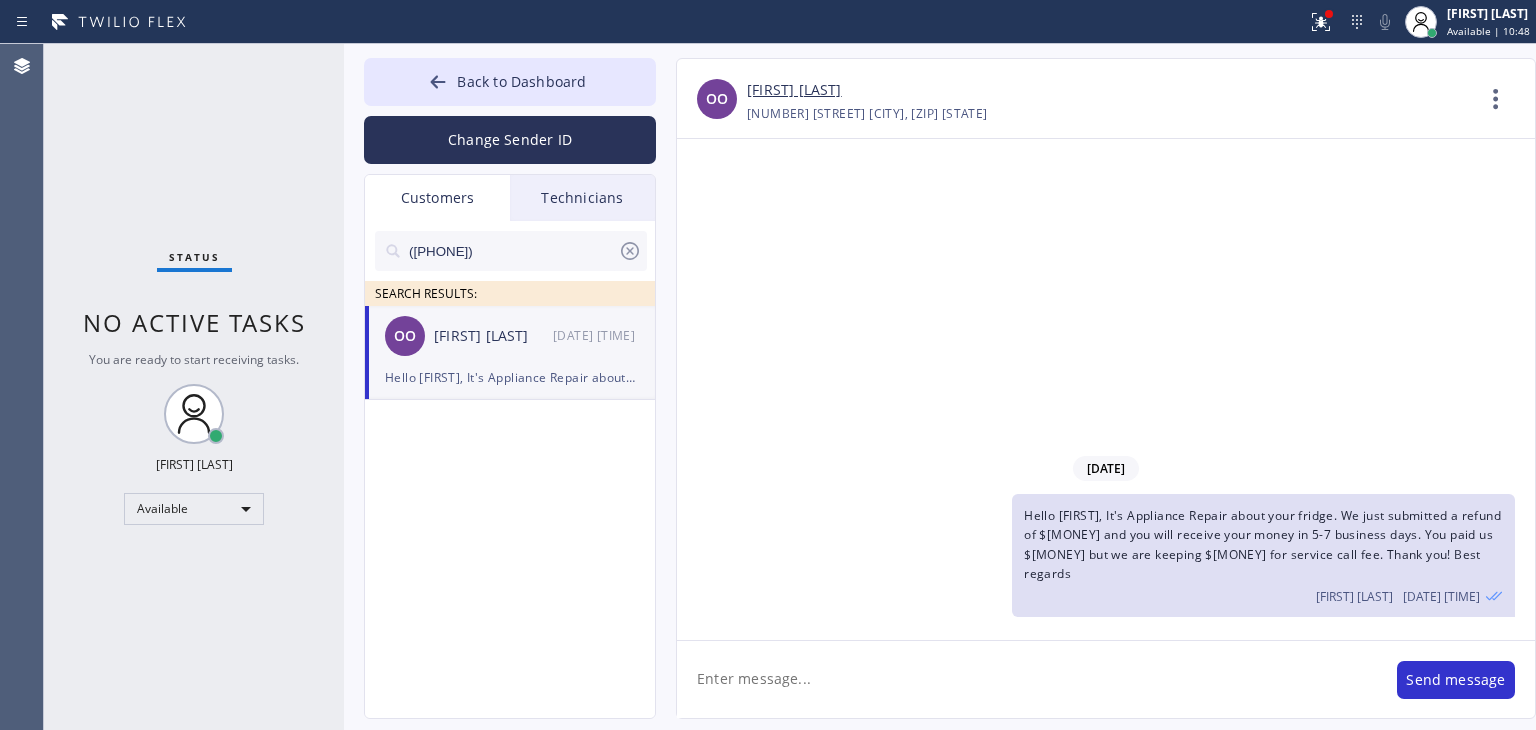 scroll, scrollTop: 0, scrollLeft: 0, axis: both 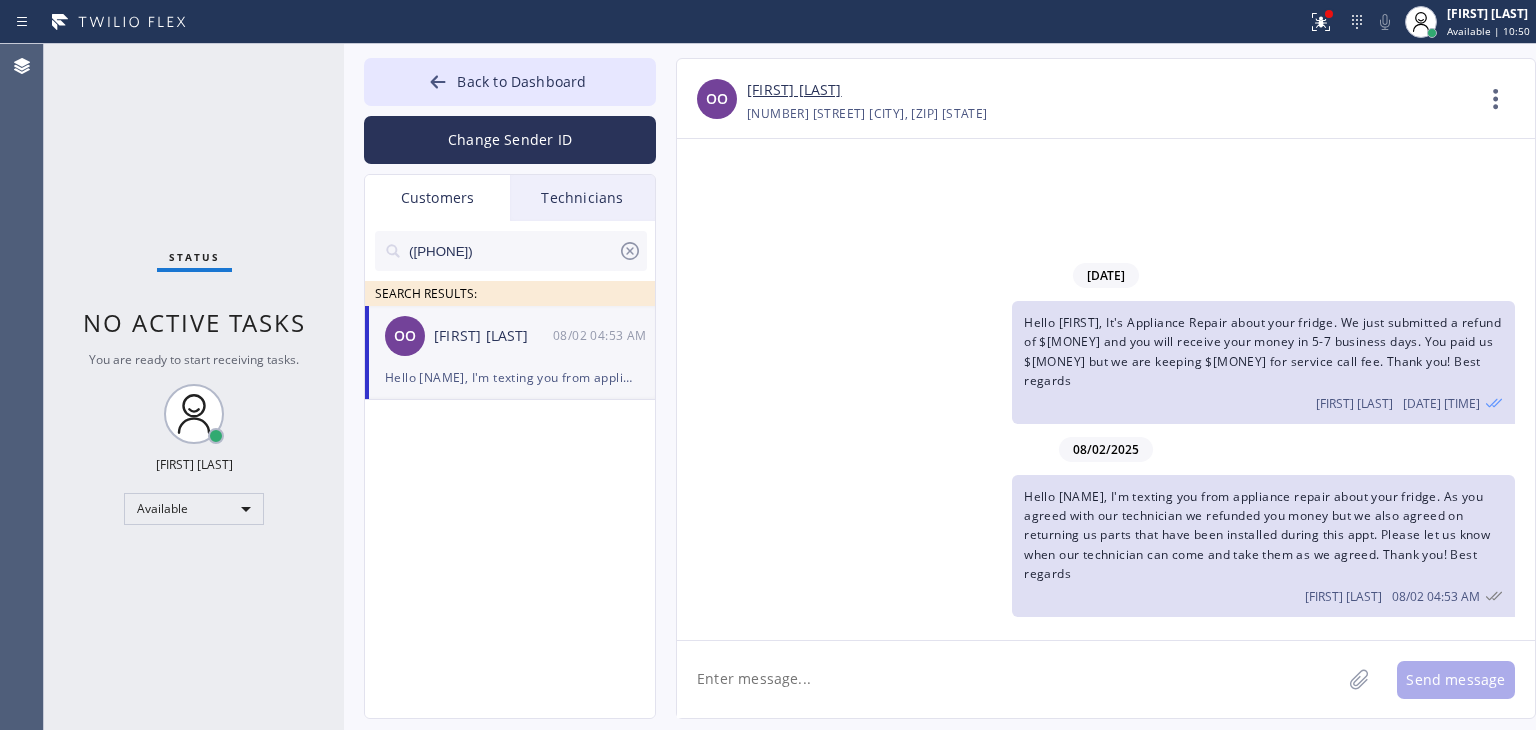 type 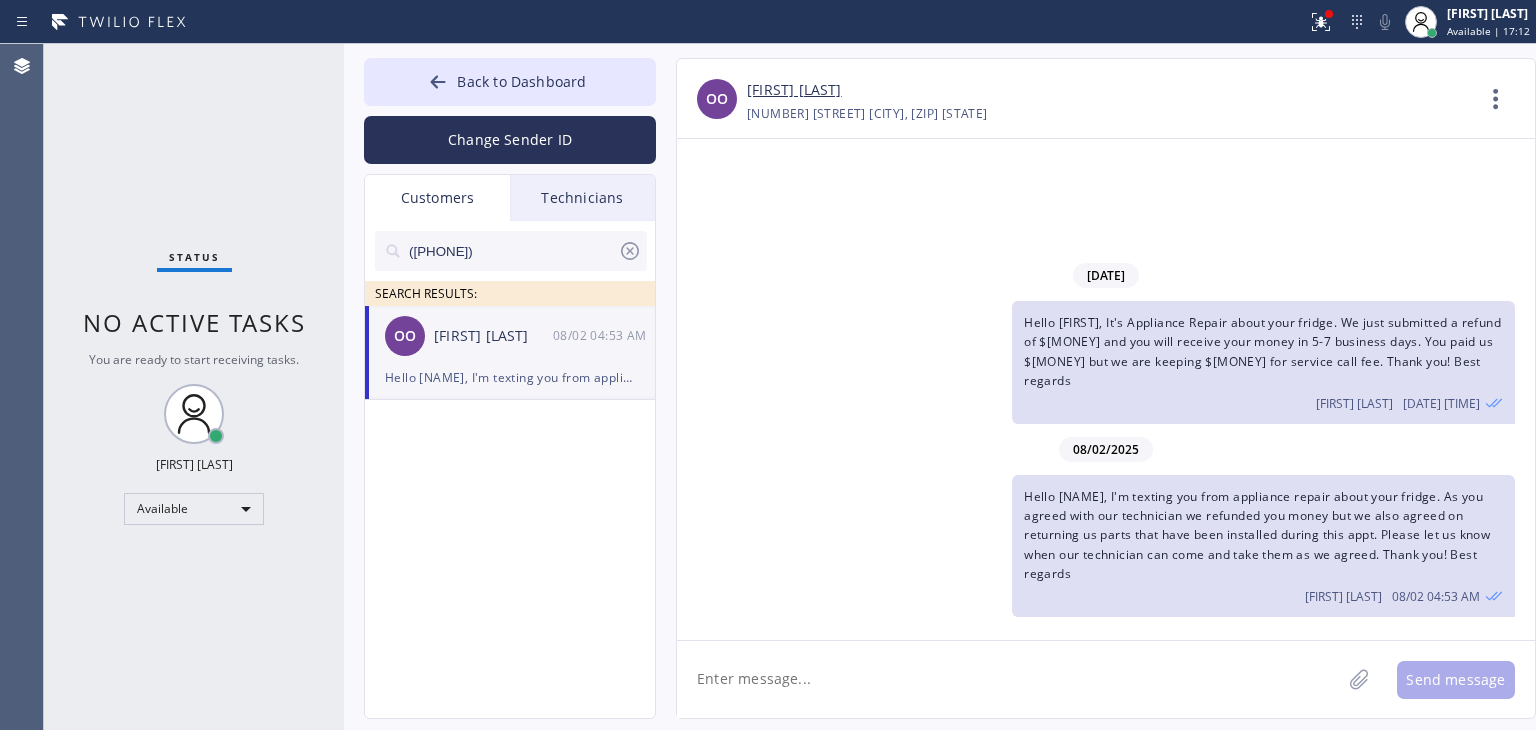 click 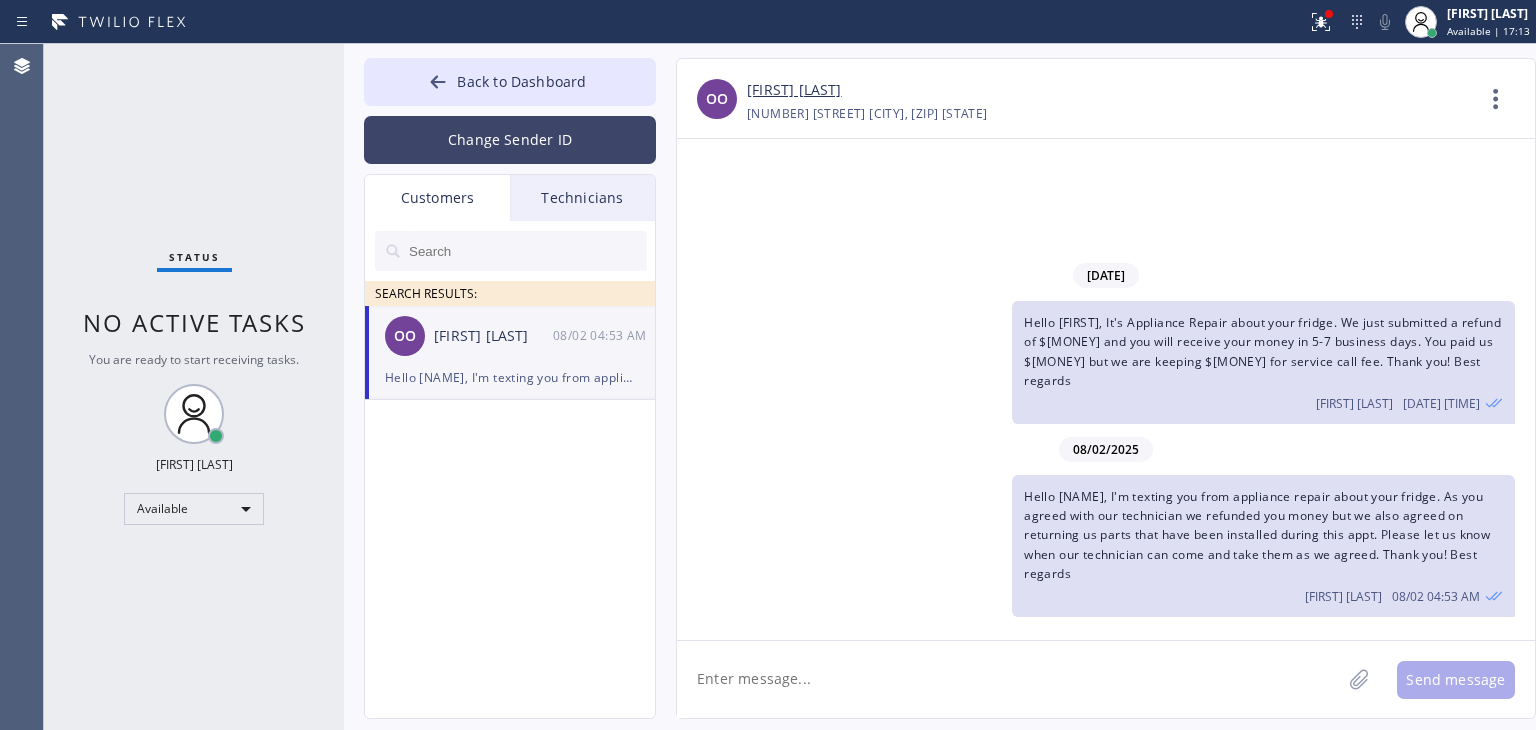click on "Change Sender ID" at bounding box center (510, 140) 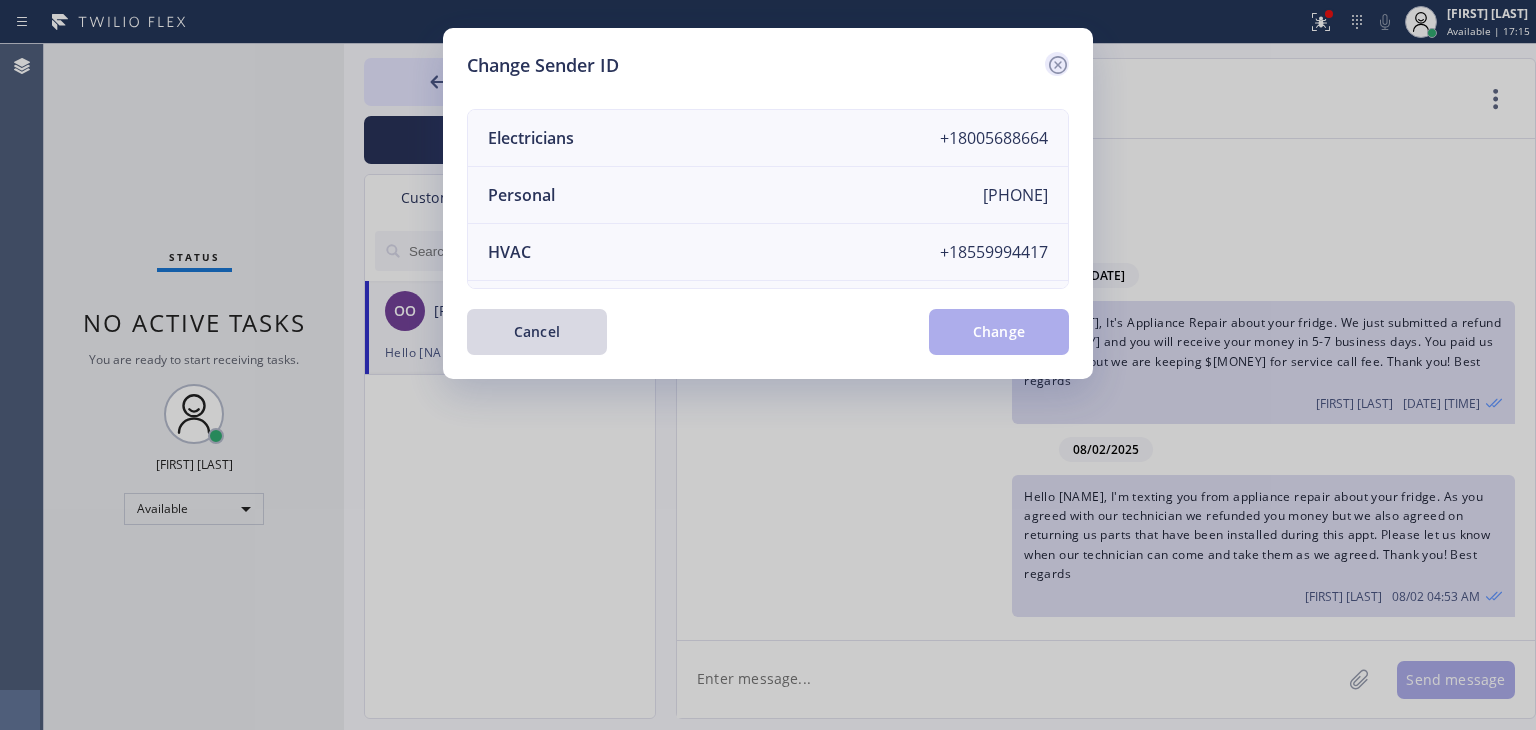 click 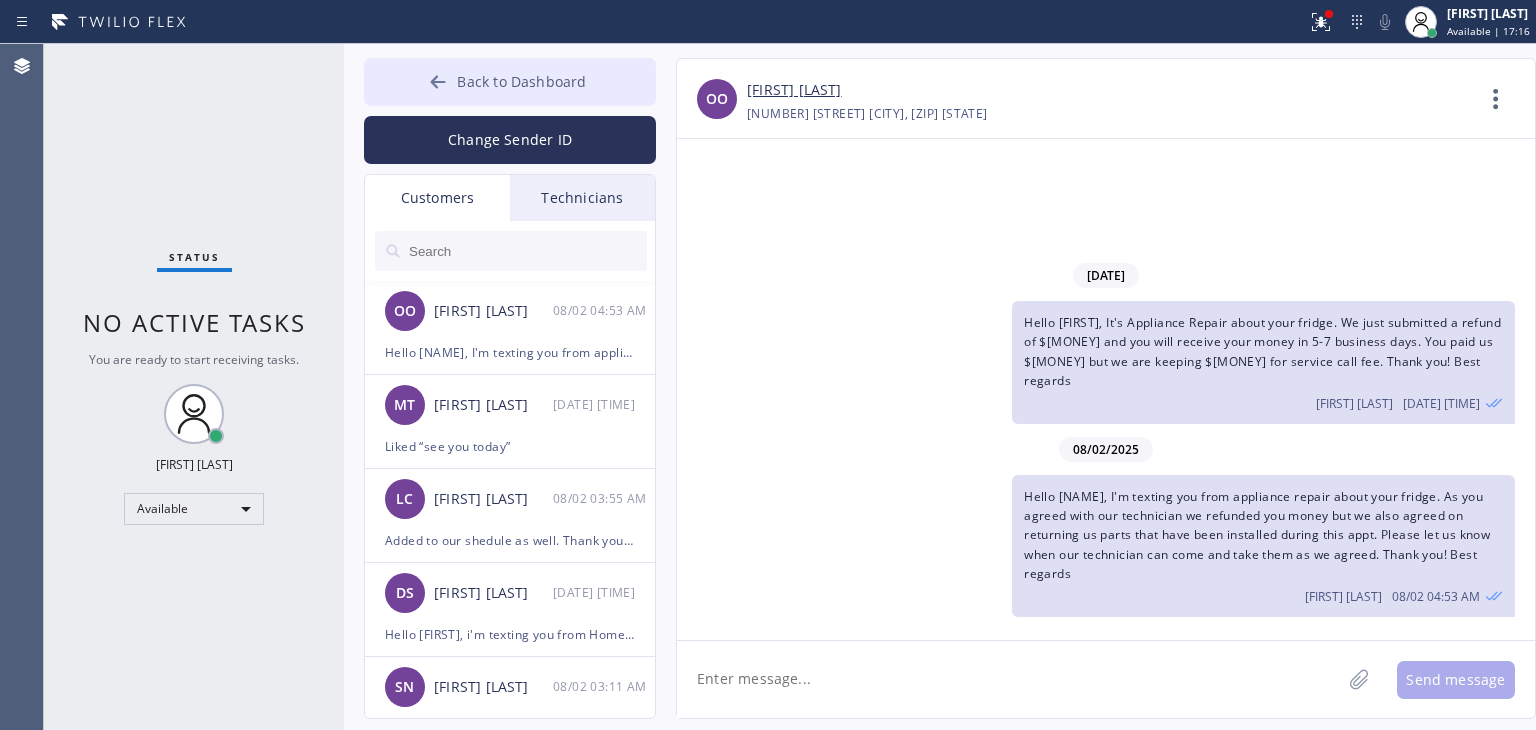 click on "Back to Dashboard" at bounding box center [510, 82] 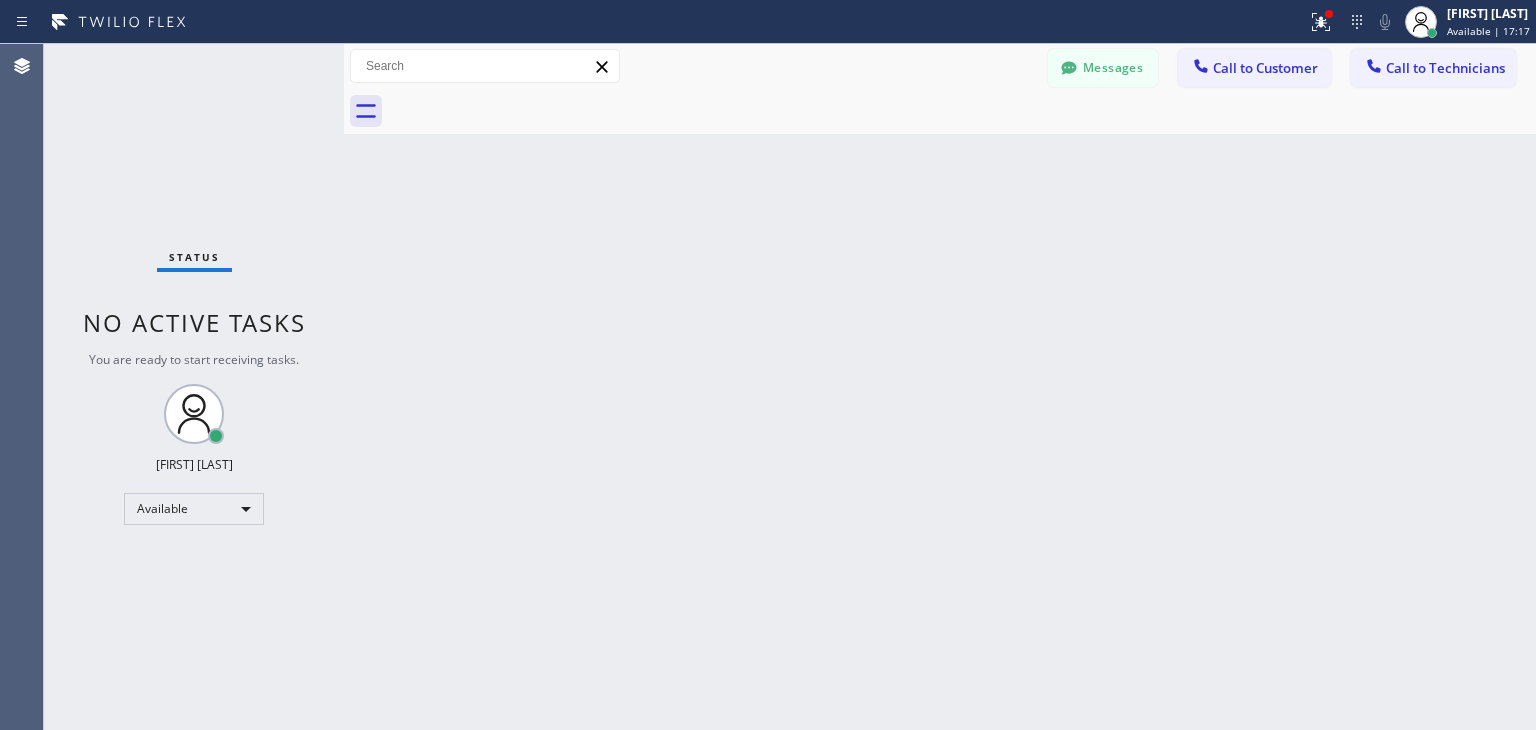 click on "Messages Call to Customer Call to Technicians Outbound call Location Home Alliance Your caller id phone number (877) 777-0796 Customer number Call Outbound call Technician Search Technician Your caller id phone number Your caller id phone number +12135102748 Call" at bounding box center [1292, 66] 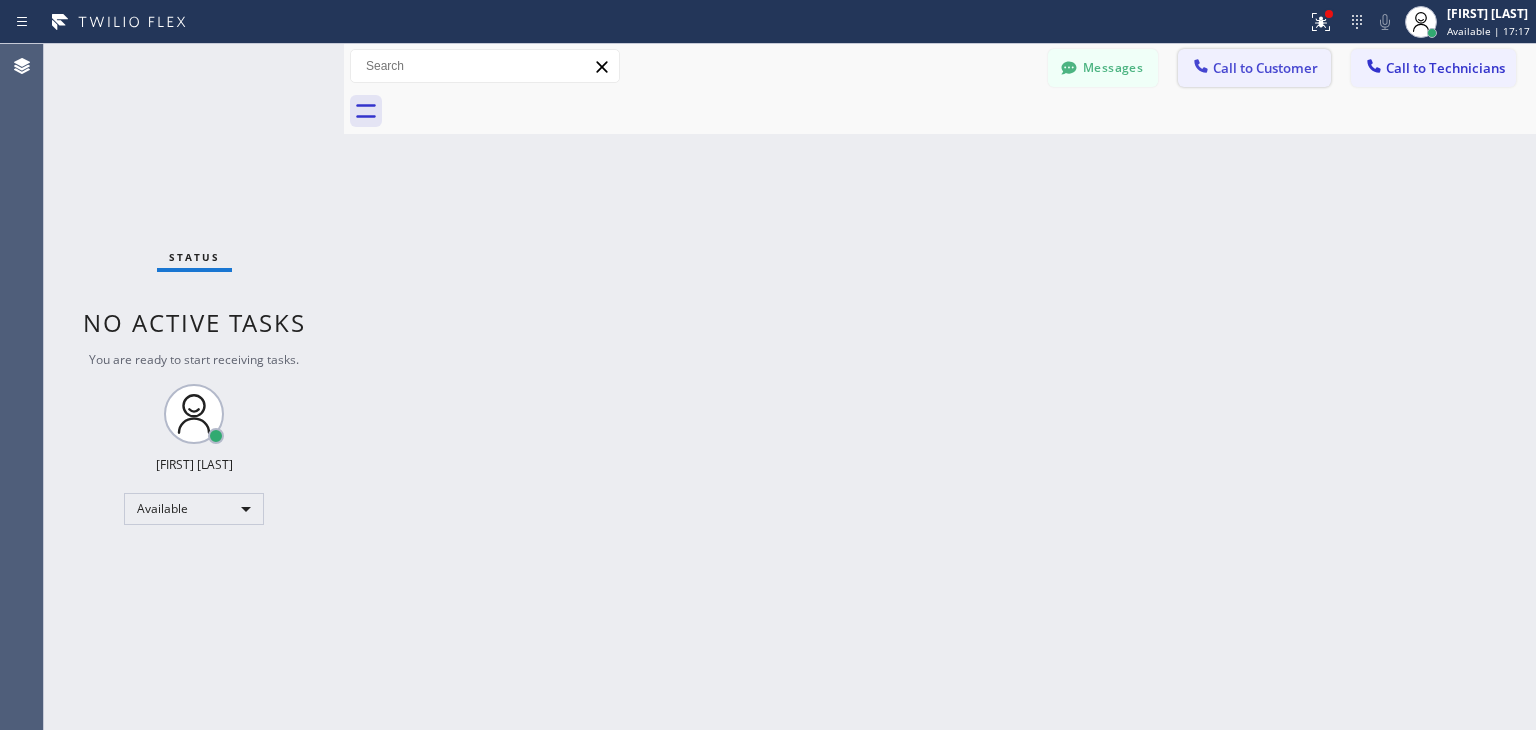 click on "Call to Customer" at bounding box center [1265, 68] 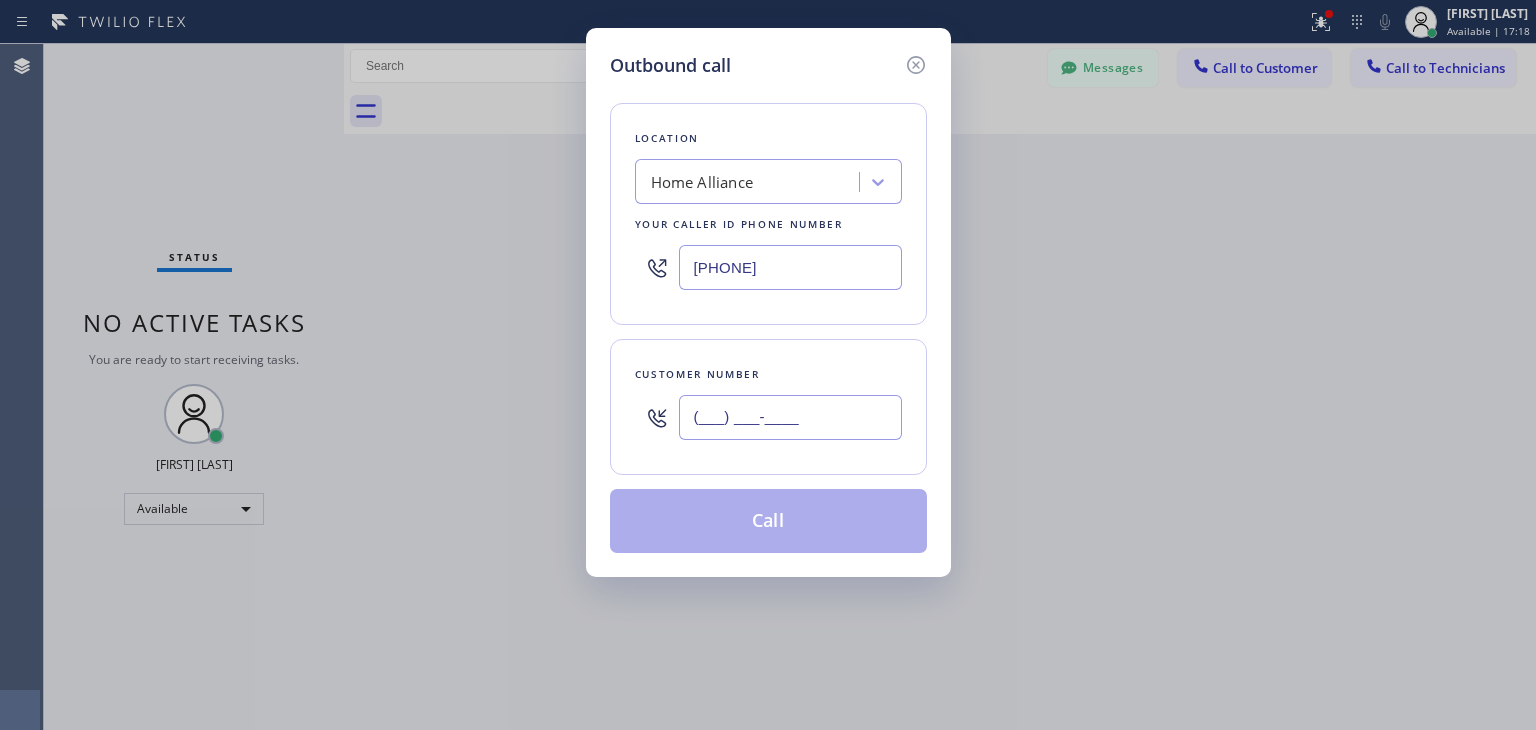 click on "(___) ___-____" at bounding box center [790, 417] 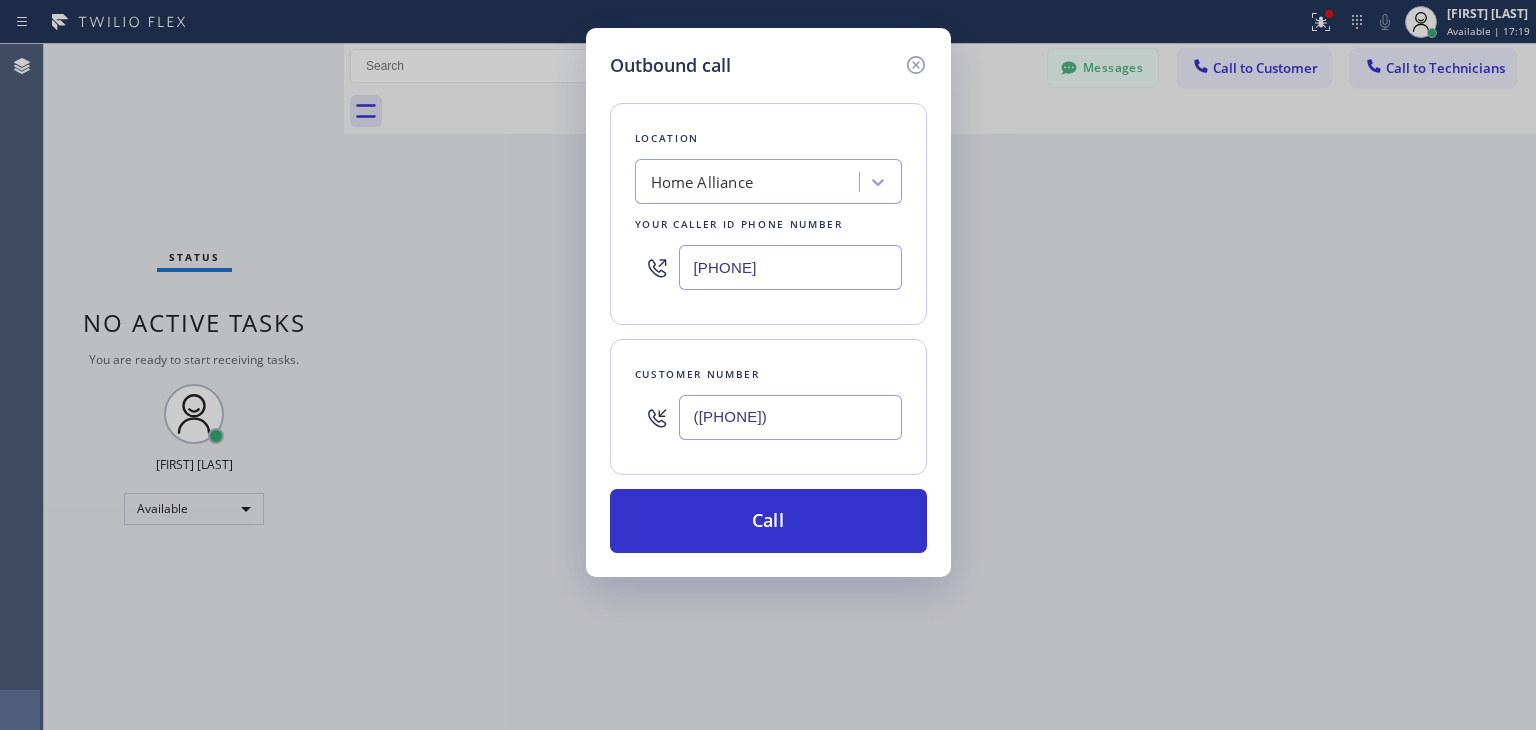 type on "(718) 790-0804" 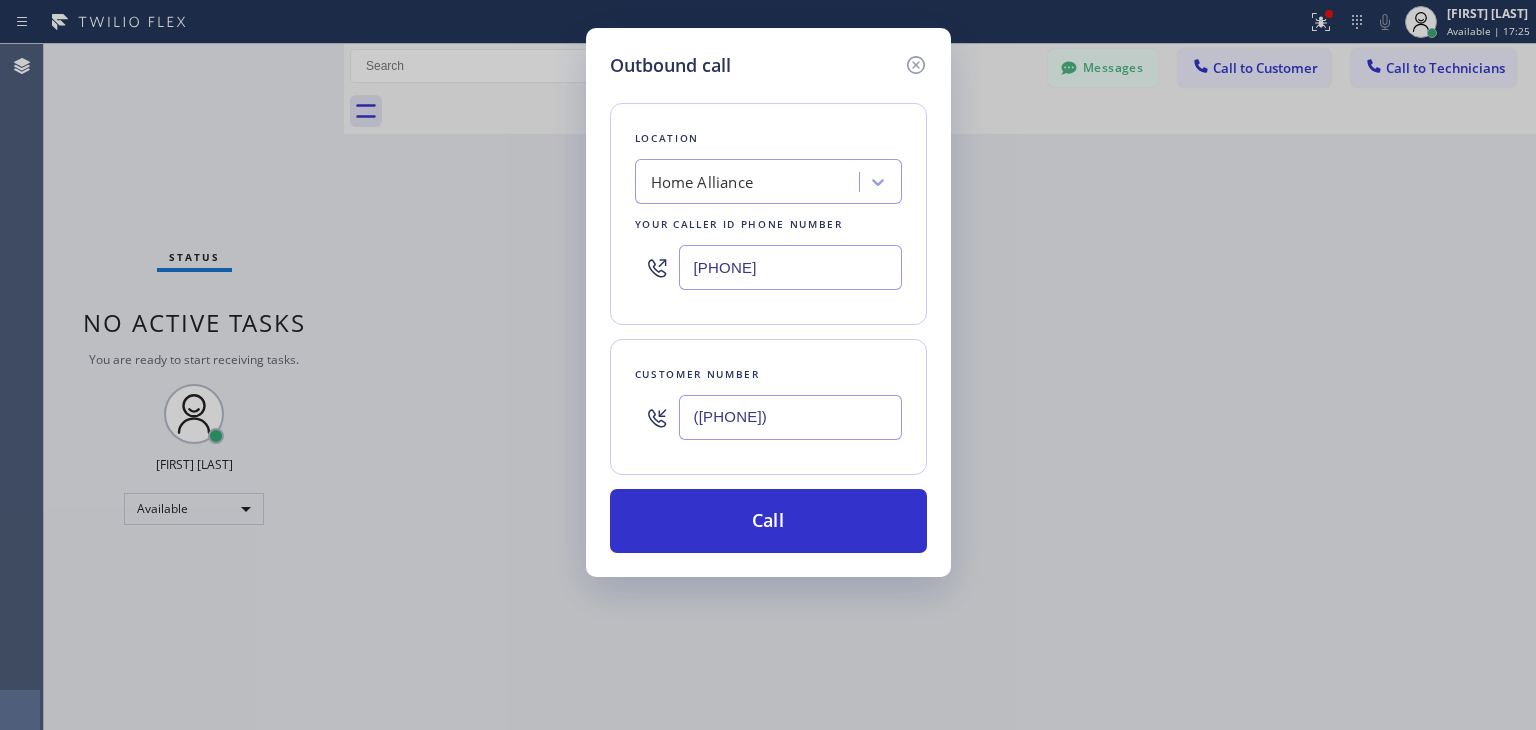 paste on "New York Appliance Repair" 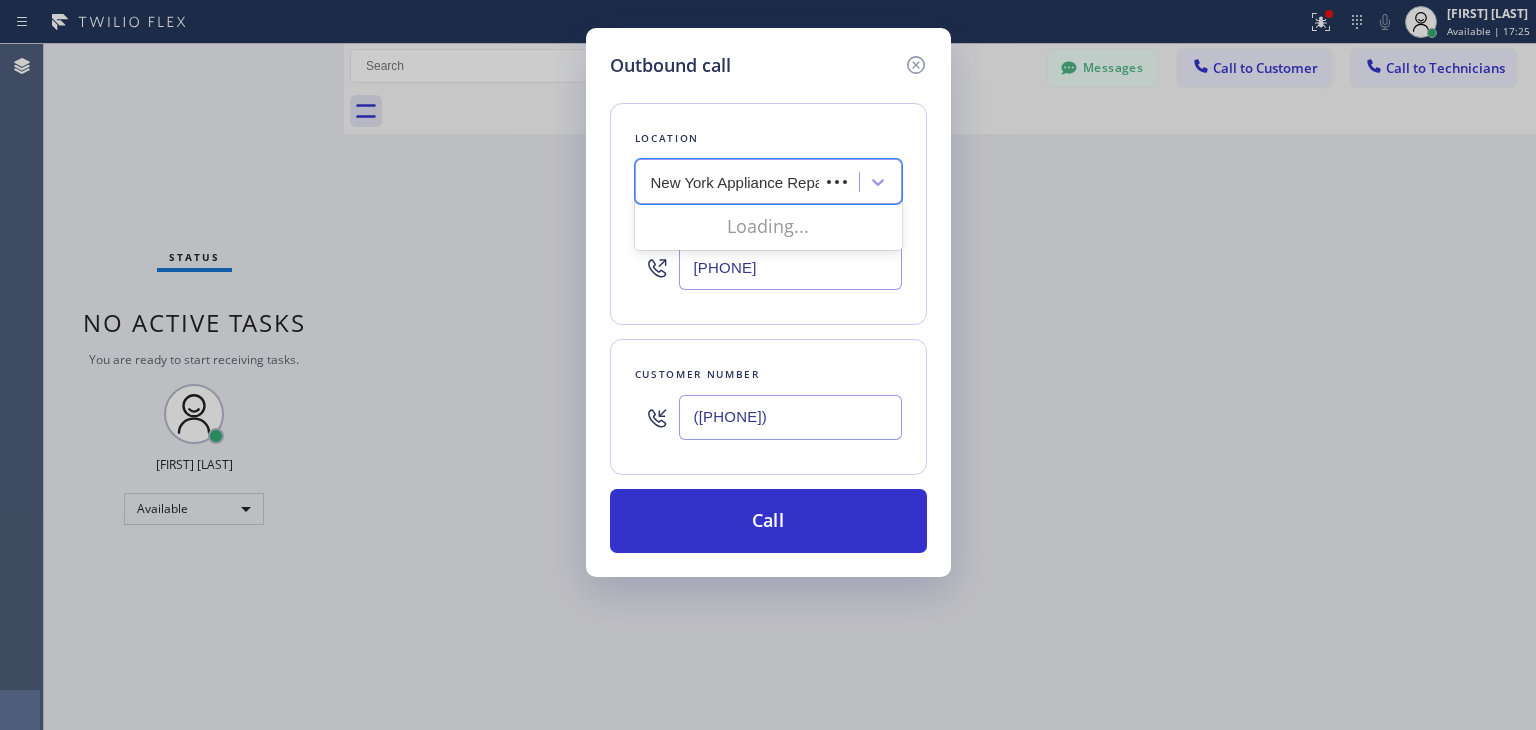 click on "New York Appliance Repair 	New York Appliance Repair" at bounding box center [730, 182] 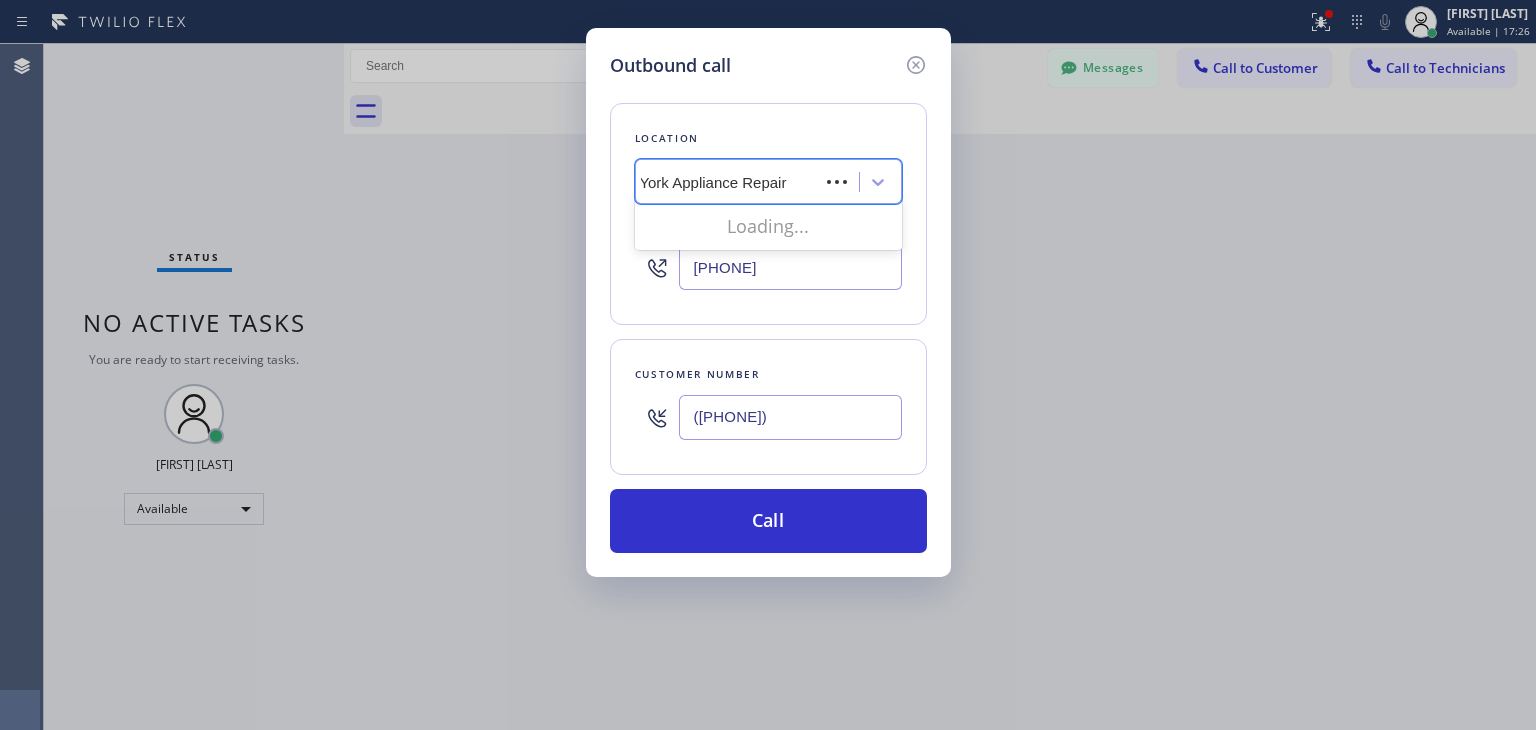 scroll, scrollTop: 0, scrollLeft: 16, axis: horizontal 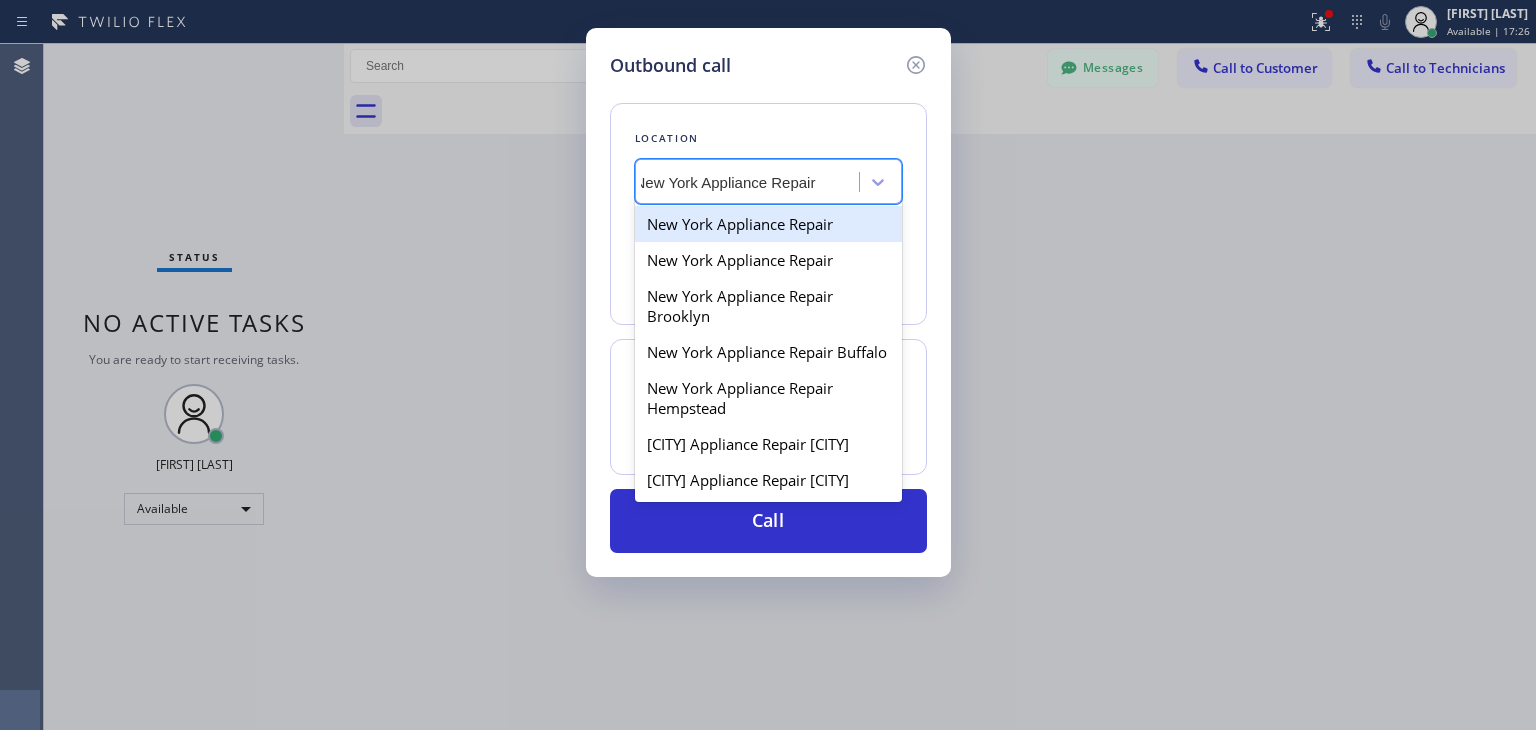 click on "New York Appliance Repair" at bounding box center (768, 224) 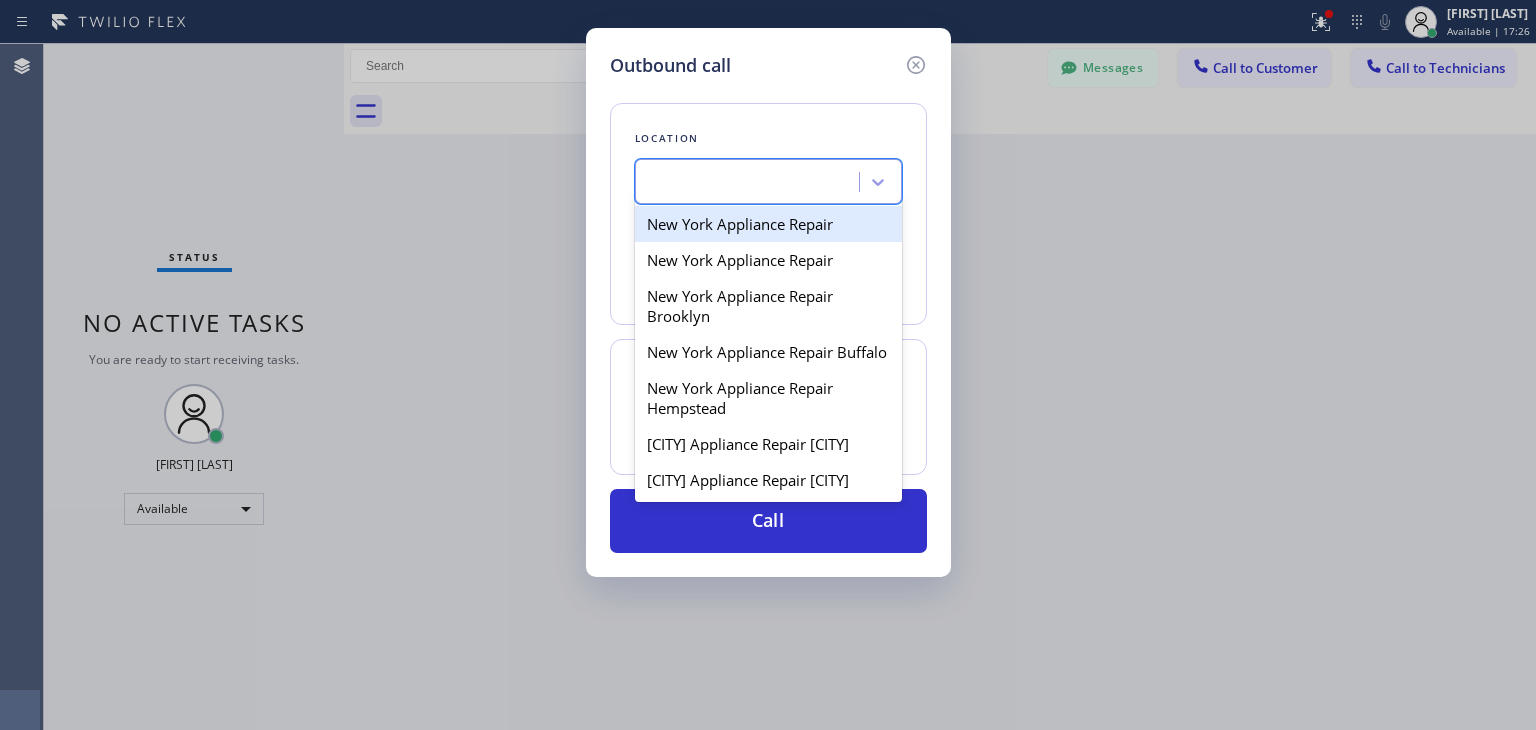 scroll, scrollTop: 0, scrollLeft: 0, axis: both 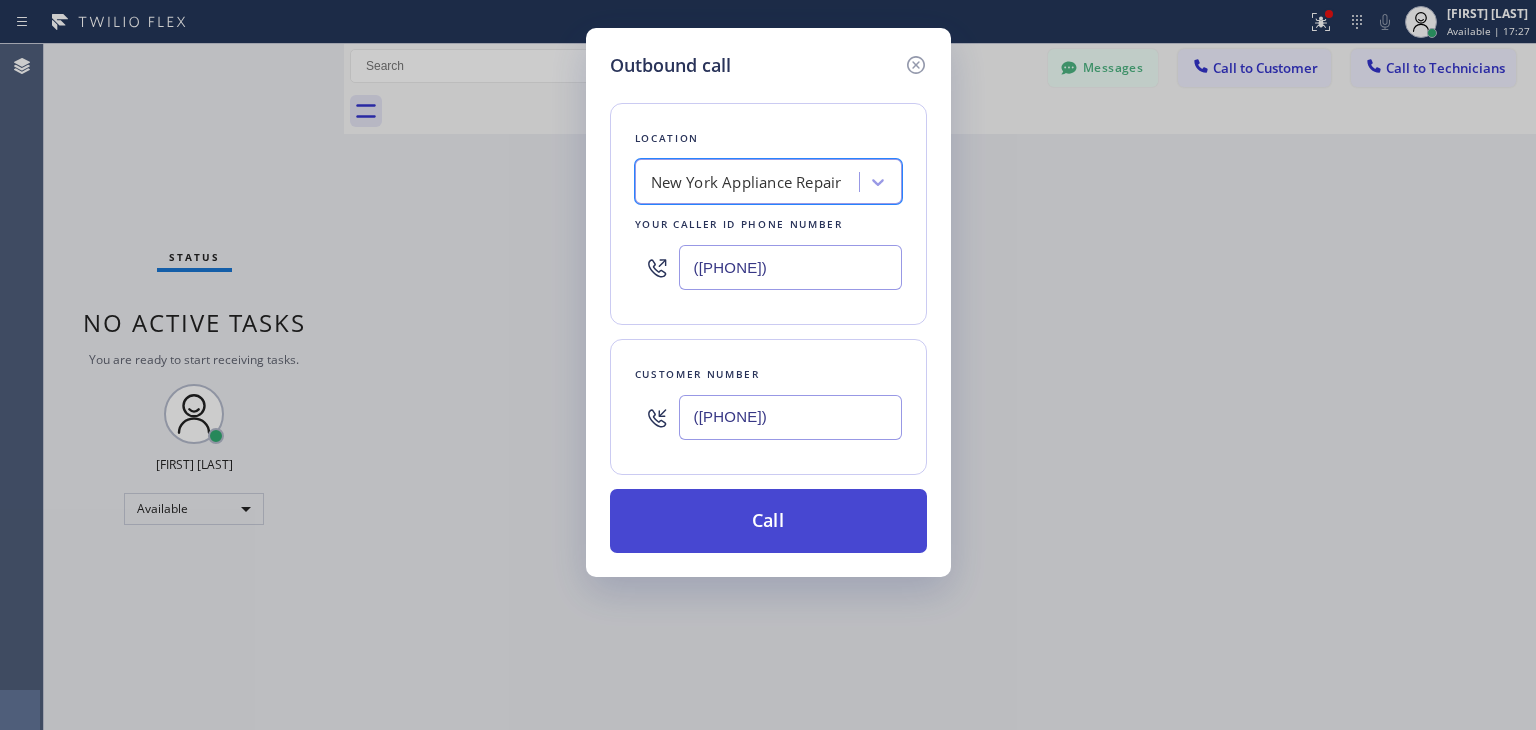 click on "Call" at bounding box center [768, 521] 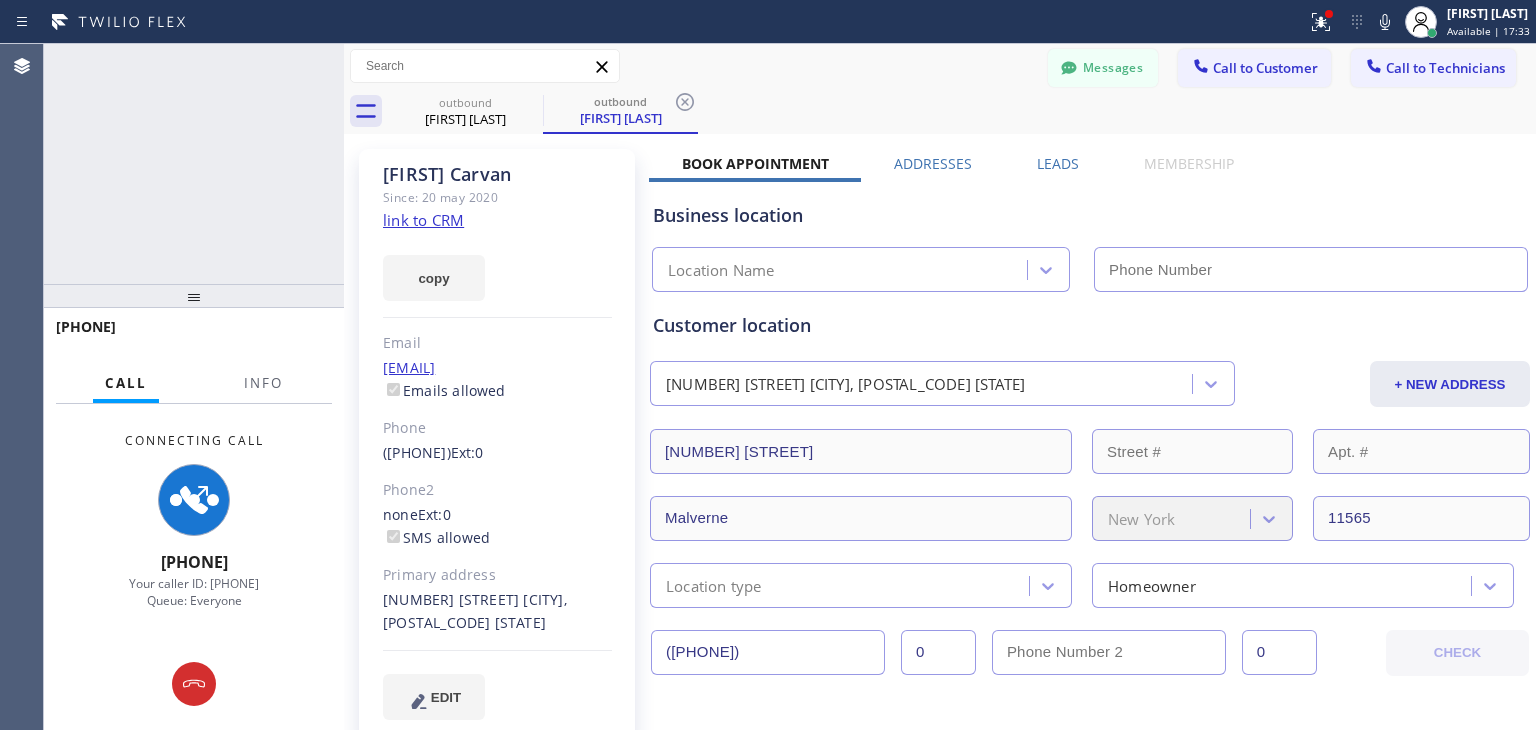 type on "(646) 650-2901" 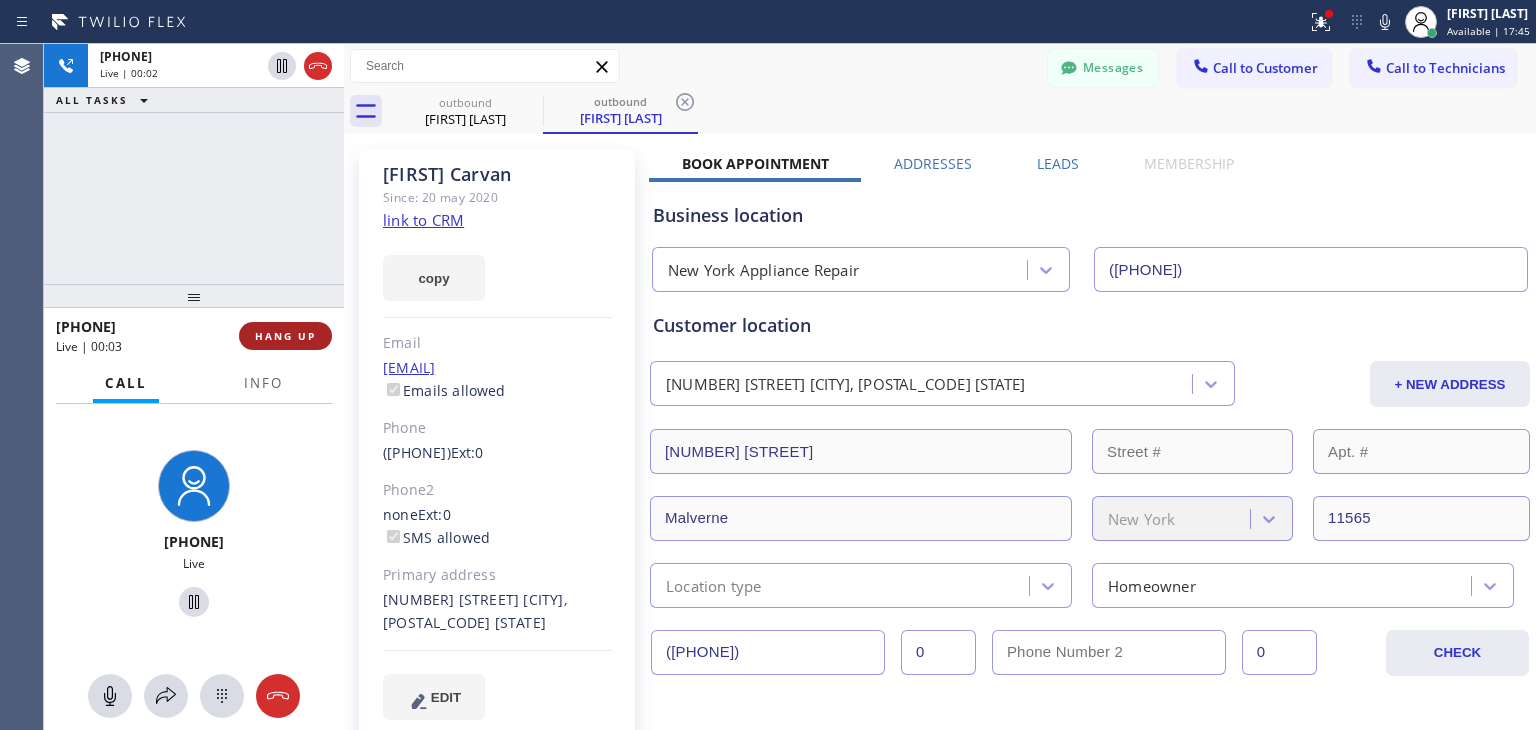 click on "HANG UP" at bounding box center [285, 336] 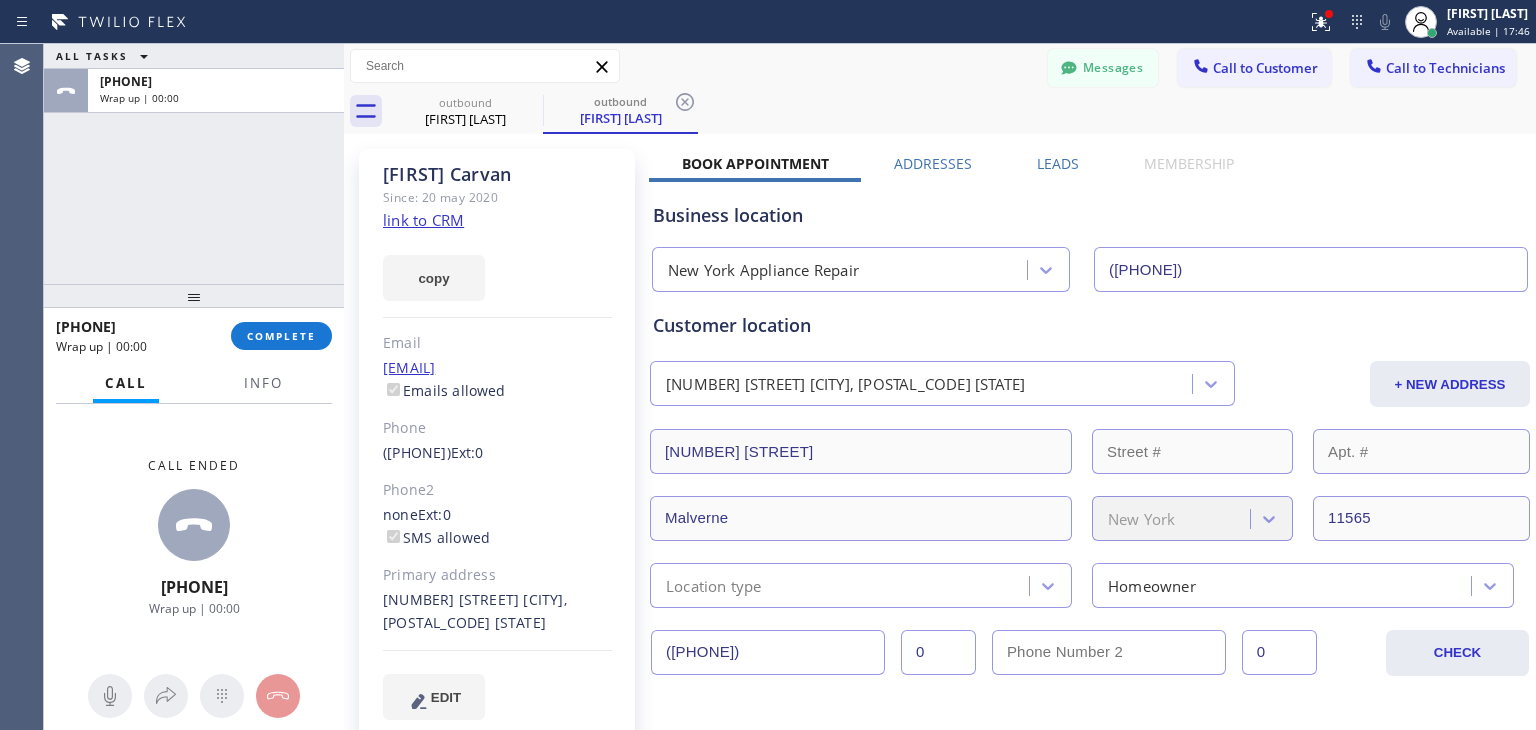 click on "Status report Issues detected These issues could affect your workflow. Please contact your support team. View issues Download report Clear issues Amir Asamov Available | 17:46 Set your status Offline Available Unavailable Break Log out Agent Desktop Classify the call LOCATION NAME Berkeley KitchenAid Repair FROM PHONE (510) 931-4327 TO PHONE (510) 853-1136 Status: COMPLETED REASON: Existing Customer - ETA/PI/REDO/complain/cancel Save ALL TASKS ALL TASKS ACTIVE TASKS TASKS IN WRAP UP +17187900804 Wrap up | 00:00 +17187900804 Wrap up | 00:00 COMPLETE Call Info Call ended +17187900804 Wrap up | 00:00 Context Queue: Everyone Priority: 0 Customer Name: Babrak  Carvan Phone: (718) 790-0804 Address: Business location Name: New York Appliance Repair Address: 66 Orchard St,  Phone: (646) 650-2901 Call From City: State: Zipcode: Outbound call Location New York Appliance Repair Your caller id phone number (646) 650-2901 Customer number (718) 790-0804 Call Transfer Back to Dashboard Change Sender ID Customers Technicians" at bounding box center [768, 365] 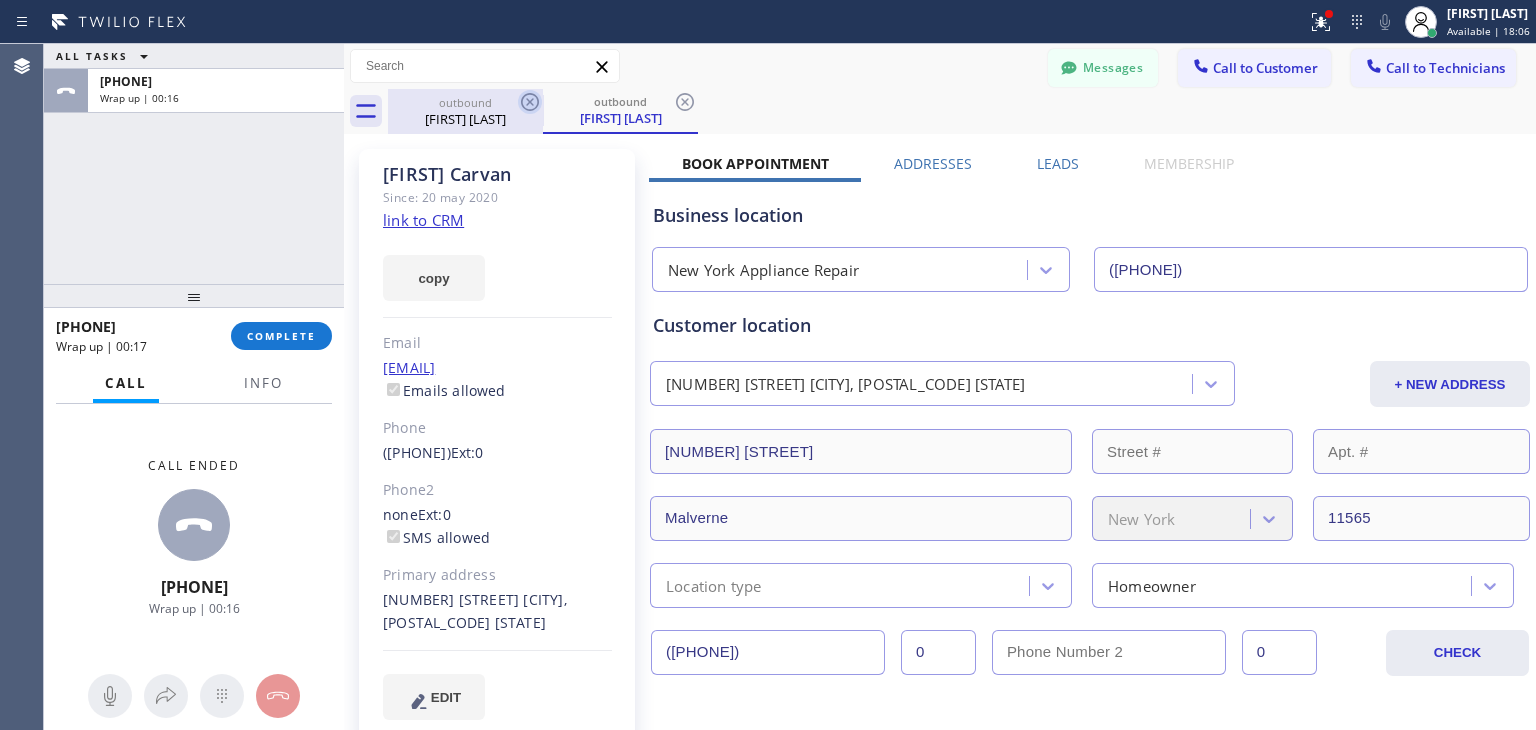 click 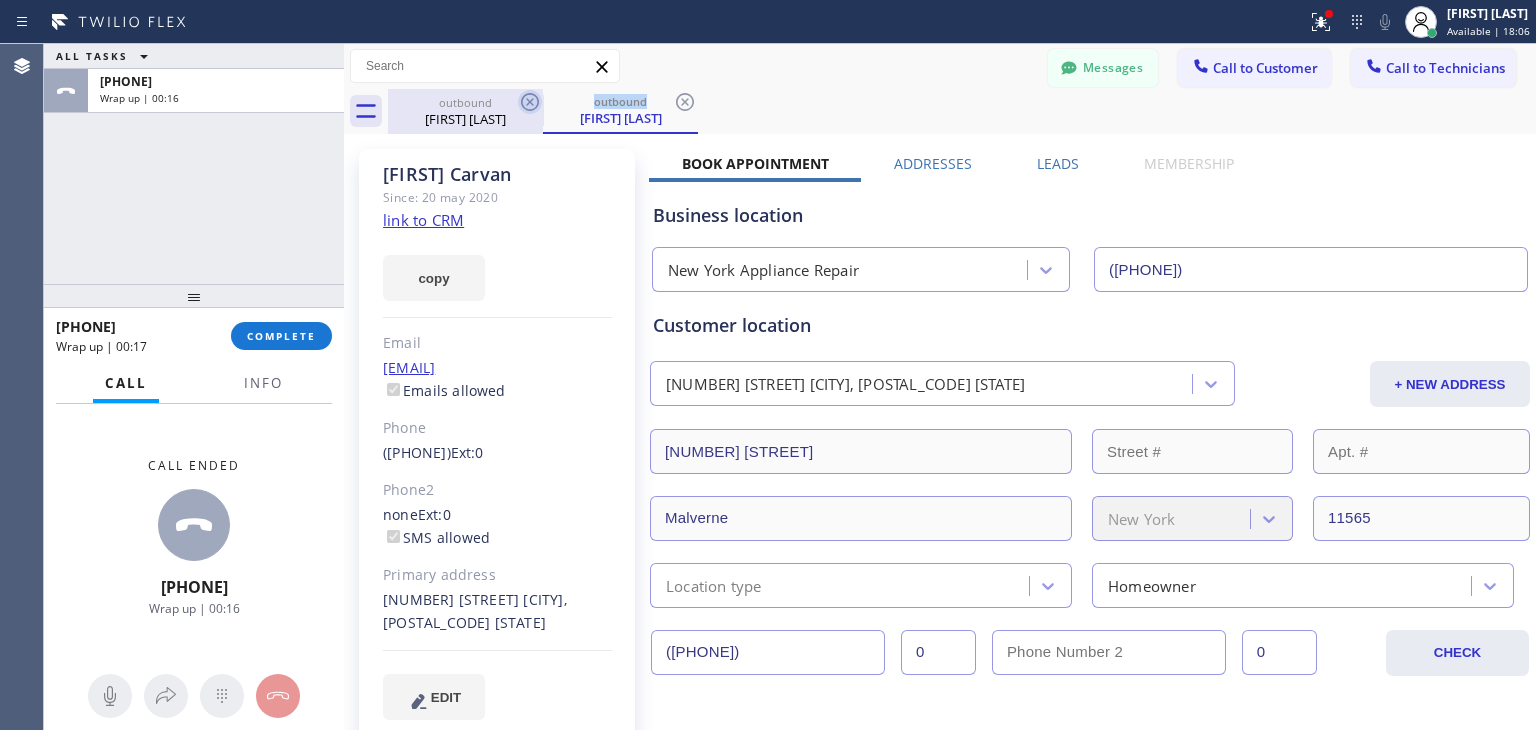 click 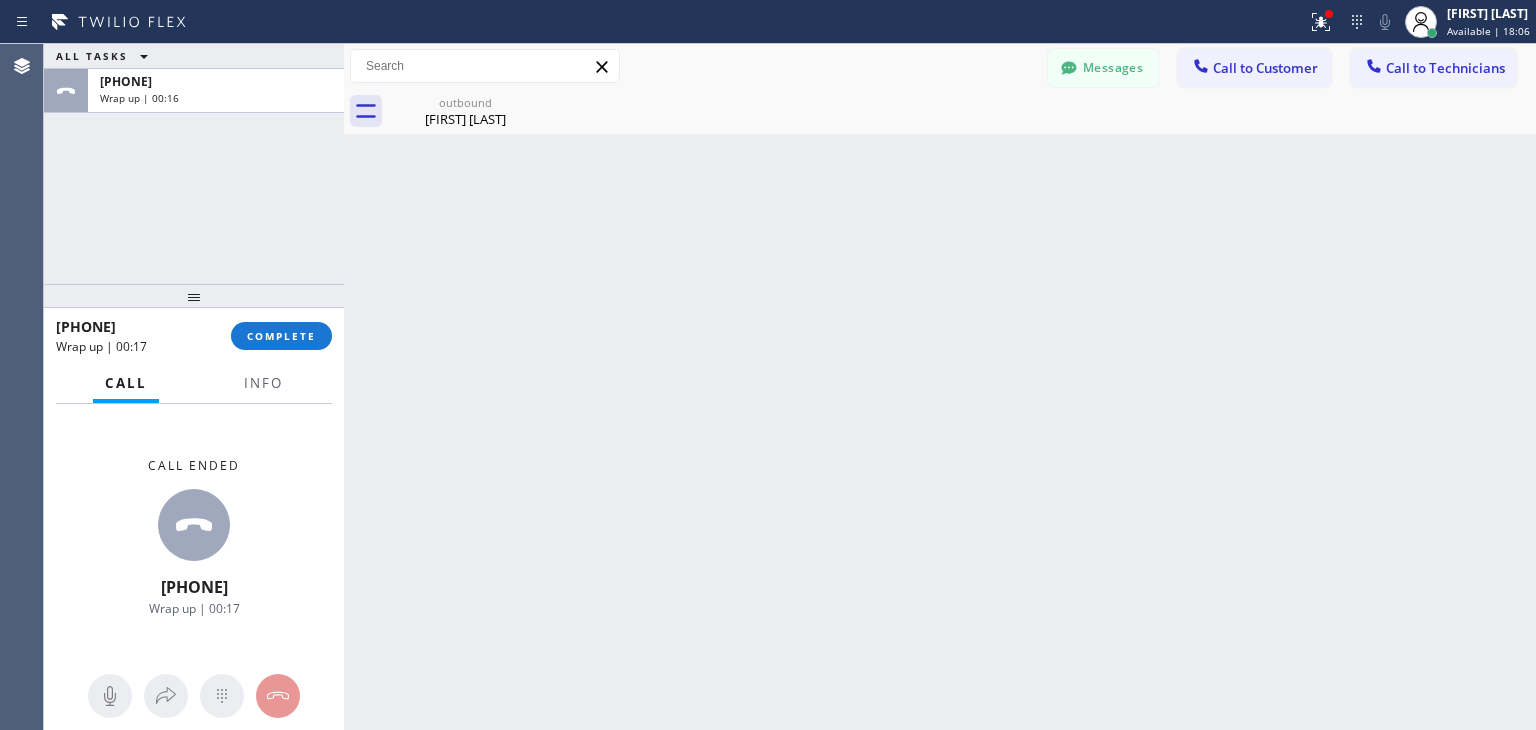 click 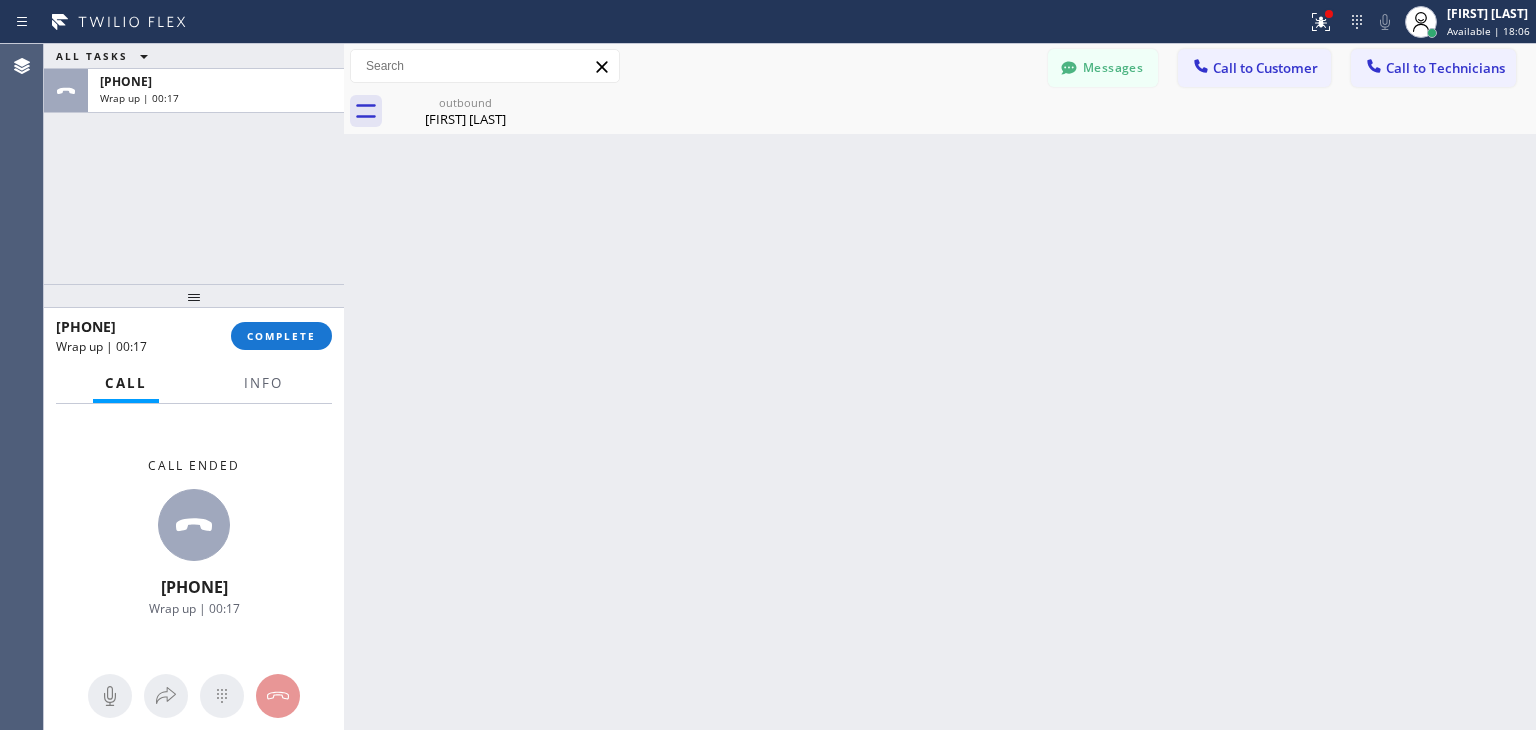 click 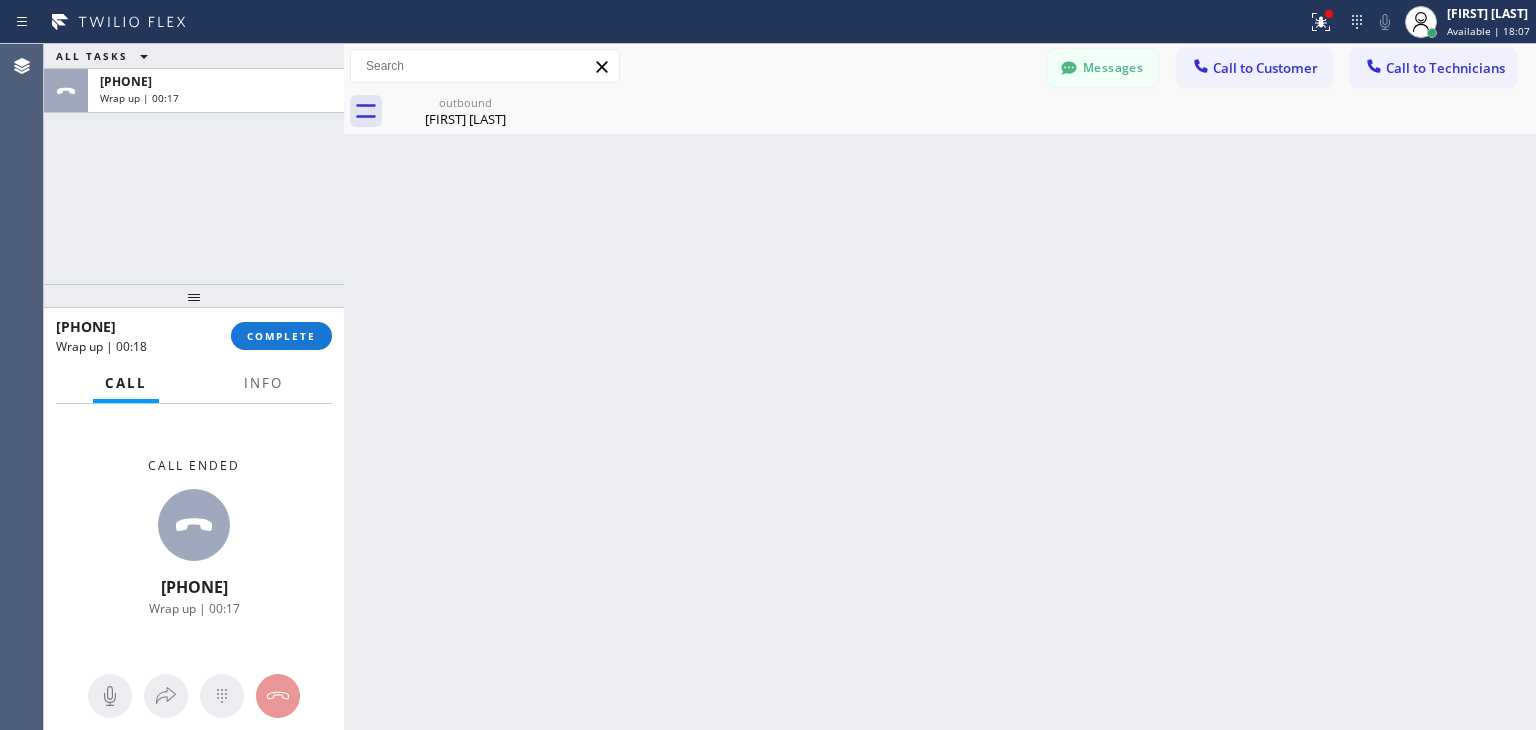 drag, startPoint x: 530, startPoint y: 98, endPoint x: 495, endPoint y: 26, distance: 80.05623 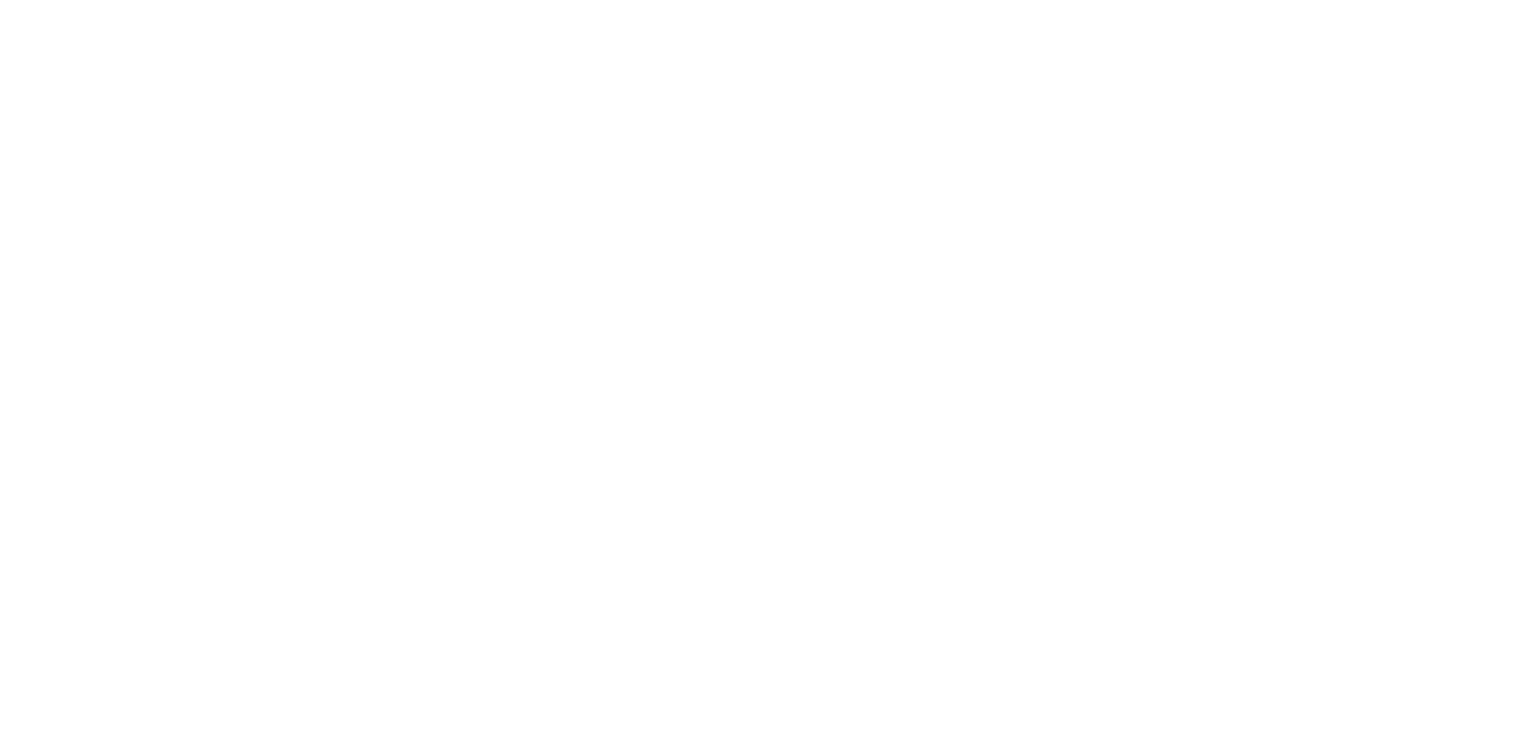 scroll, scrollTop: 0, scrollLeft: 0, axis: both 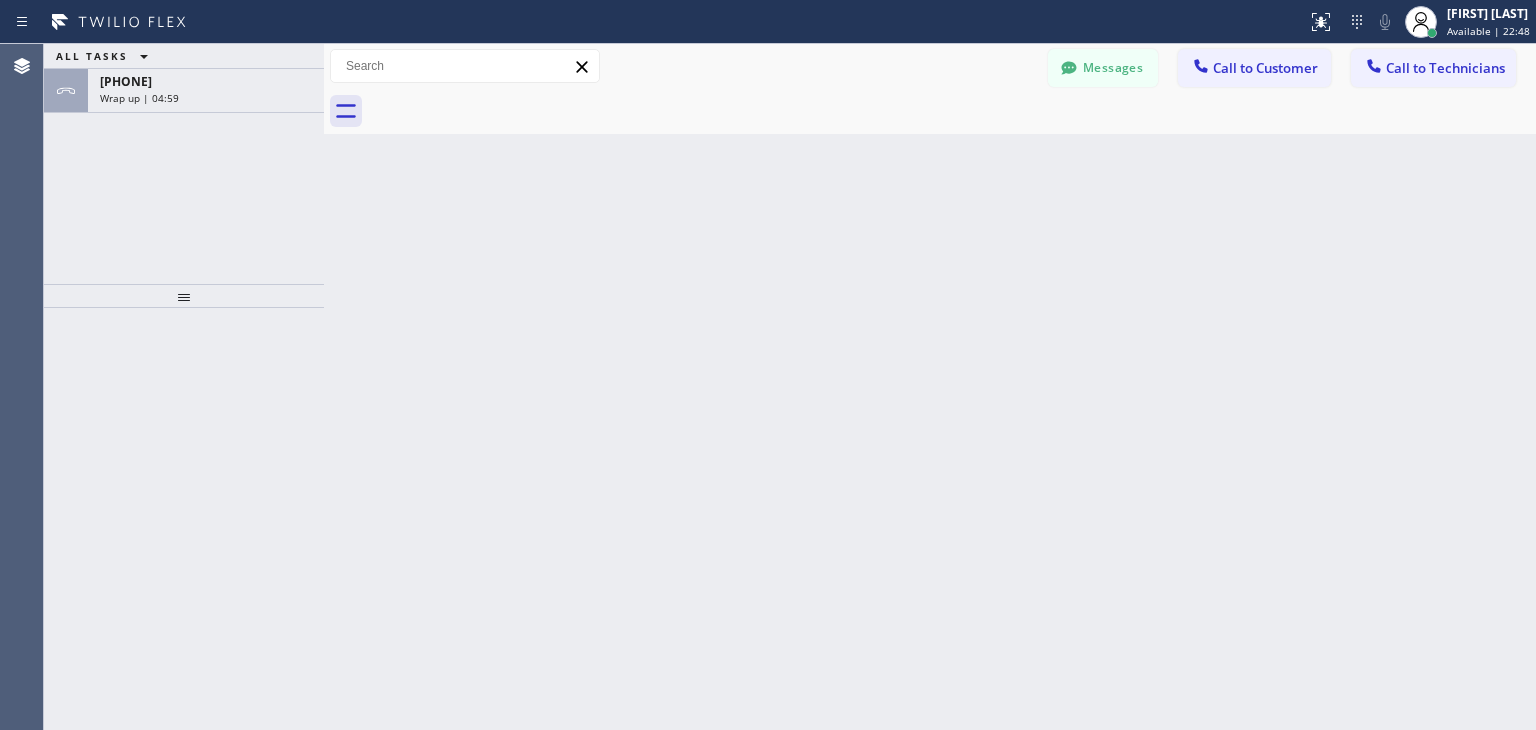 click on "Status report No issues detected If you experience an issue, please download the report and send it to your support team. Download report [FIRST] Available | [TIME] Set your status Offline Available Unavailable Break Log out" at bounding box center [768, 22] 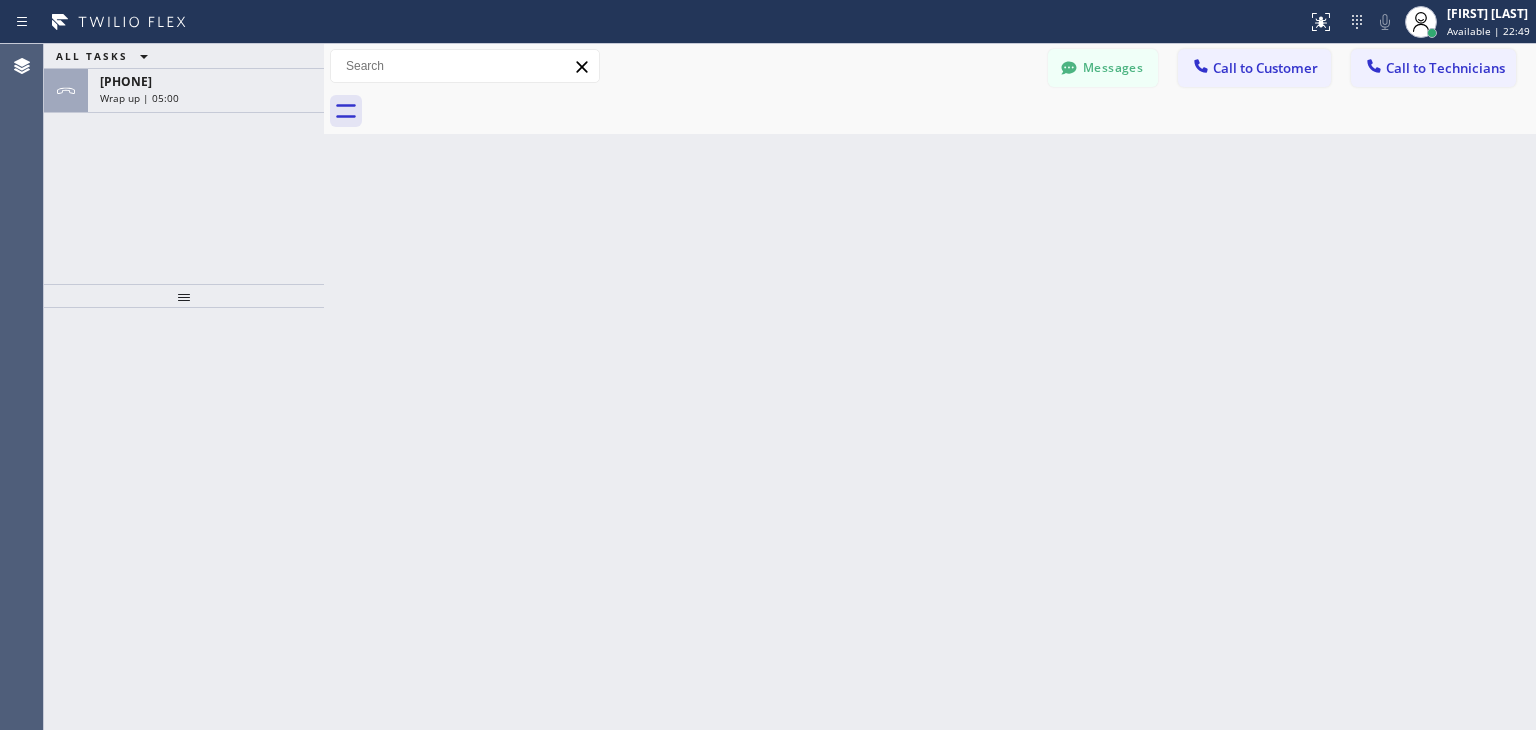 click on "Messages Call to Customer Call to Technicians Outbound call Location Search location Your caller id phone number Customer number Call Outbound call Technician Search Technician Your caller id phone number Your caller id phone number [PHONE] Call" at bounding box center (930, 66) 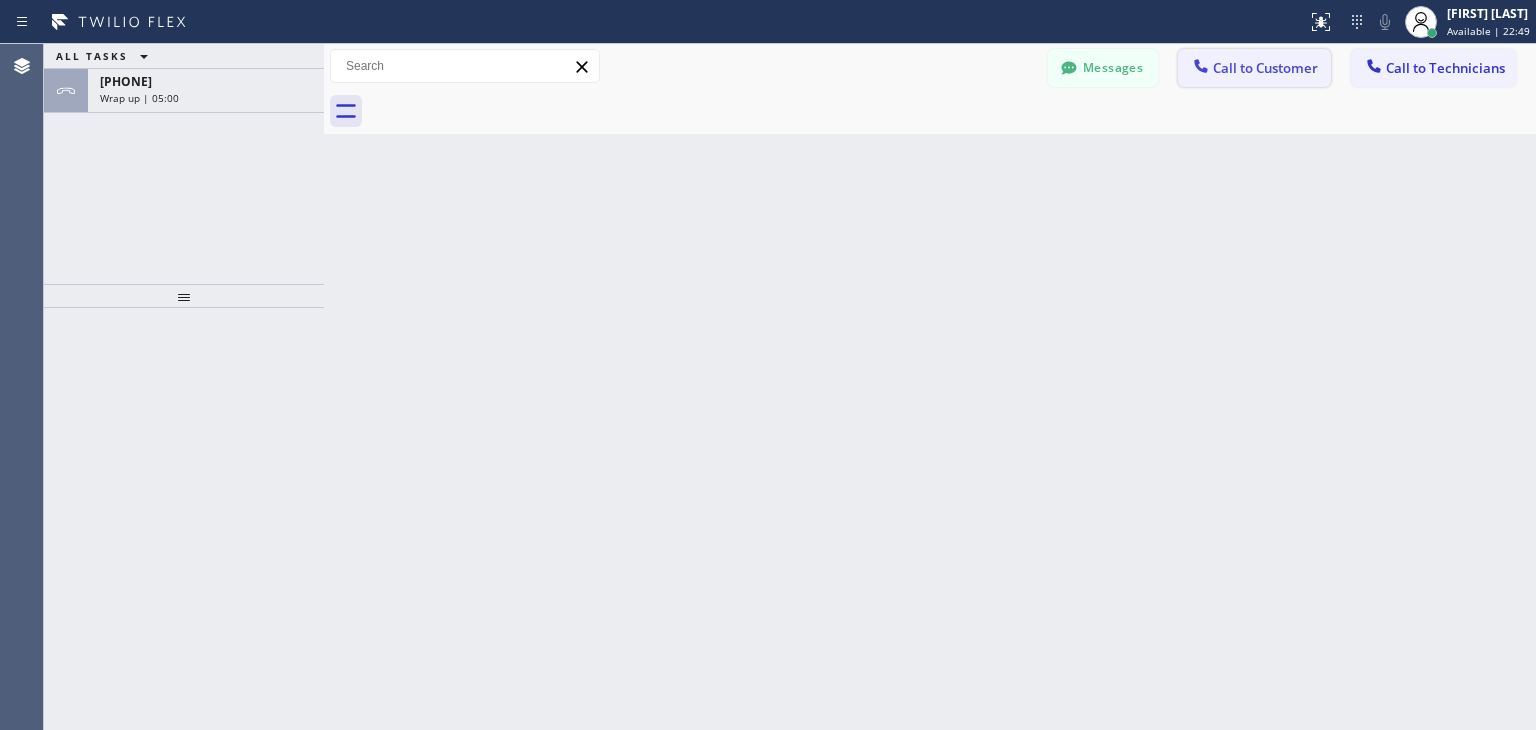 click on "Call to Customer" at bounding box center (1254, 68) 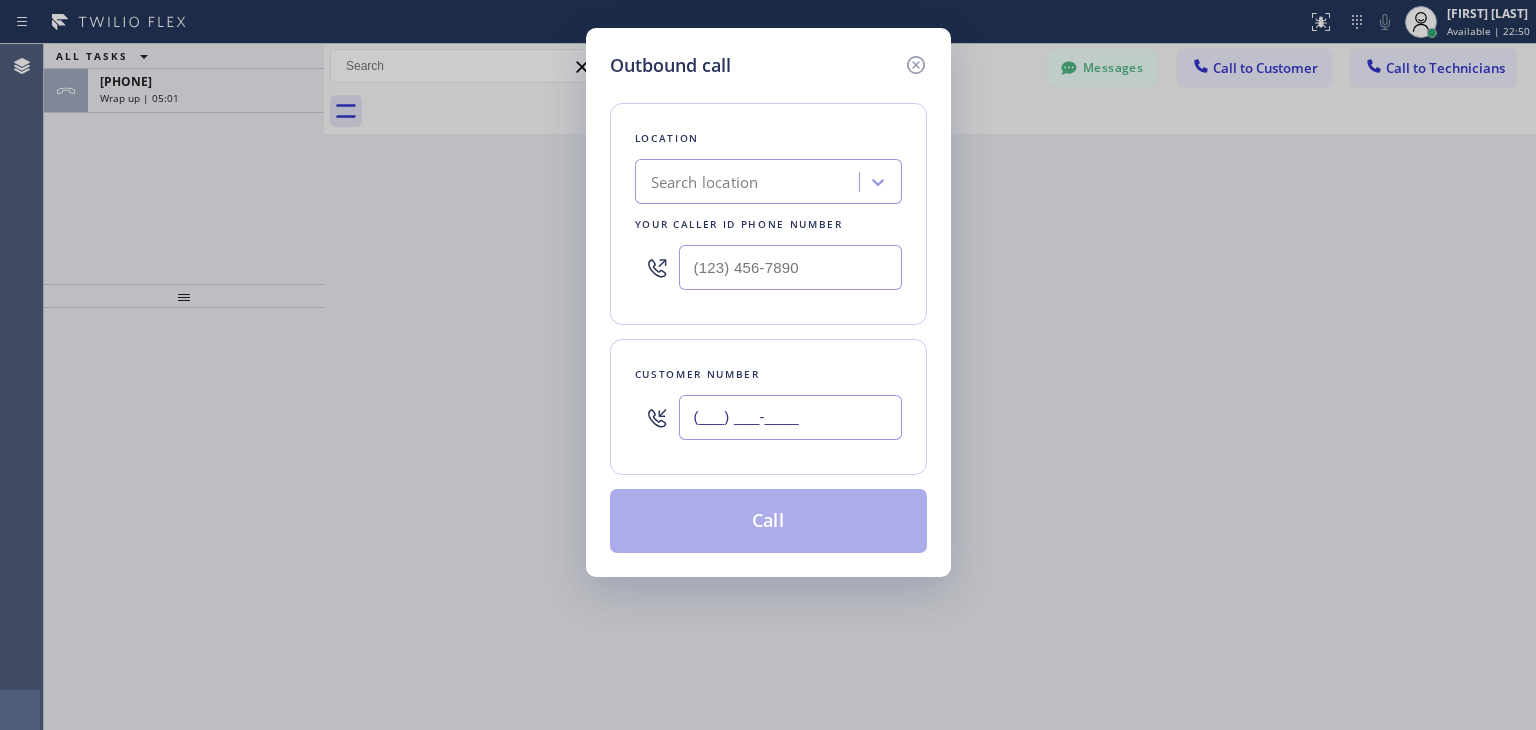 paste on "[PHONE]" 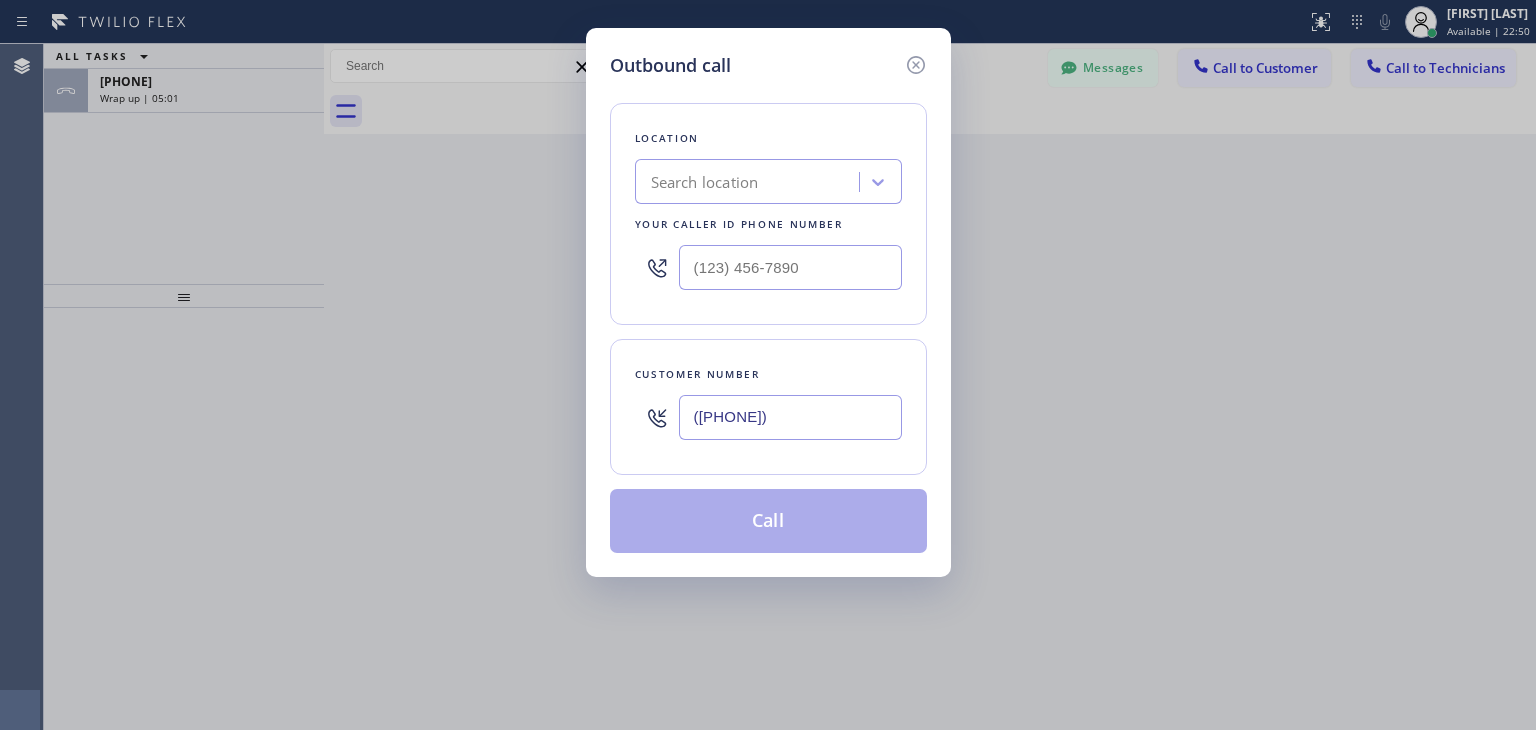 click on "([PHONE])" at bounding box center [790, 417] 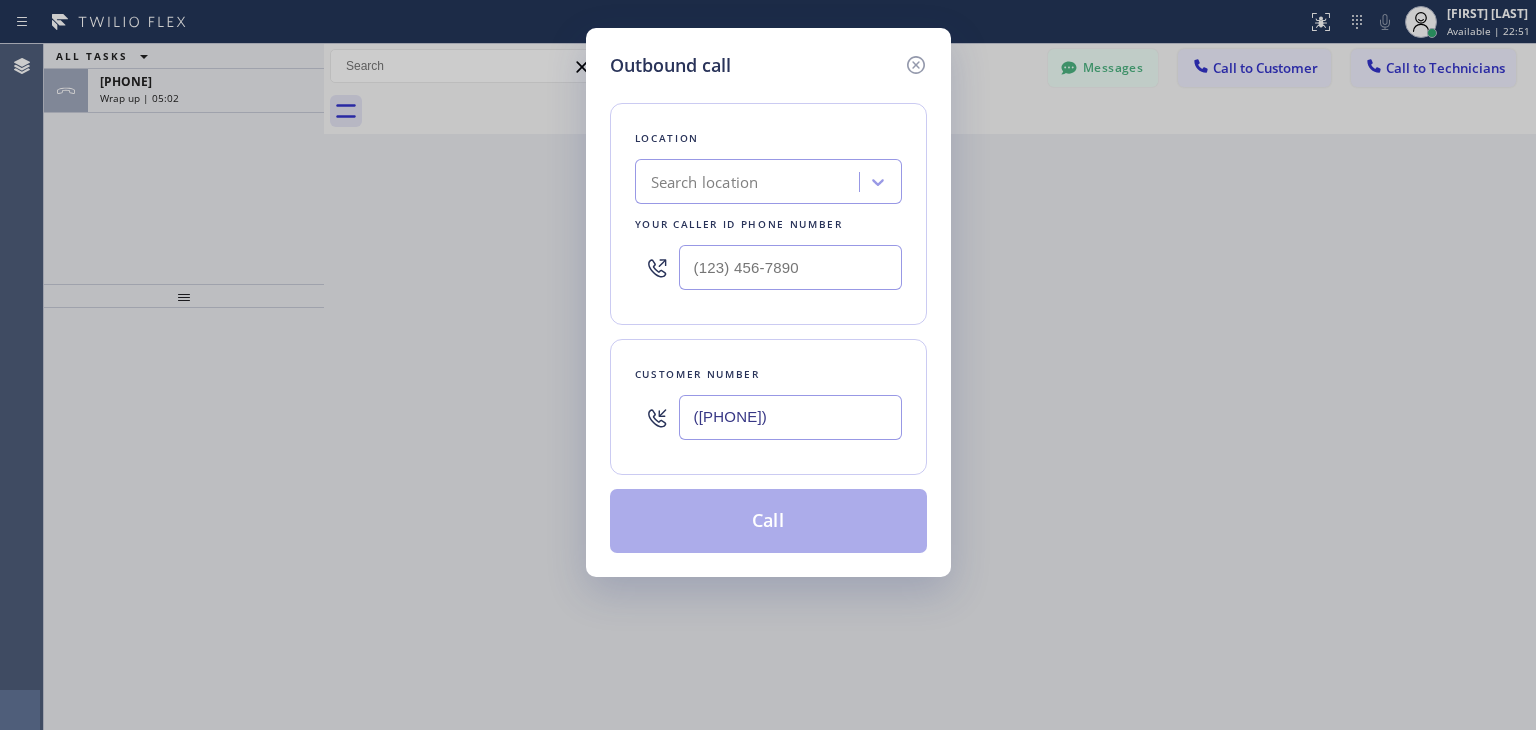 type on "([PHONE])" 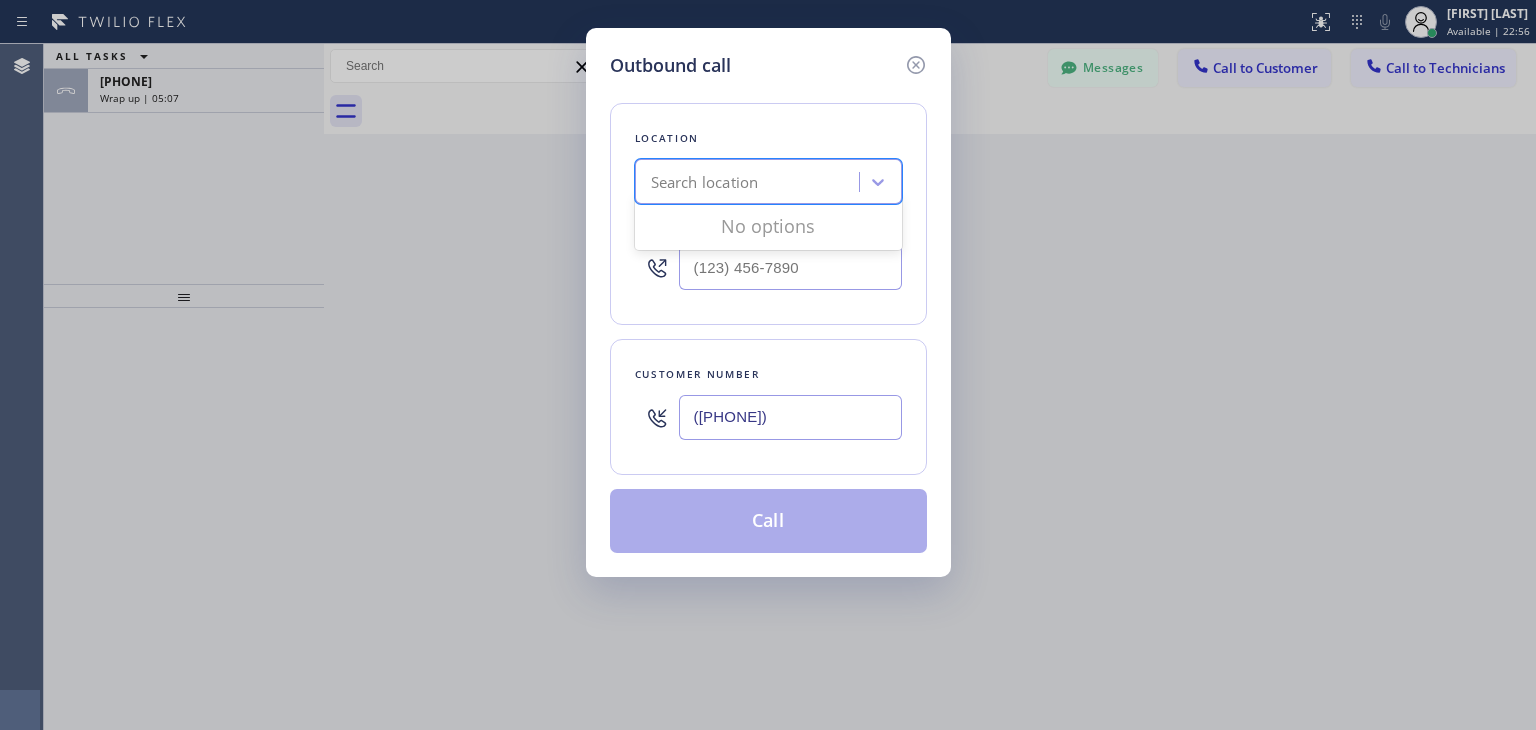paste on "Home Alliance" 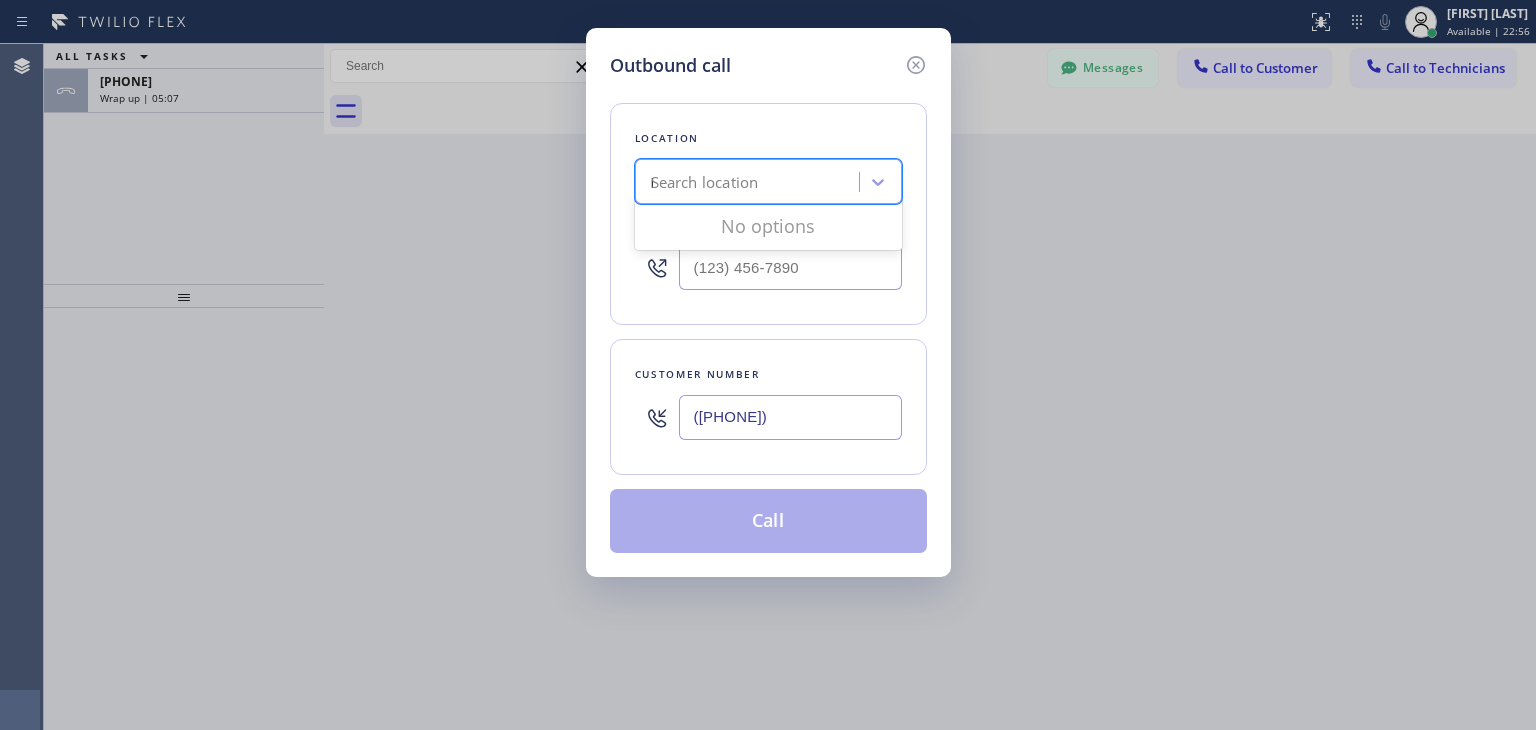 click on "Search location [COMPANY]" at bounding box center [750, 182] 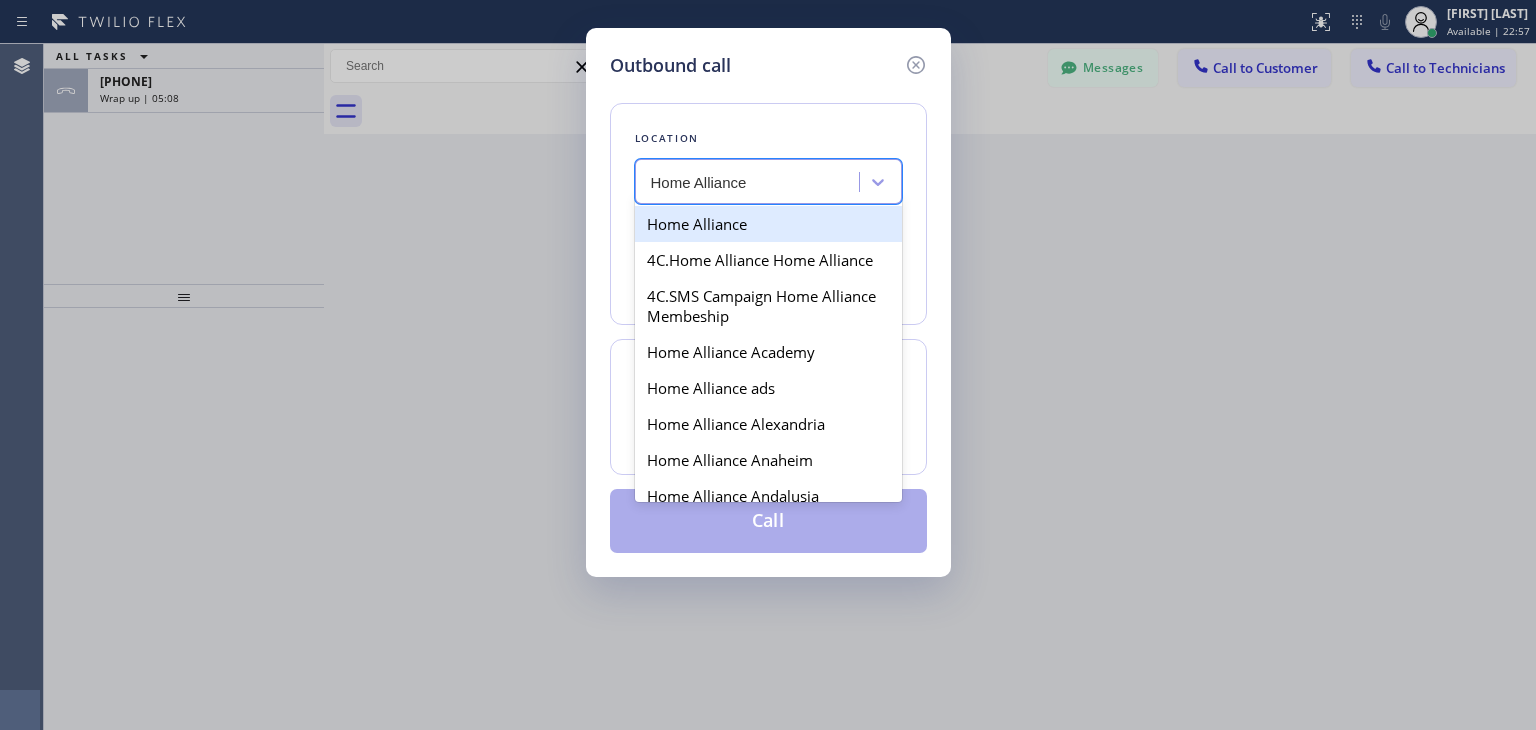 click on "Home Alliance" at bounding box center [768, 224] 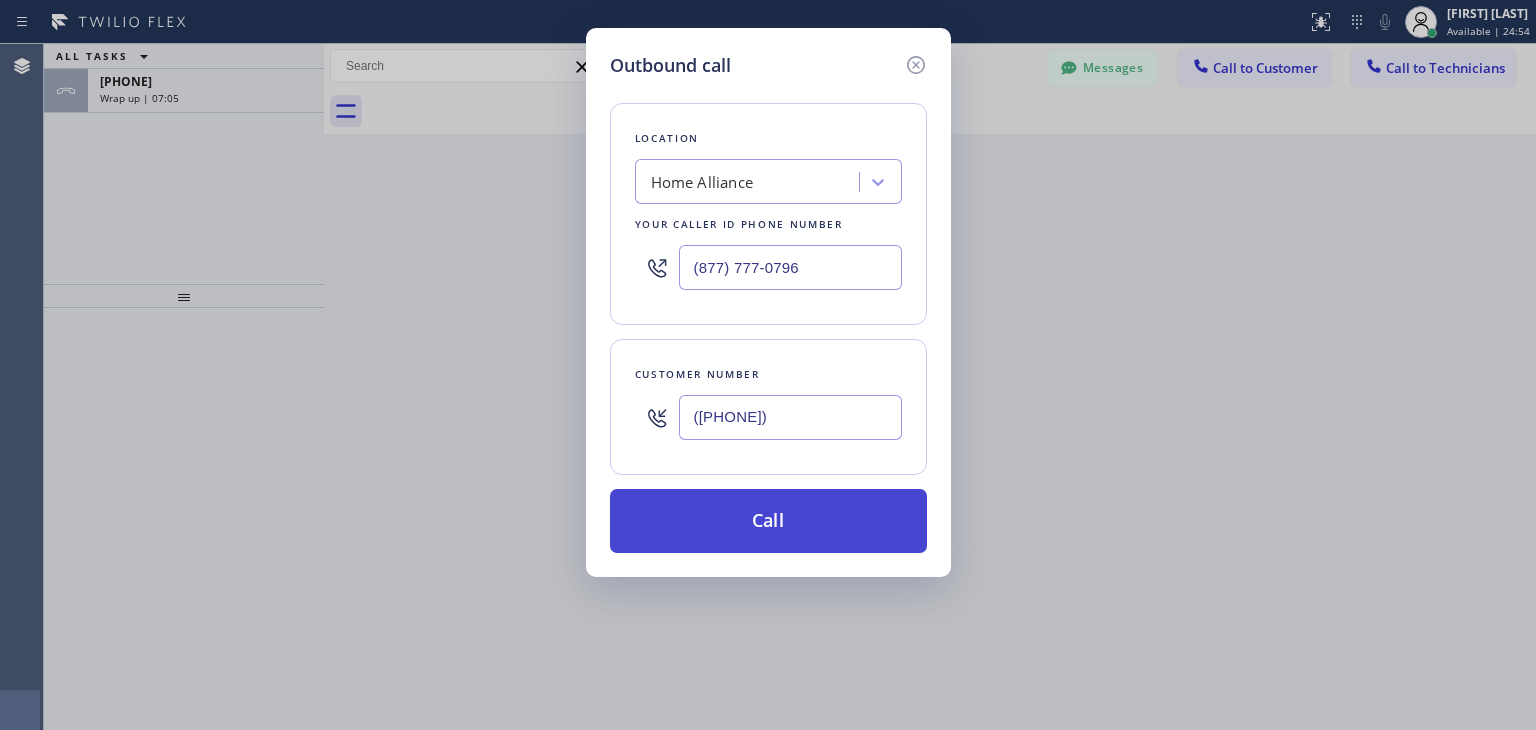 click on "Call" at bounding box center (768, 521) 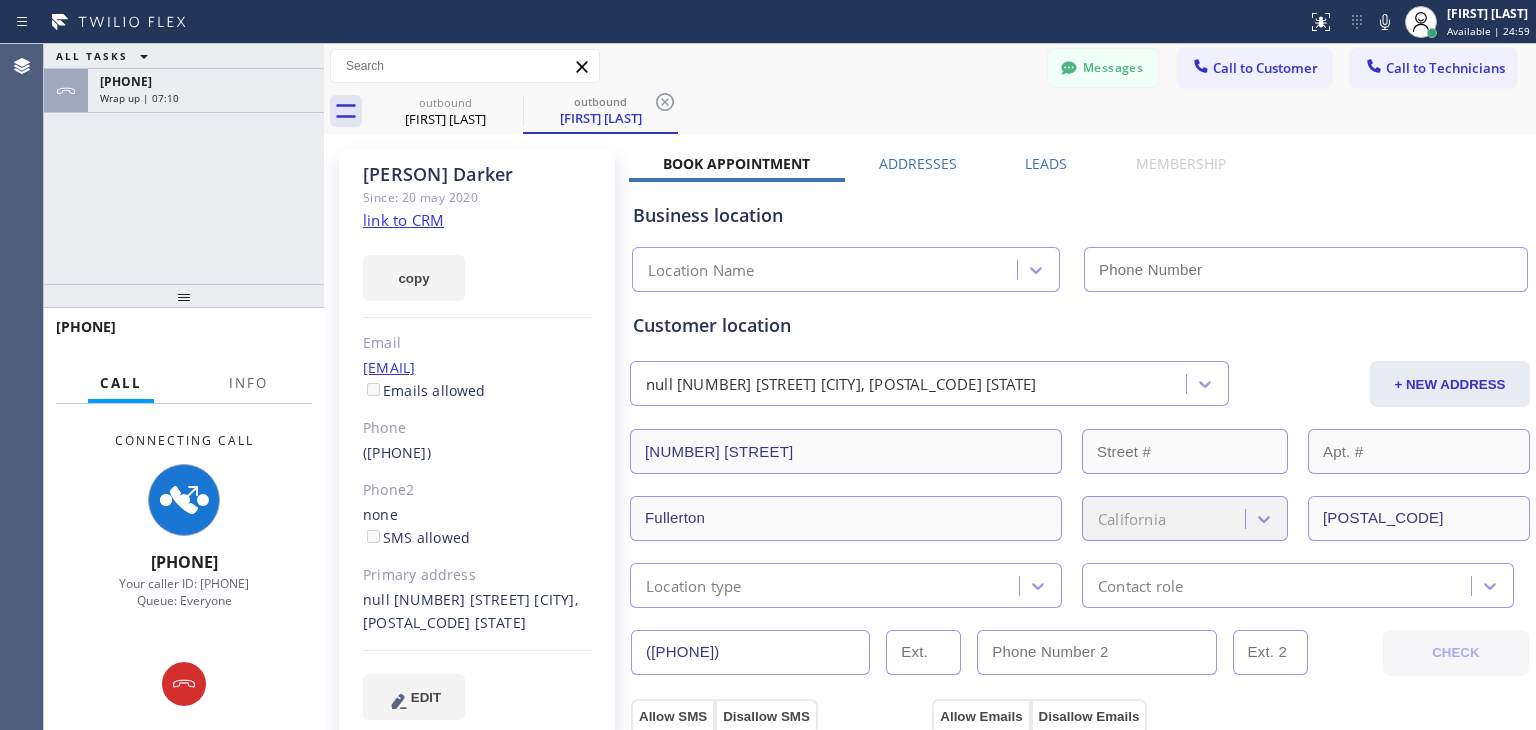 type on "[PHONE]" 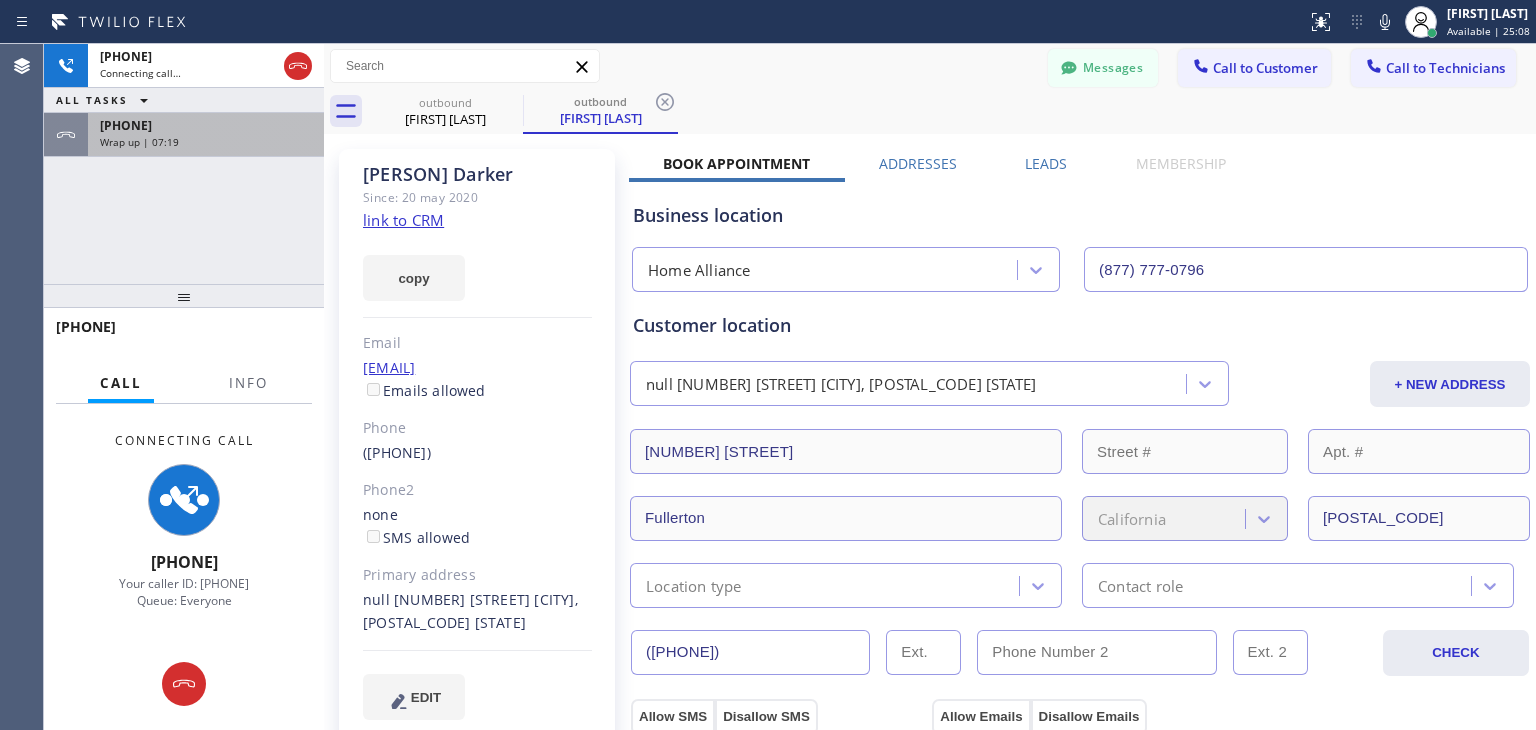click on "Wrap up | 07:19" at bounding box center (206, 142) 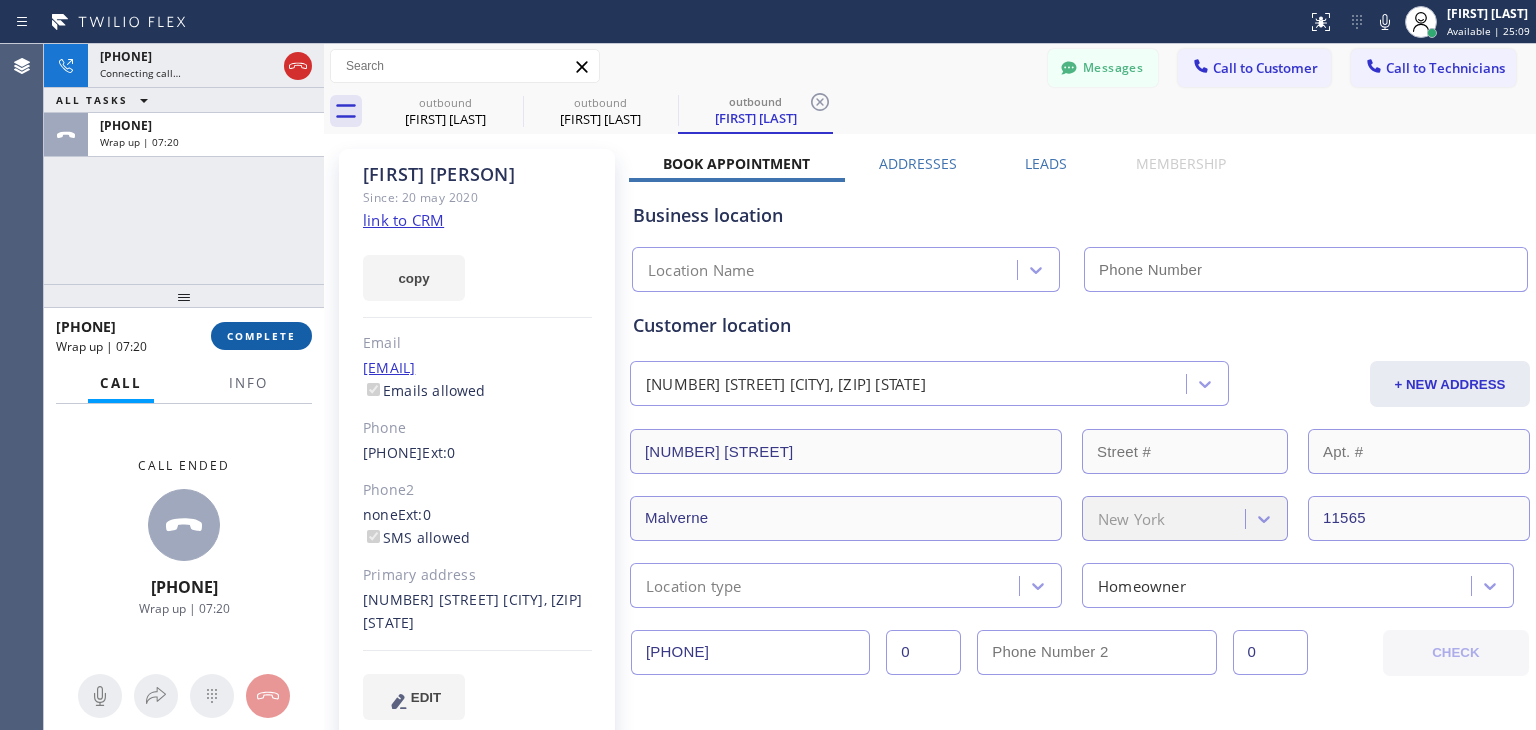 click on "COMPLETE" at bounding box center (261, 336) 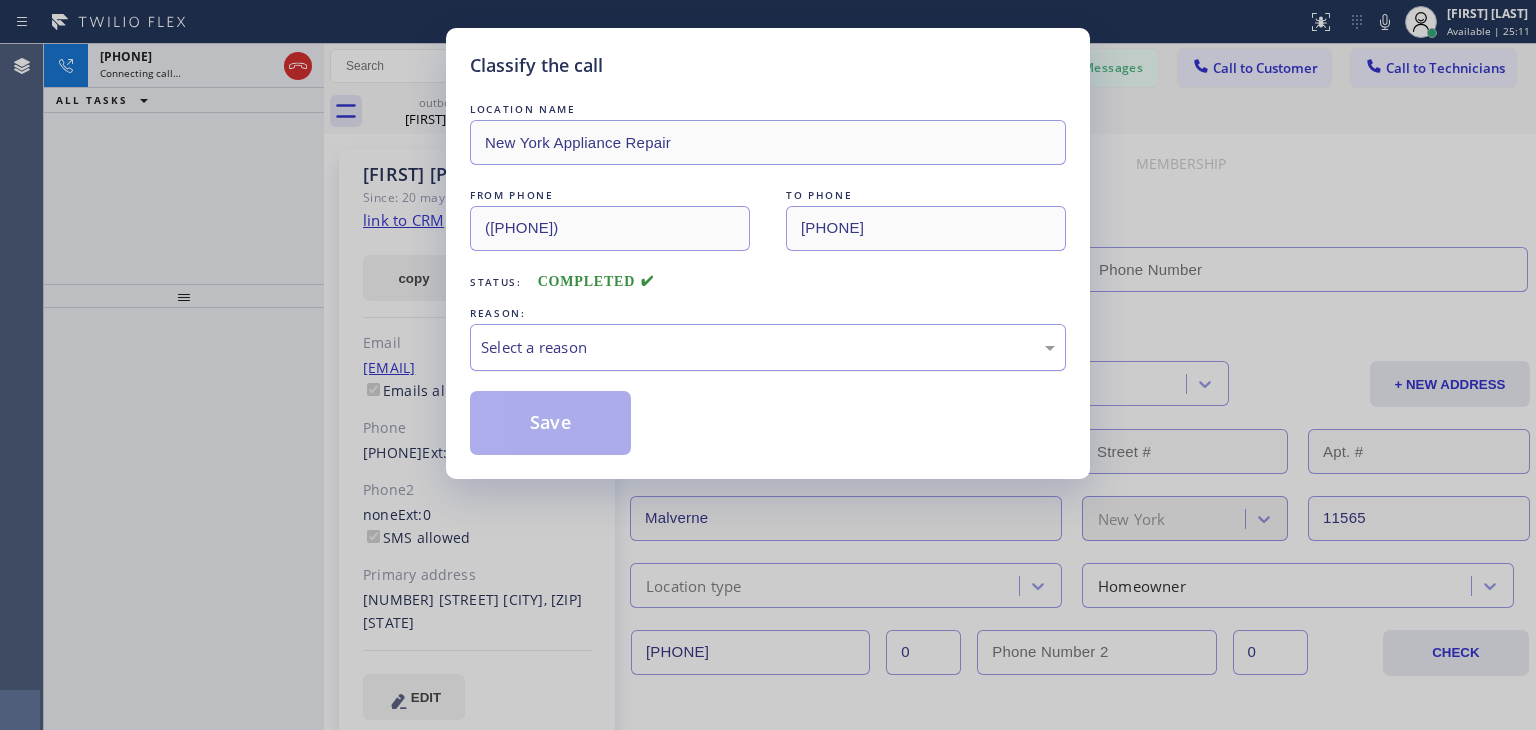 type on "(646) 650-2901" 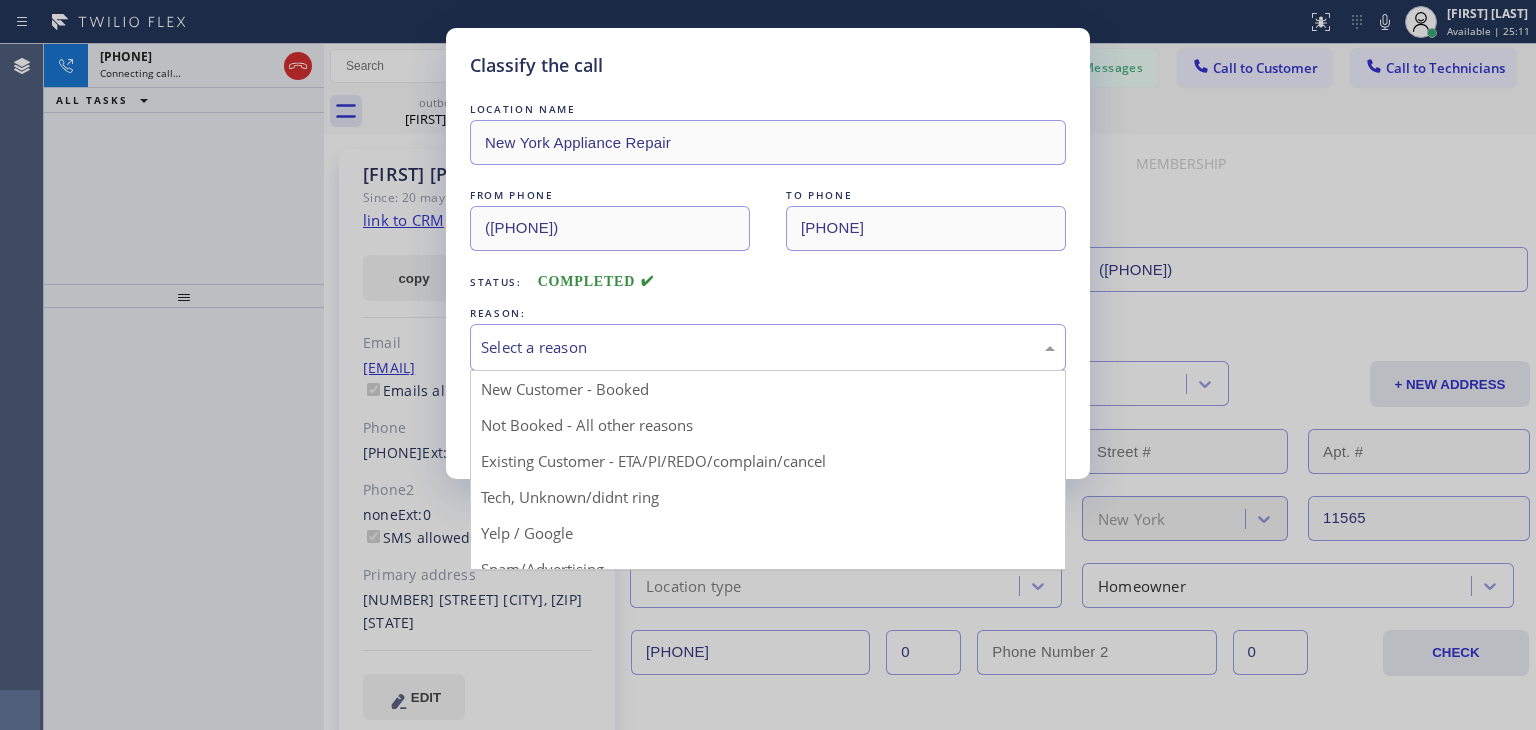 click on "Select a reason" at bounding box center (768, 347) 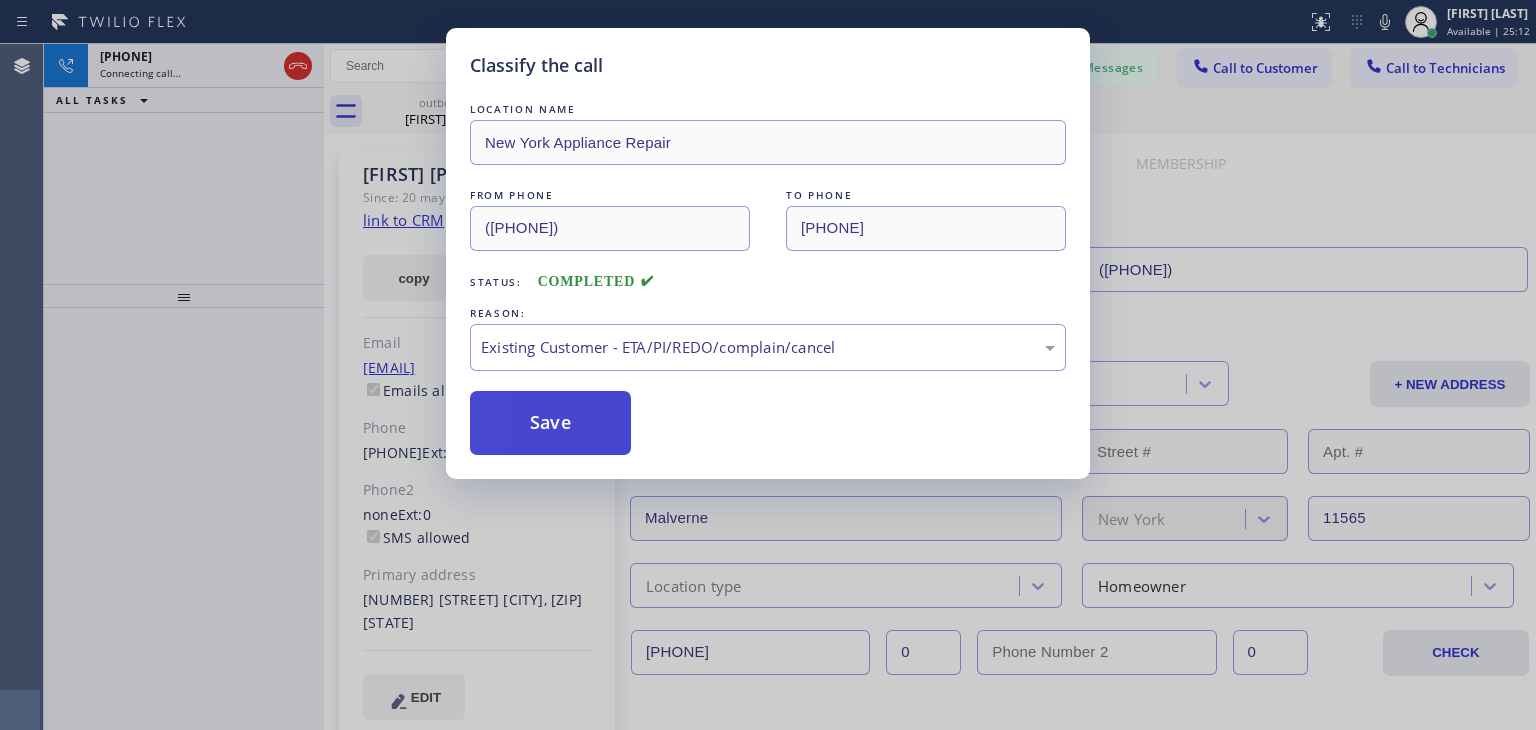 drag, startPoint x: 776, startPoint y: 467, endPoint x: 523, endPoint y: 429, distance: 255.83784 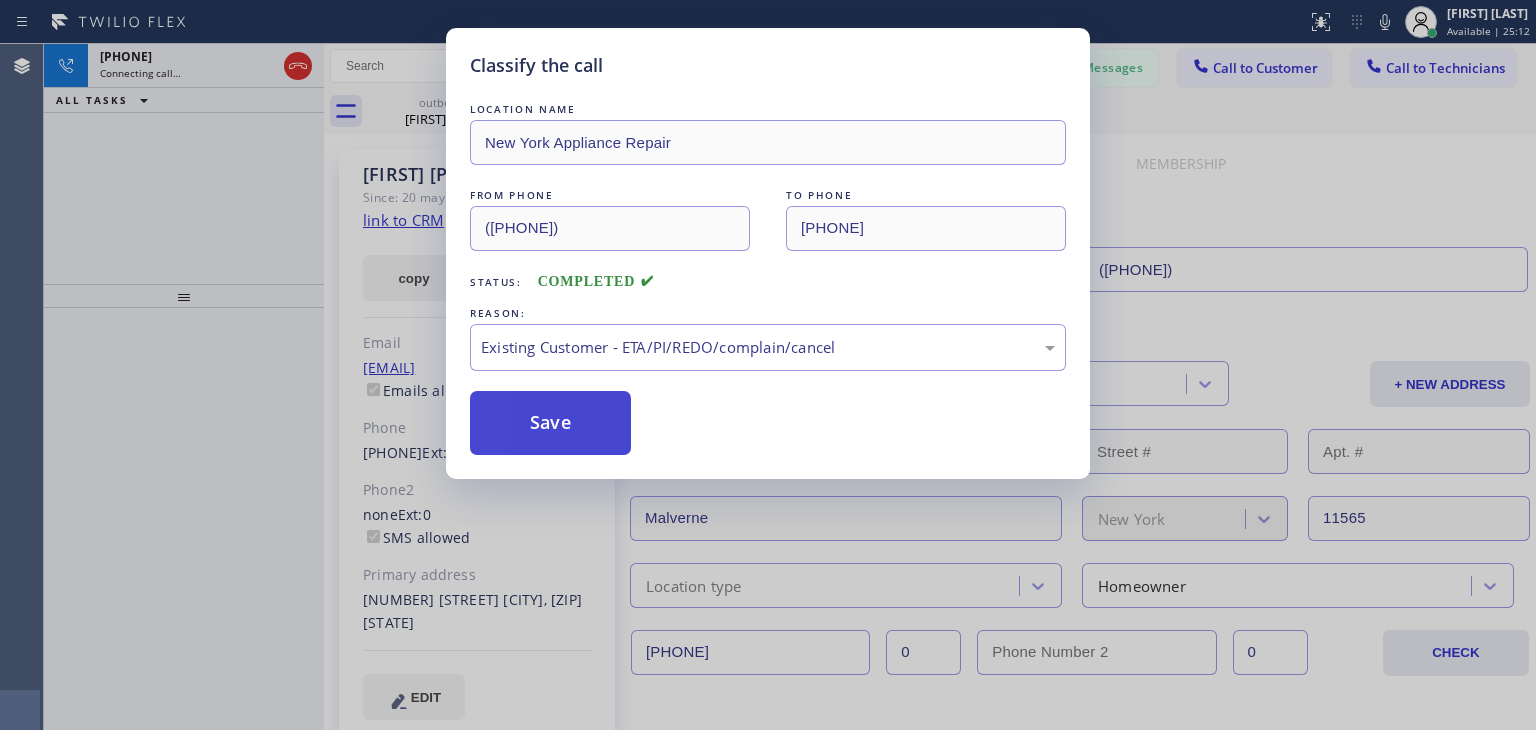click on "Save" at bounding box center [550, 423] 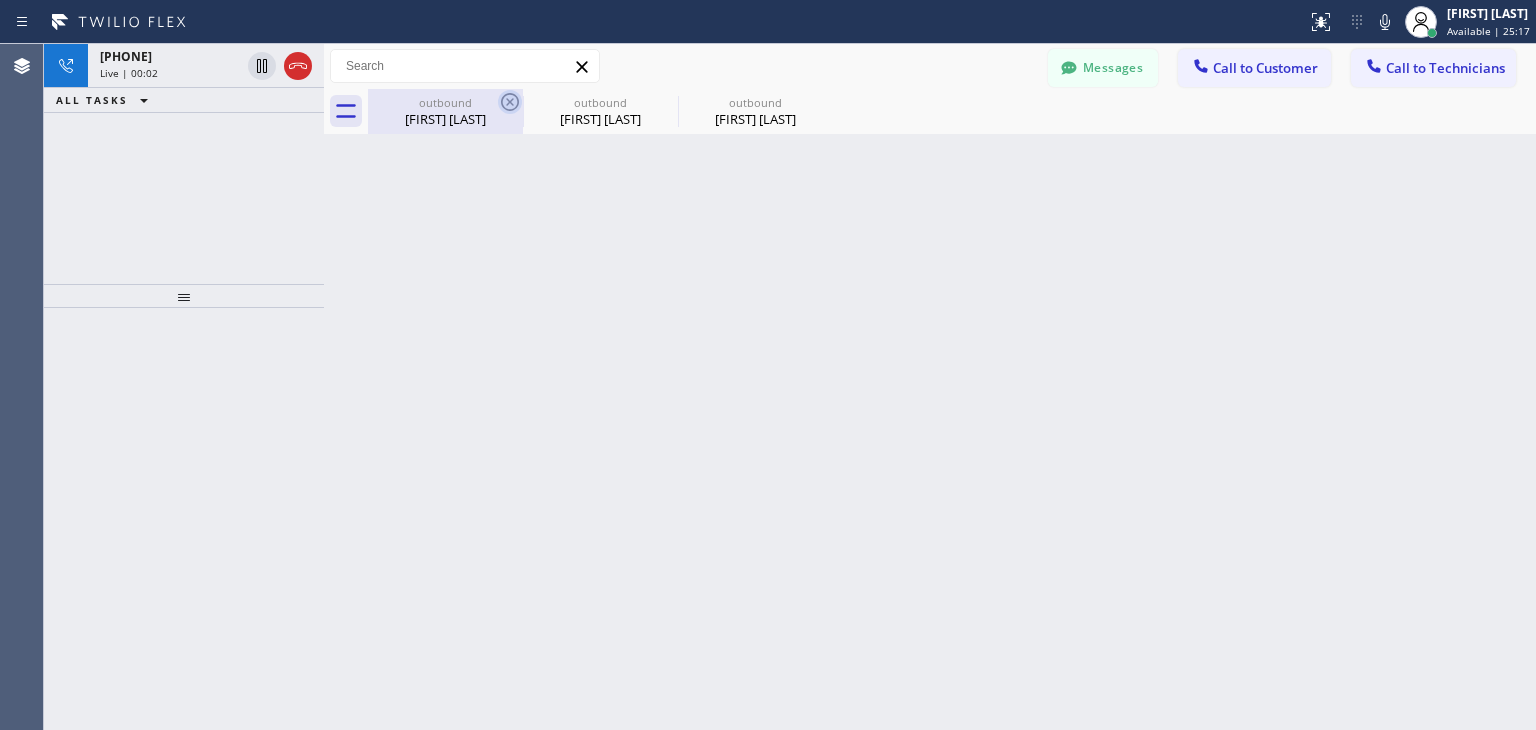 click 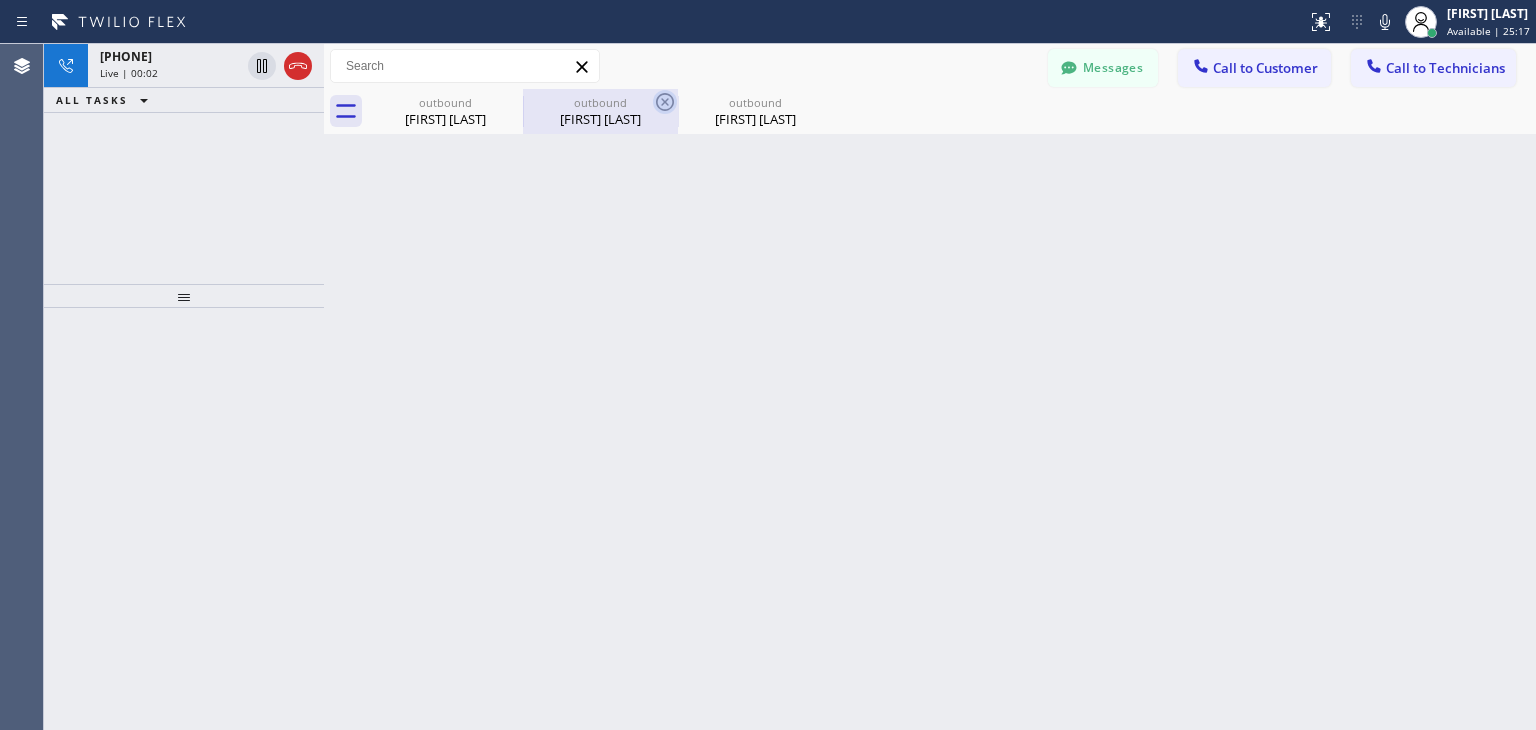 type on "(646) 650-2901" 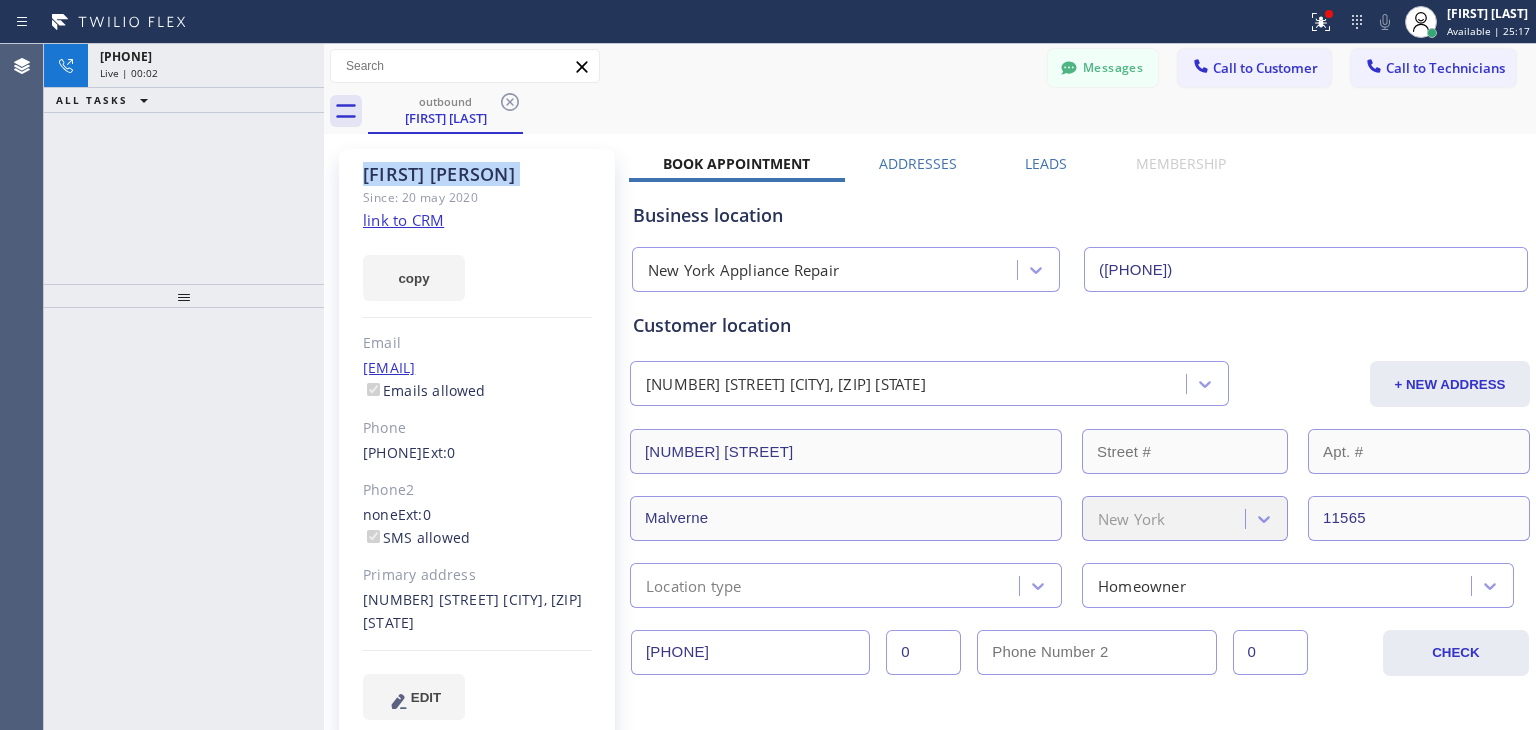 click 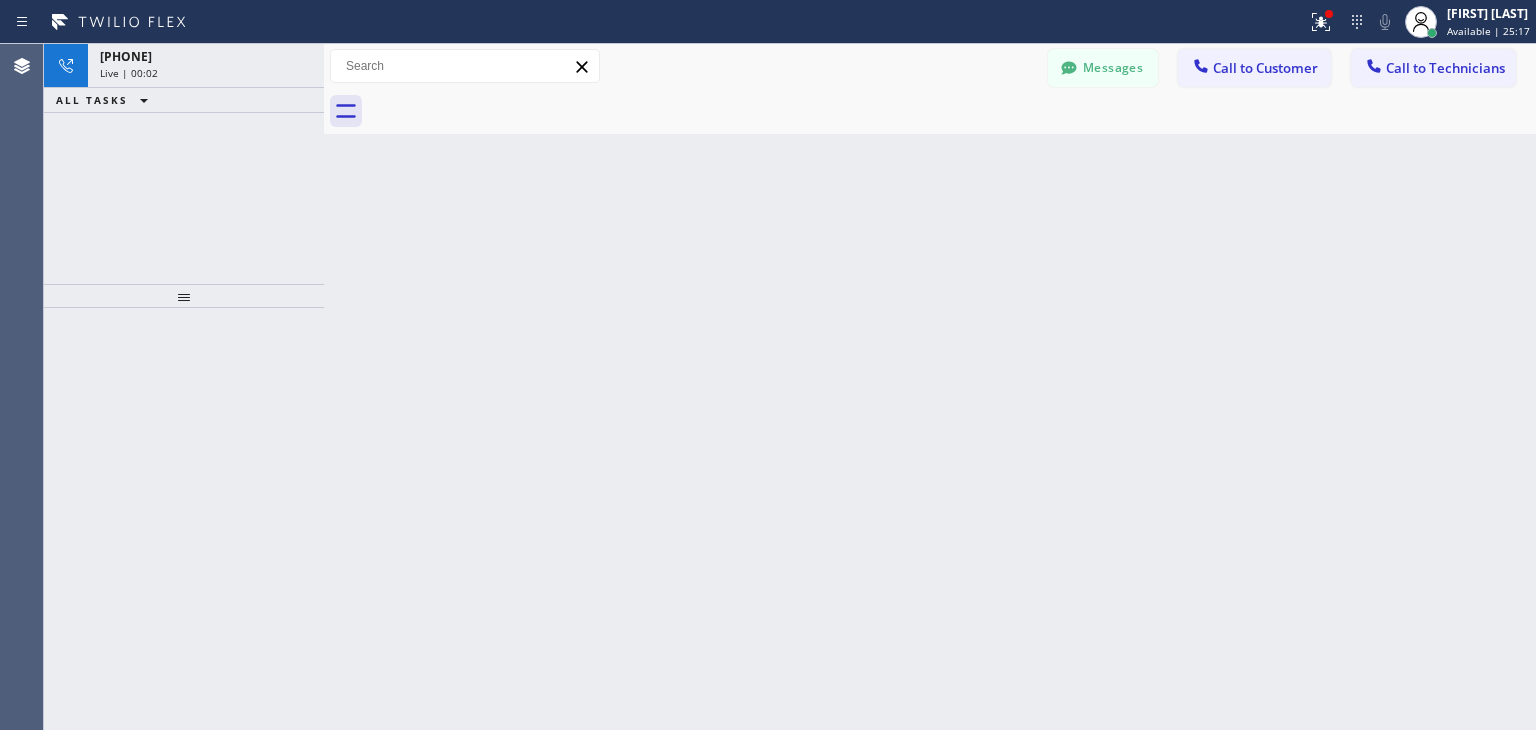 click at bounding box center (952, 111) 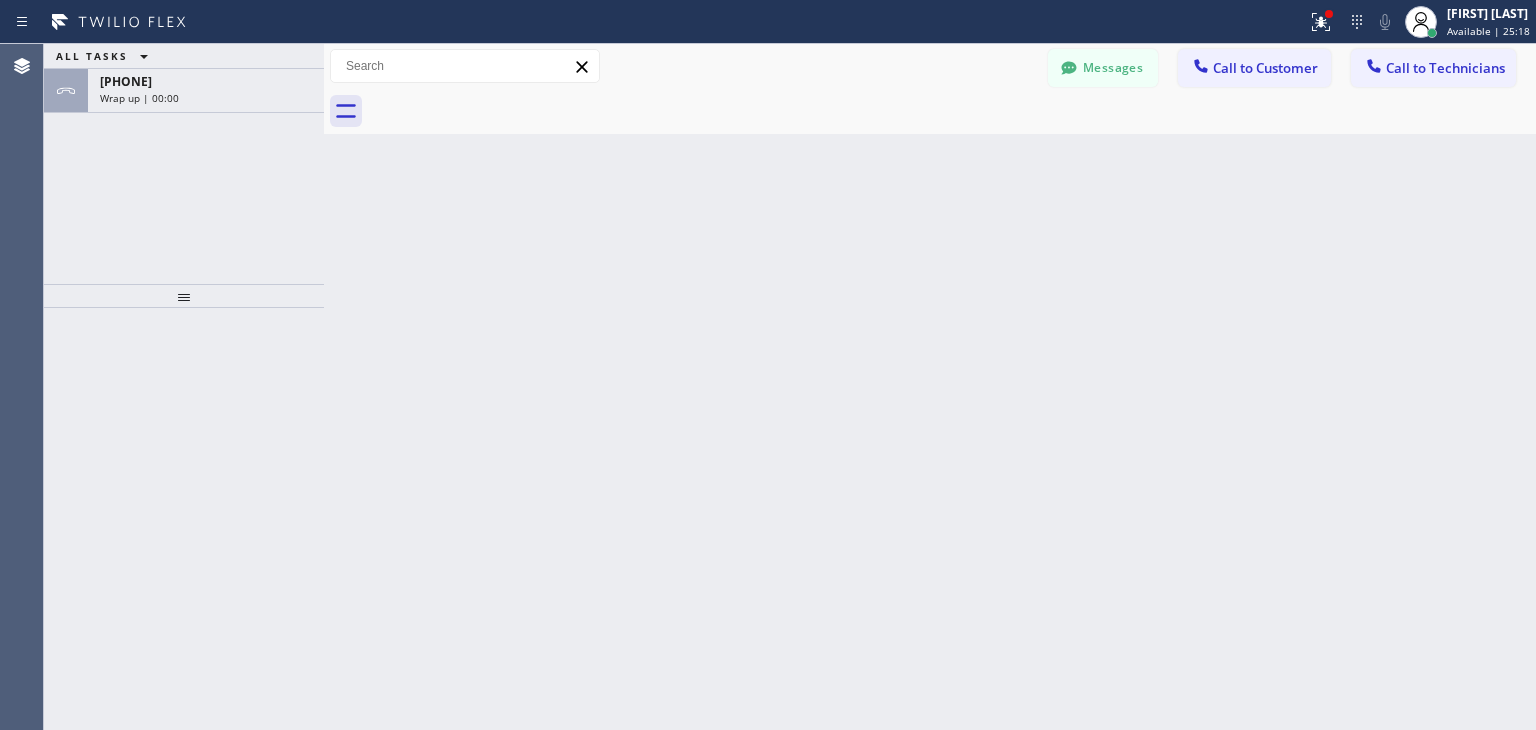 click at bounding box center (952, 111) 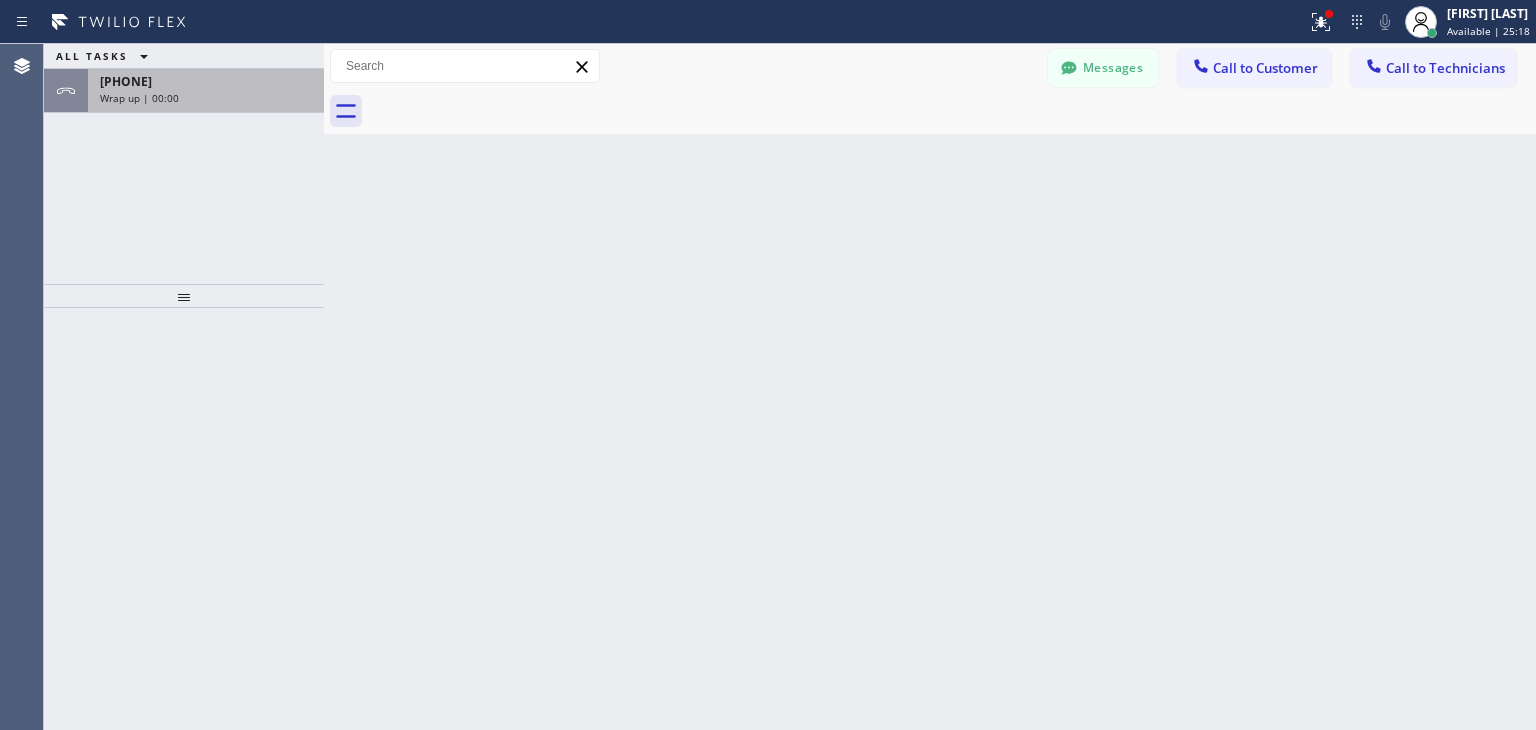 click on "+17143106514" at bounding box center [206, 81] 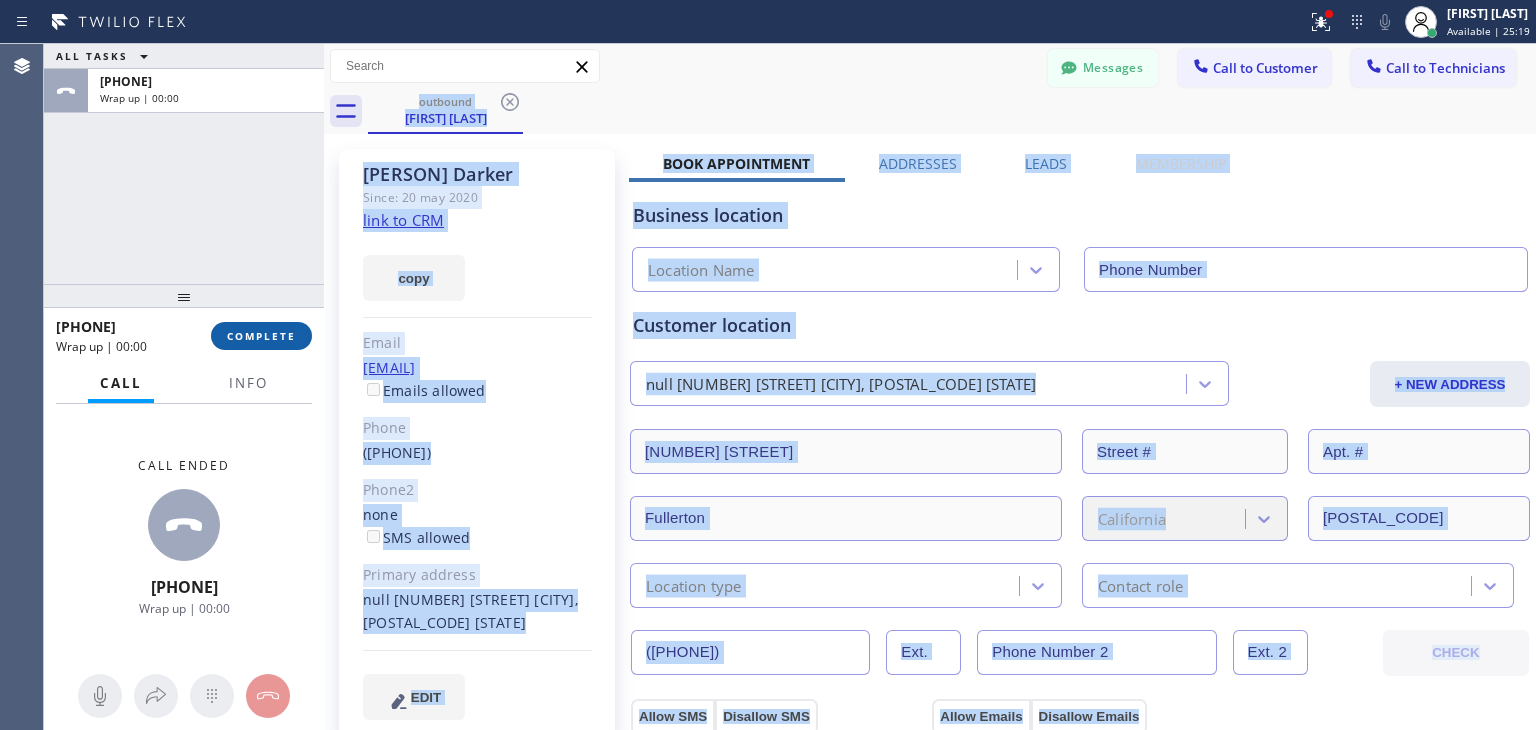 click on "COMPLETE" at bounding box center [261, 336] 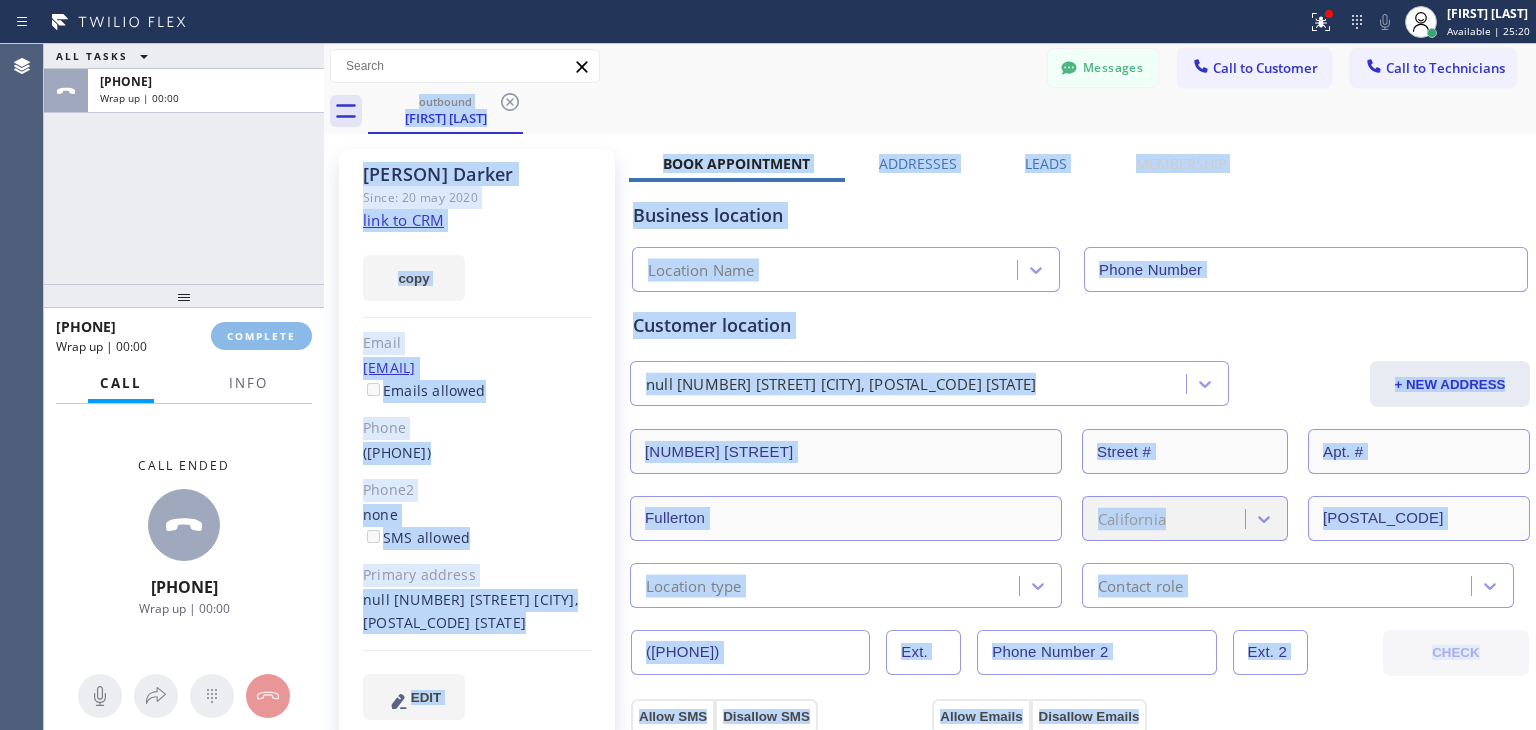 type on "[PHONE]" 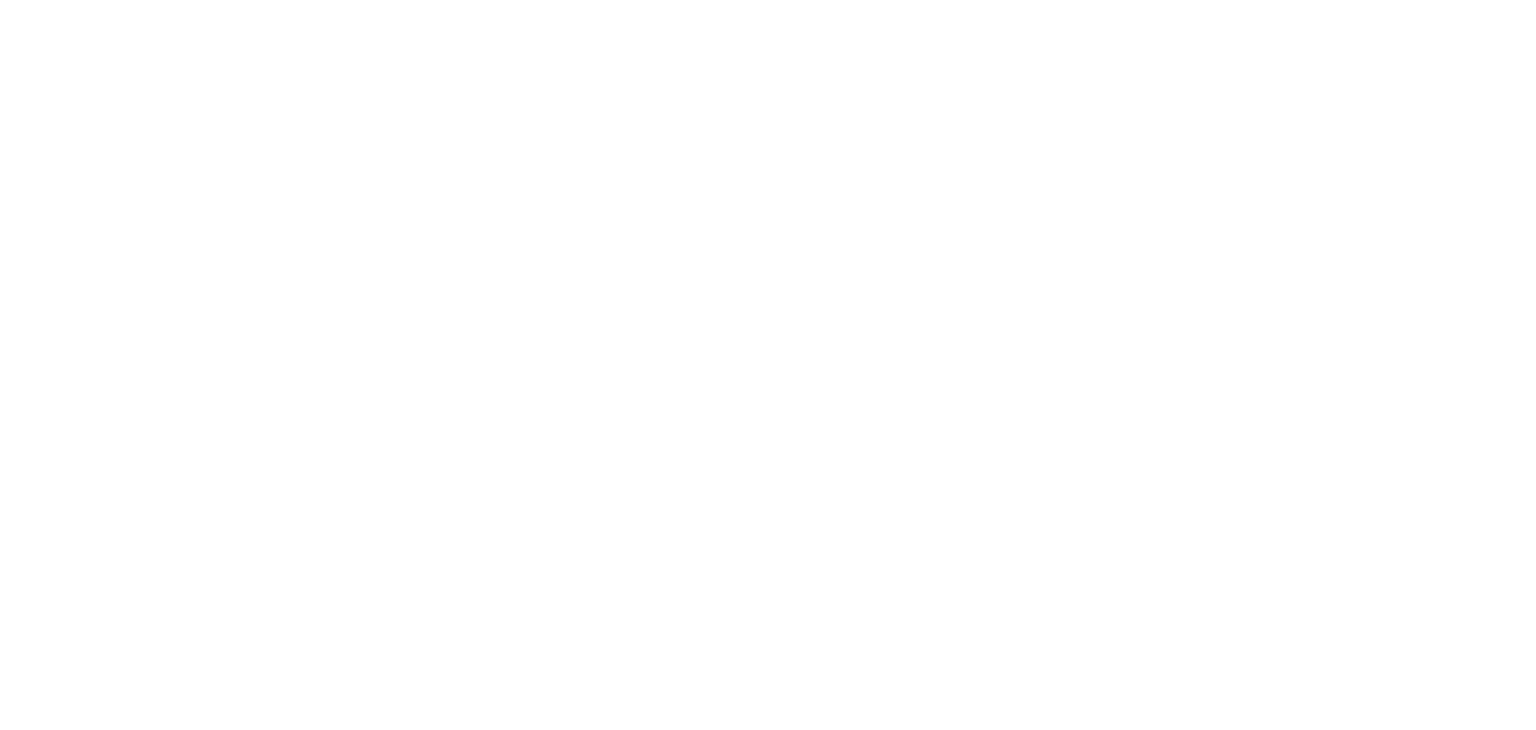 scroll, scrollTop: 0, scrollLeft: 0, axis: both 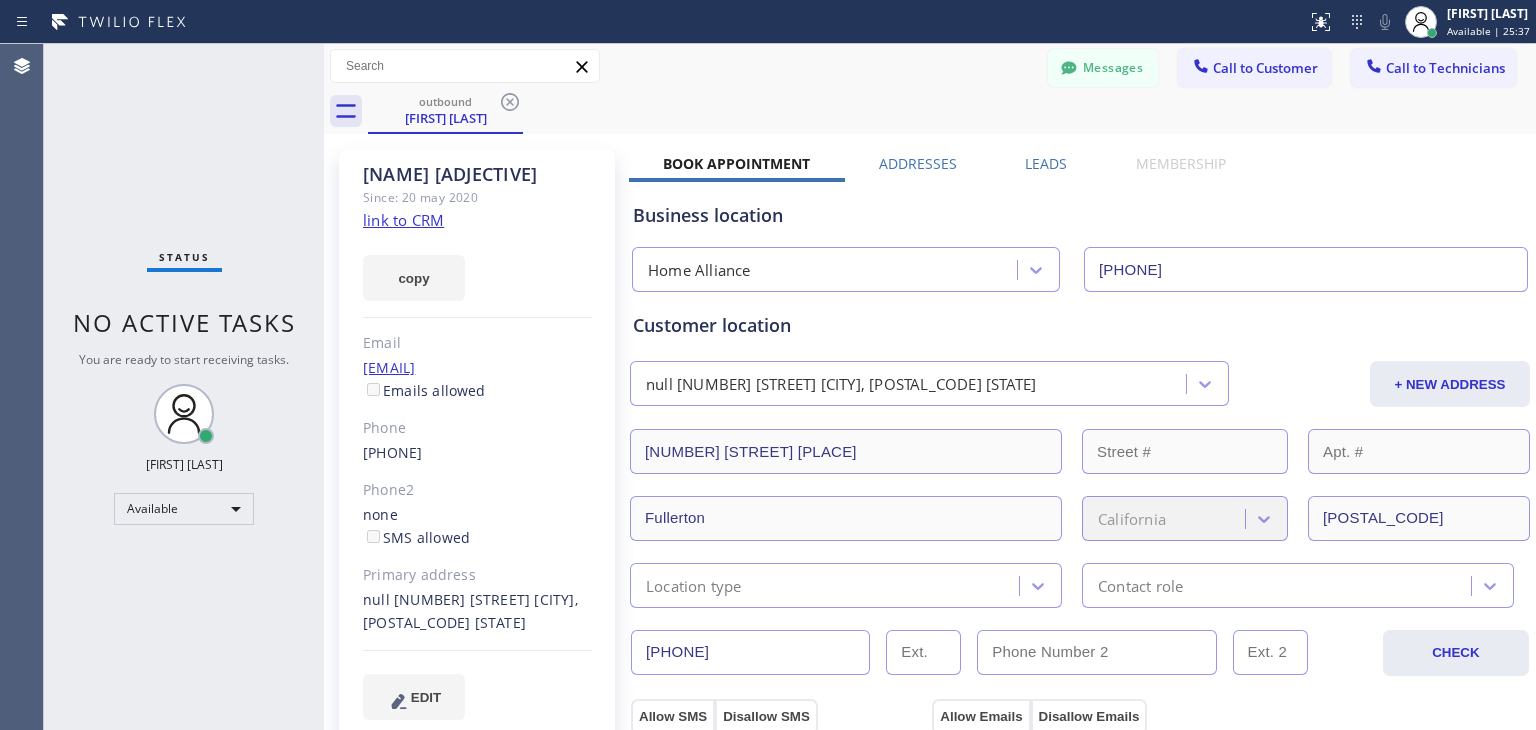 type on "[PHONE]" 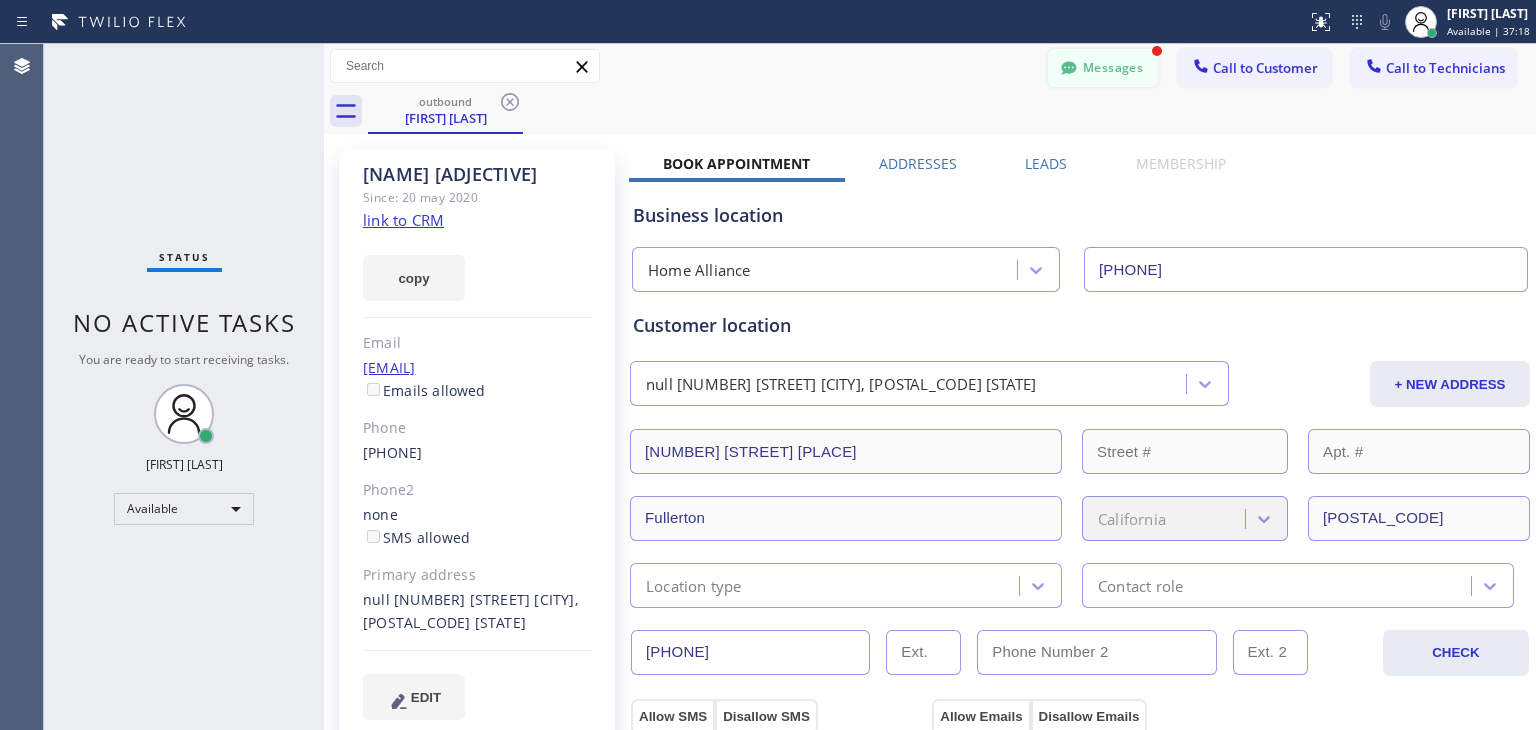 click on "Messages" at bounding box center (1103, 68) 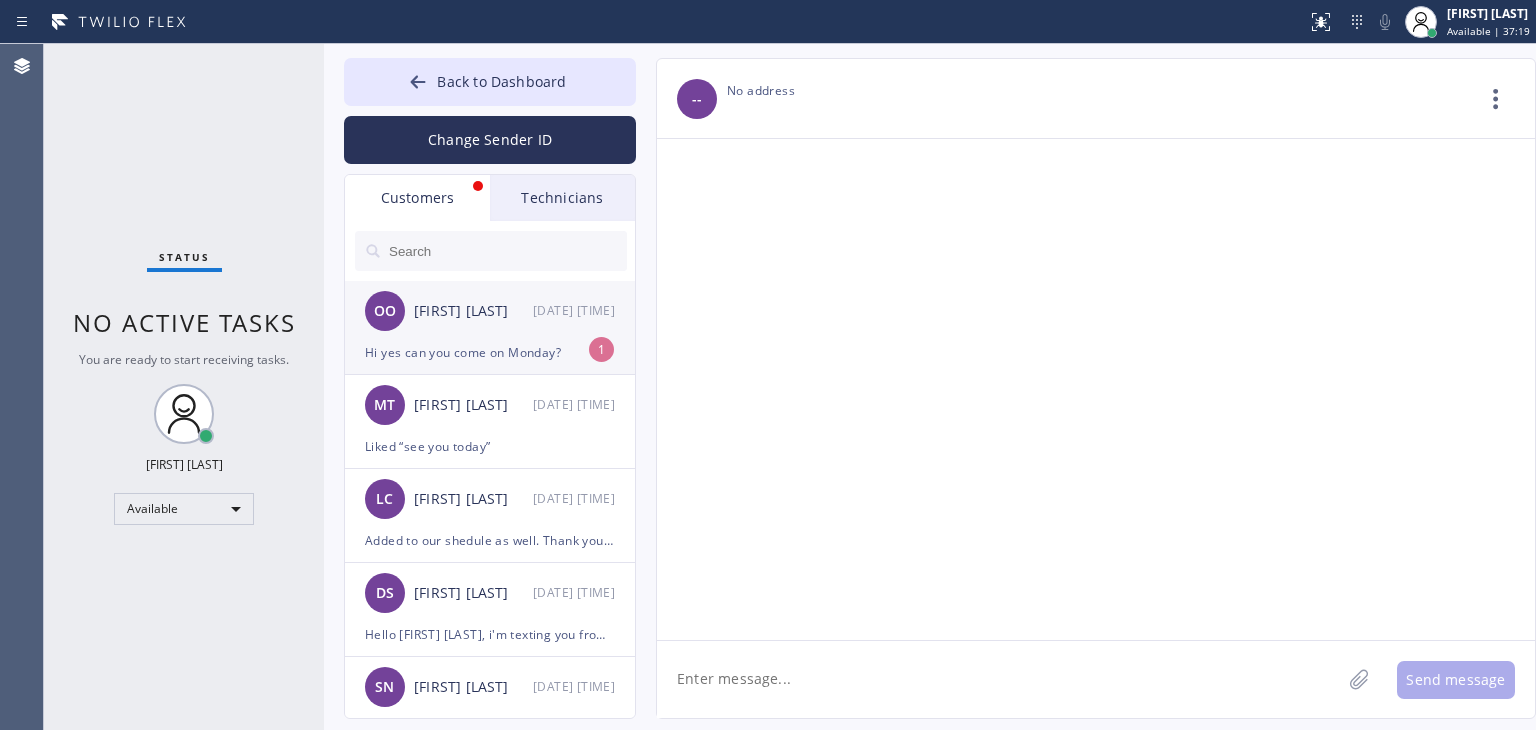 click on "[FIRST] [LAST]" at bounding box center (473, 311) 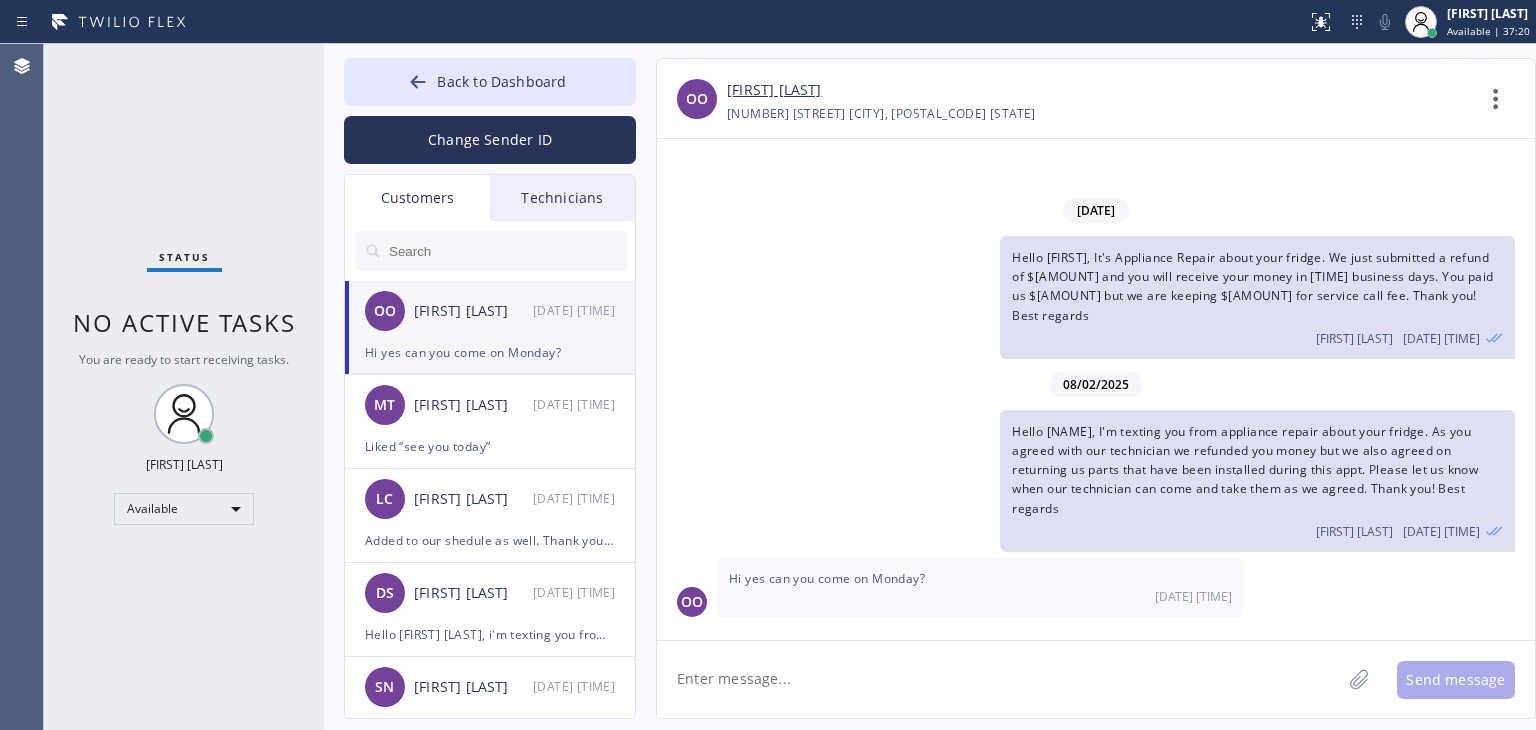 click 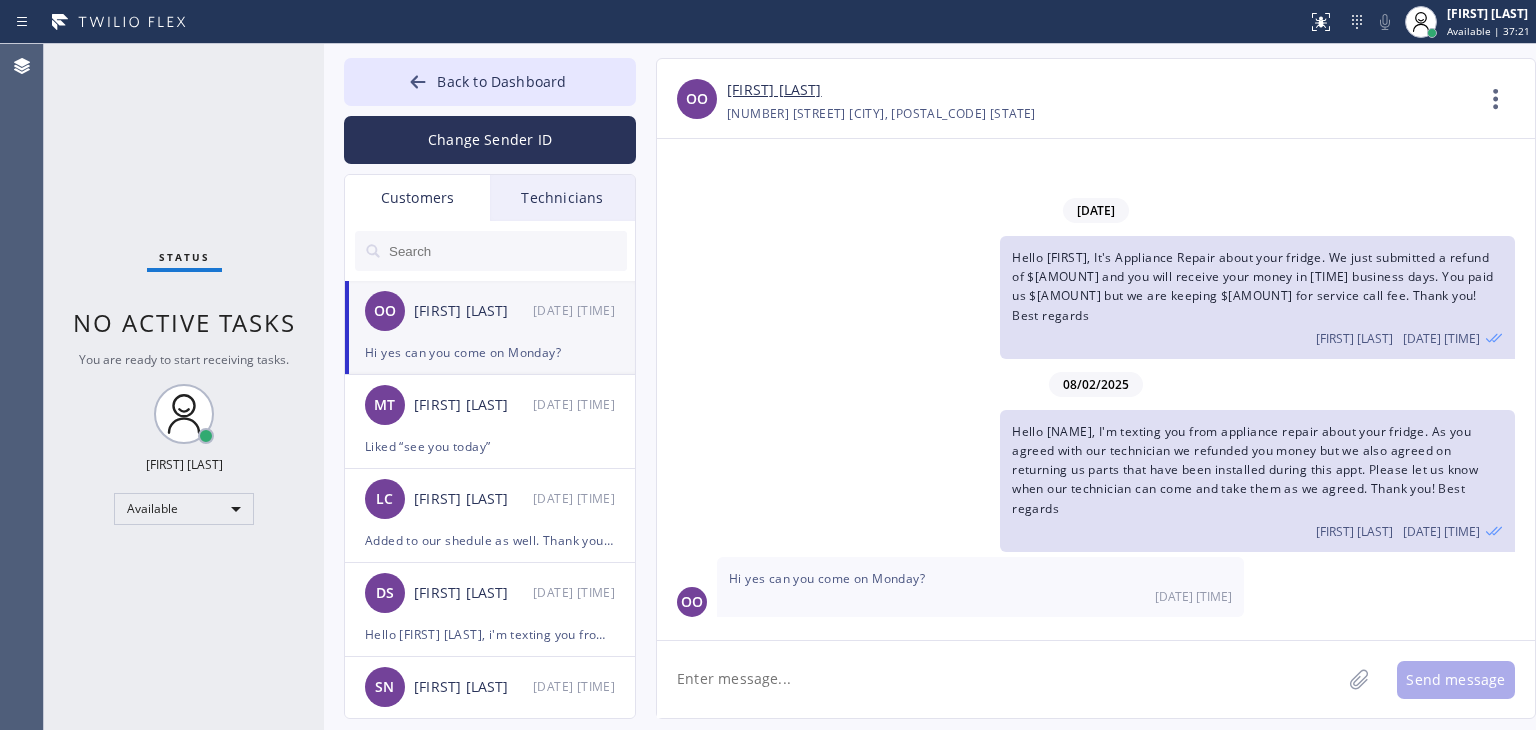 click 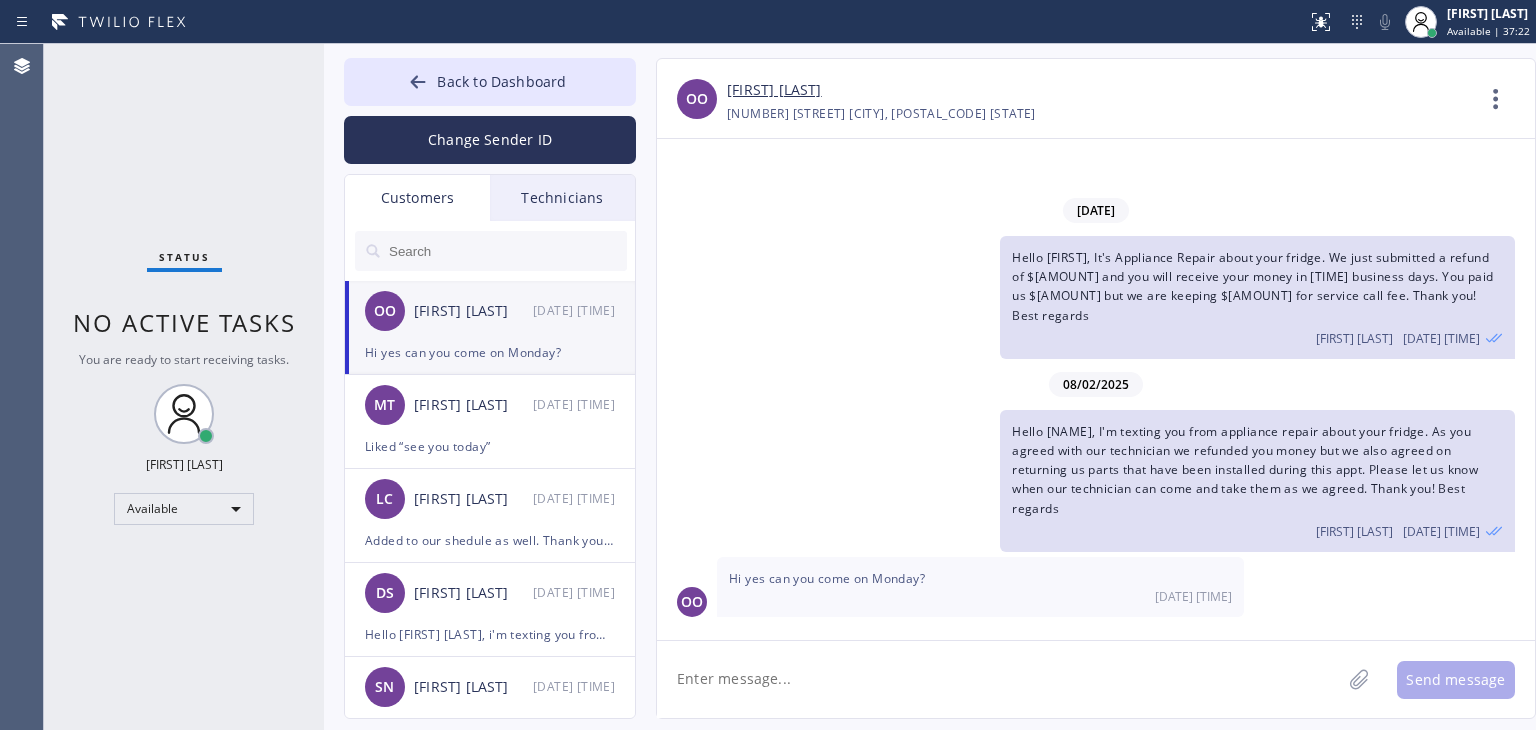 click 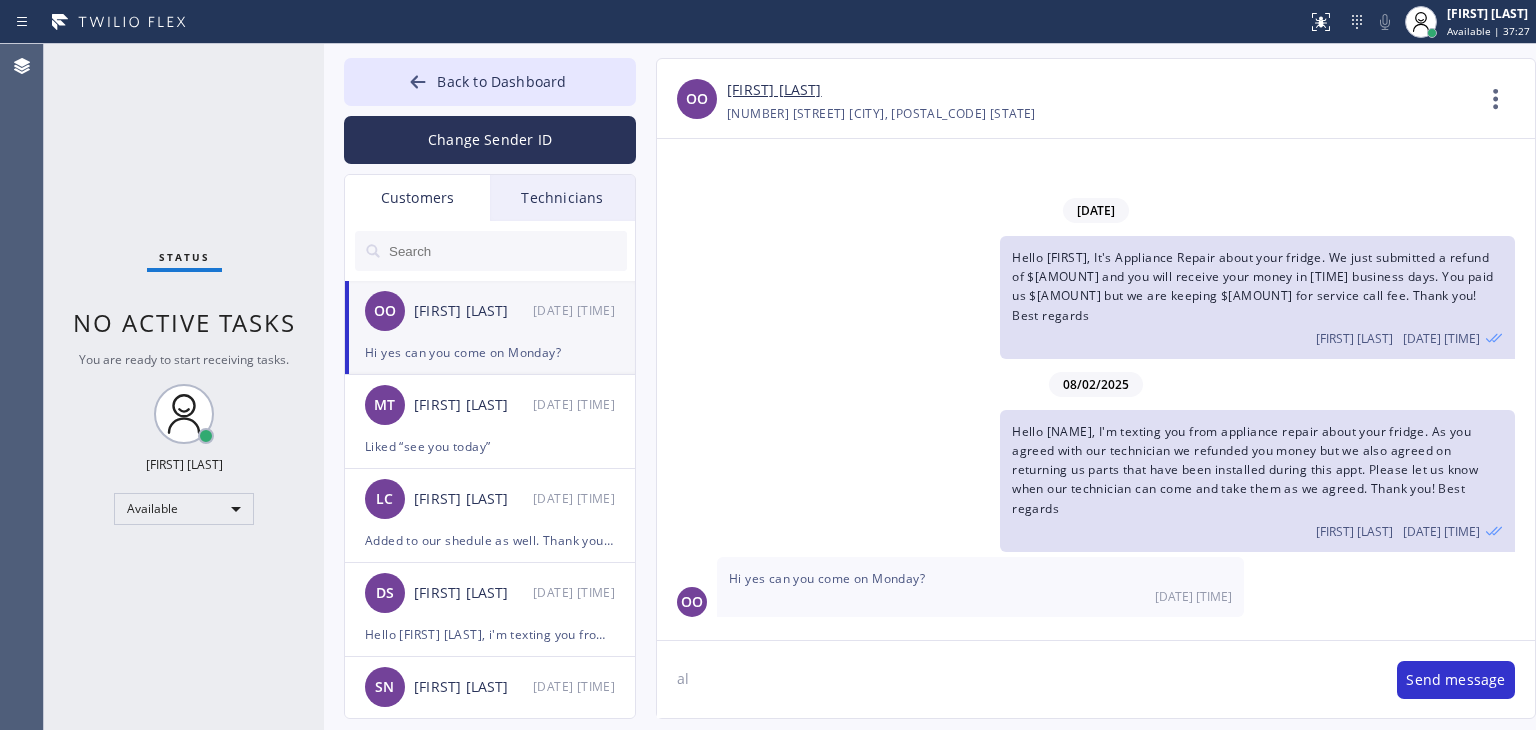 type on "a" 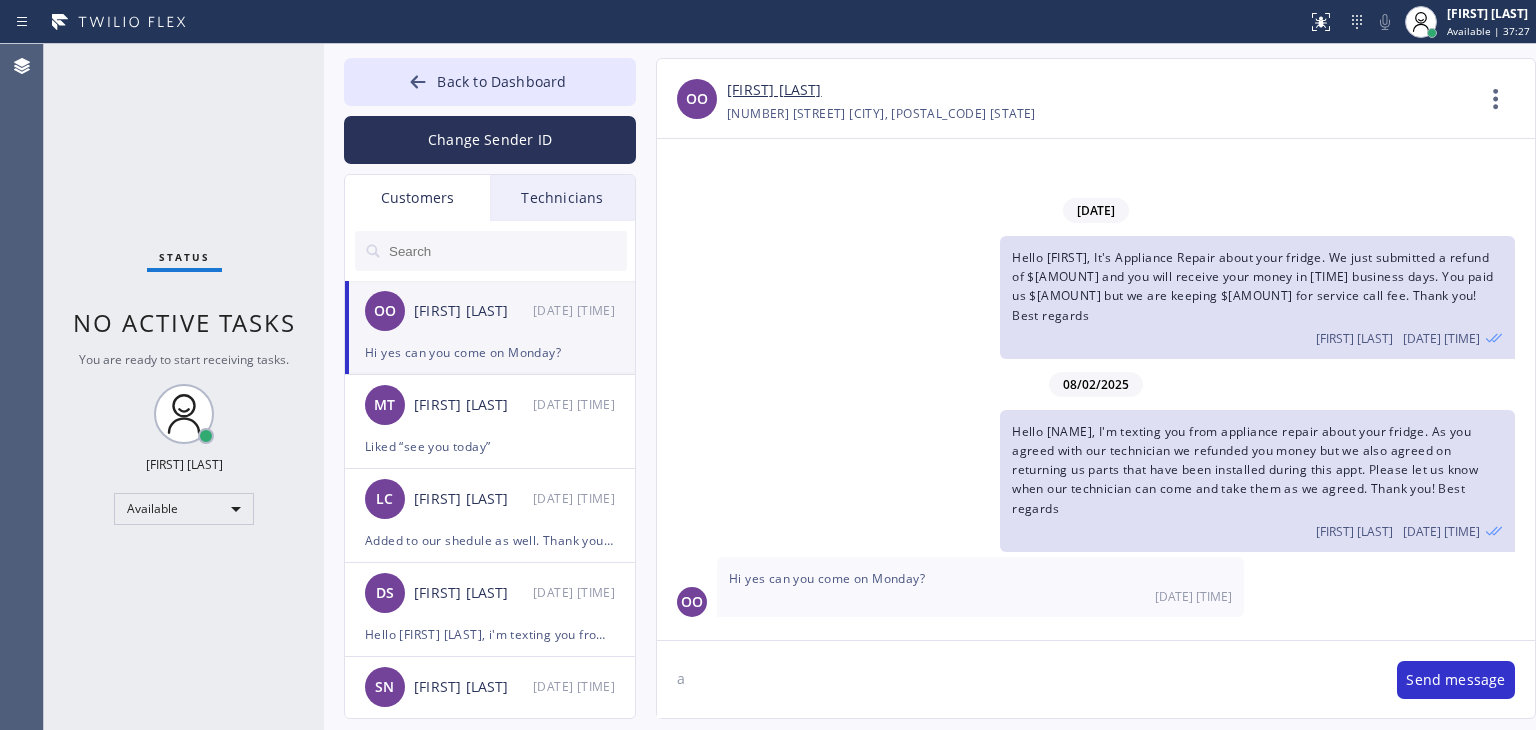 type 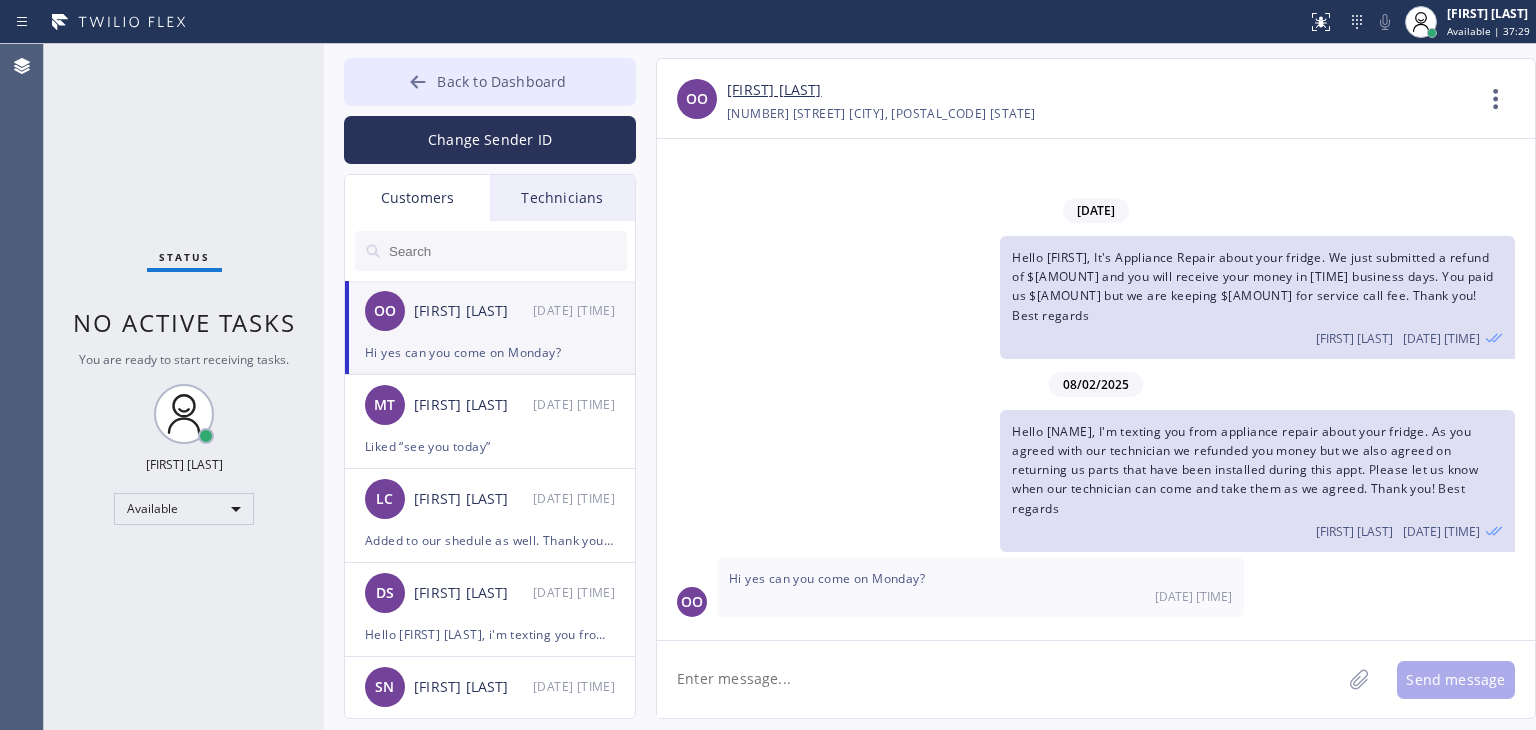 click on "Back to Dashboard" at bounding box center (501, 81) 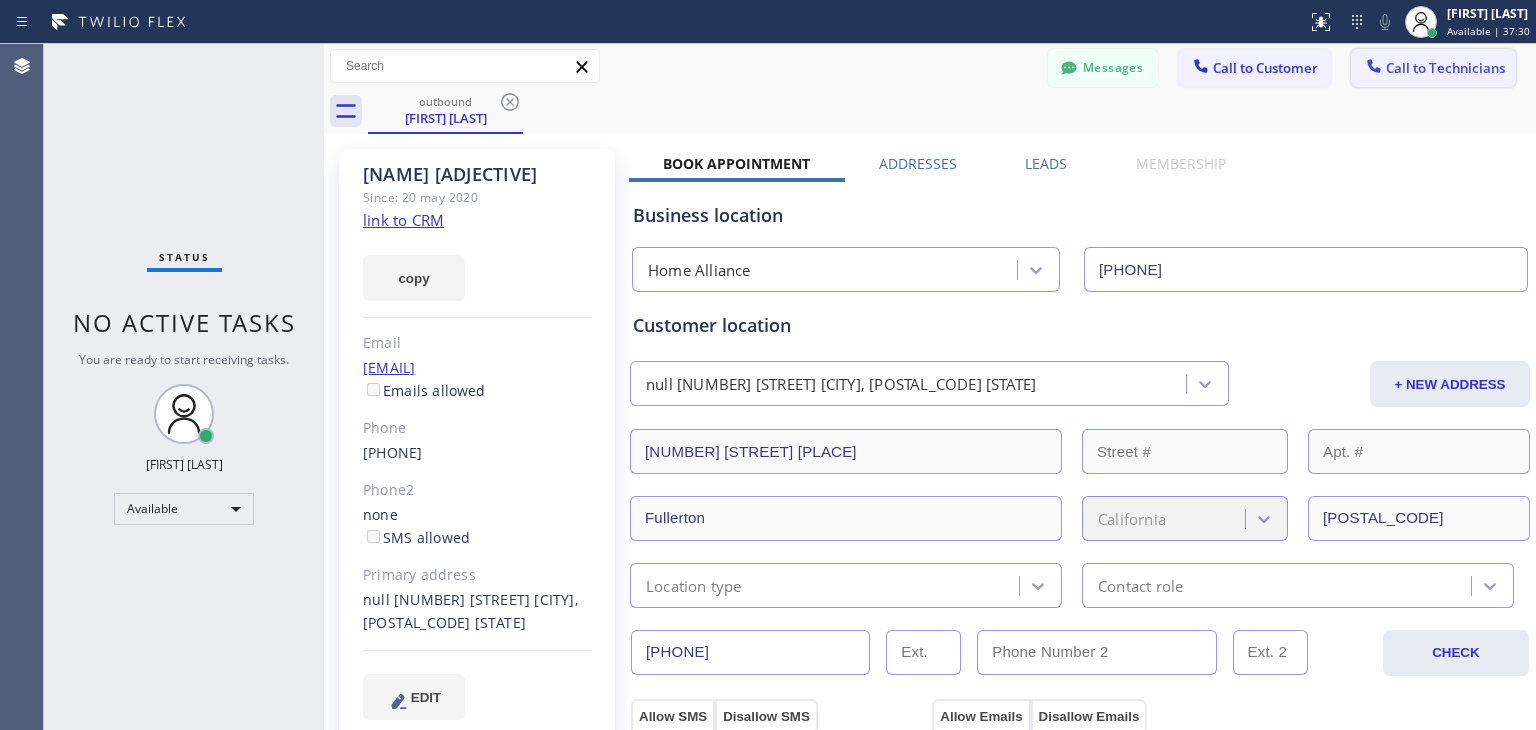 drag, startPoint x: 1386, startPoint y: 97, endPoint x: 1400, endPoint y: 70, distance: 30.413813 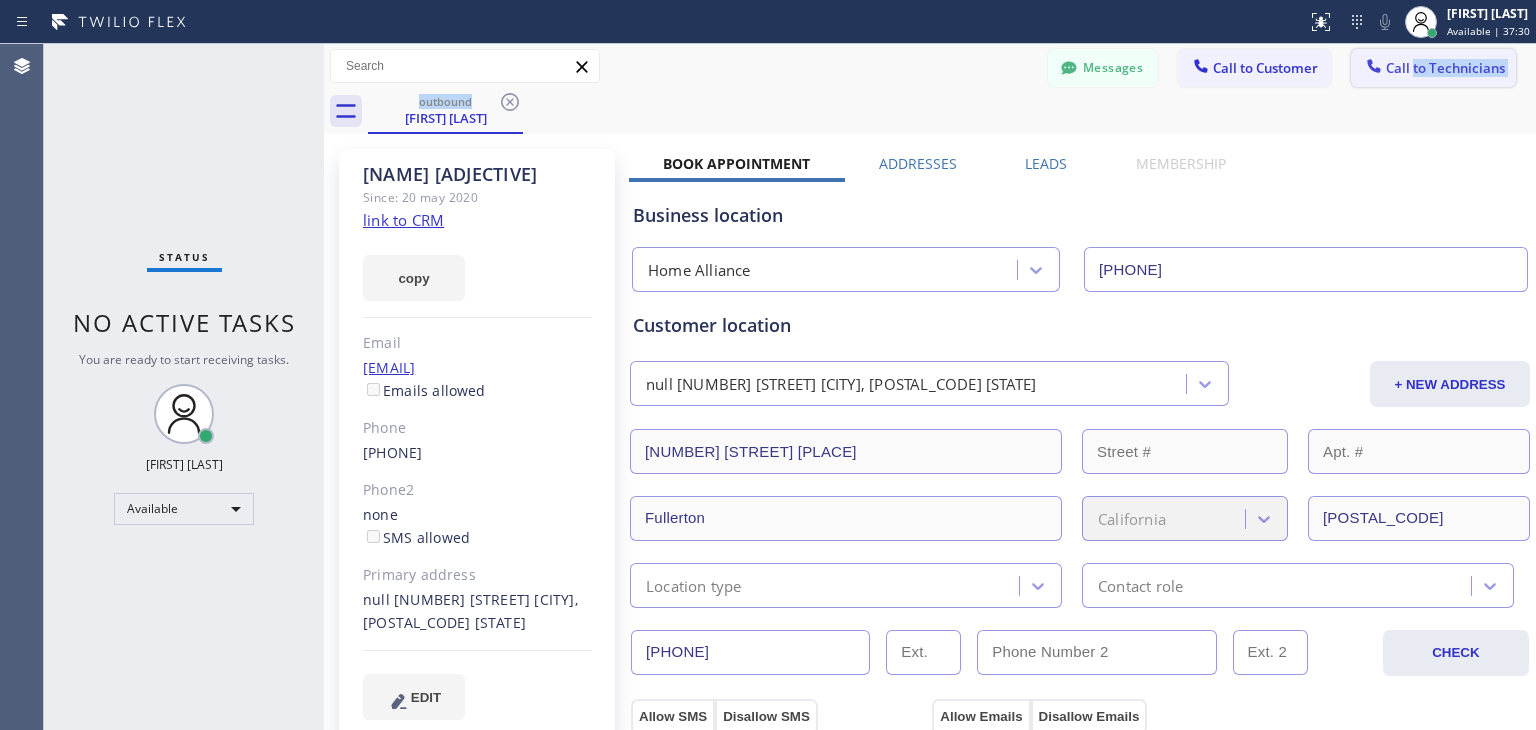 click on "Call to Technicians" at bounding box center (1445, 68) 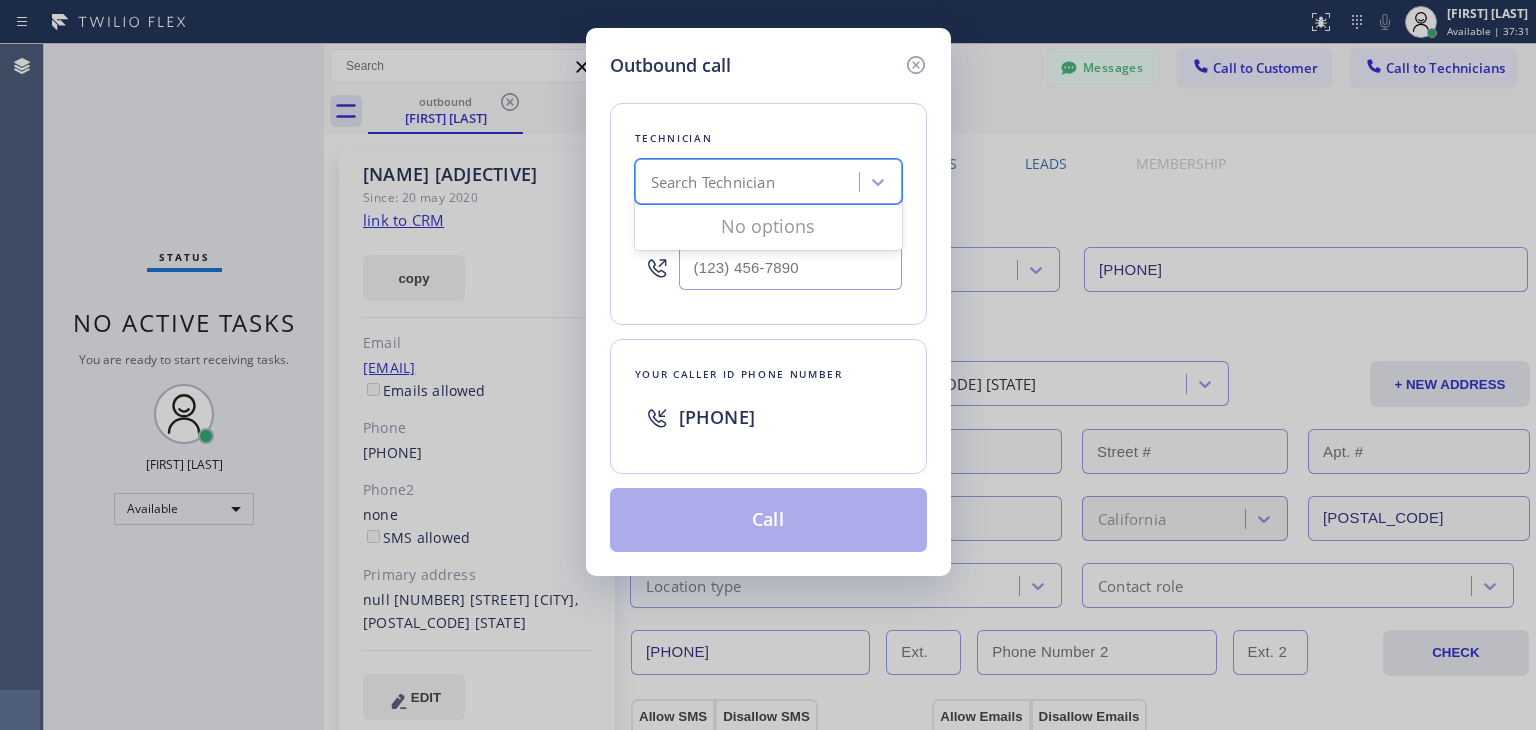 click on "Search Technician" at bounding box center [713, 182] 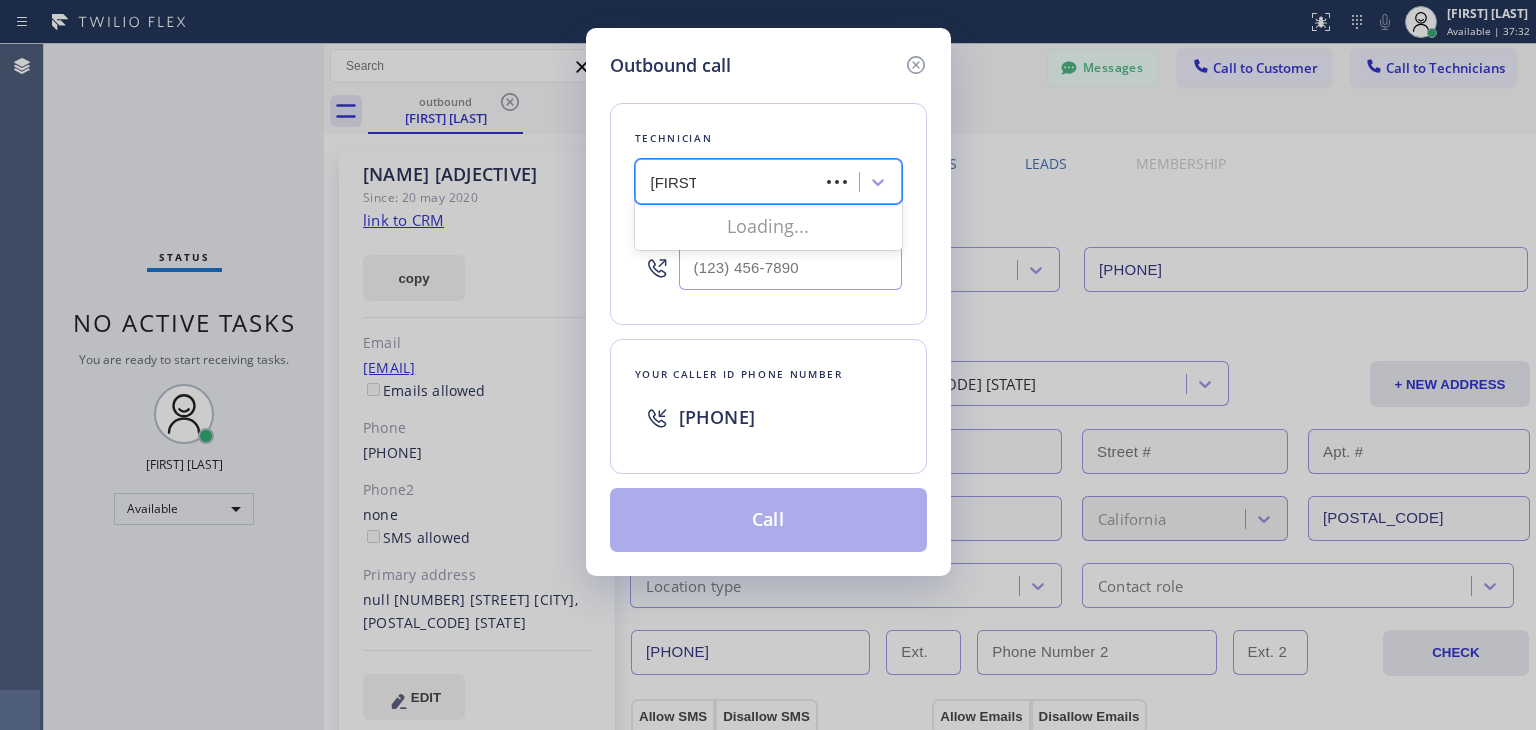 type on "[USERNAME]" 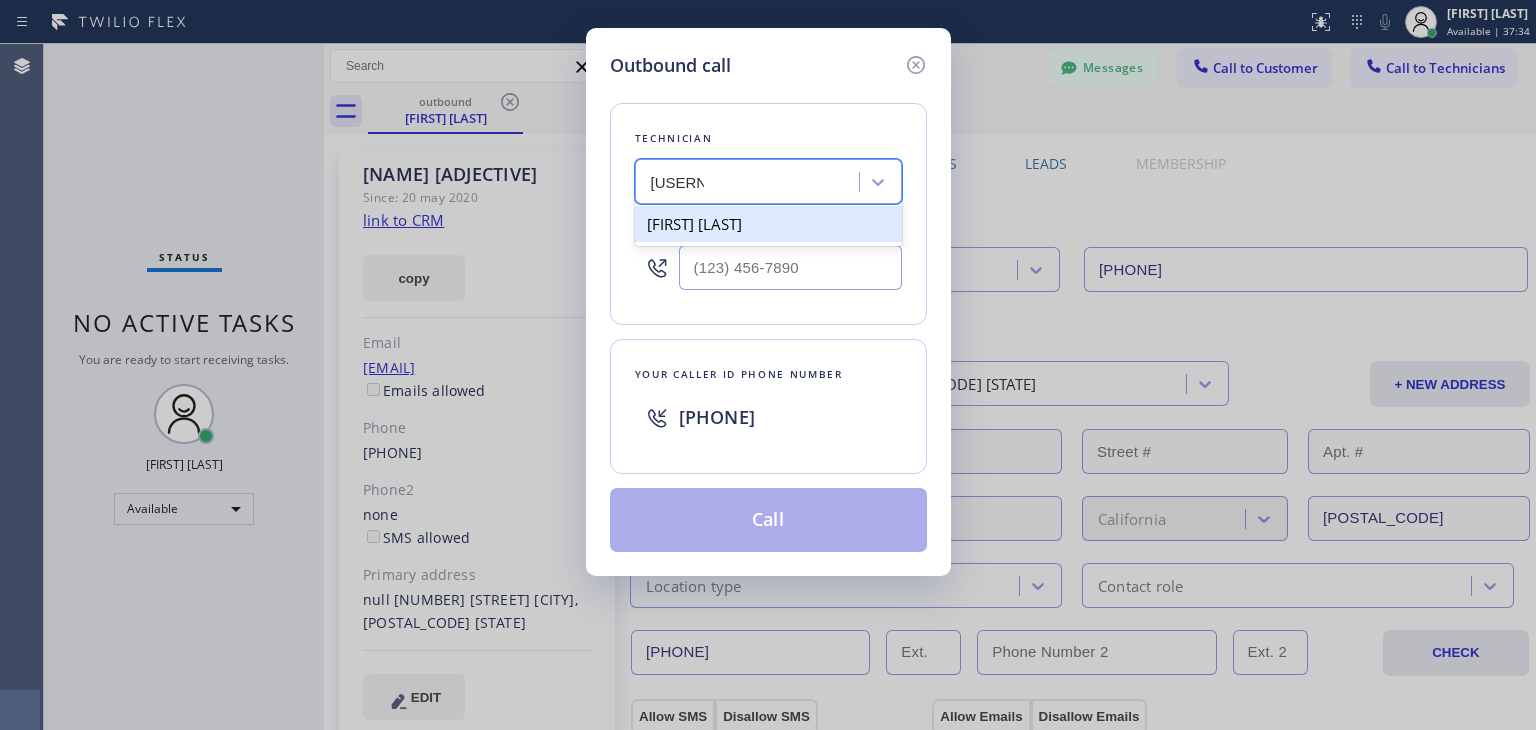 click on "[FIRST] [LAST]" at bounding box center (768, 224) 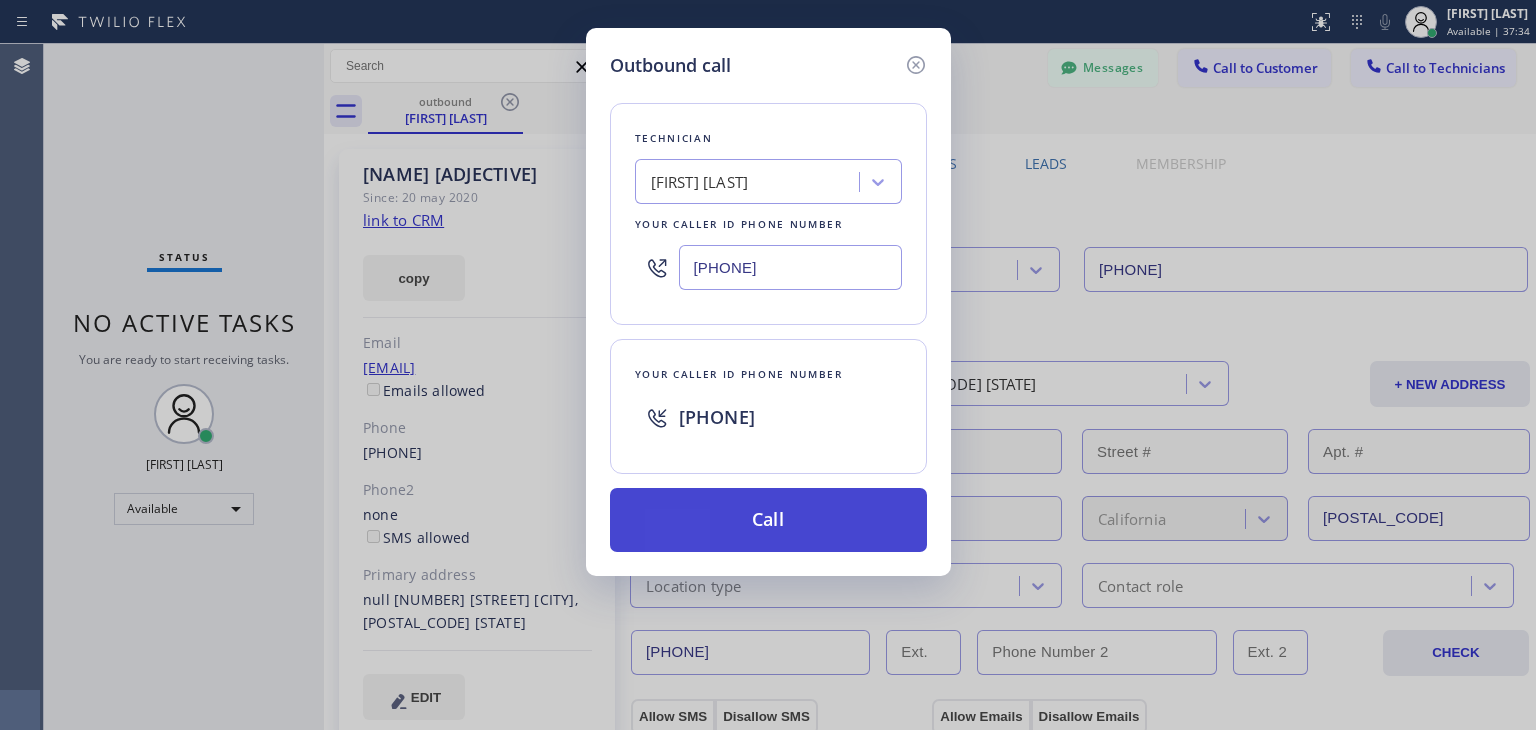 click on "Call" at bounding box center [768, 520] 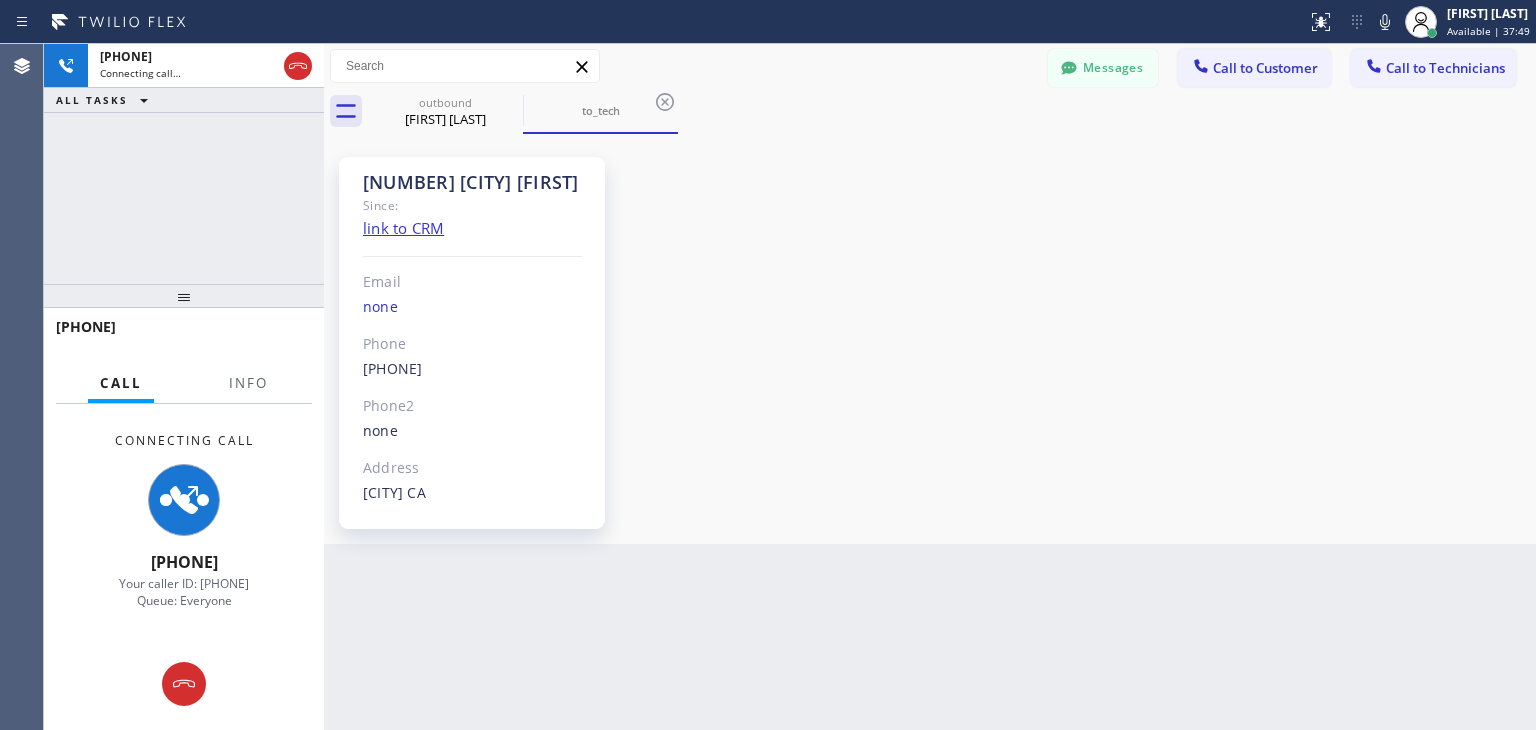 scroll, scrollTop: 204, scrollLeft: 0, axis: vertical 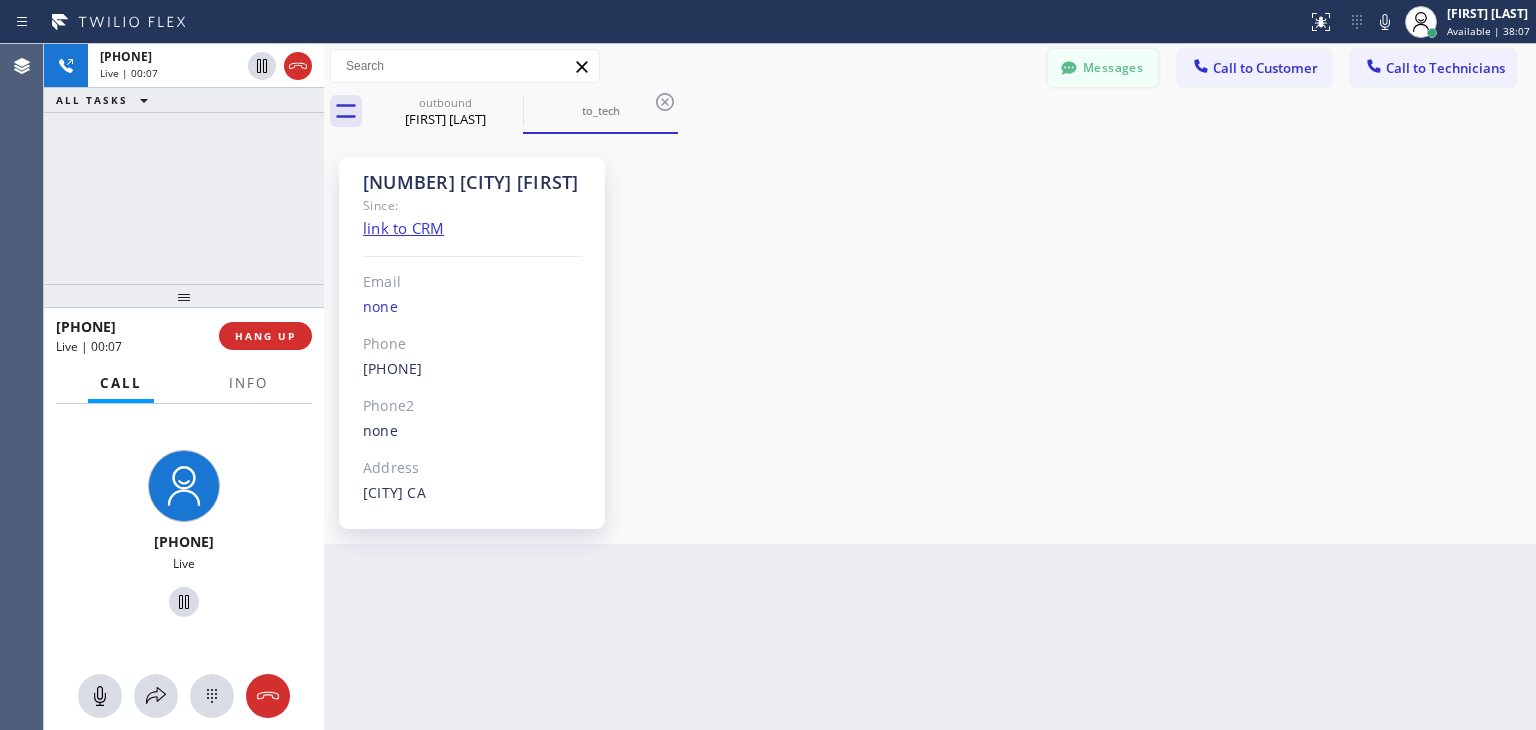 click on "Messages" at bounding box center [1103, 68] 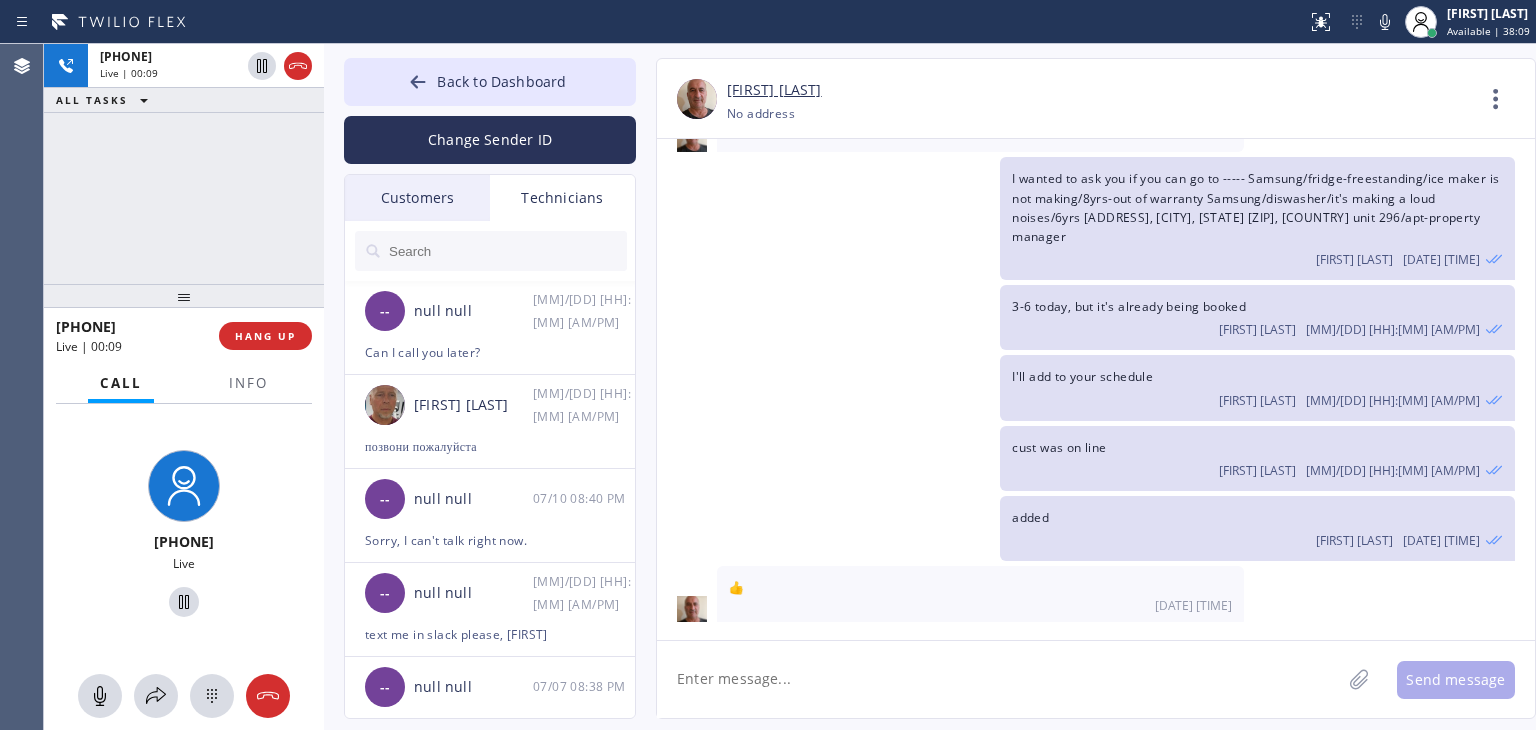 click on "Customers" at bounding box center (417, 198) 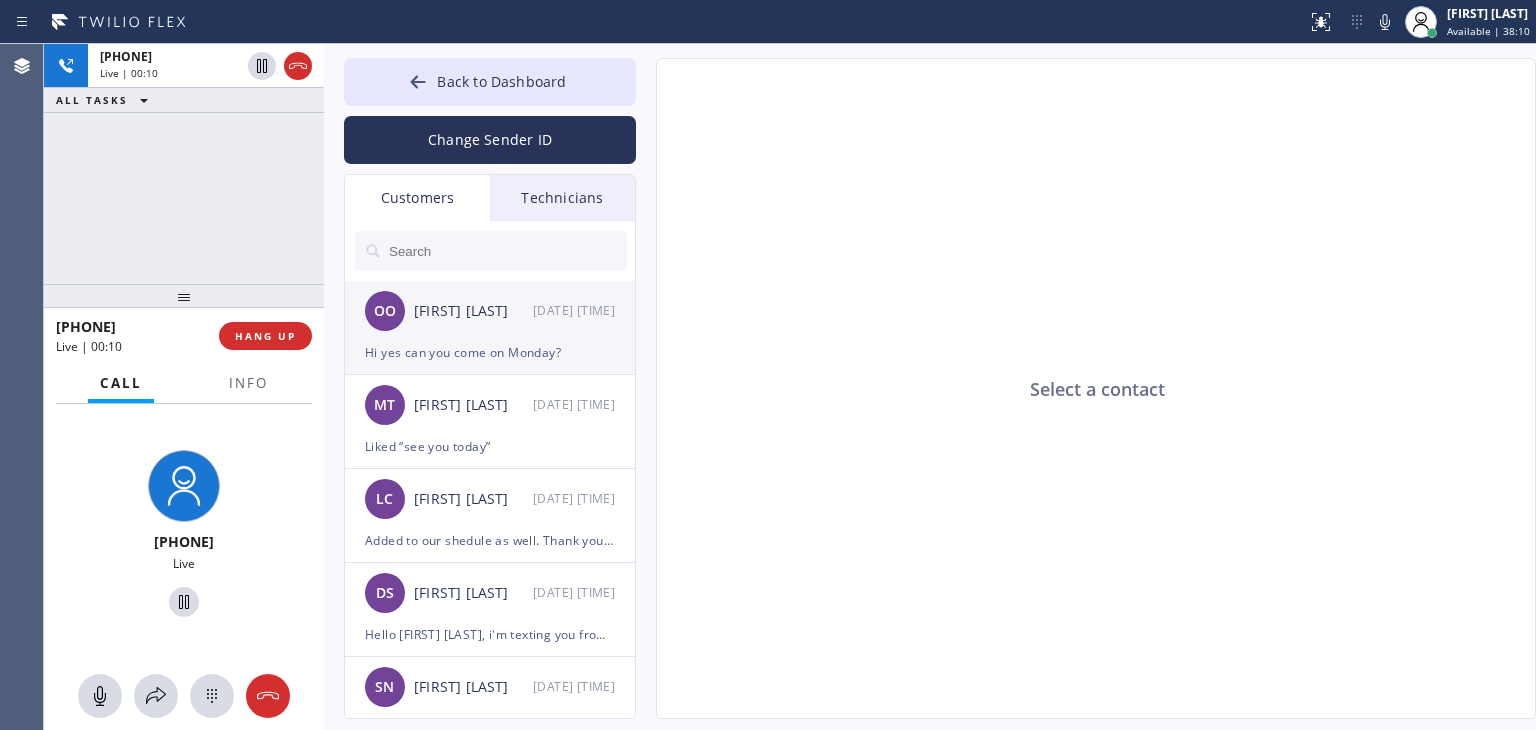 click on "OO [FIRST] [LAST]    [DATE] [TIME] Hi yes can you come on Monday?" 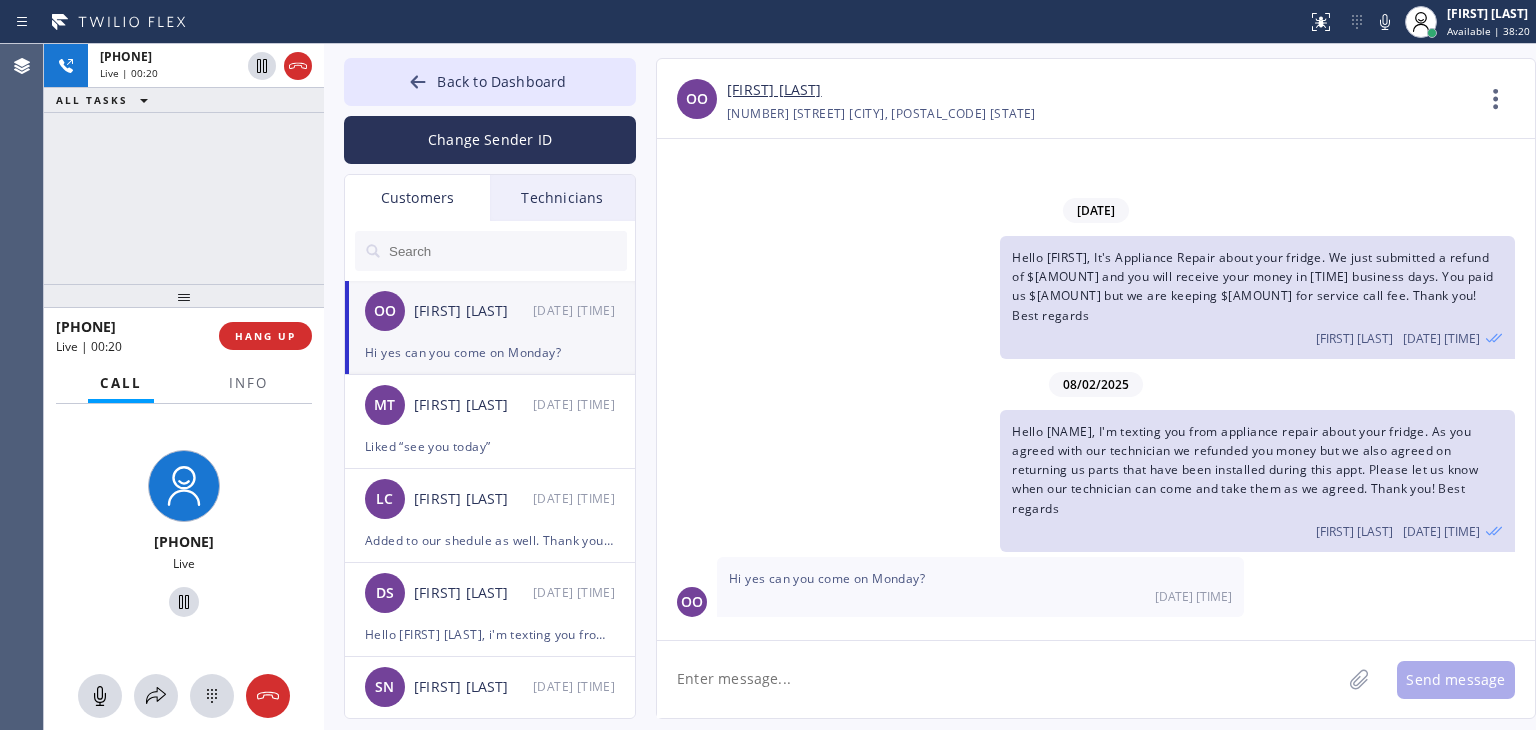 drag, startPoint x: 880, startPoint y: 629, endPoint x: 883, endPoint y: 655, distance: 26.172504 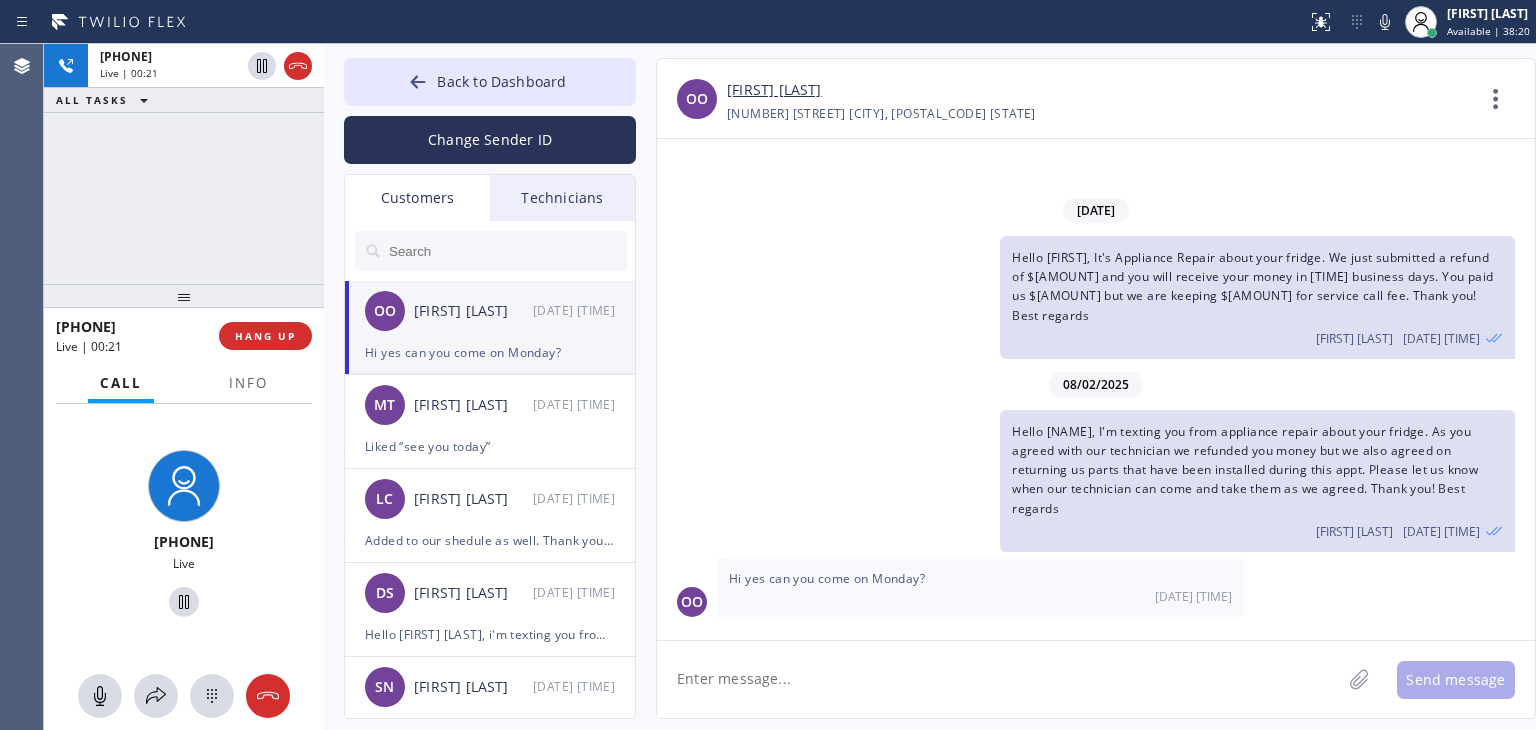 click 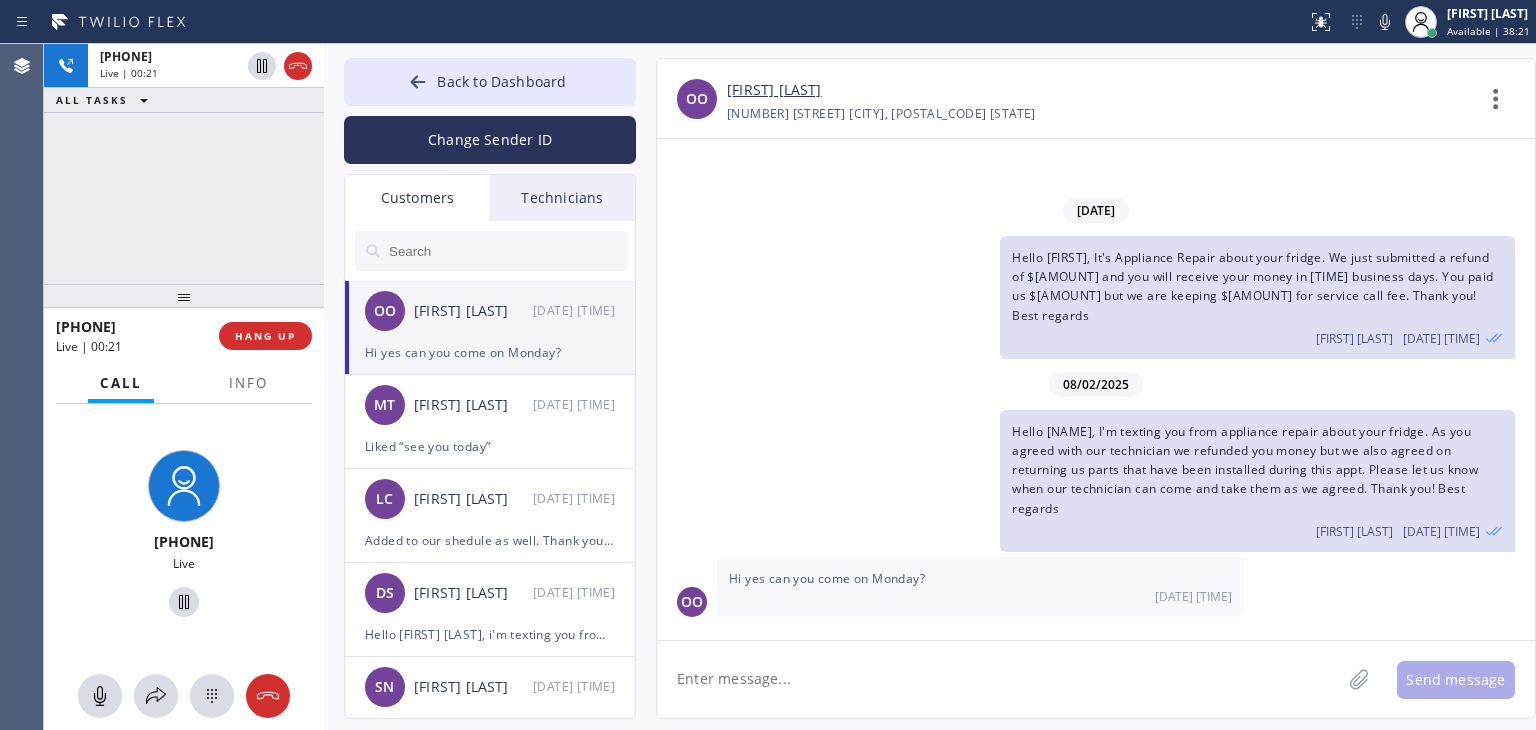 click 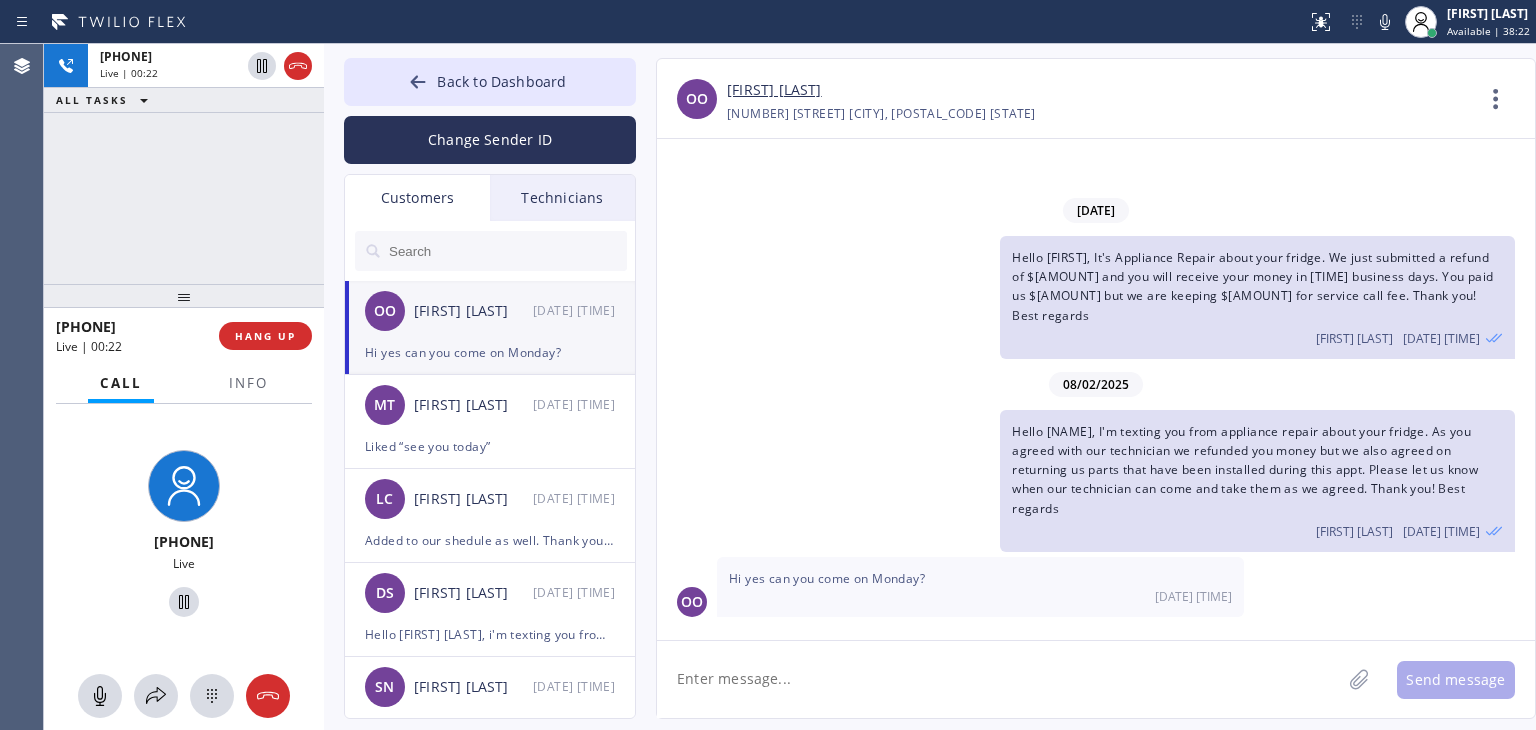 click on "Hi yes can you come on Monday?" at bounding box center [827, 578] 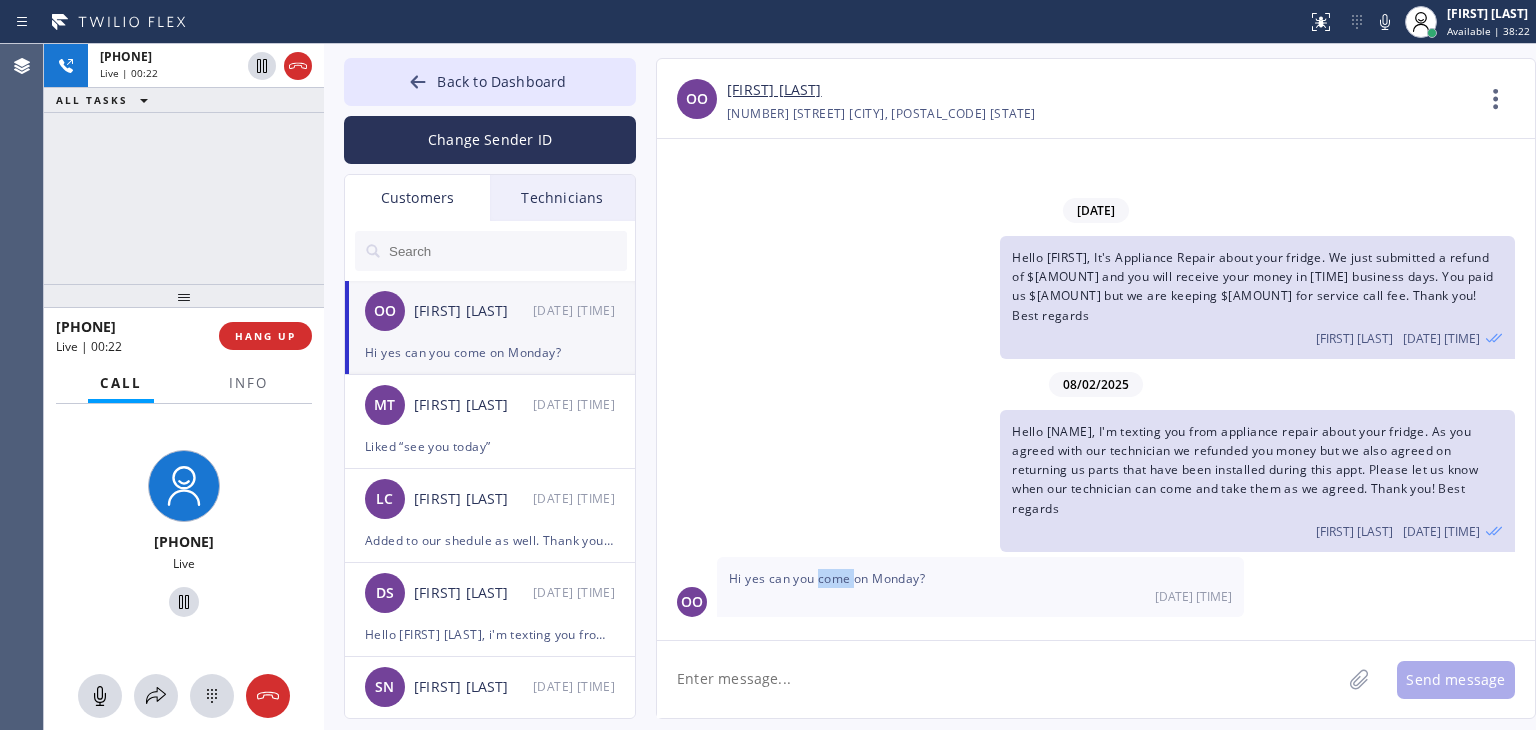 click on "Hi yes can you come on Monday?" at bounding box center [827, 578] 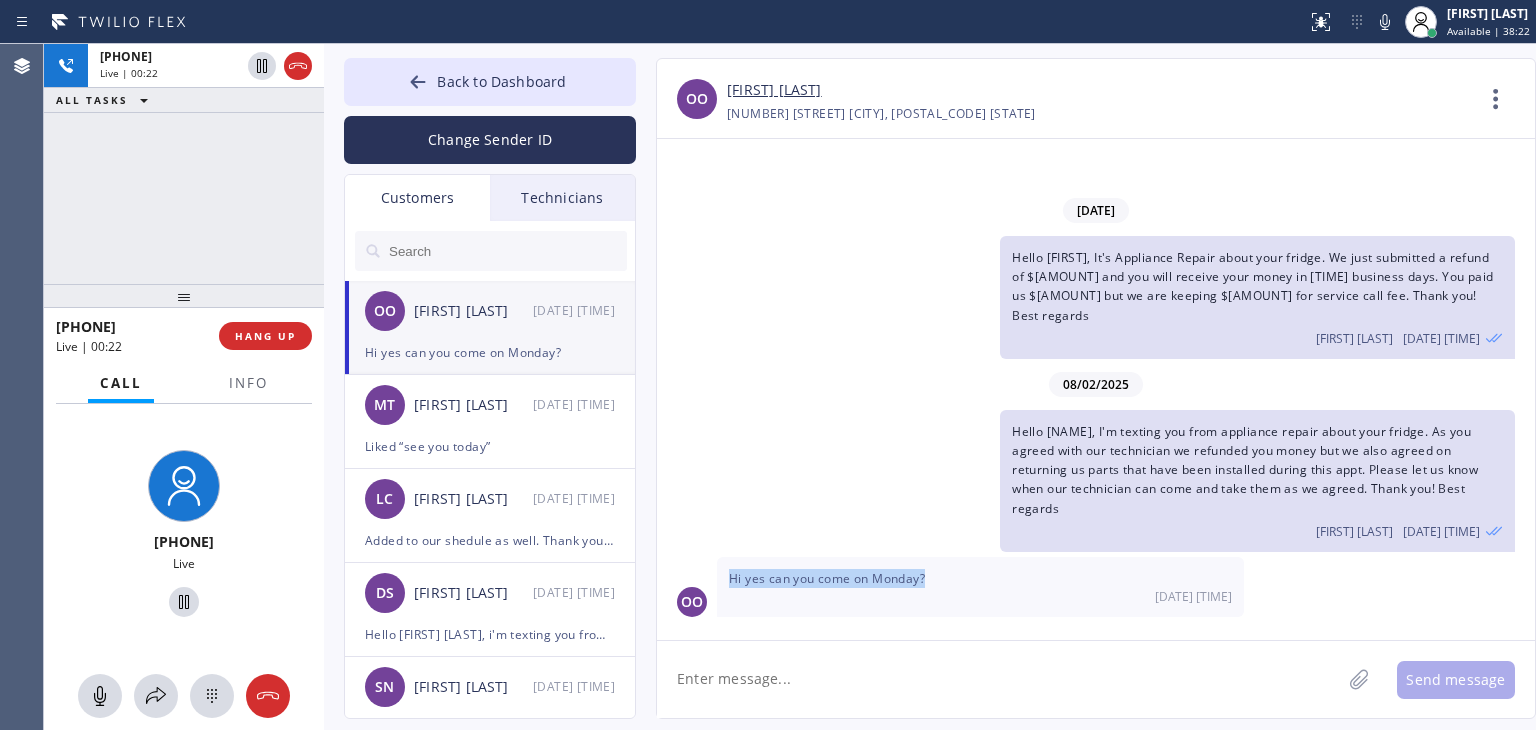 click on "Hi yes can you come on Monday?" at bounding box center [827, 578] 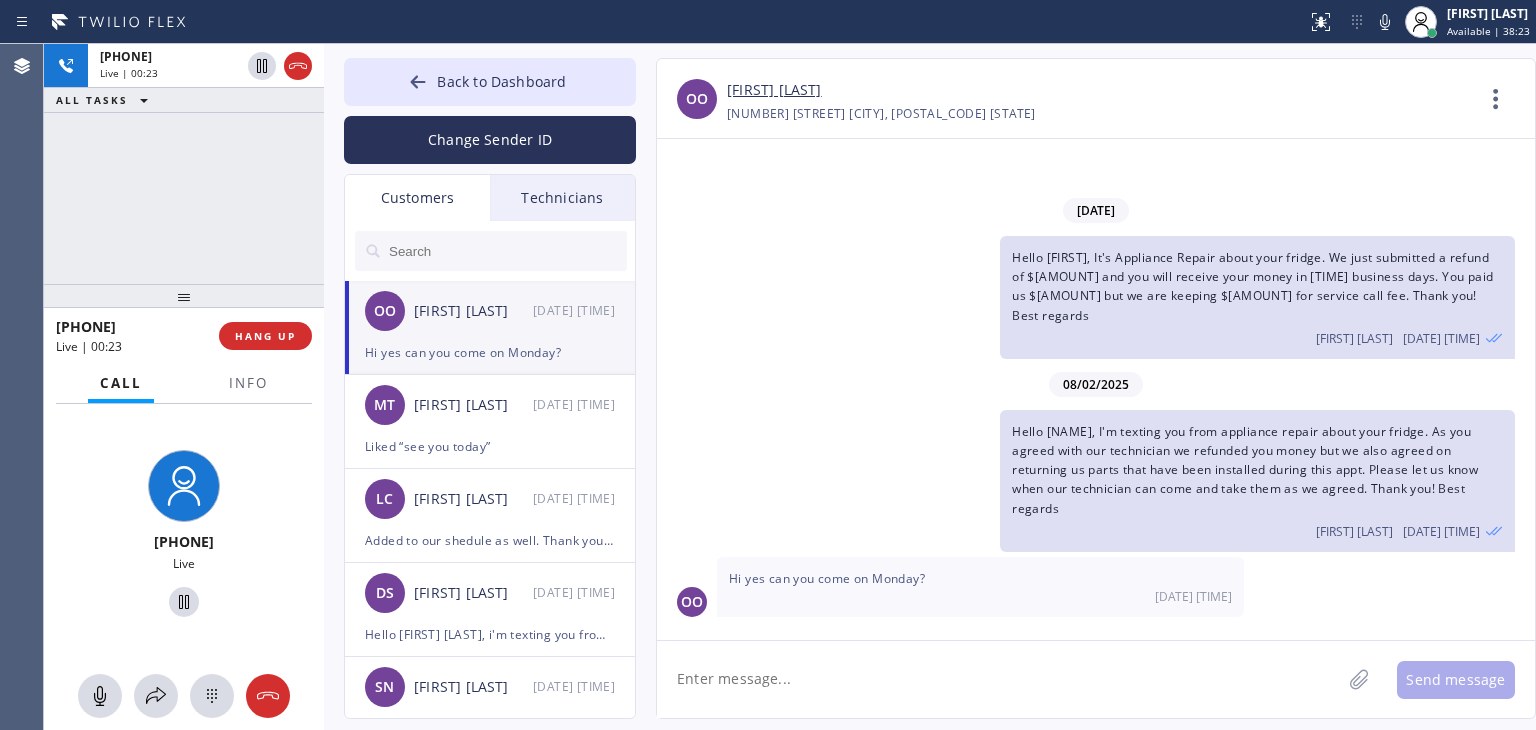 click 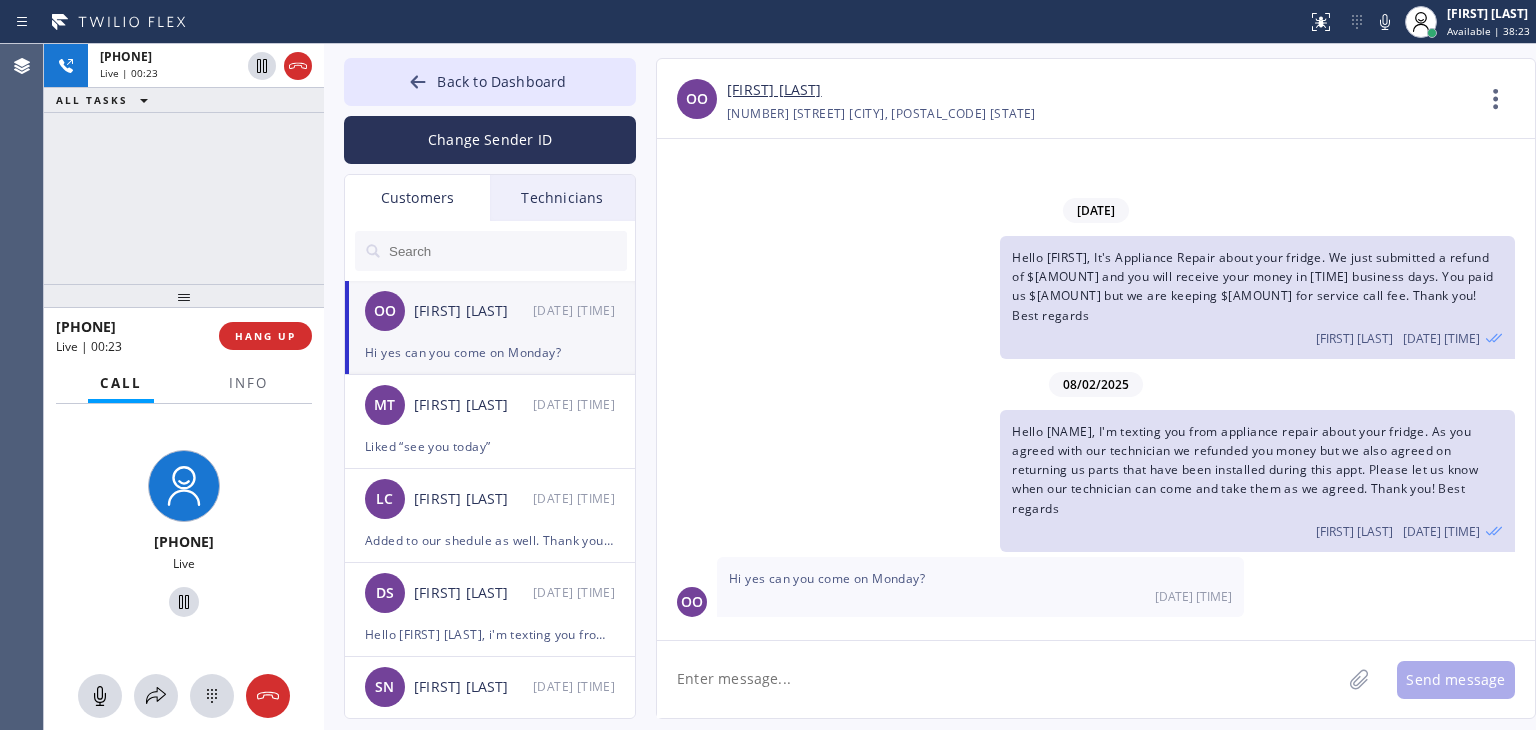 click 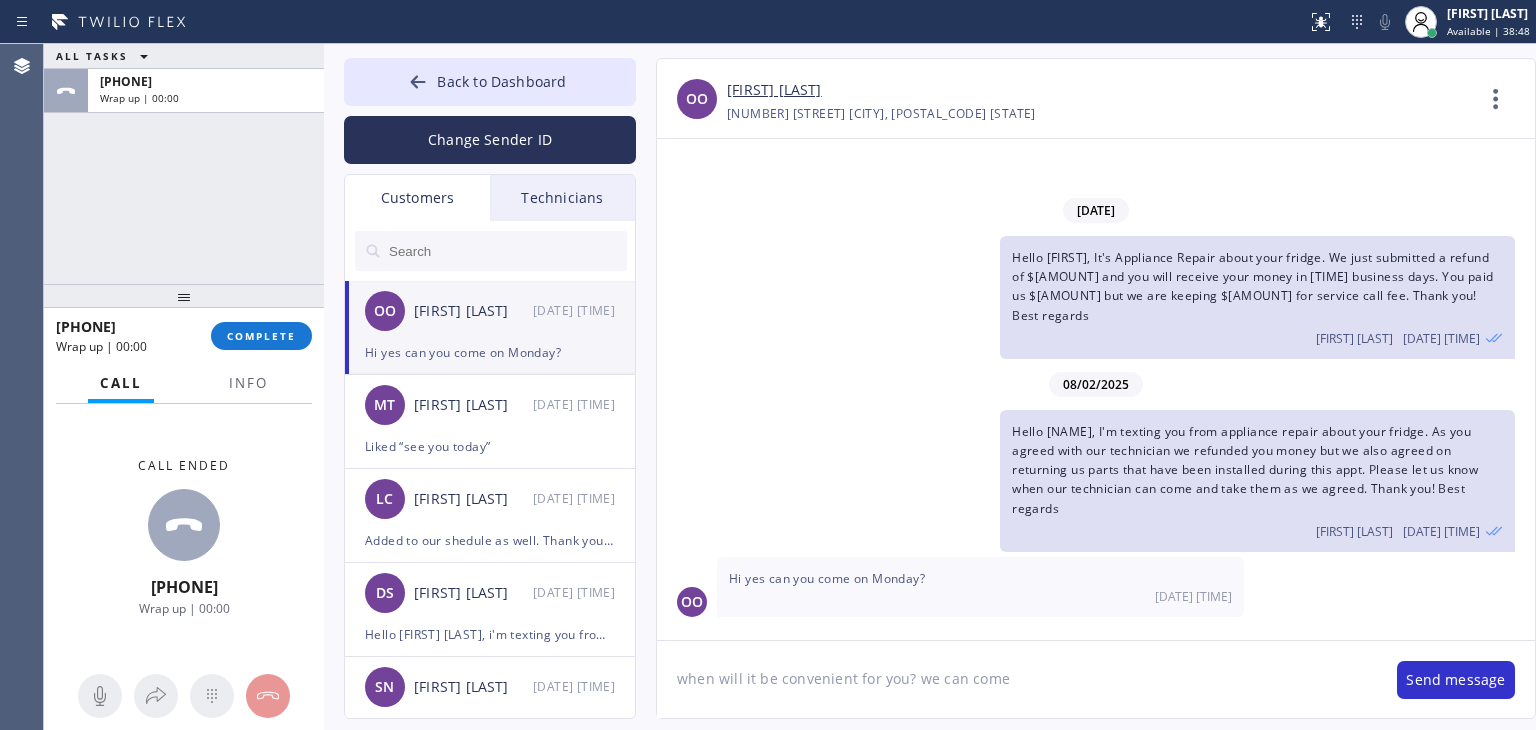 click on "+[PHONE] Wrap up | 00:00 COMPLETE" at bounding box center (184, 336) 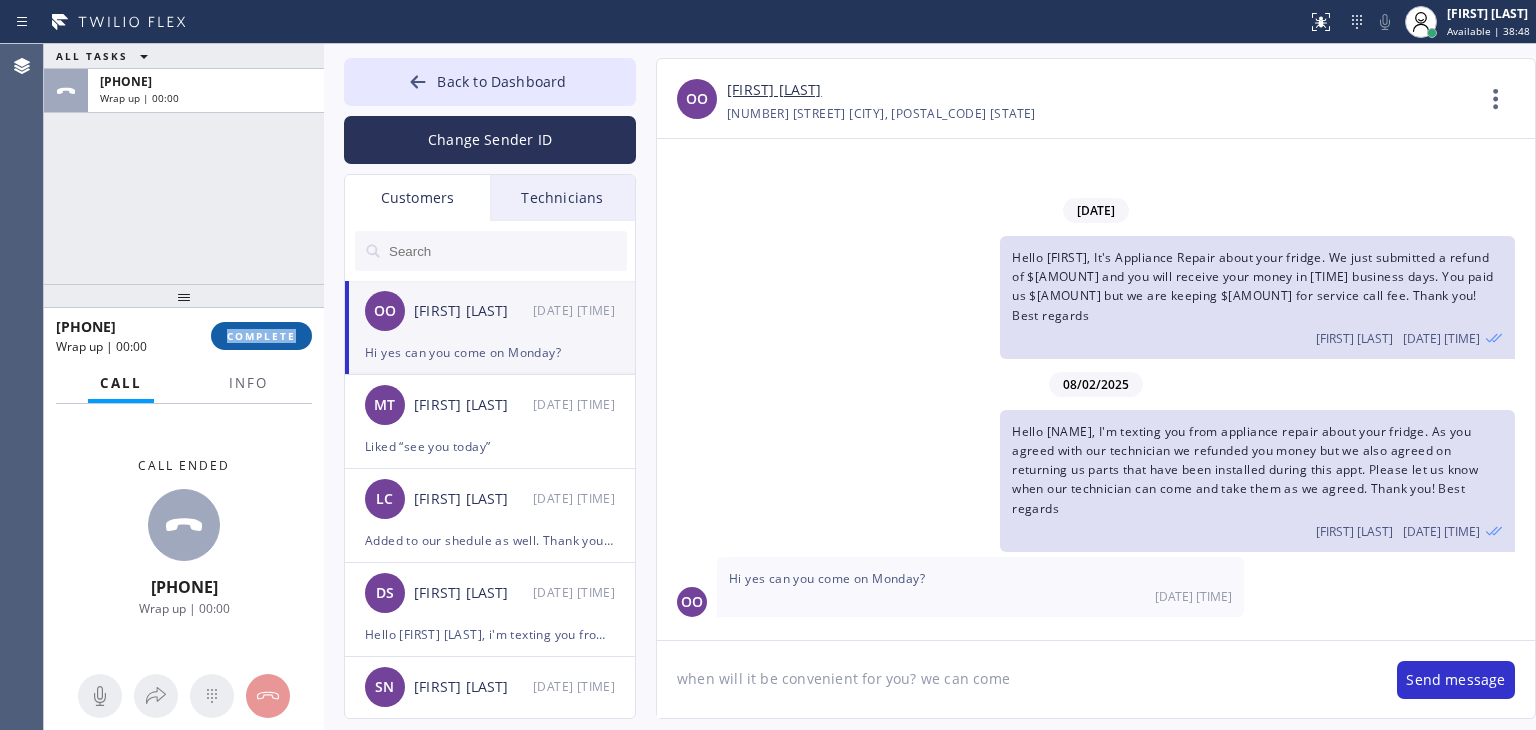 click on "+[PHONE] Wrap up | 00:00 COMPLETE" at bounding box center [184, 336] 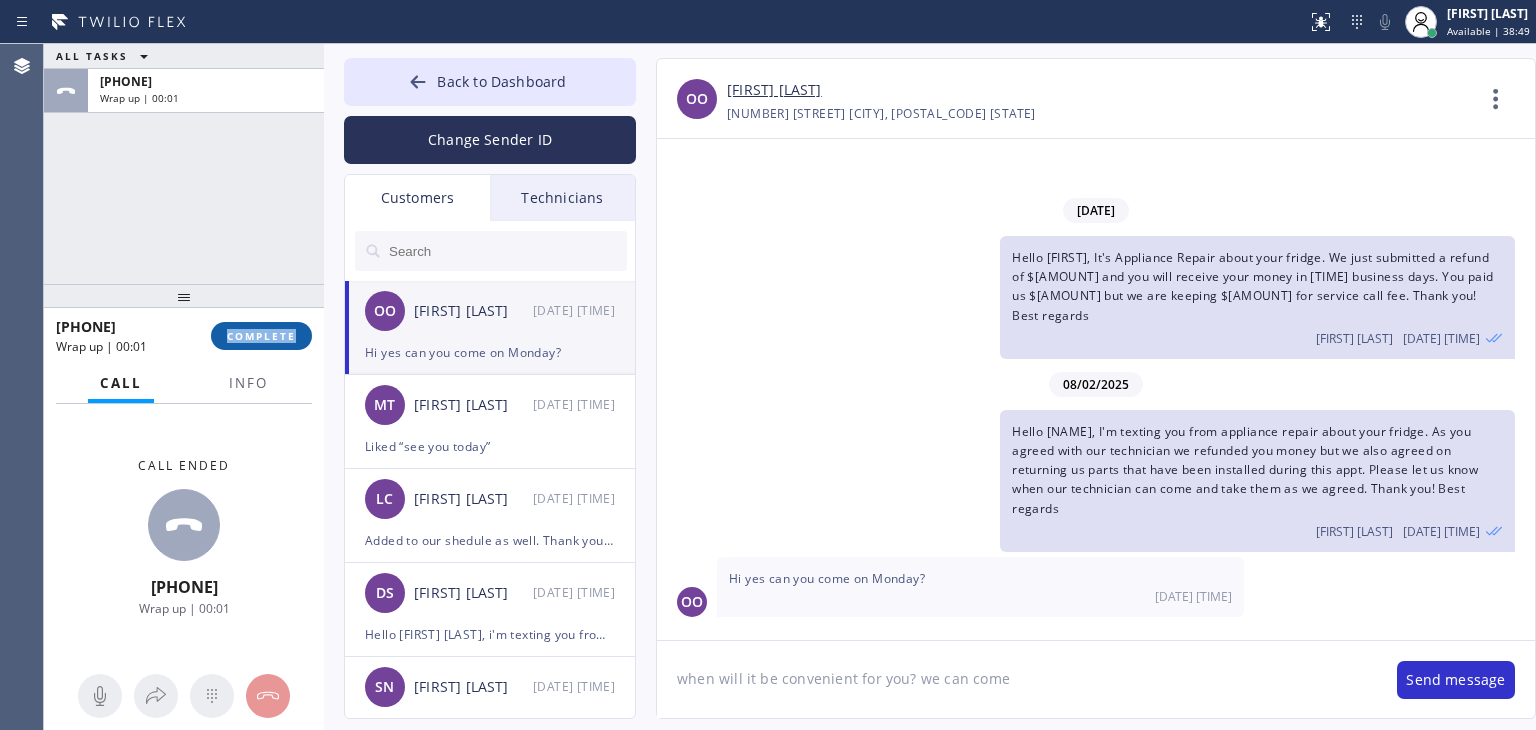click on "COMPLETE" at bounding box center [261, 336] 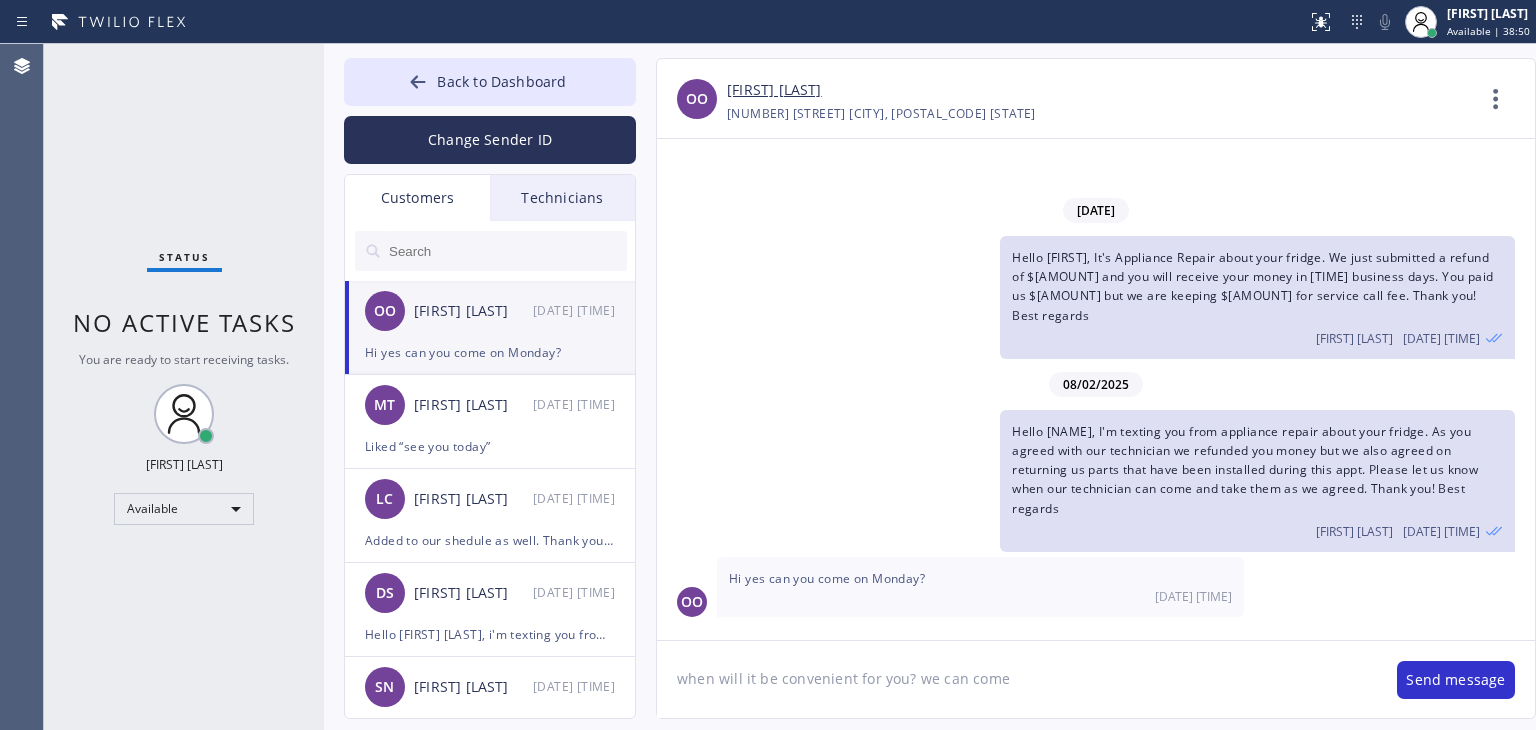 click on "when will it be convenient for you? we can come" 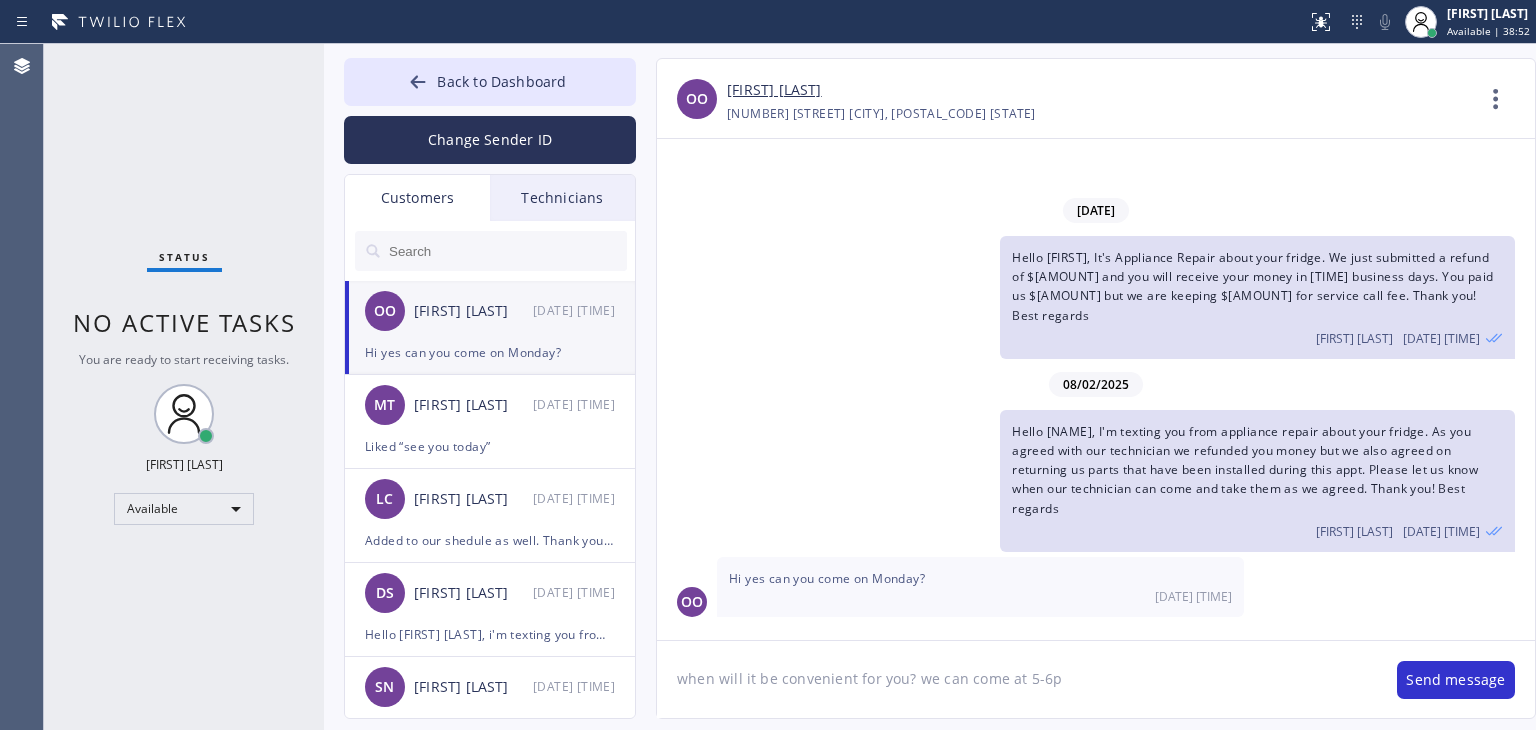 type on "when will it be convenient for you? we can come at 5-6pm" 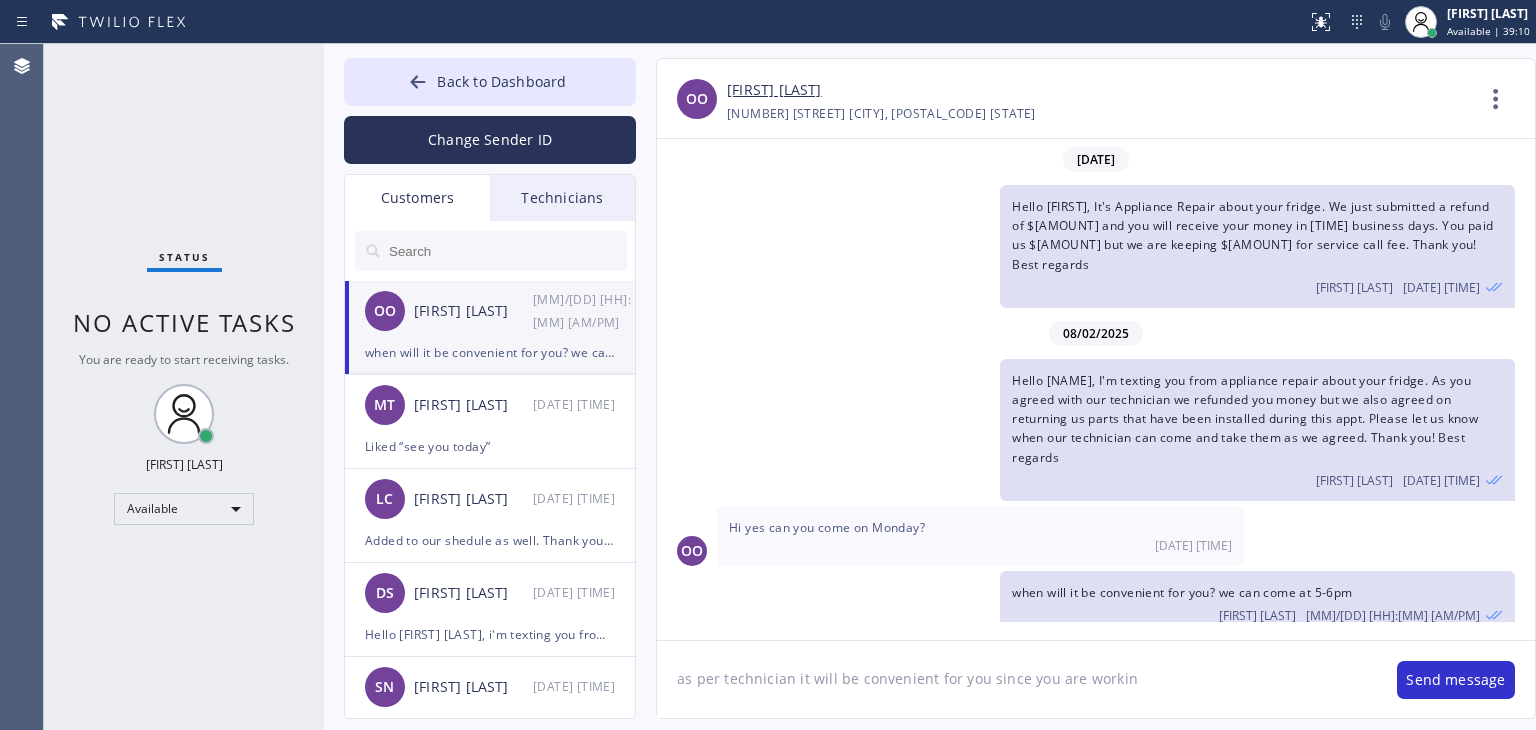 type on "as per technician it will be convenient for you since you are working" 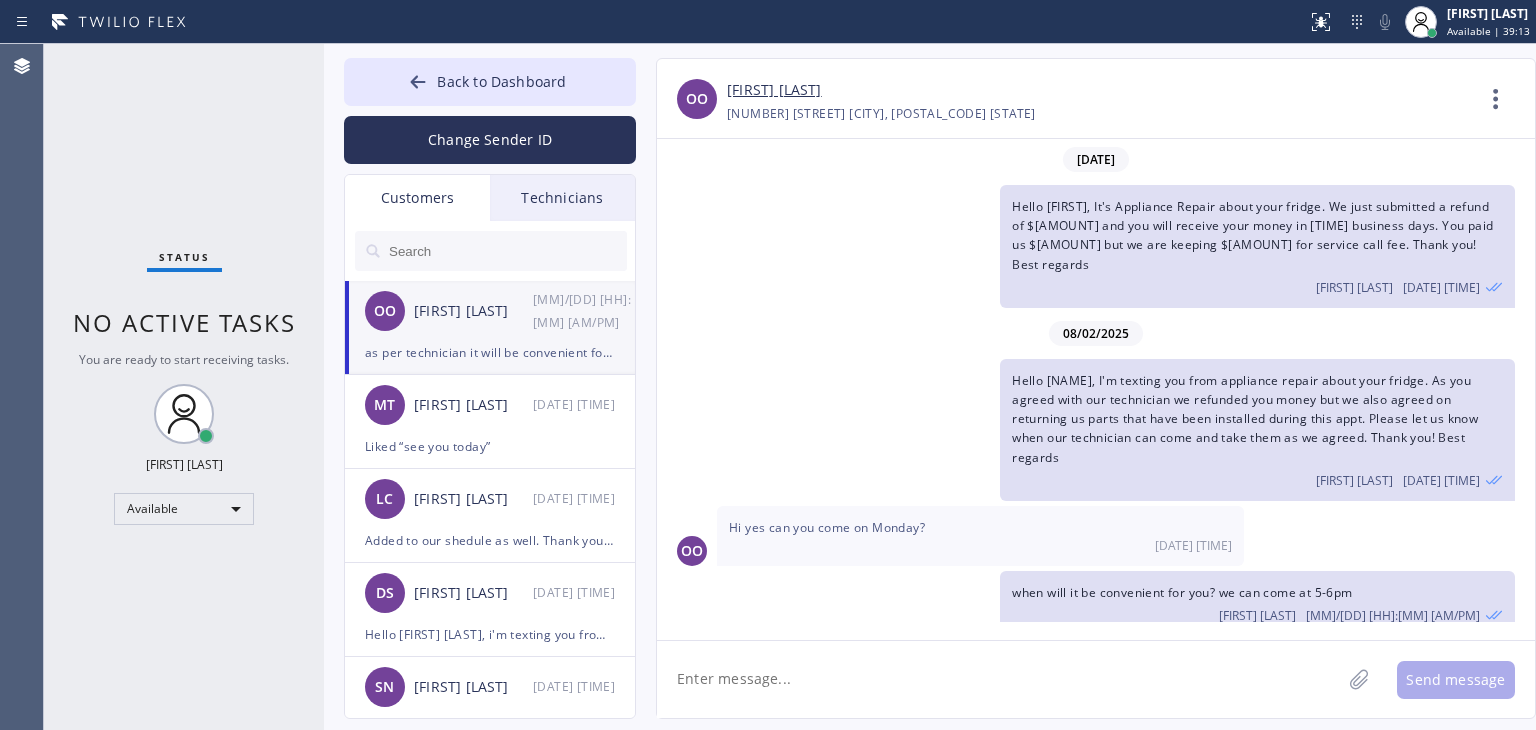 scroll, scrollTop: 64, scrollLeft: 0, axis: vertical 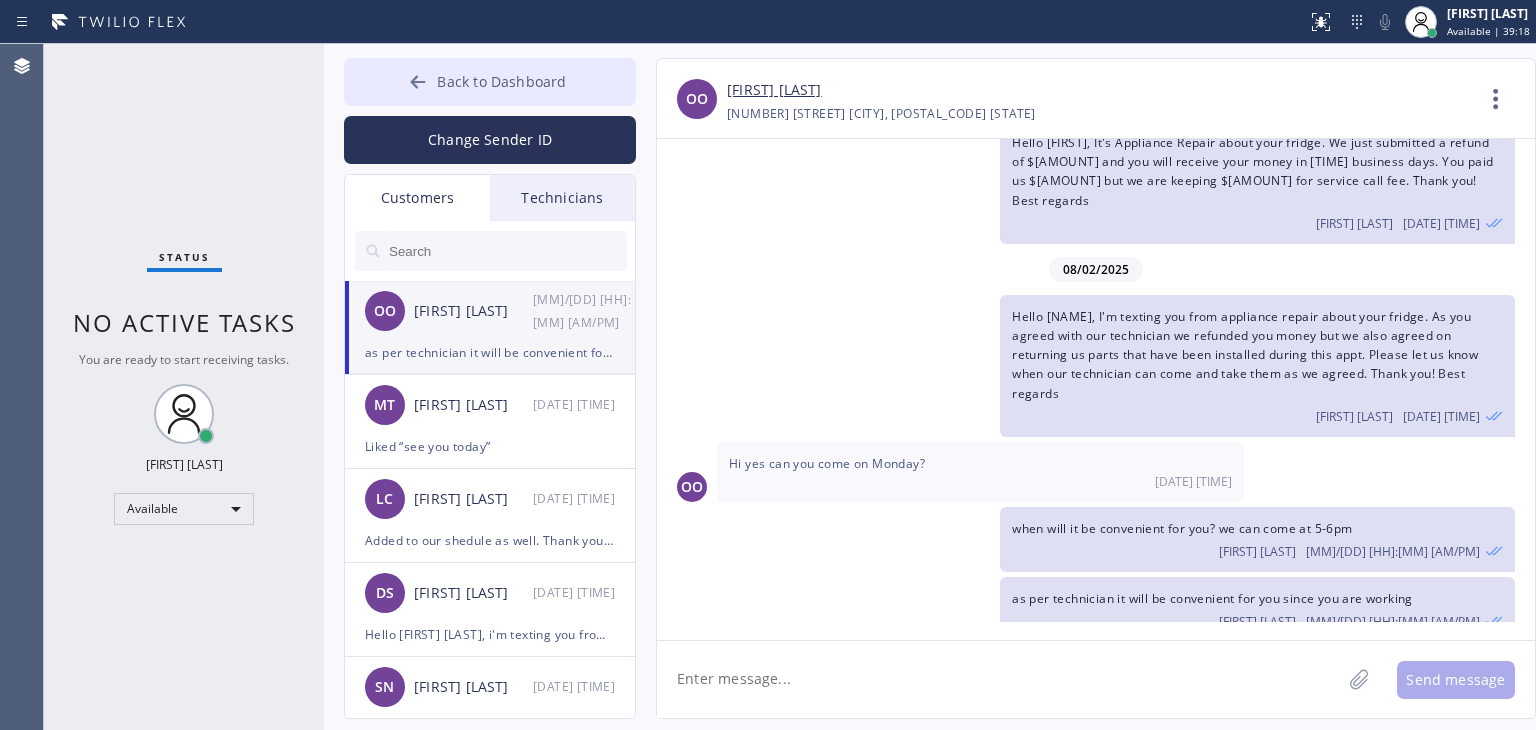 type 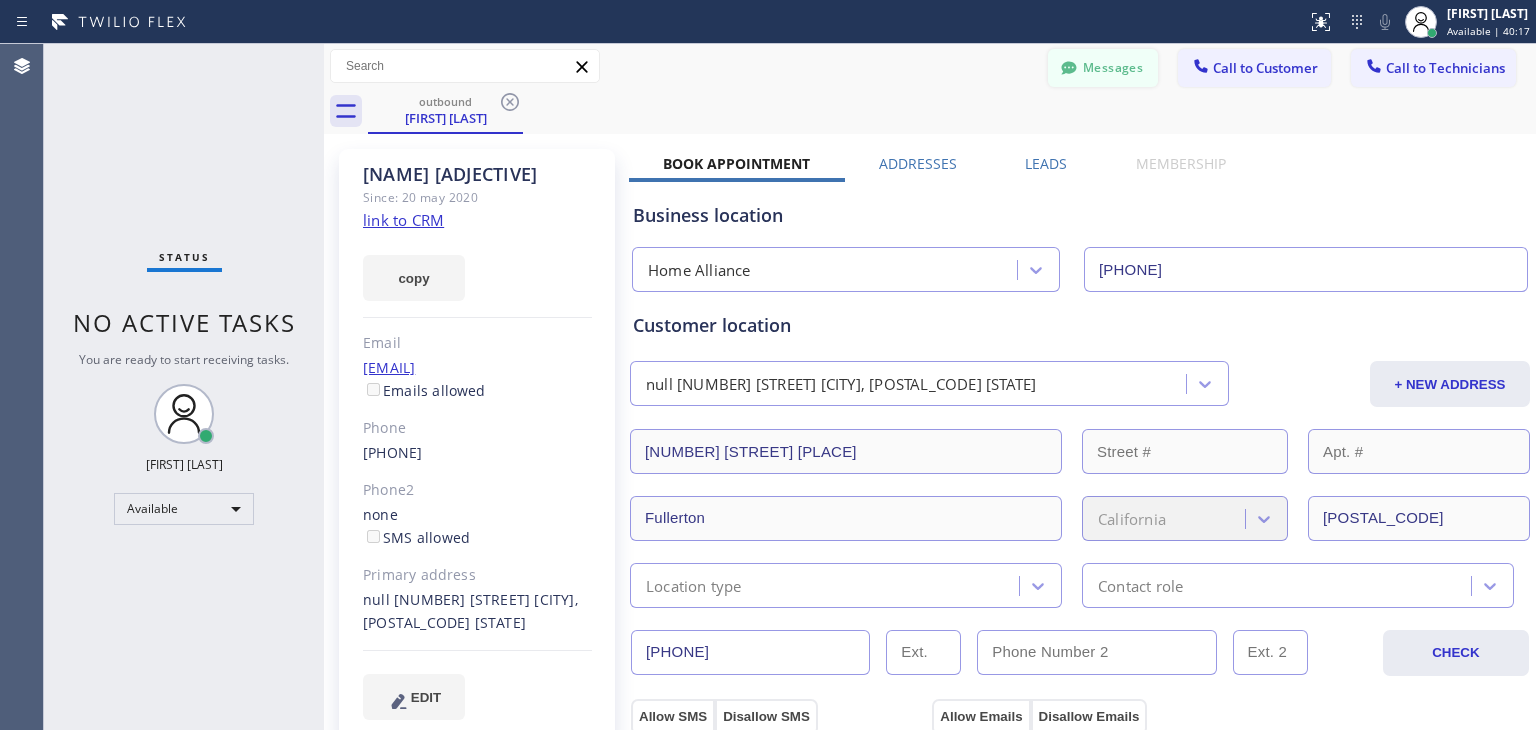 click on "Messages" at bounding box center (1103, 68) 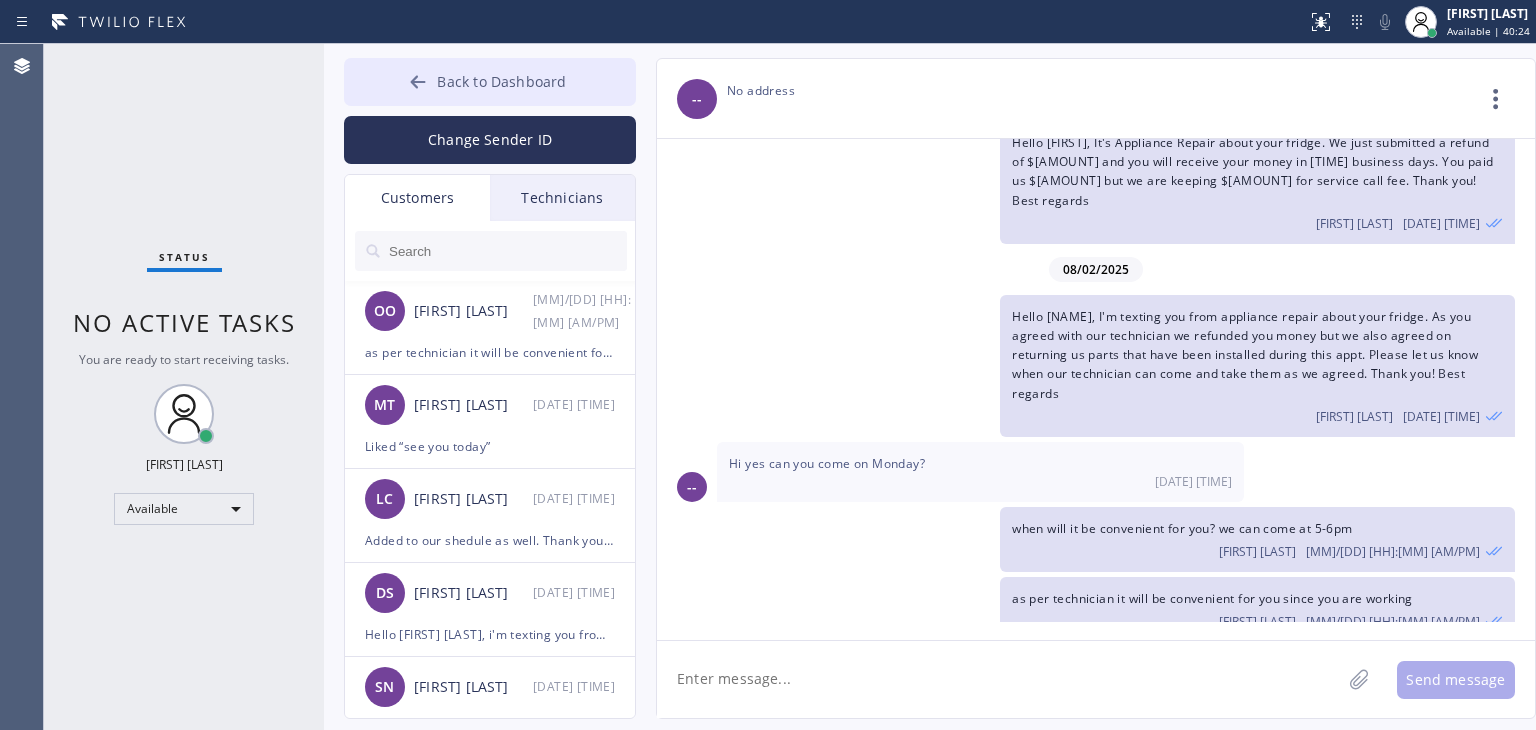 click on "Back to Dashboard" at bounding box center (490, 82) 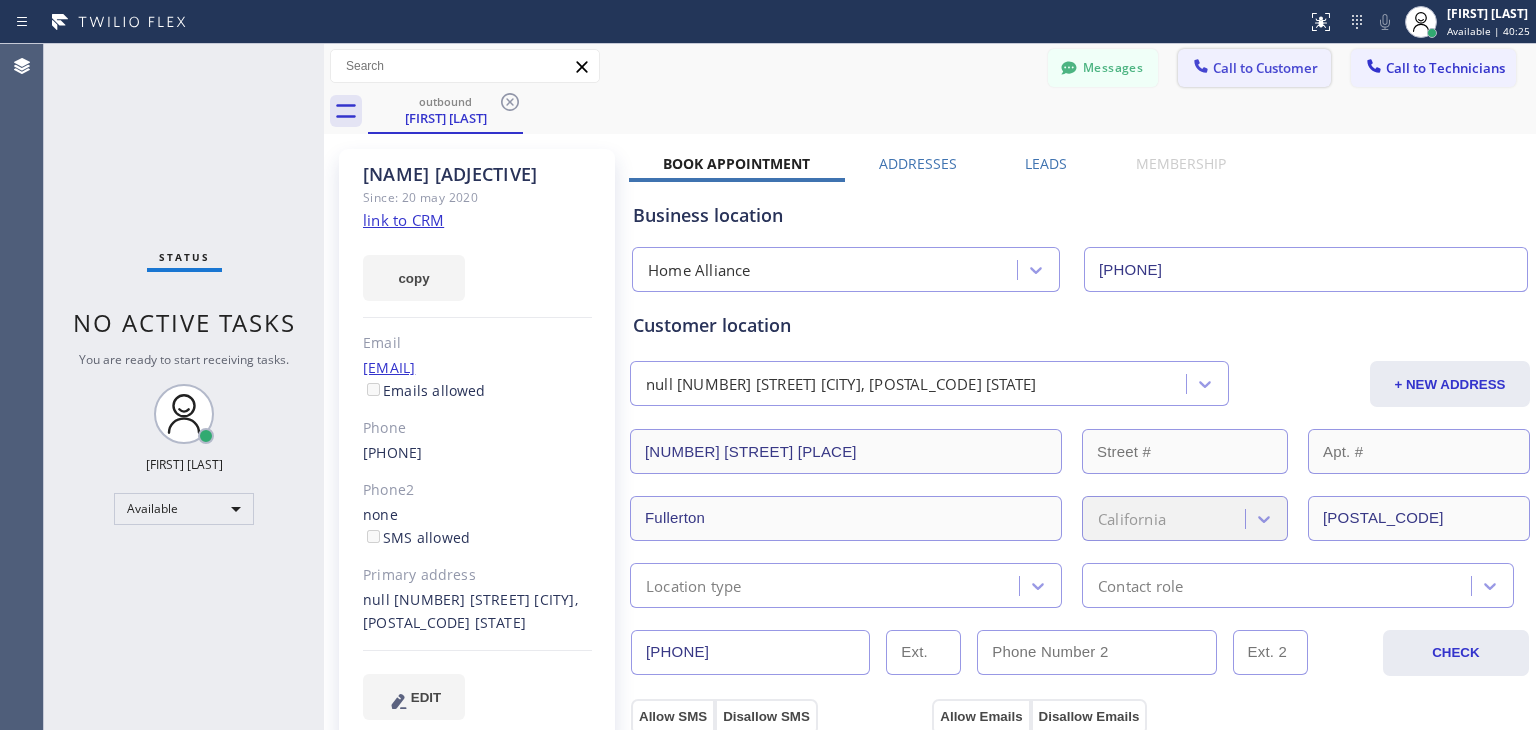 click on "Call to Customer" at bounding box center [1265, 68] 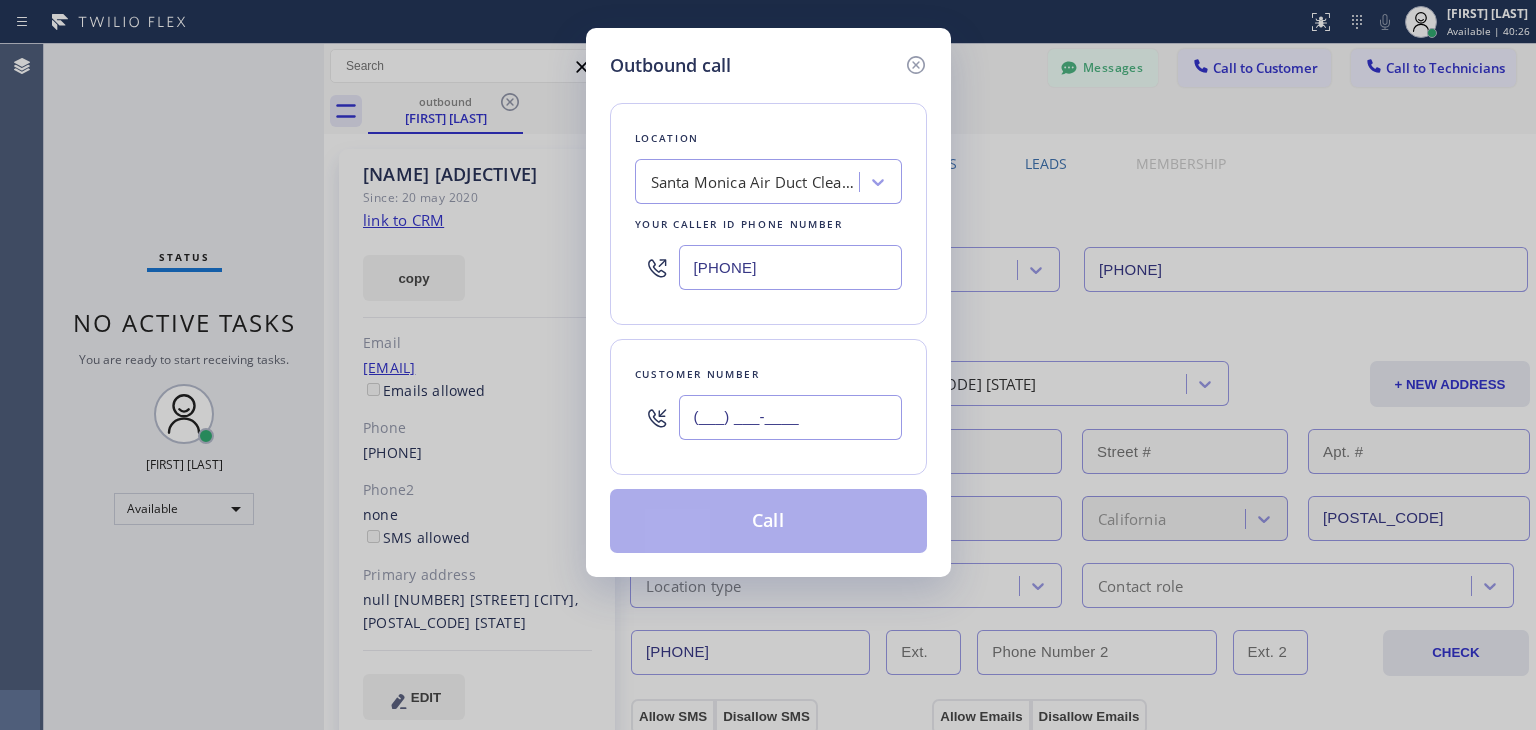 paste on "([PHONE])" 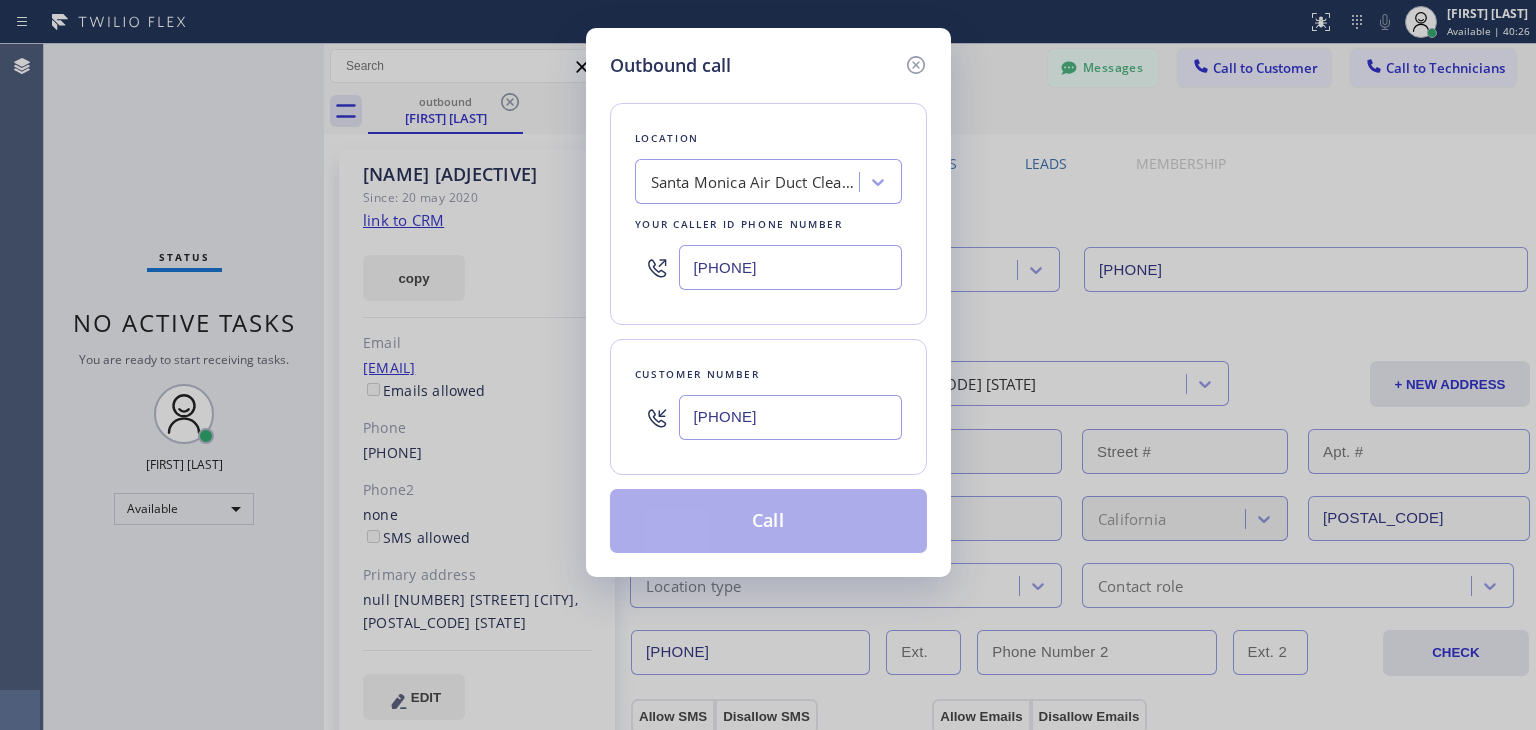 click on "[PHONE]" at bounding box center (790, 417) 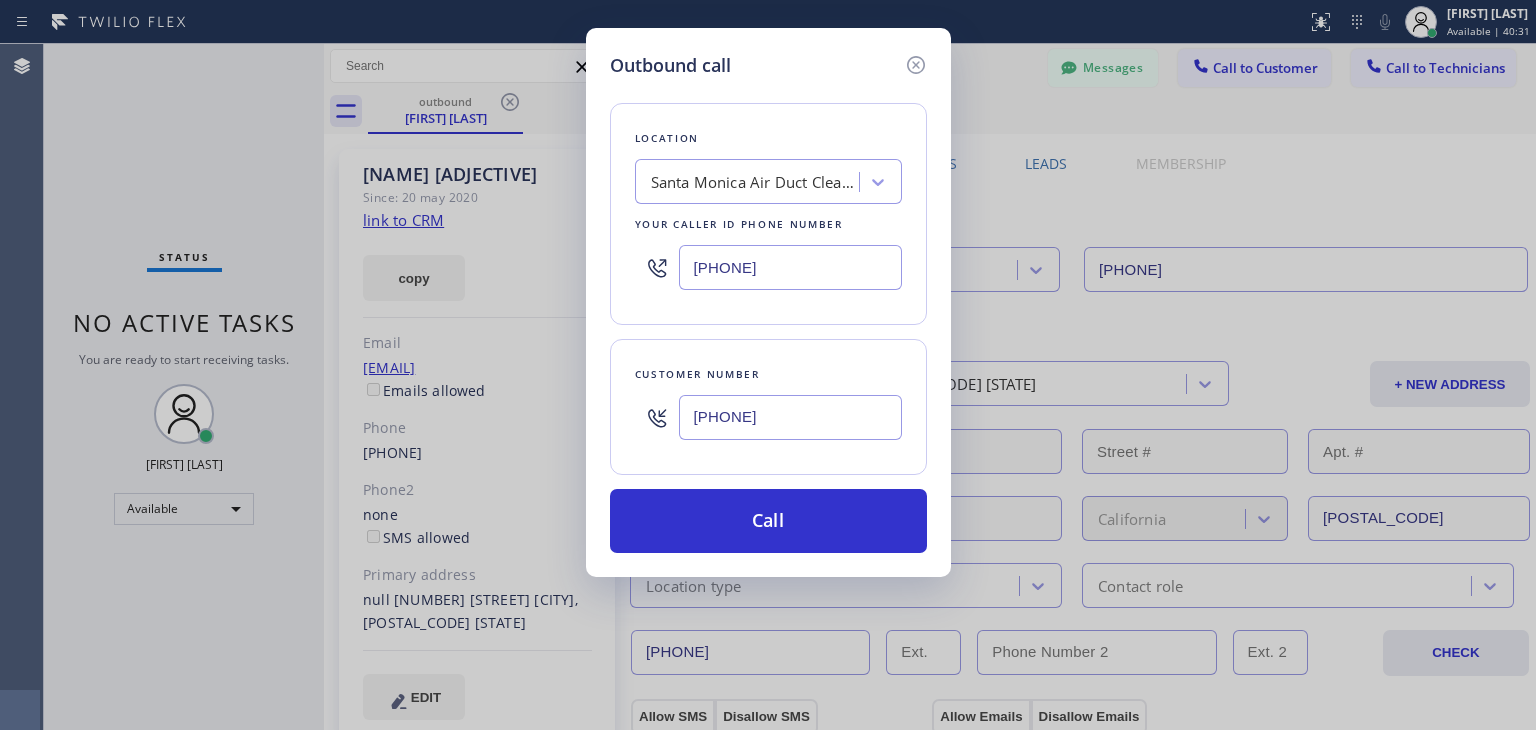 paste on "Viking Repair Service" 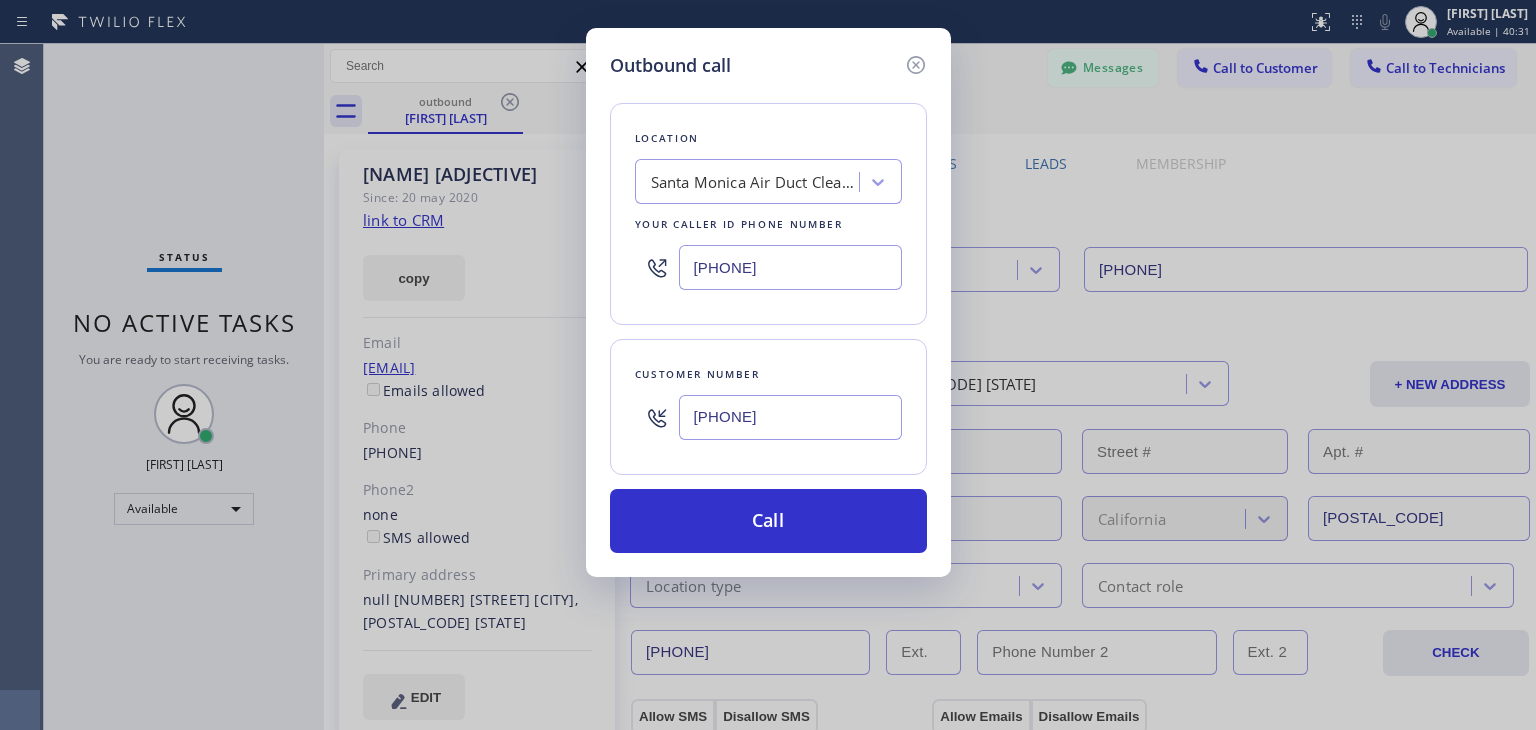 type on "Viking Repair Service" 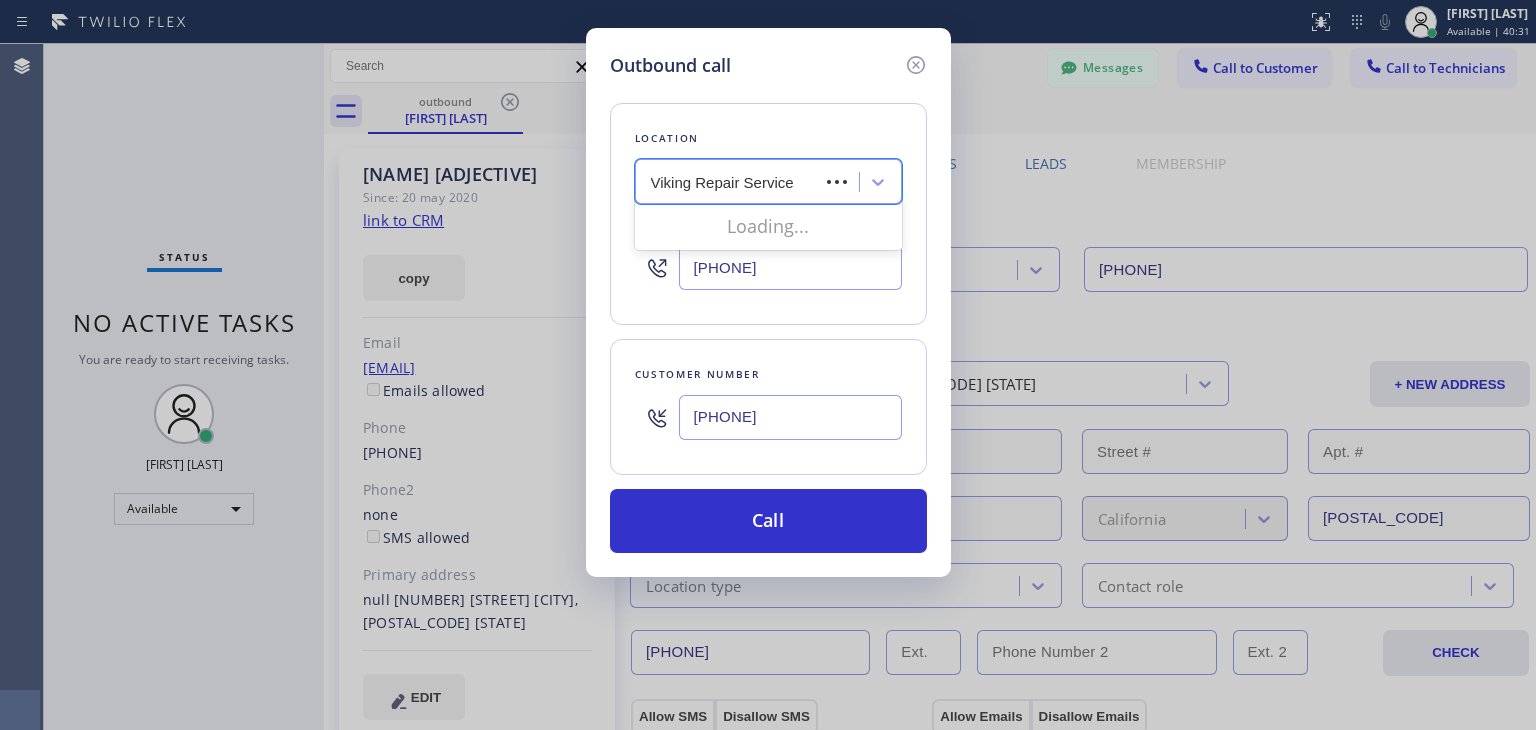 scroll, scrollTop: 0, scrollLeft: 8, axis: horizontal 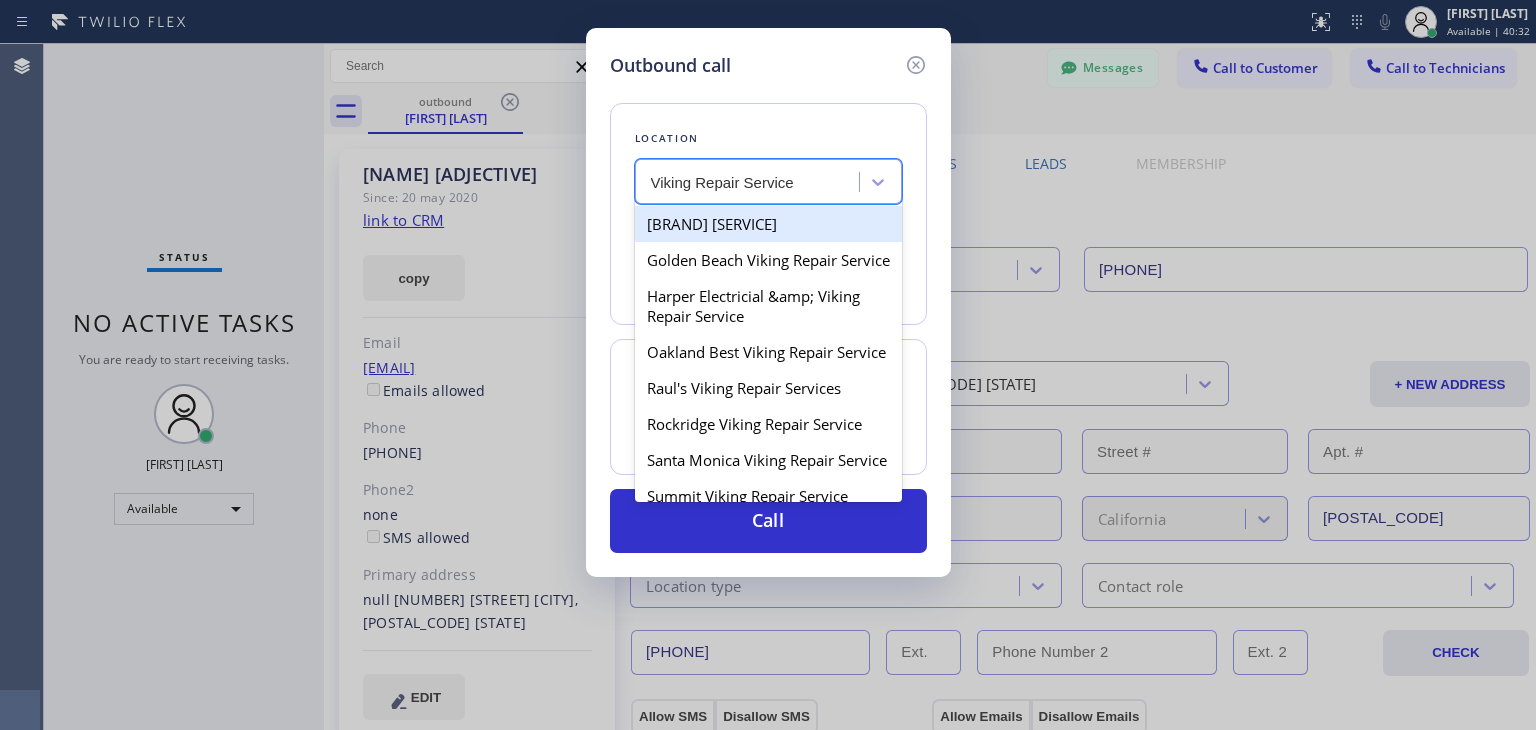click on "[BRAND] [SERVICE]" at bounding box center (768, 224) 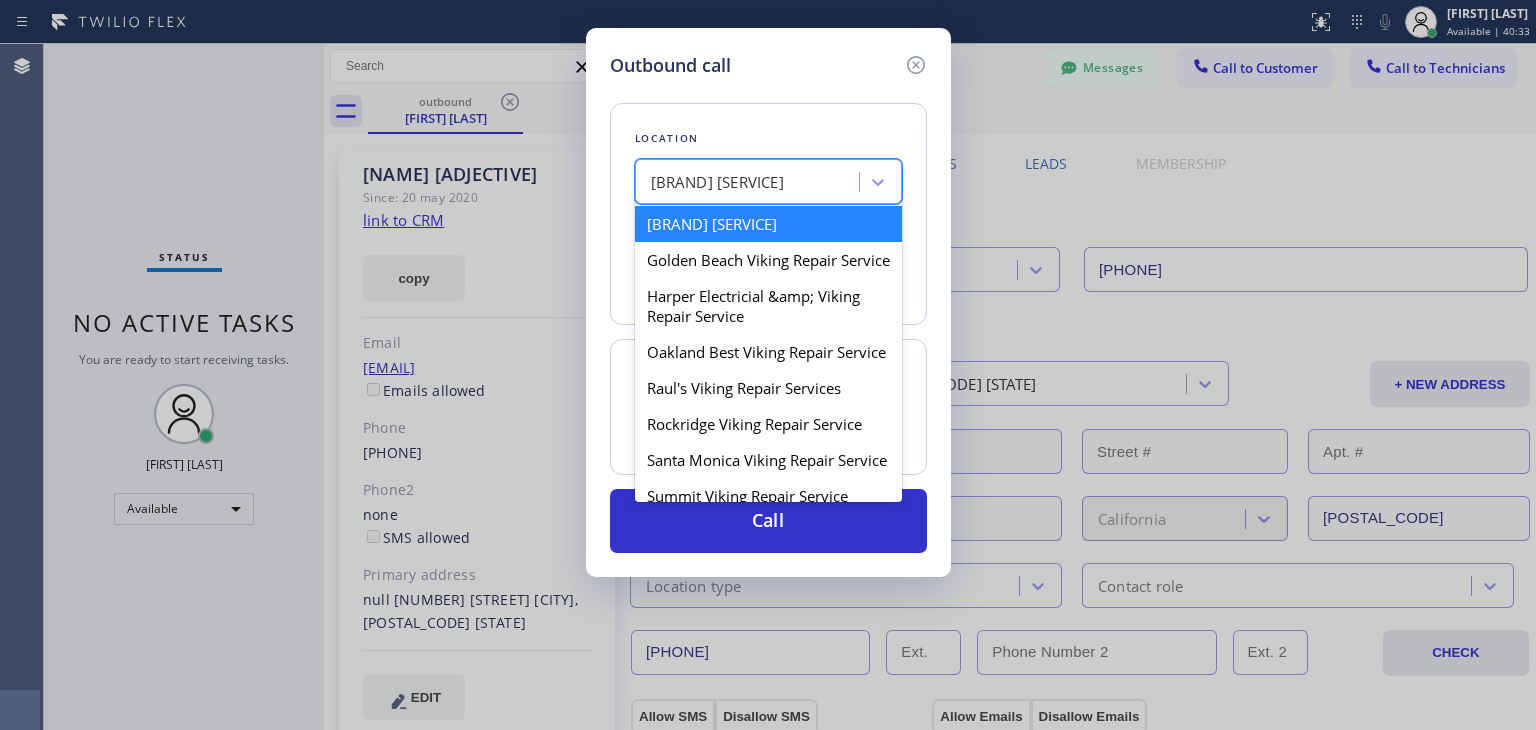 drag, startPoint x: 803, startPoint y: 197, endPoint x: 776, endPoint y: 301, distance: 107.44766 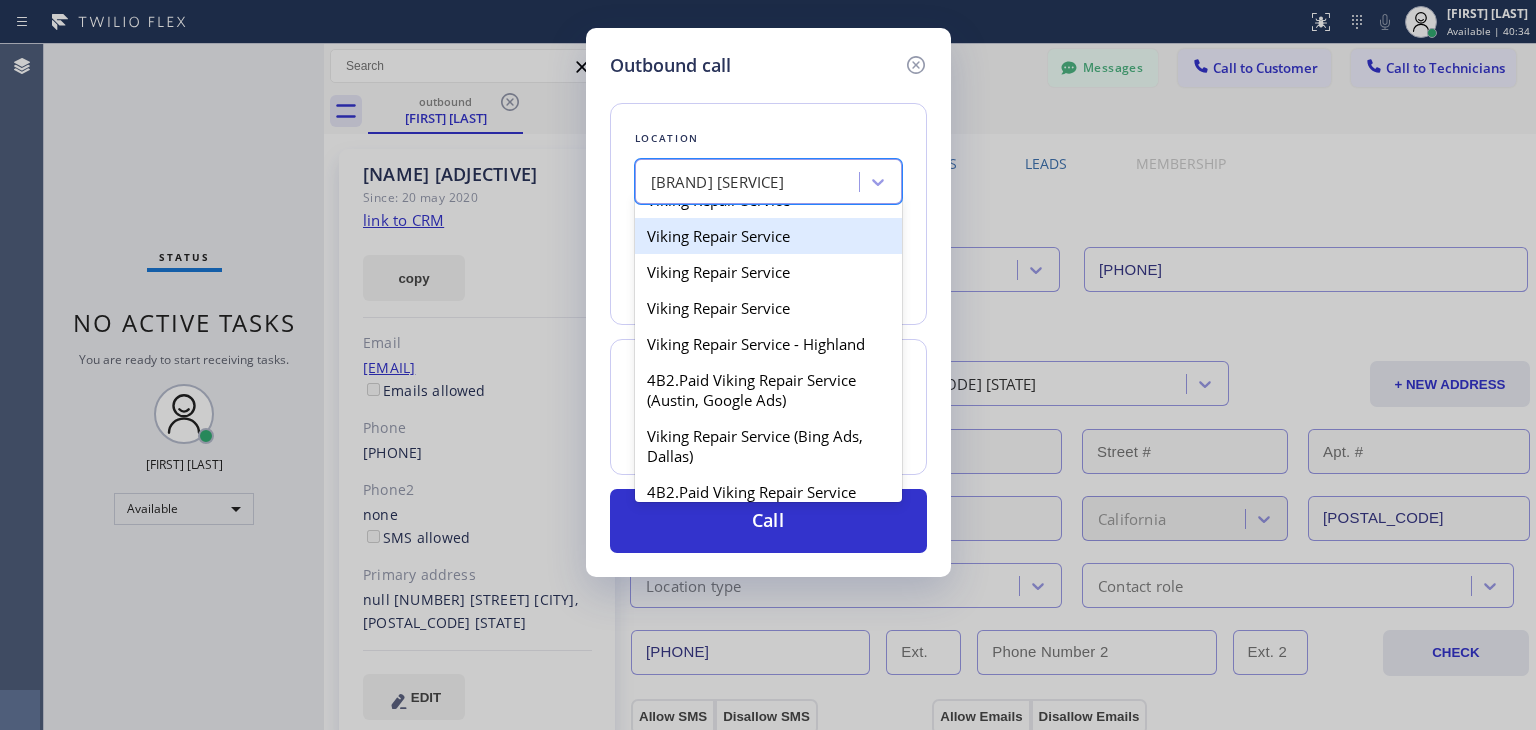 scroll, scrollTop: 396, scrollLeft: 0, axis: vertical 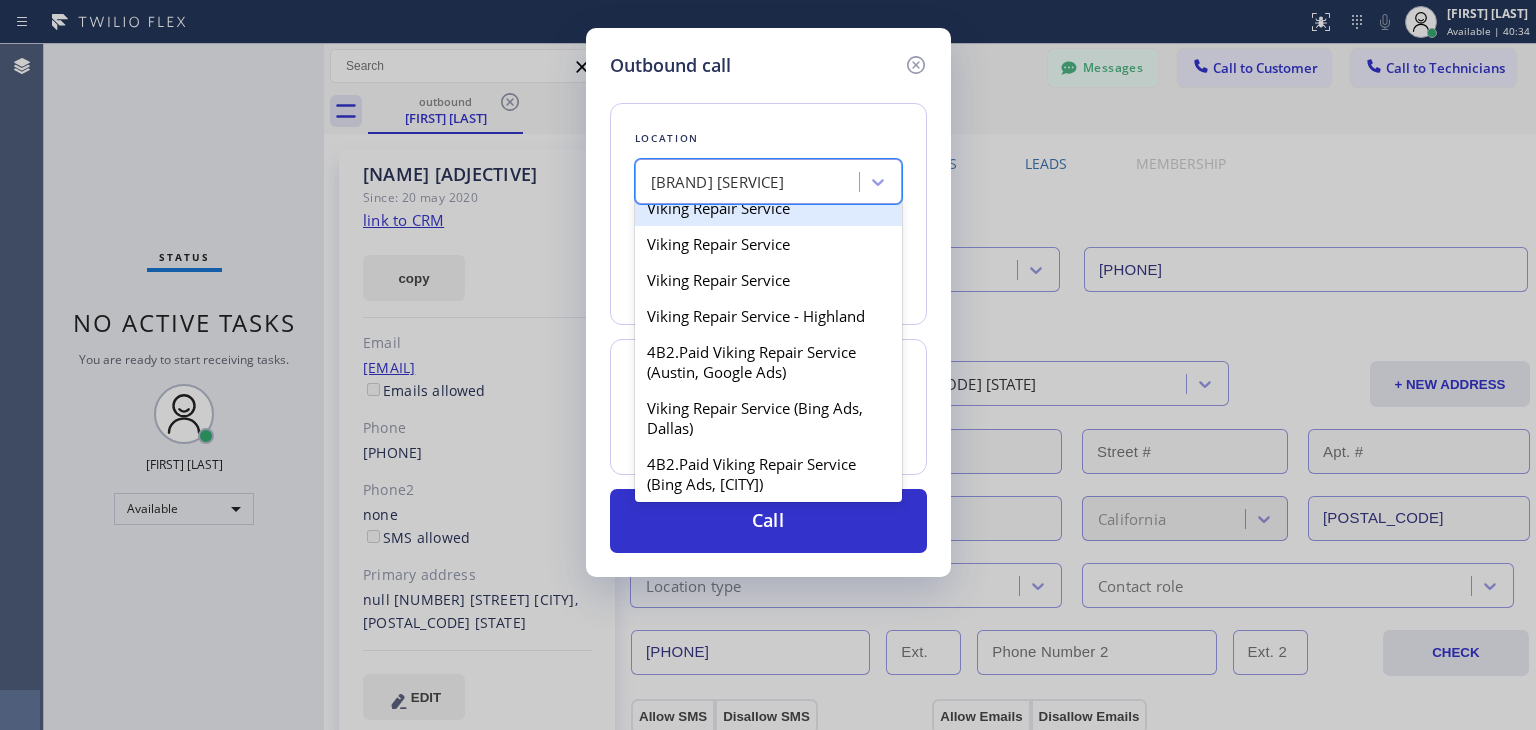 click on "Viking Repair Service" at bounding box center (768, 208) 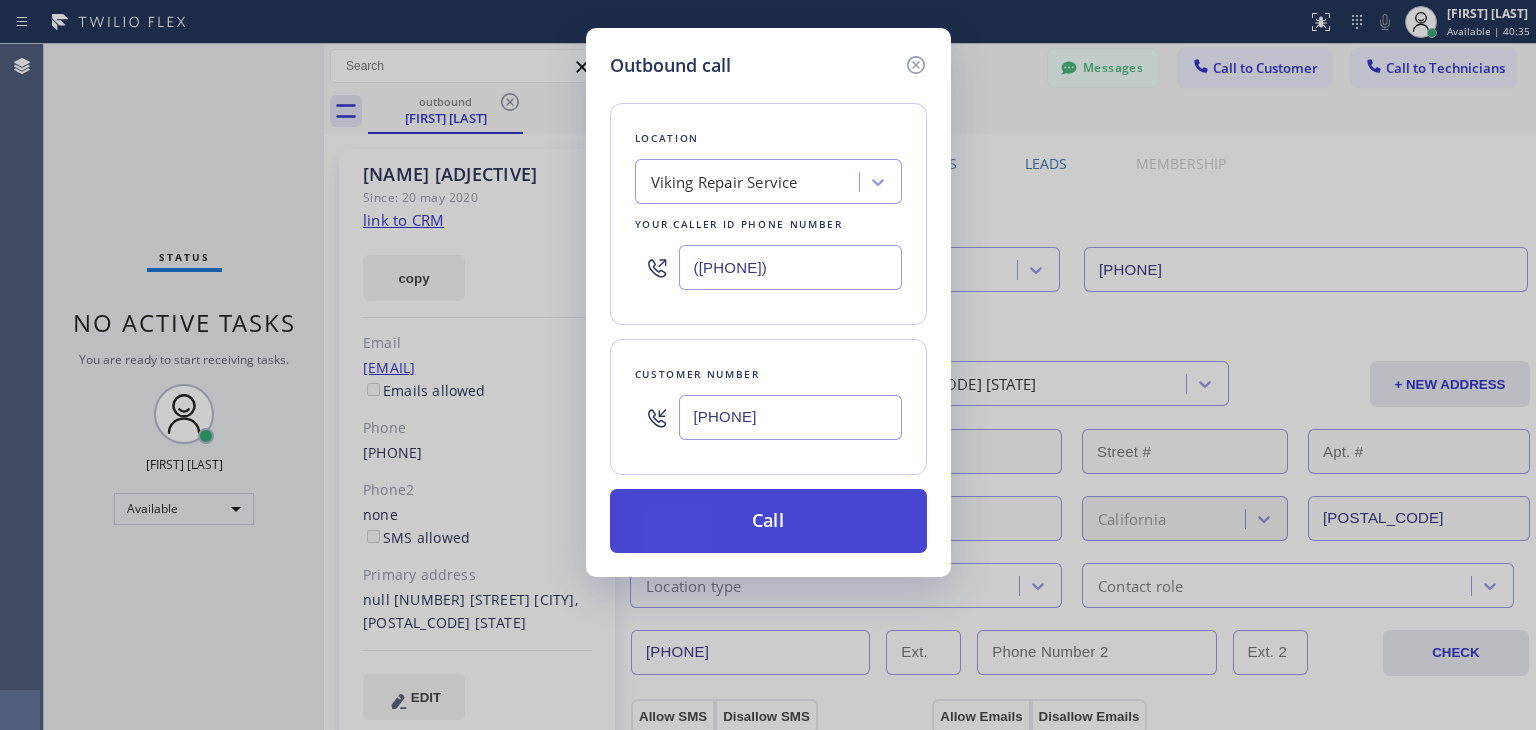 click on "Call" at bounding box center [768, 521] 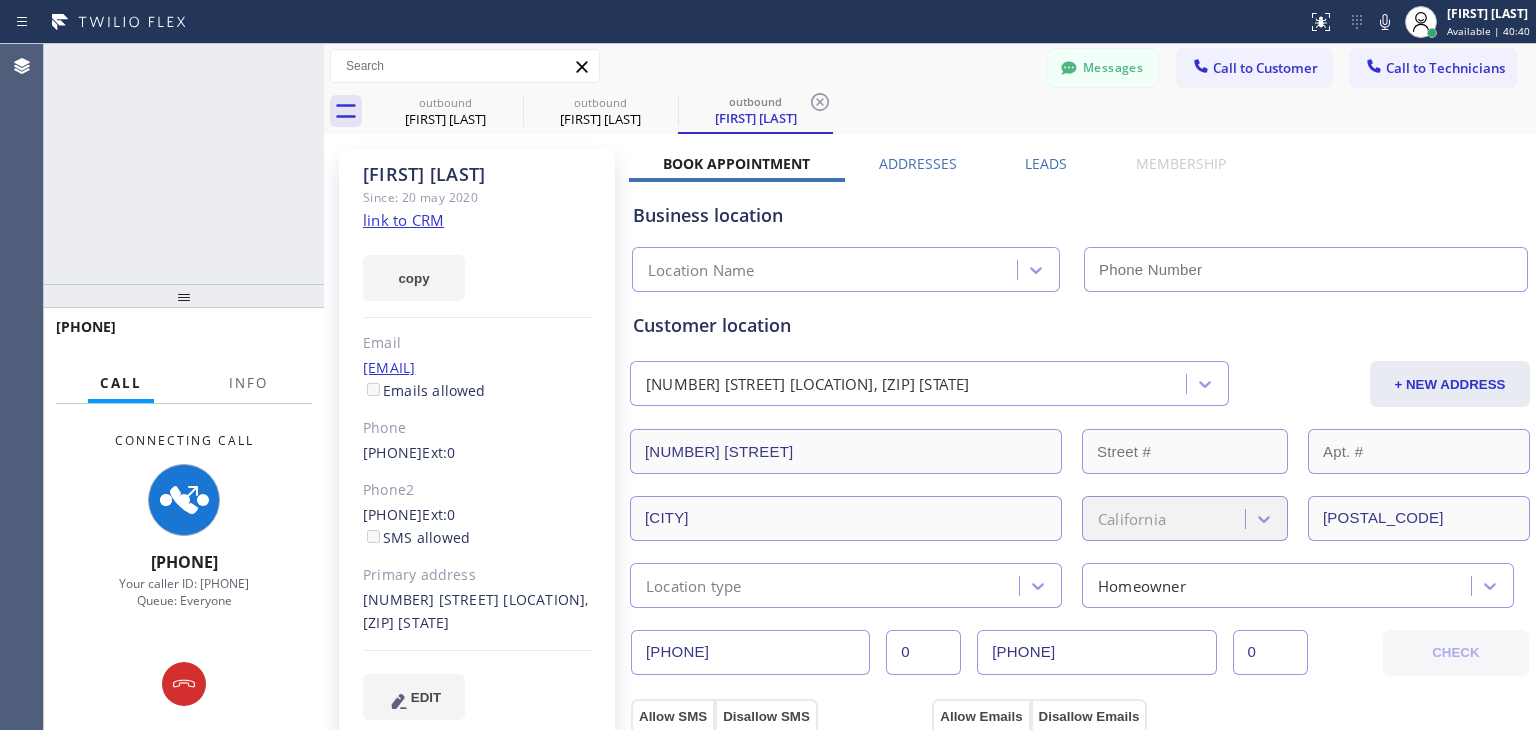 type on "([PHONE])" 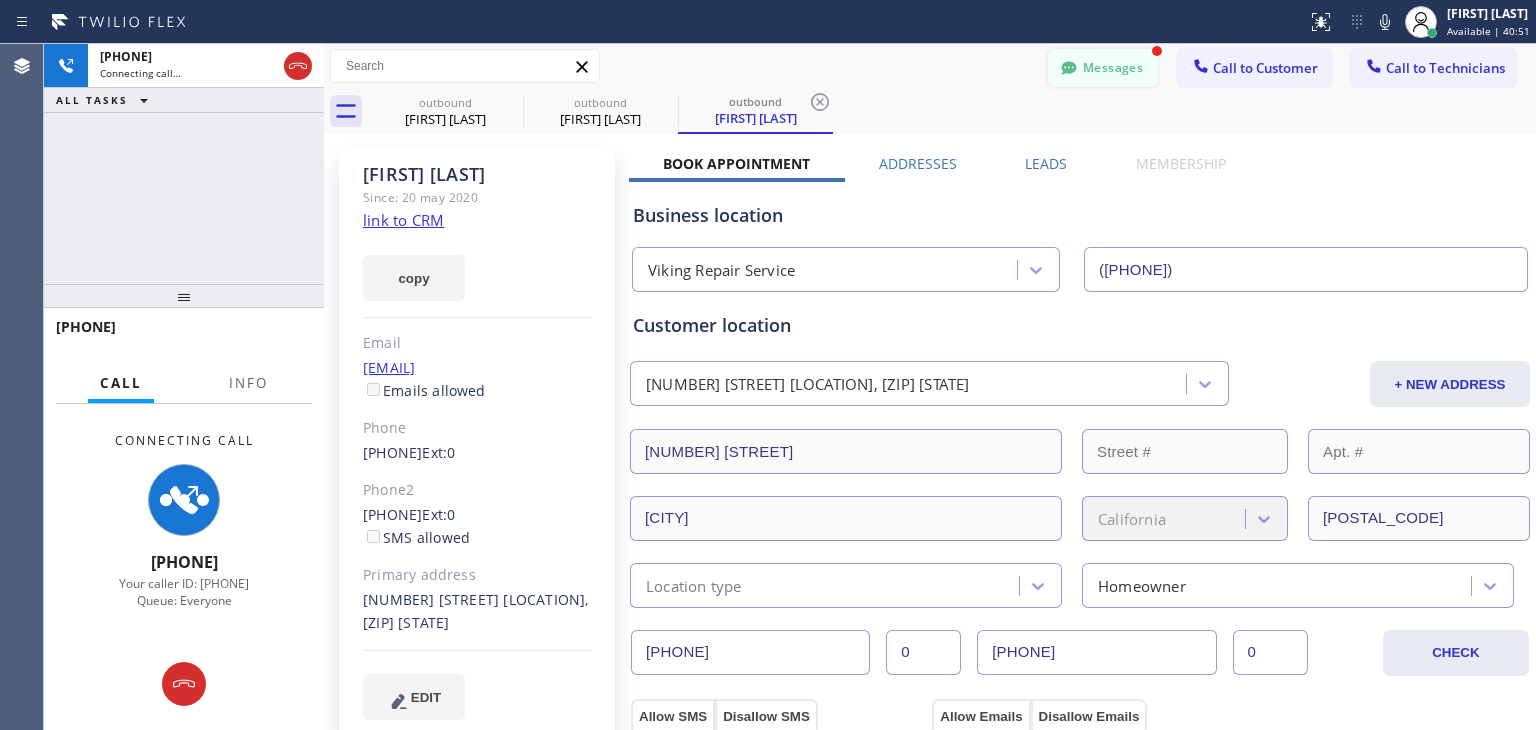 click on "Messages" at bounding box center [1103, 68] 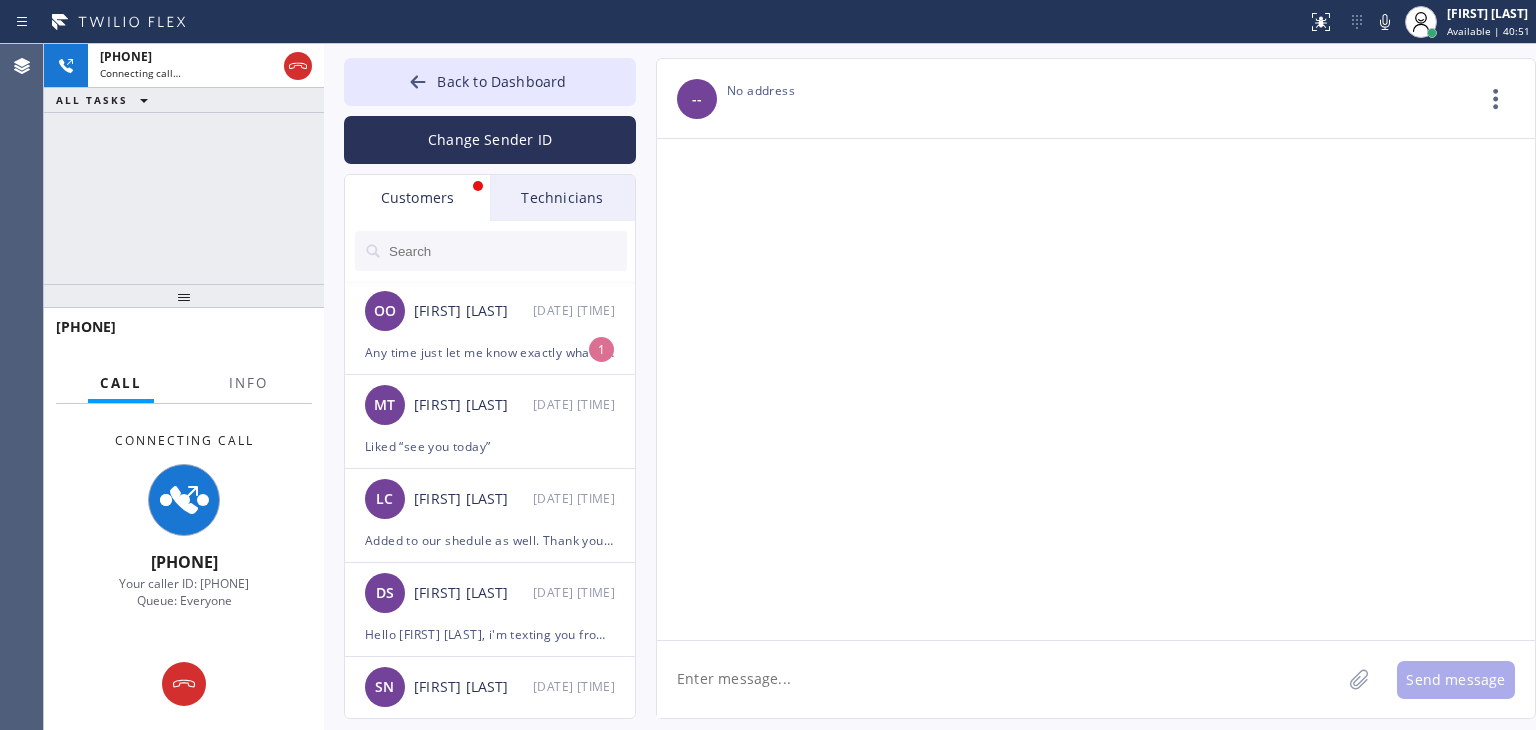click on "-- Choose phone number No address Contact Full Information Call to Customer" at bounding box center (1096, 99) 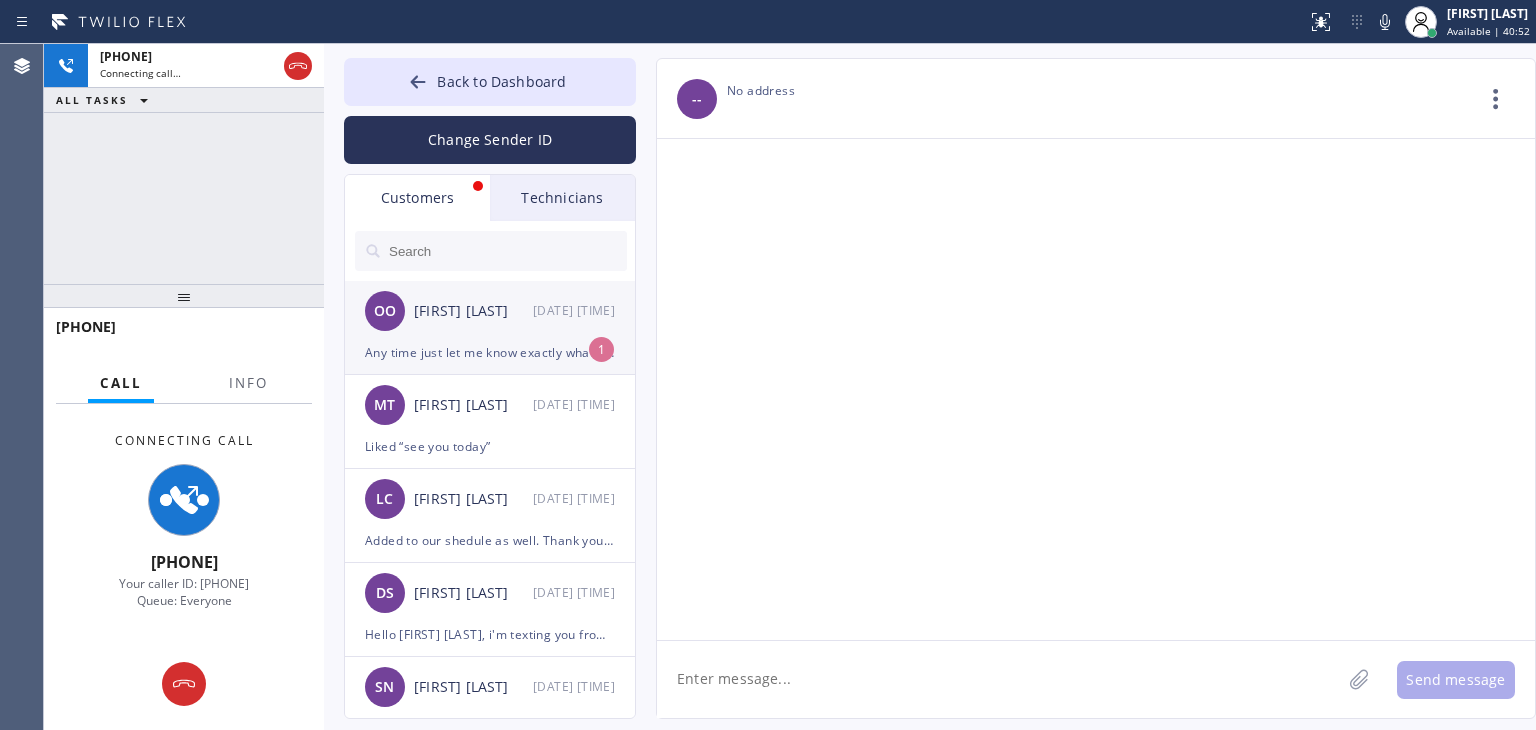 click on "OO [FIRST] [LAST]    [DATE] [TIME] Any time just let me know exactly what time  1" 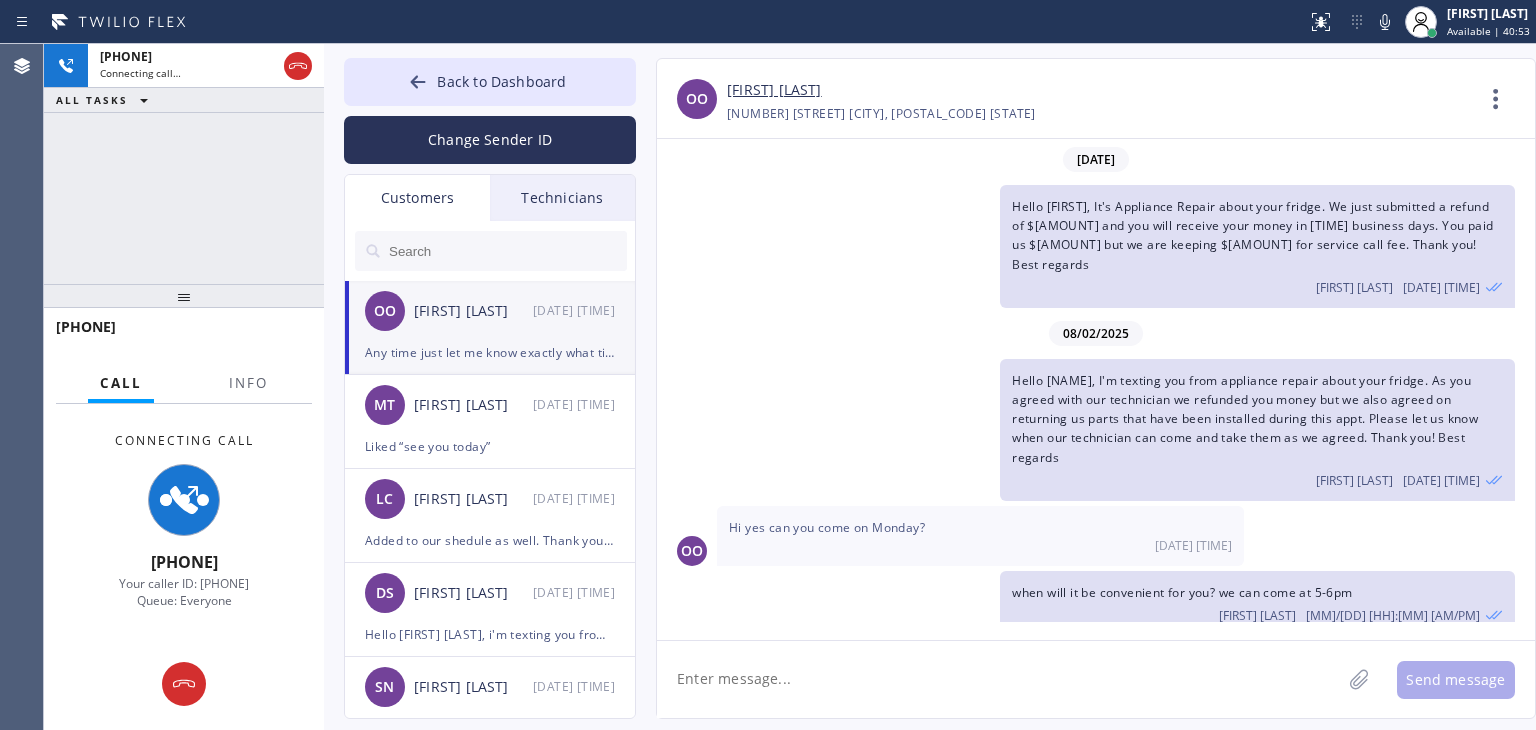 scroll, scrollTop: 128, scrollLeft: 0, axis: vertical 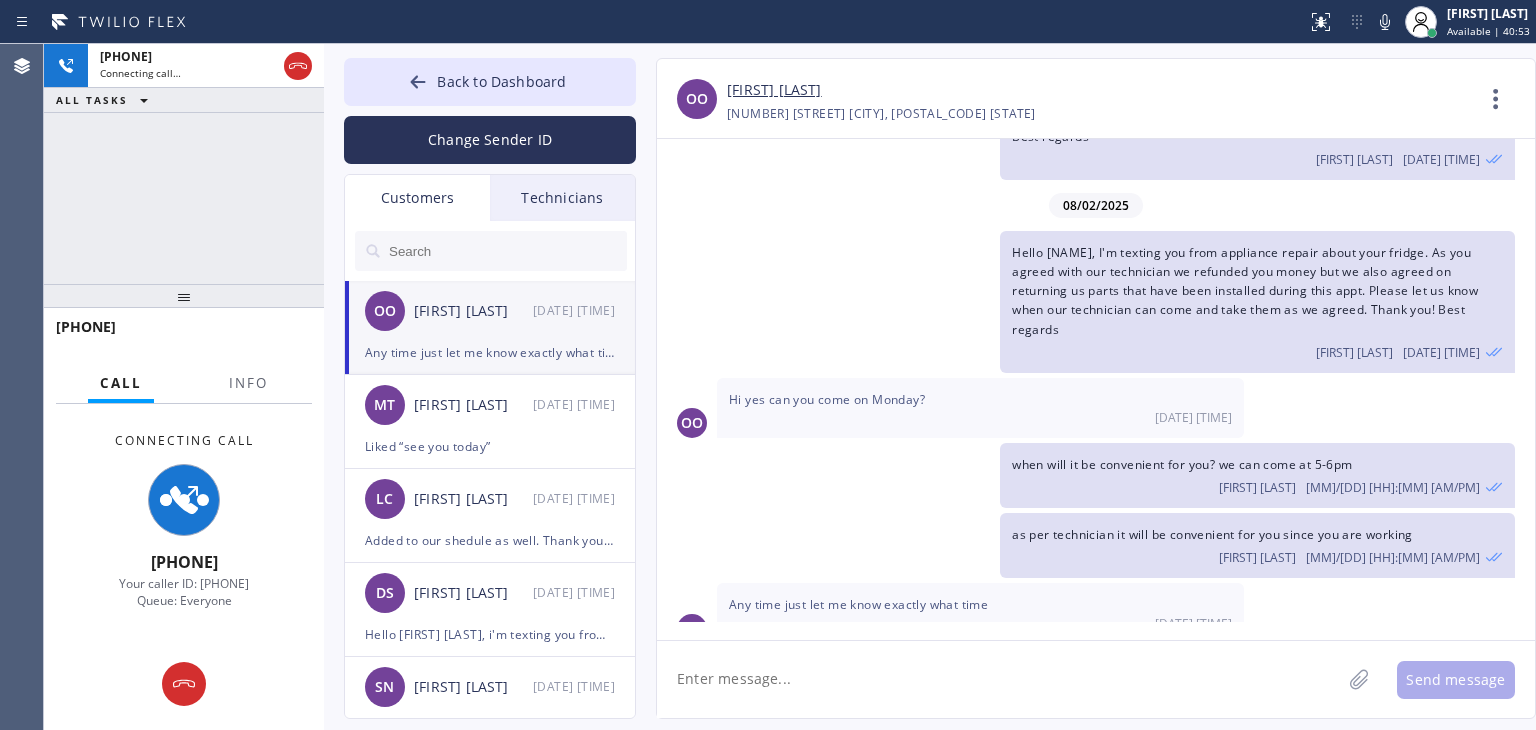 click 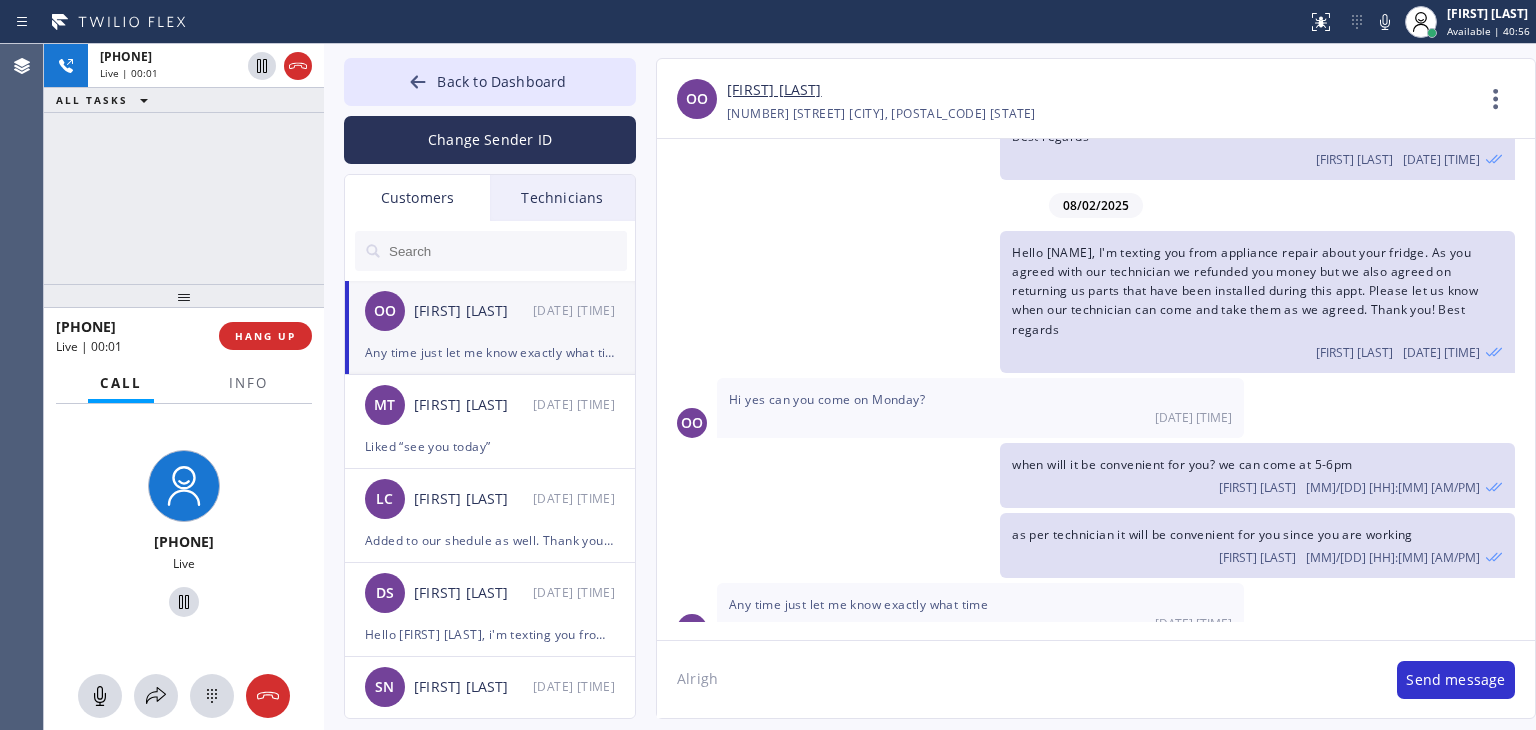 type on "Alright" 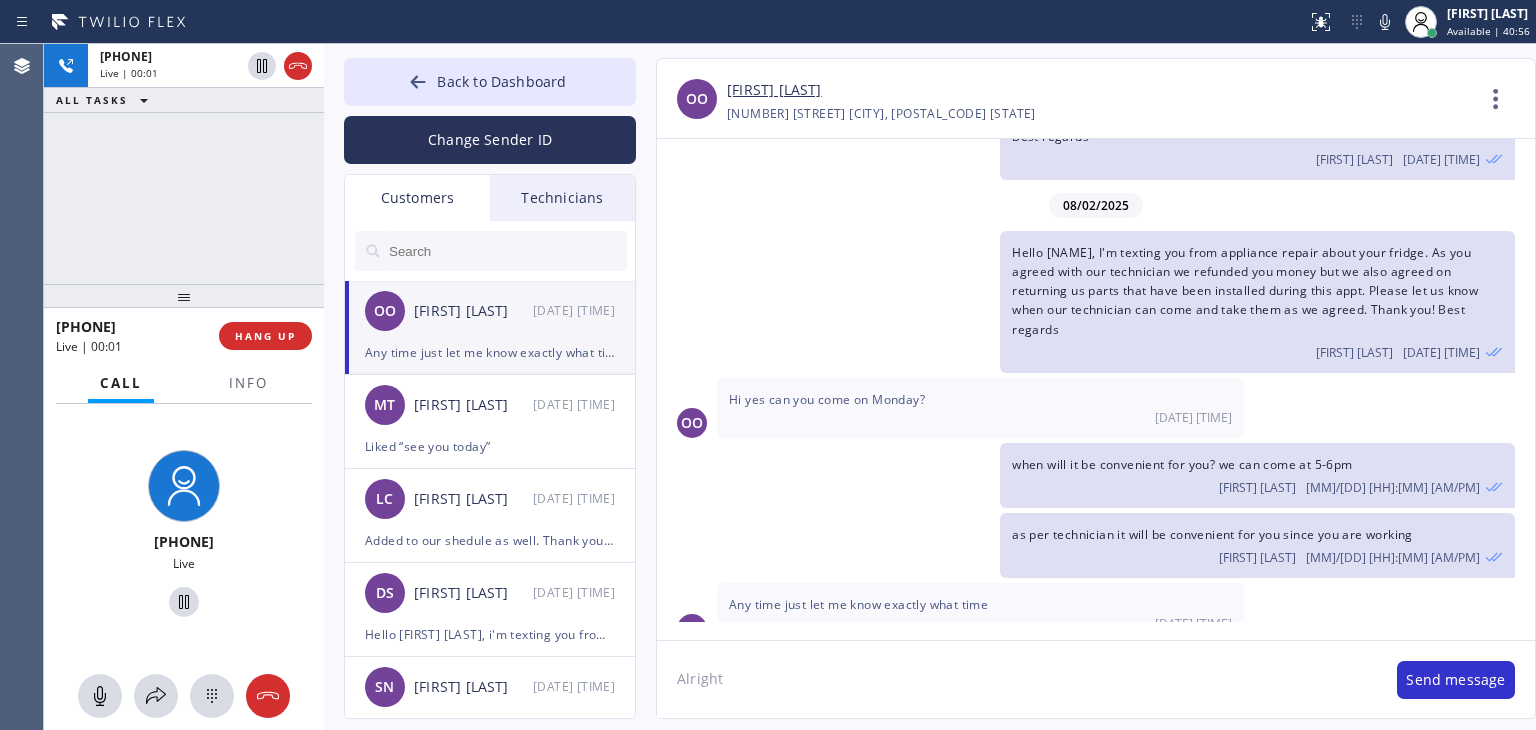 type 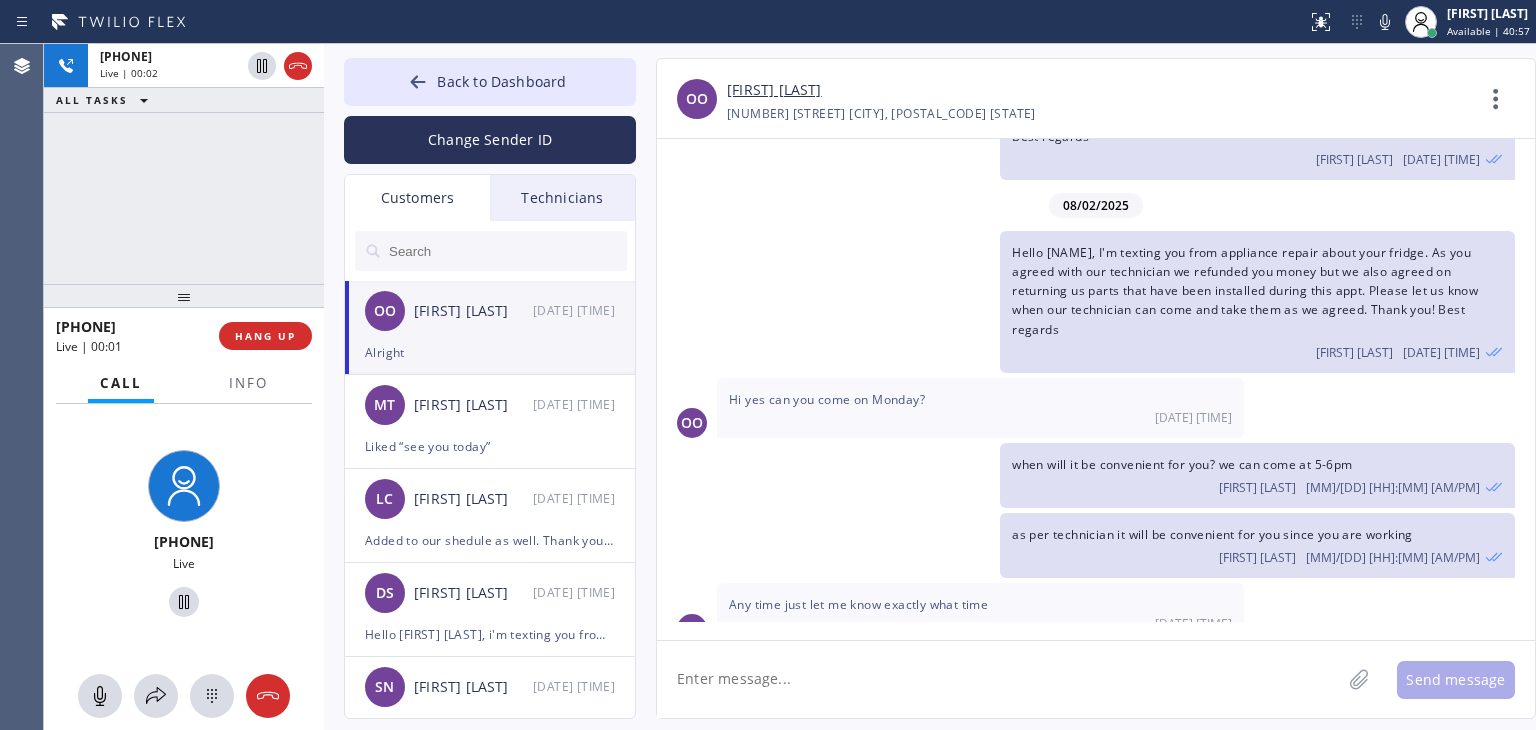 scroll, scrollTop: 197, scrollLeft: 0, axis: vertical 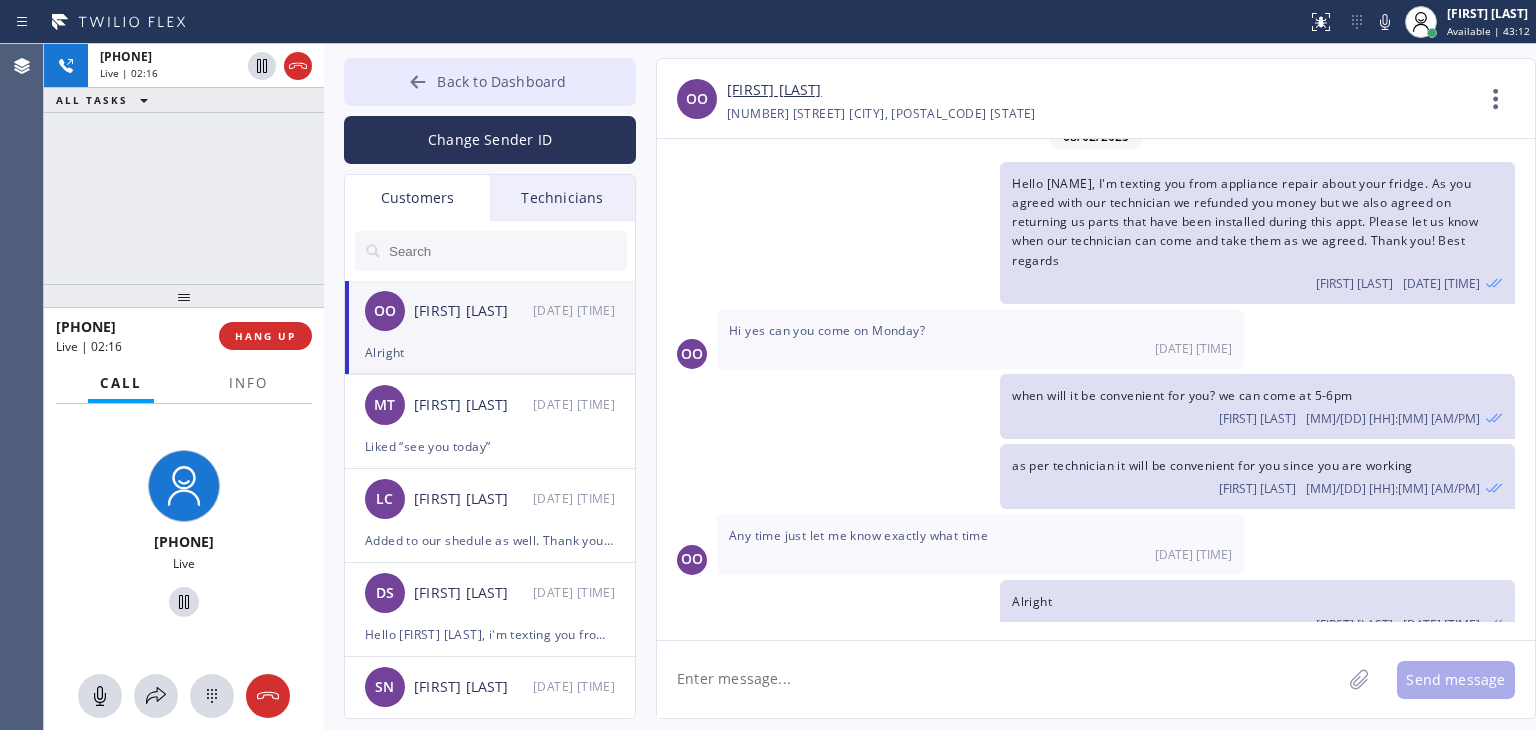 click on "Back to Dashboard" at bounding box center (501, 81) 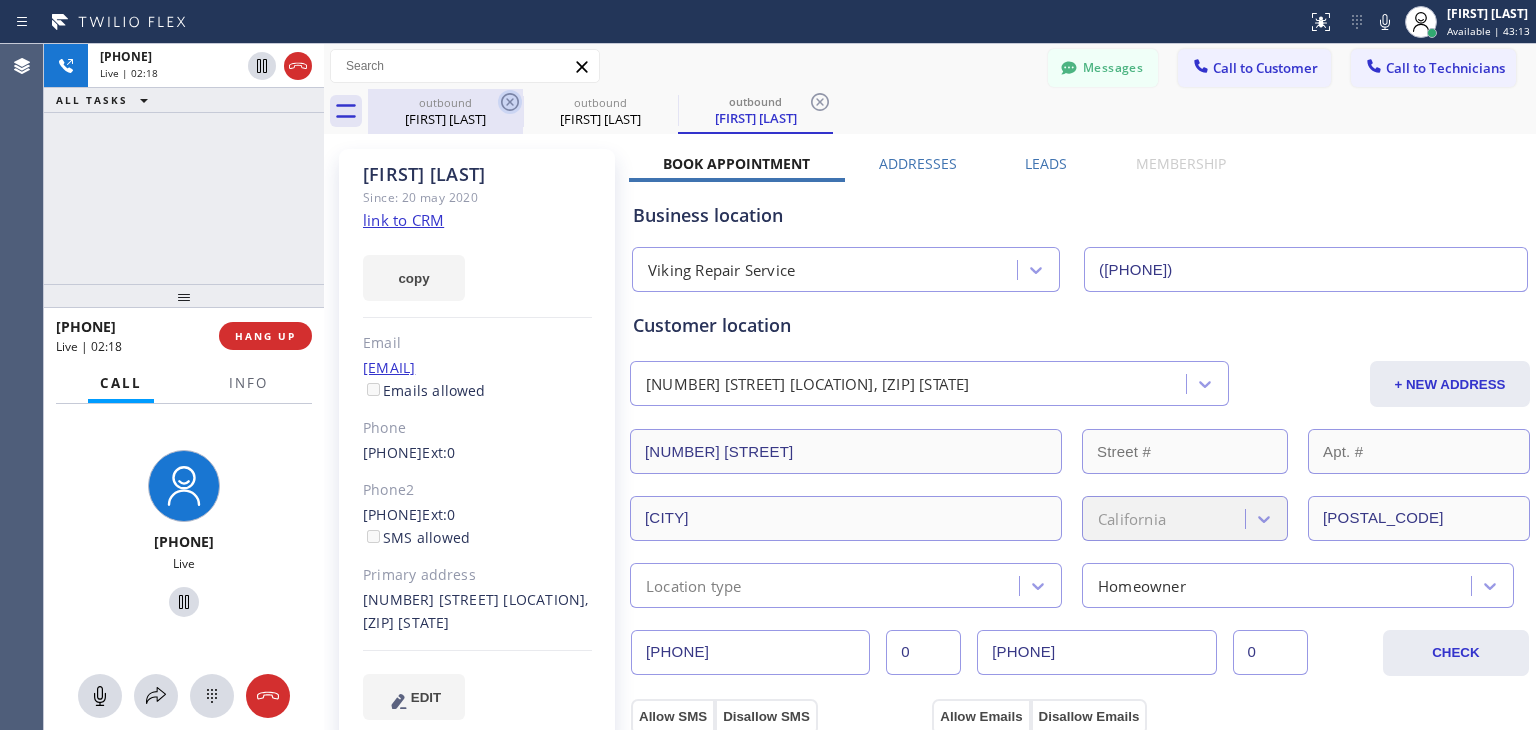 click 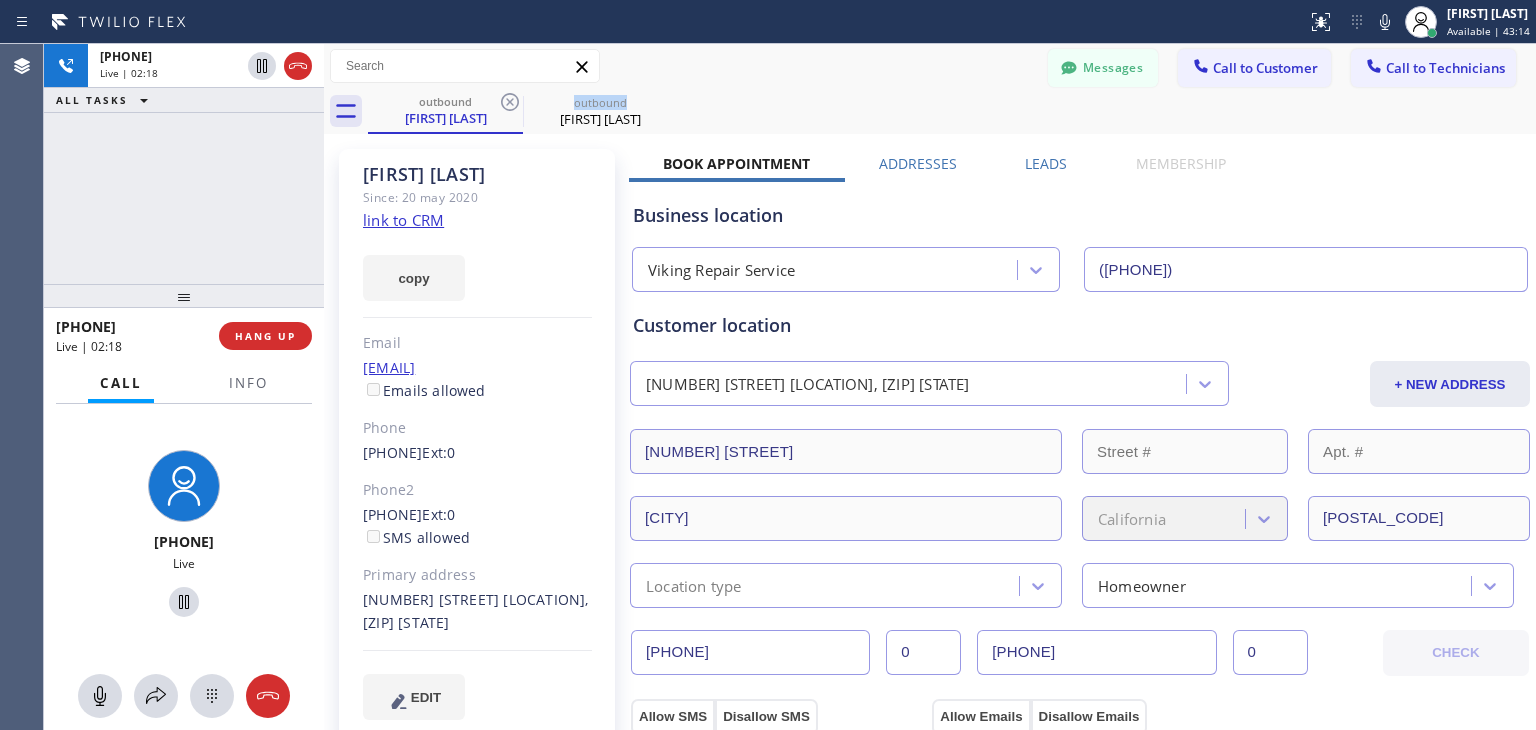 click 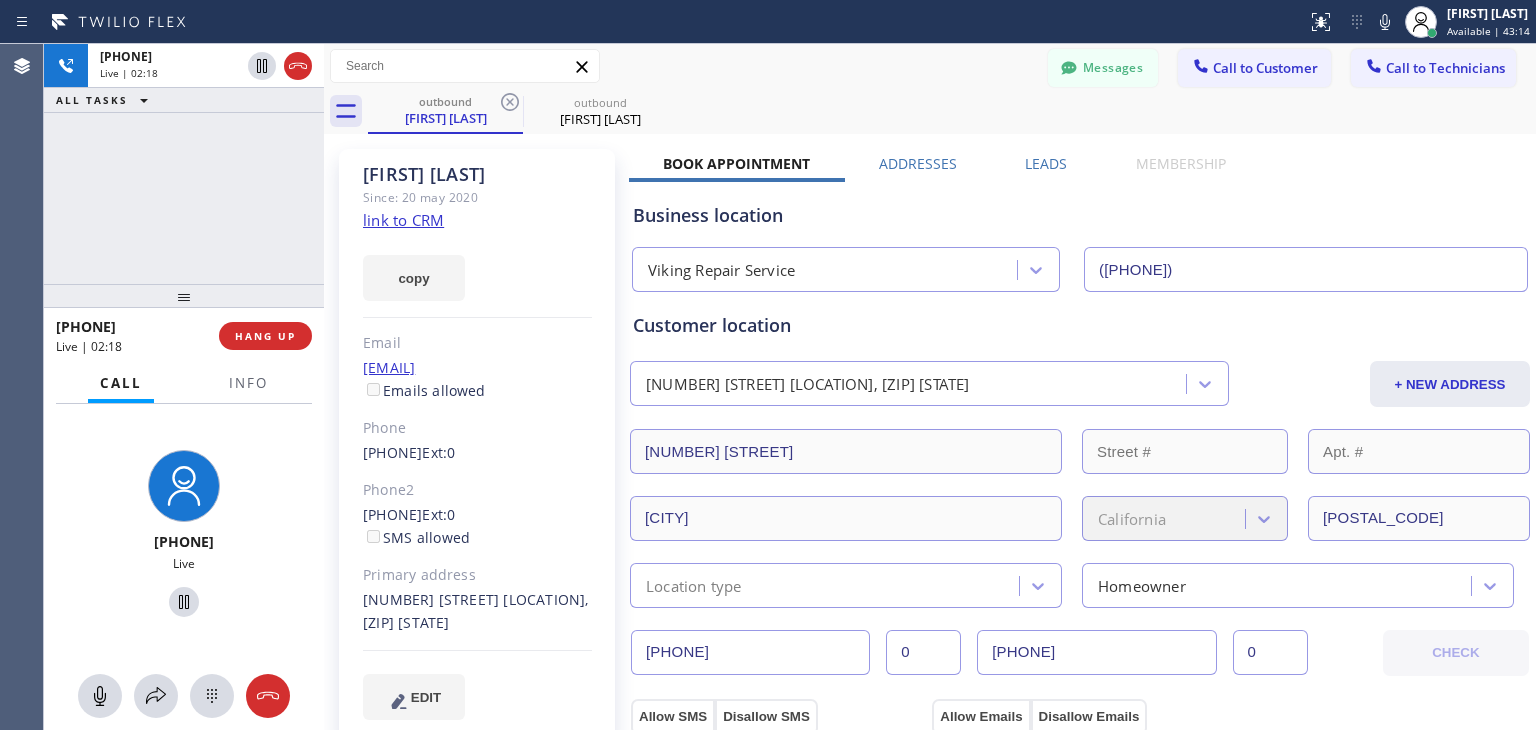 click 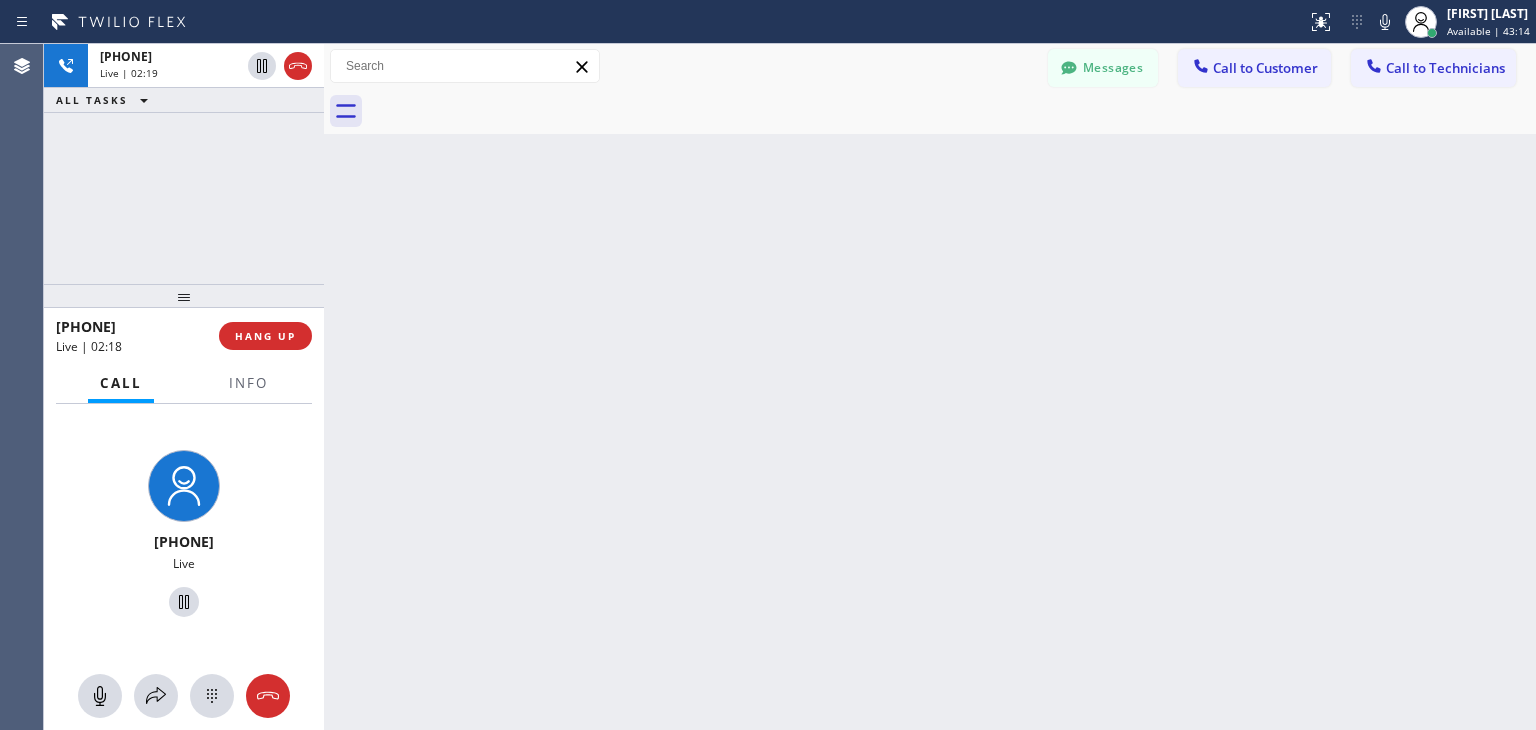 click at bounding box center [952, 111] 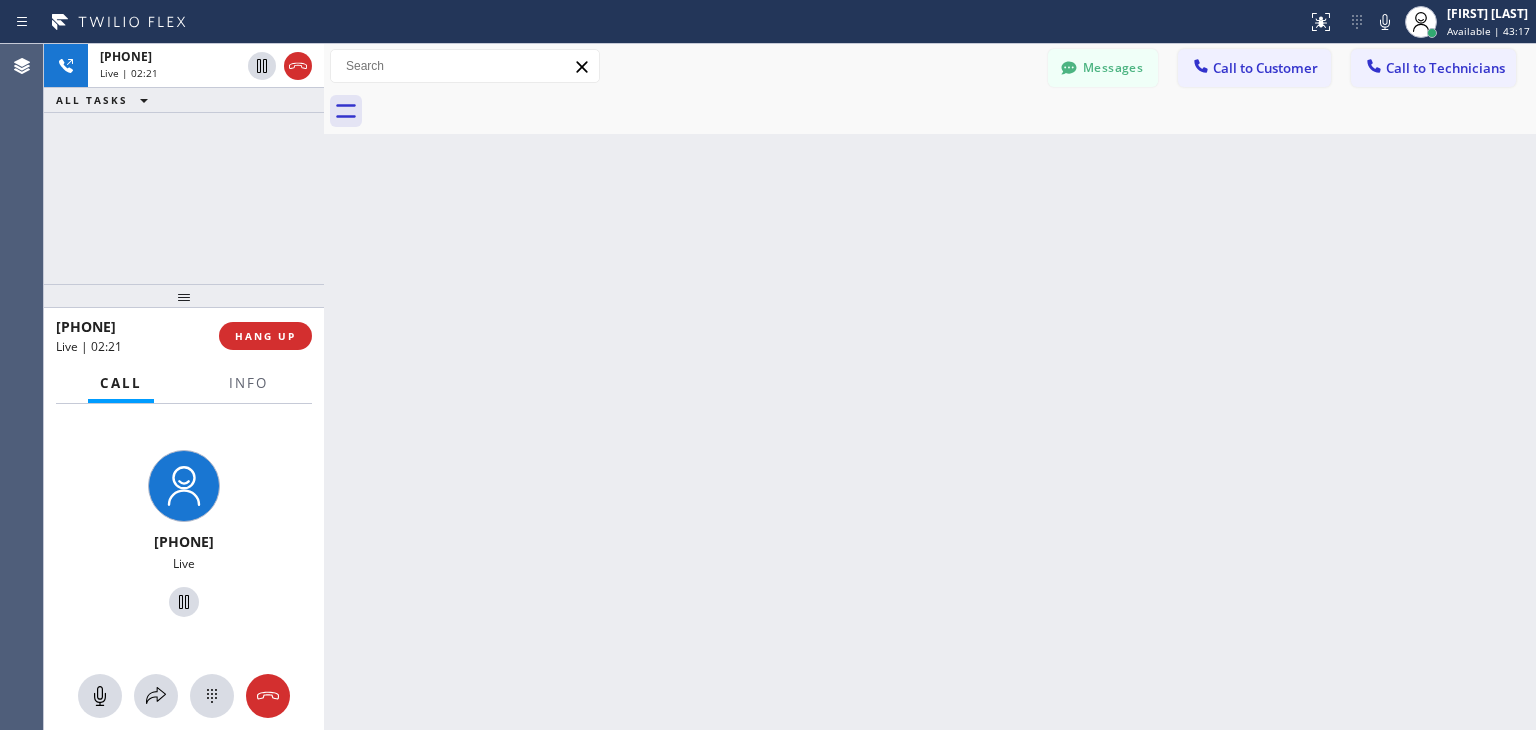 click at bounding box center (324, 387) 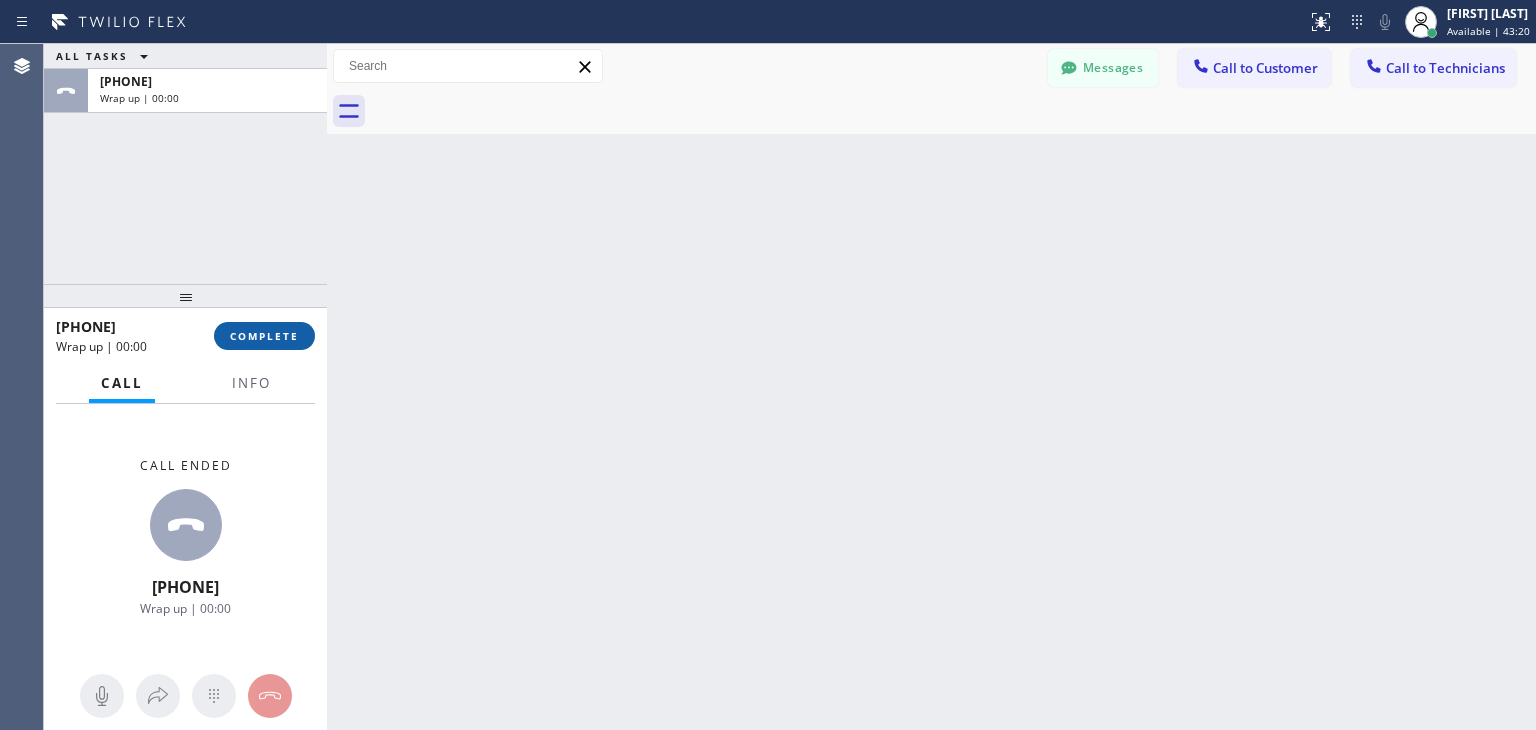 click on "COMPLETE" at bounding box center (264, 336) 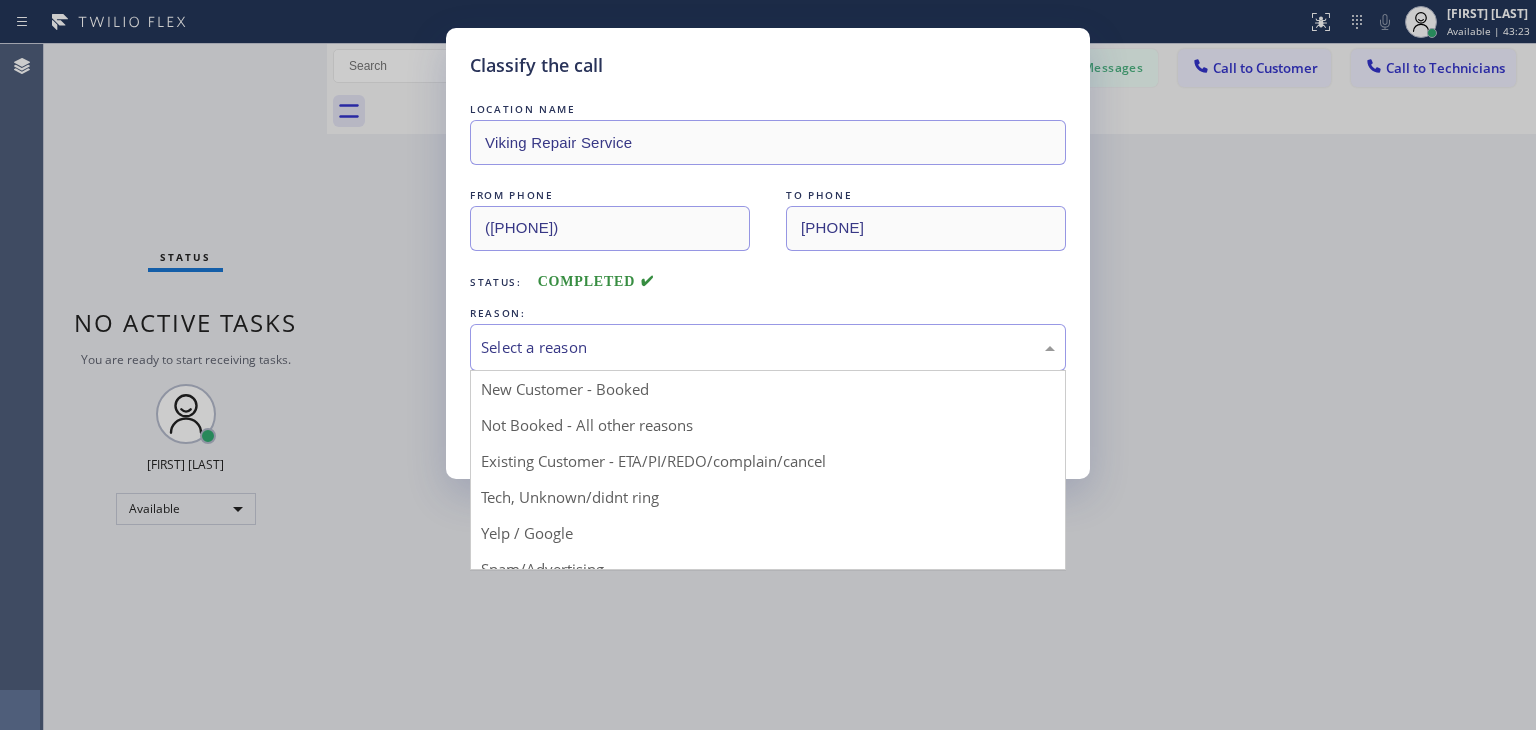 click on "Select a reason" at bounding box center [768, 347] 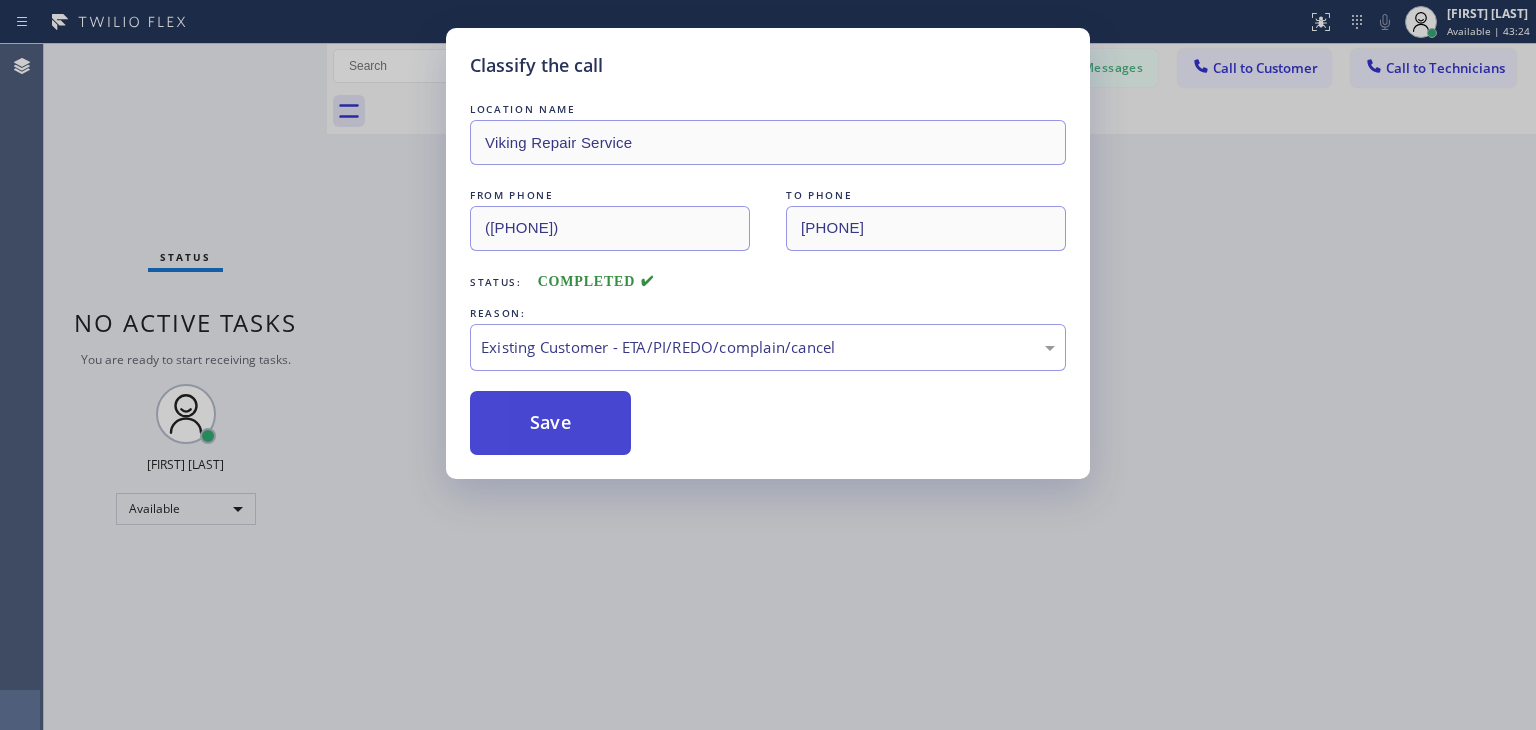 click on "Save" at bounding box center [550, 423] 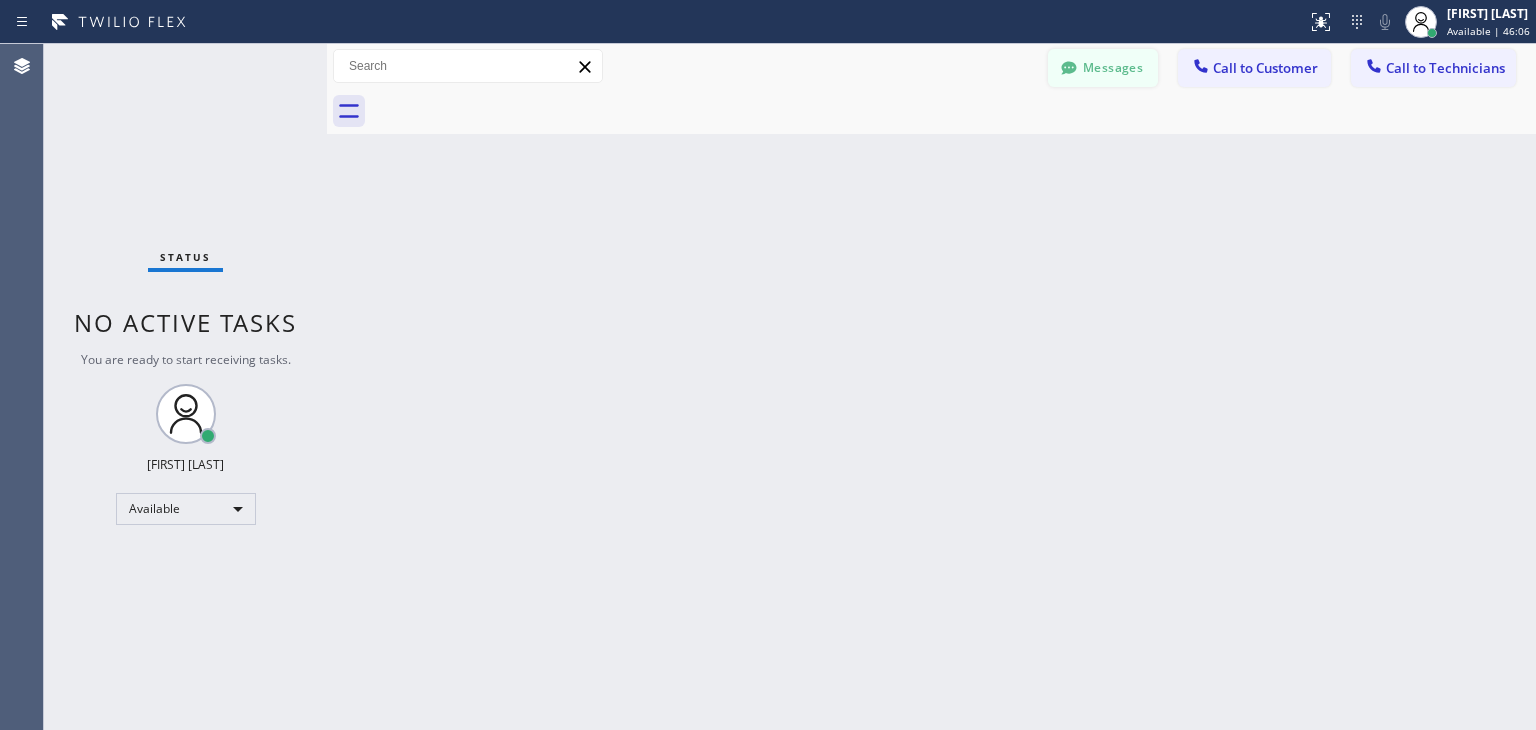 click at bounding box center (1069, 70) 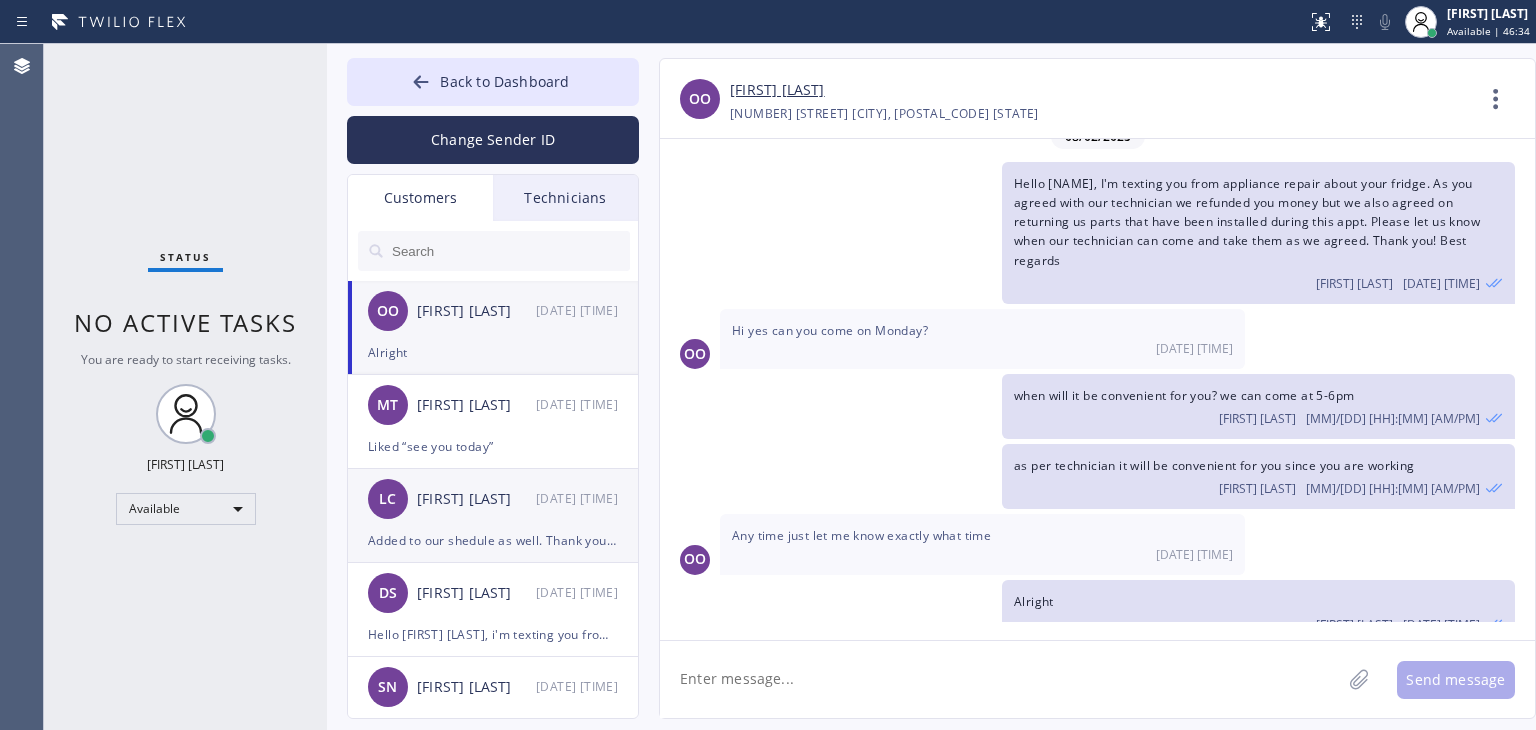 click on "[FIRST] [LAST]" at bounding box center [476, 499] 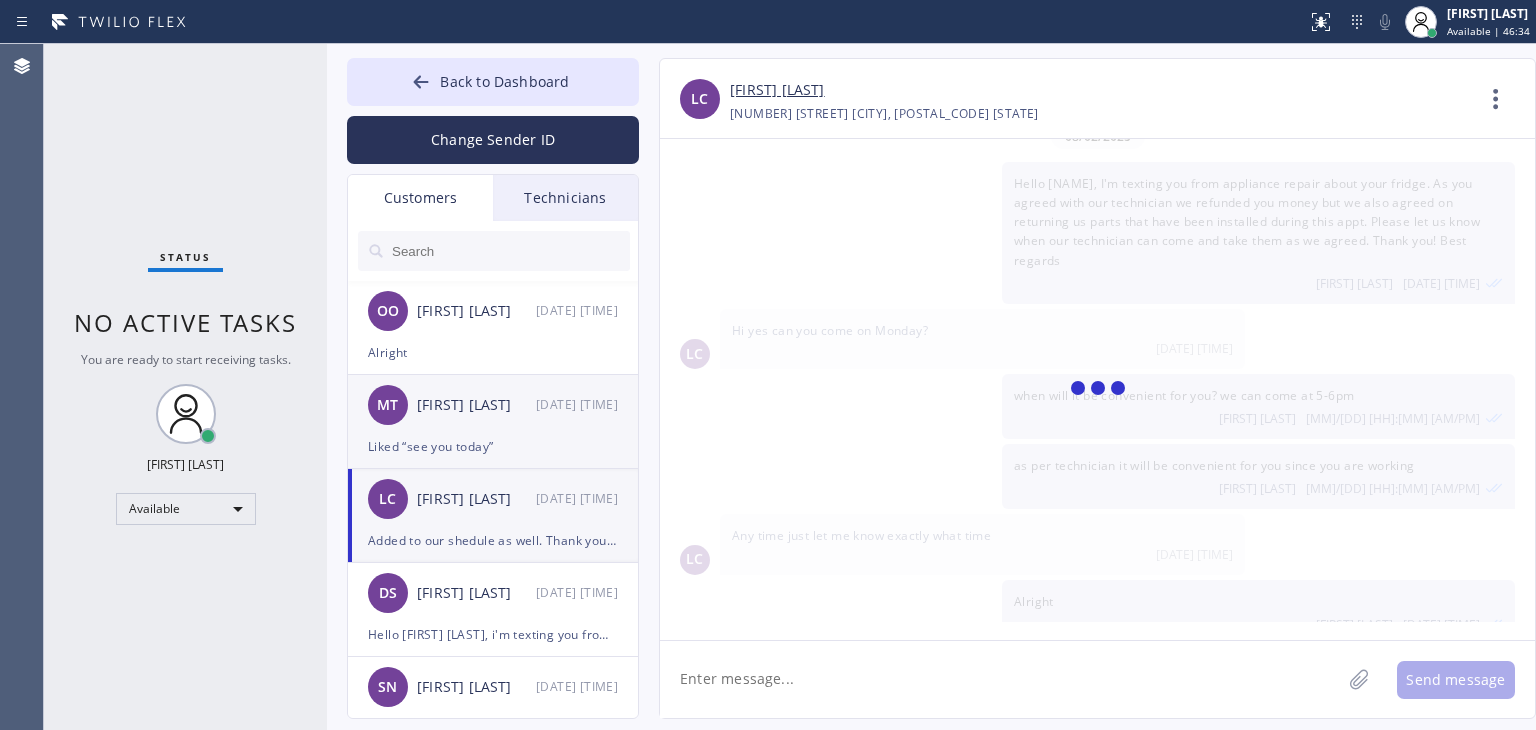 scroll, scrollTop: 0, scrollLeft: 0, axis: both 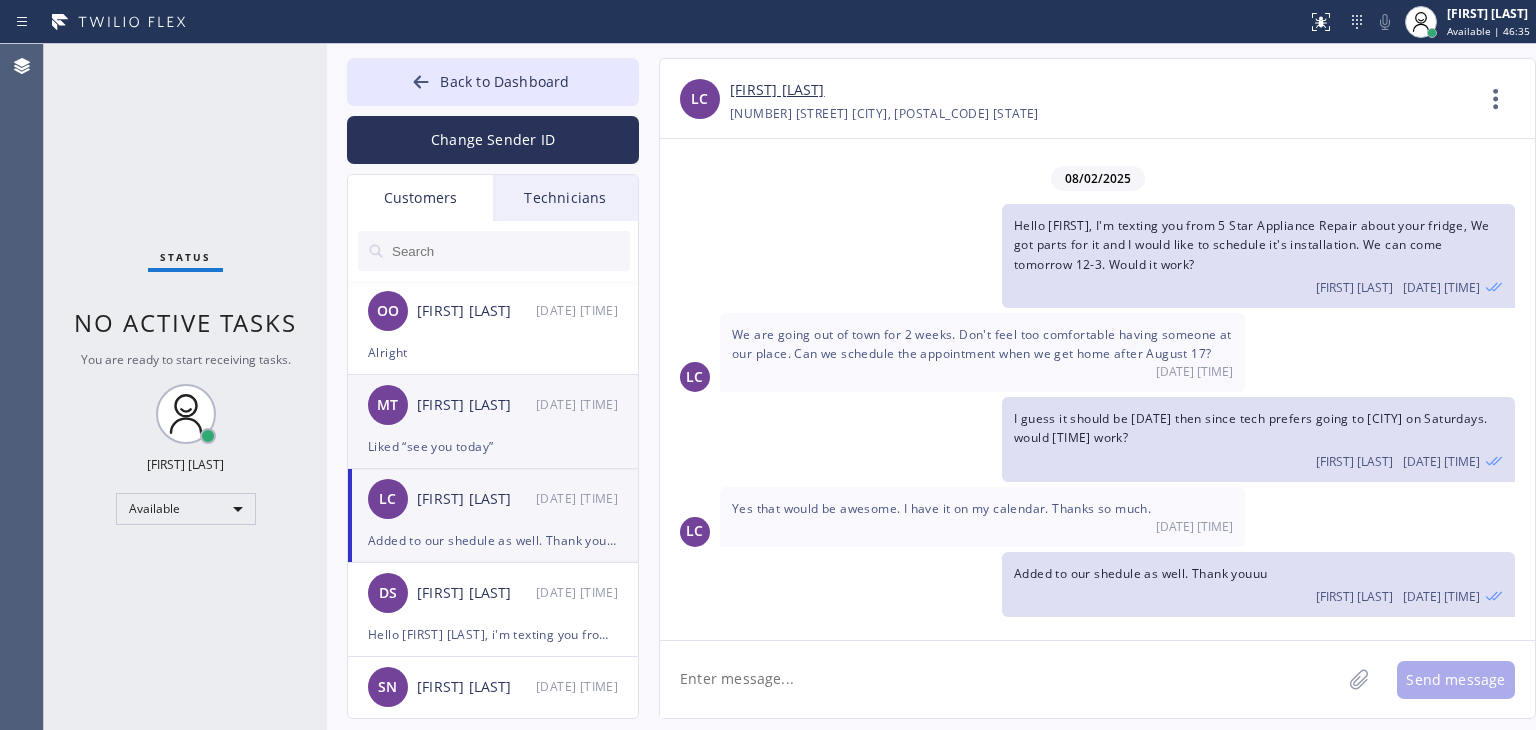 click on "Liked “see you today”" at bounding box center [493, 446] 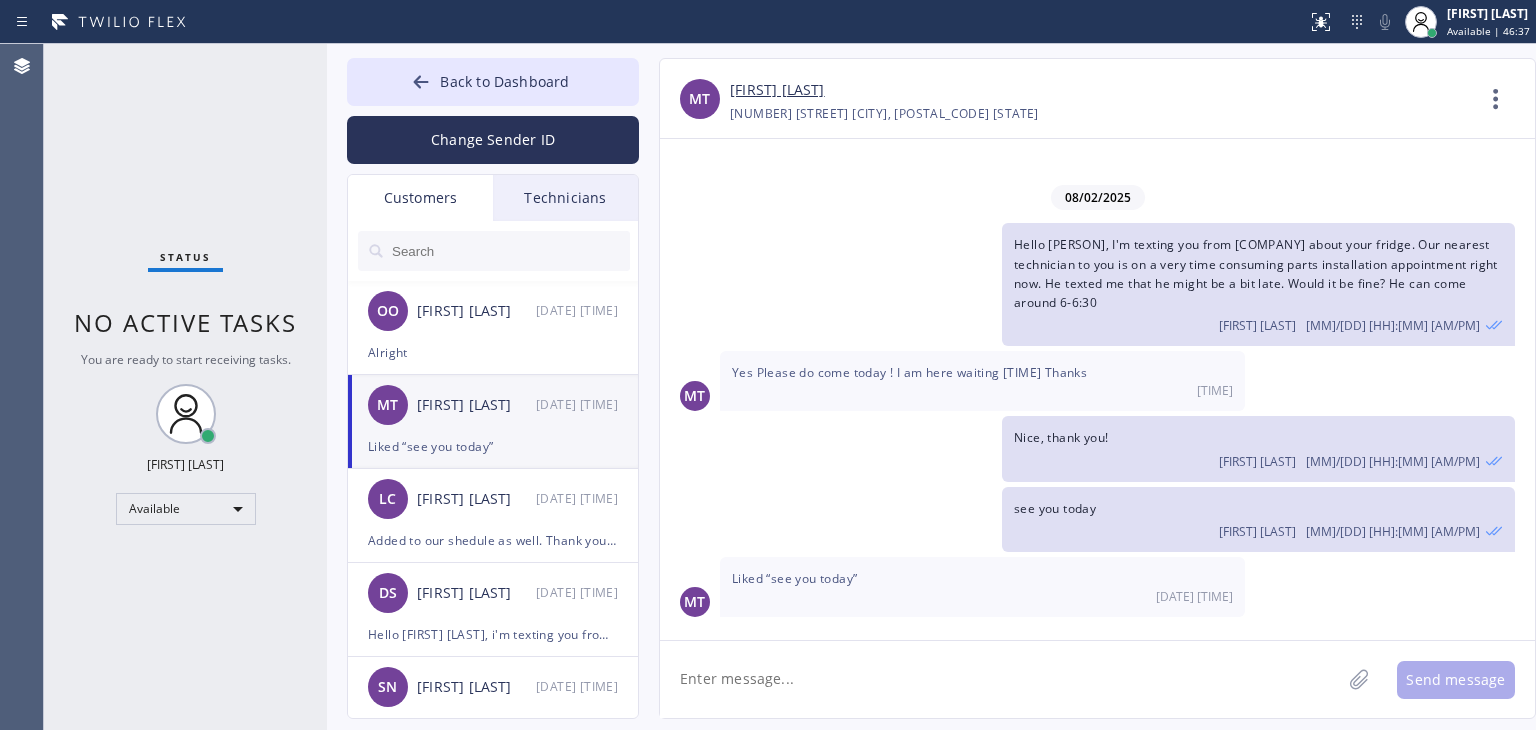 click on "[FIRST] [LAST]" at bounding box center (777, 90) 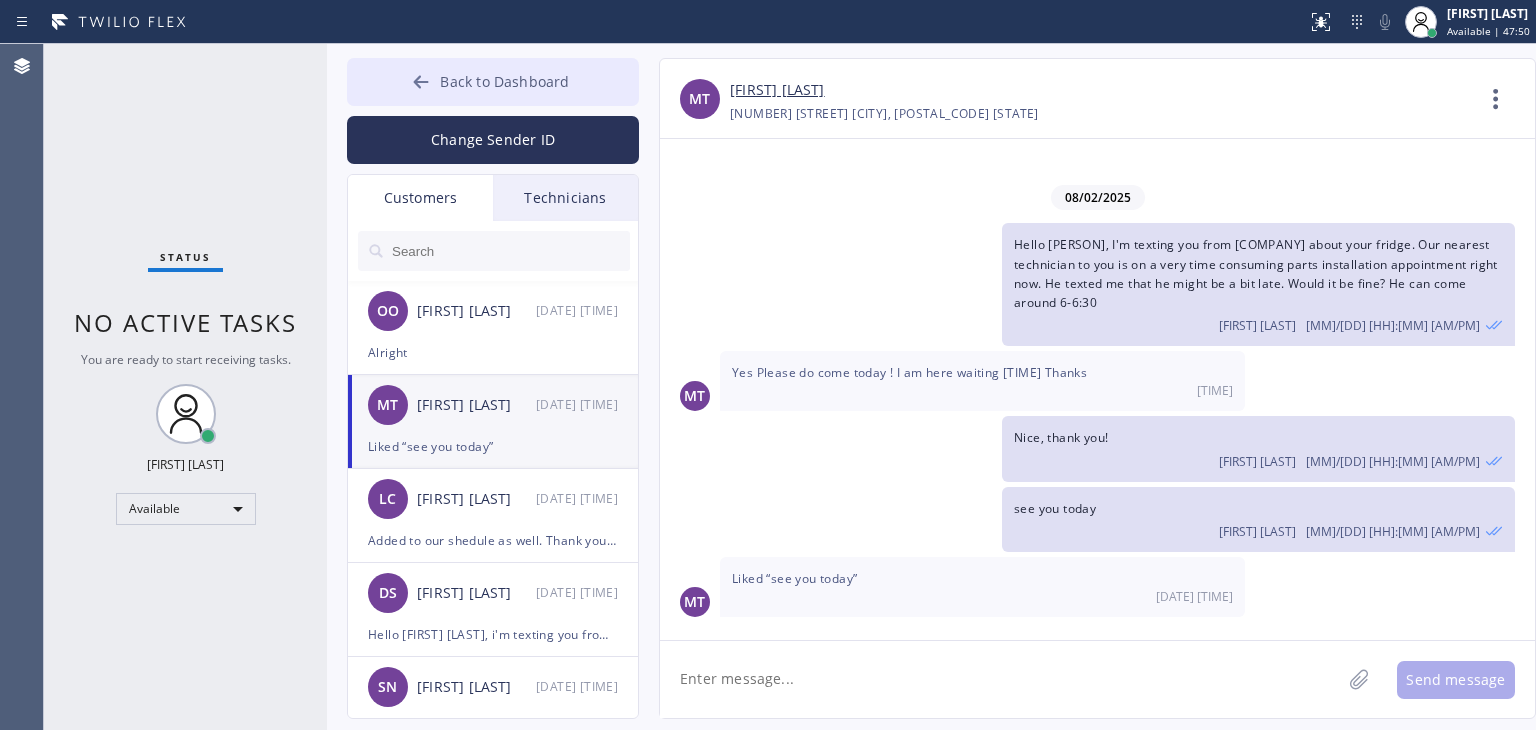 click on "Back to Dashboard" at bounding box center [493, 82] 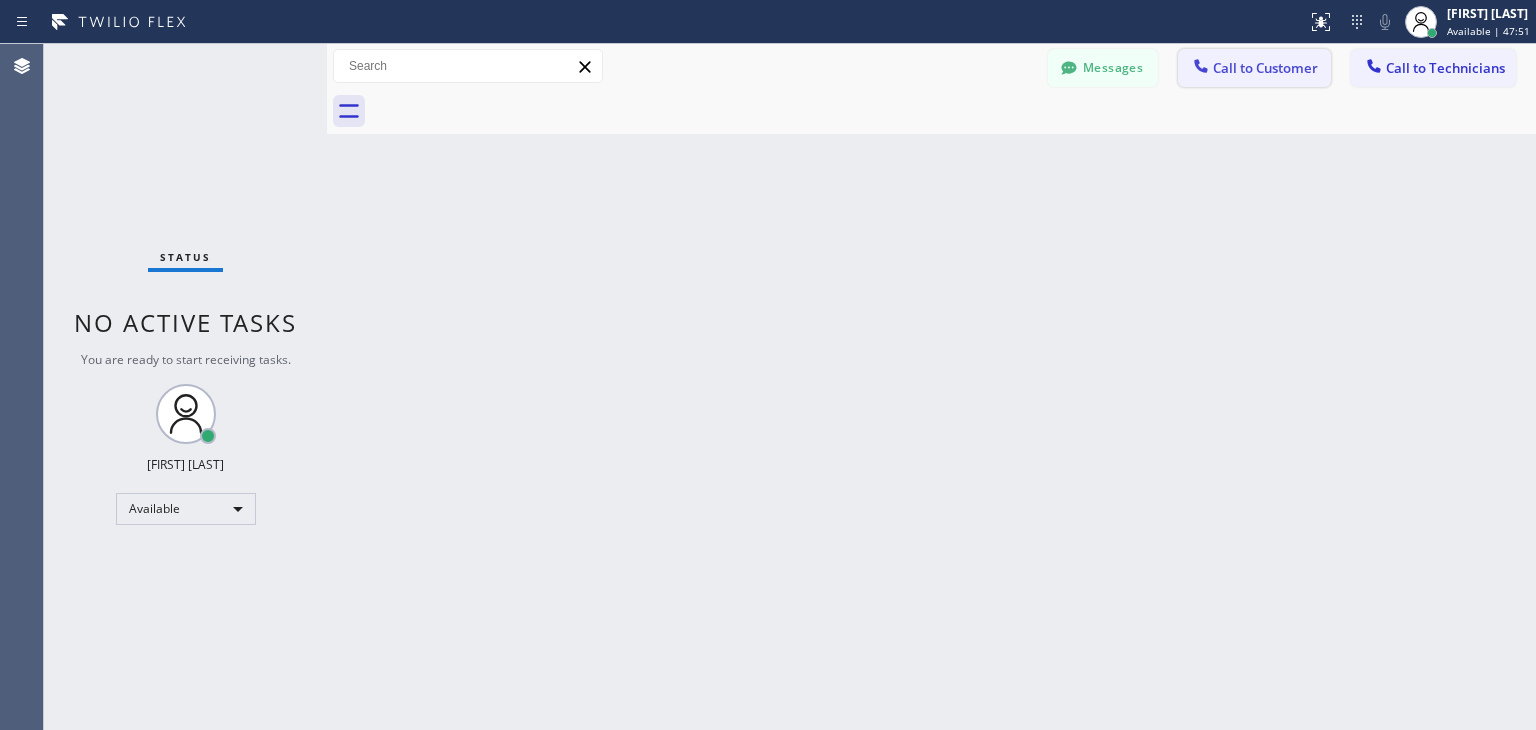 click on "Call to Customer" at bounding box center [1254, 68] 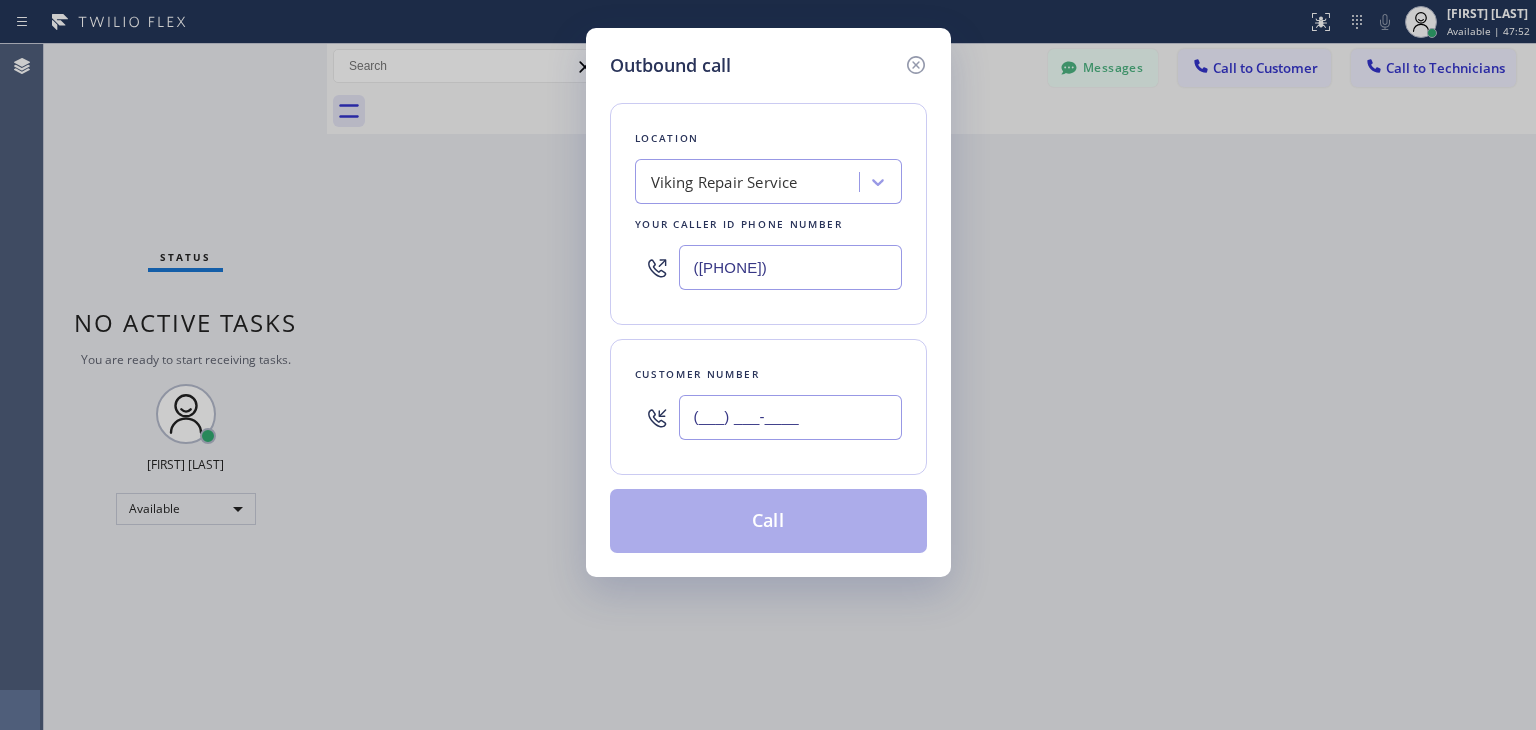 paste on "[PHONE]" 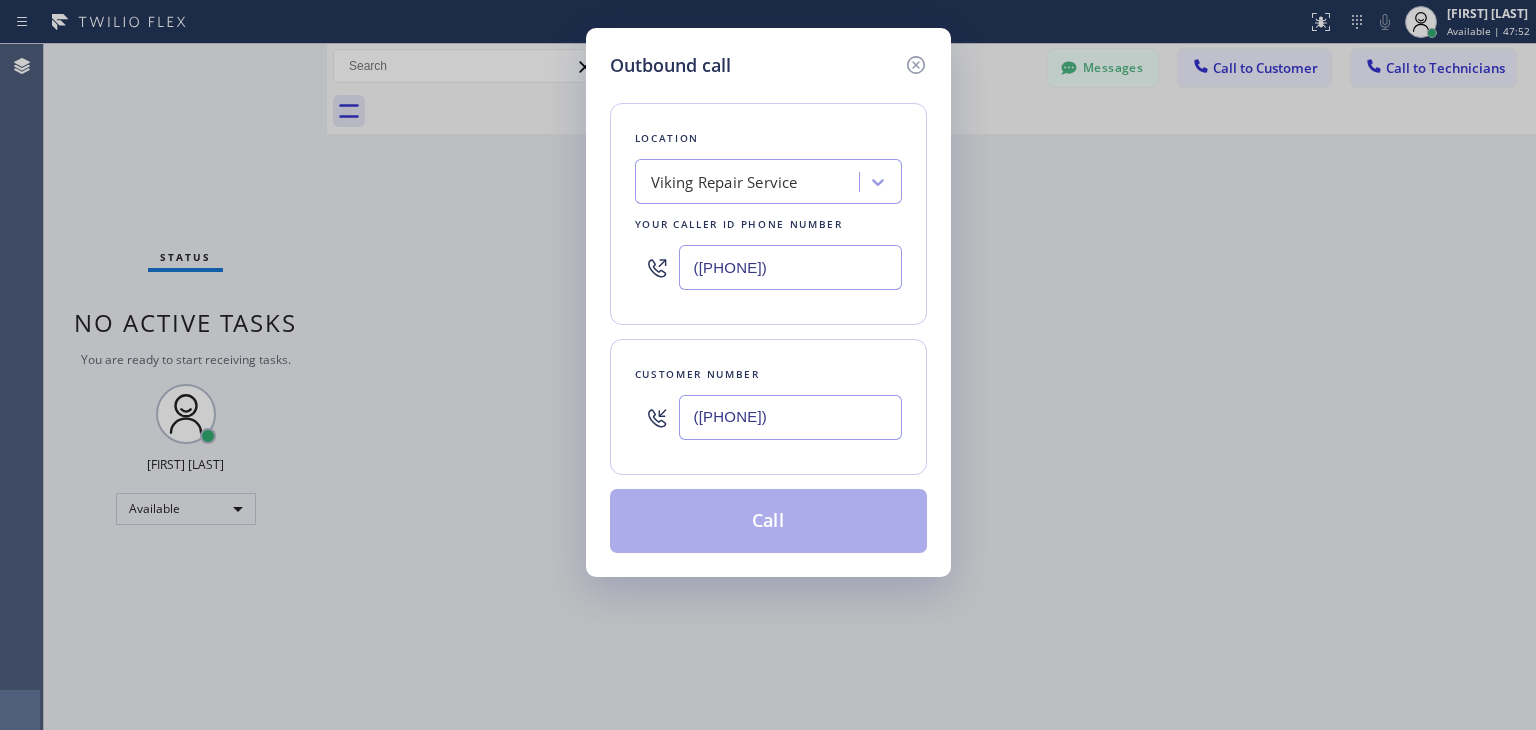 click on "([PHONE])" at bounding box center [790, 417] 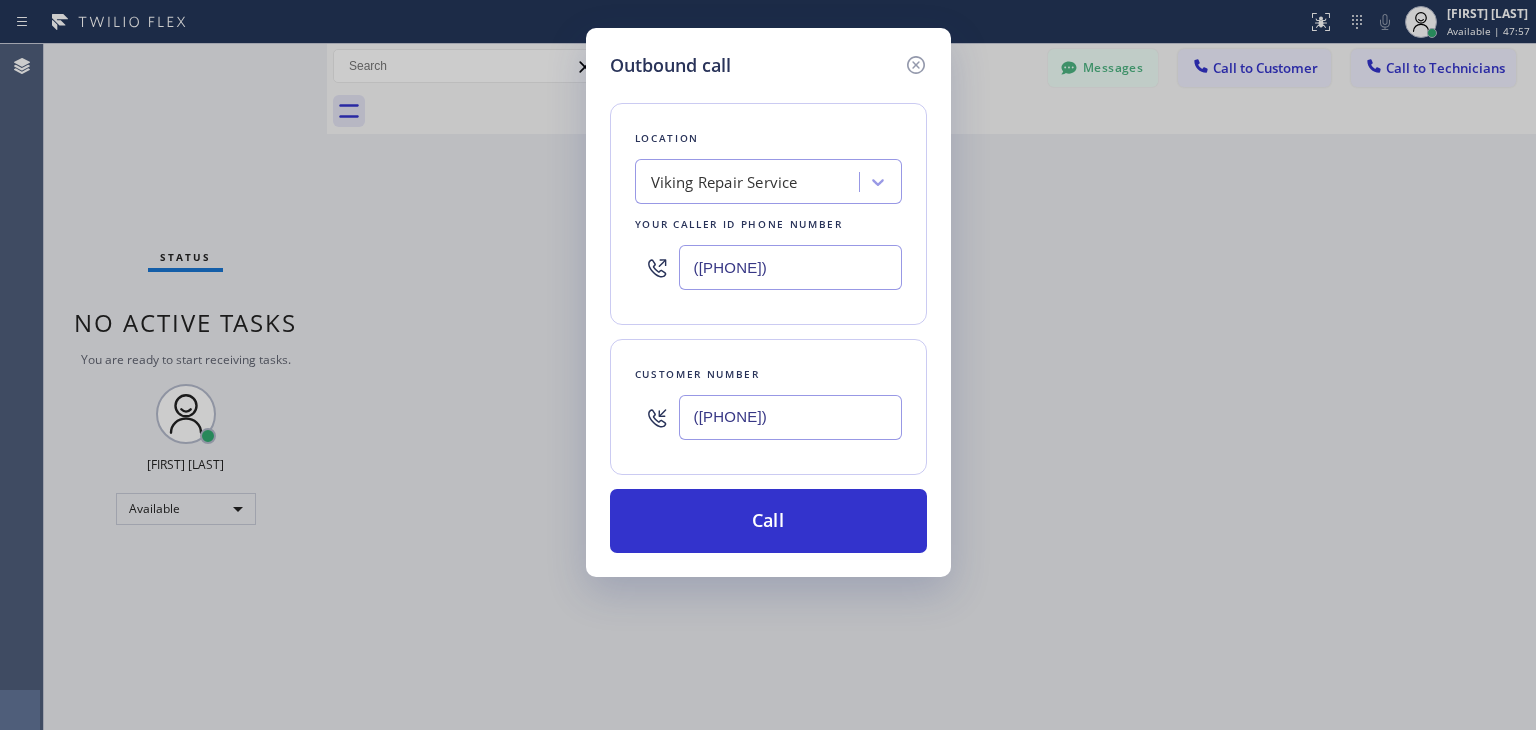 paste on "Sub Zero Repair Professionals" 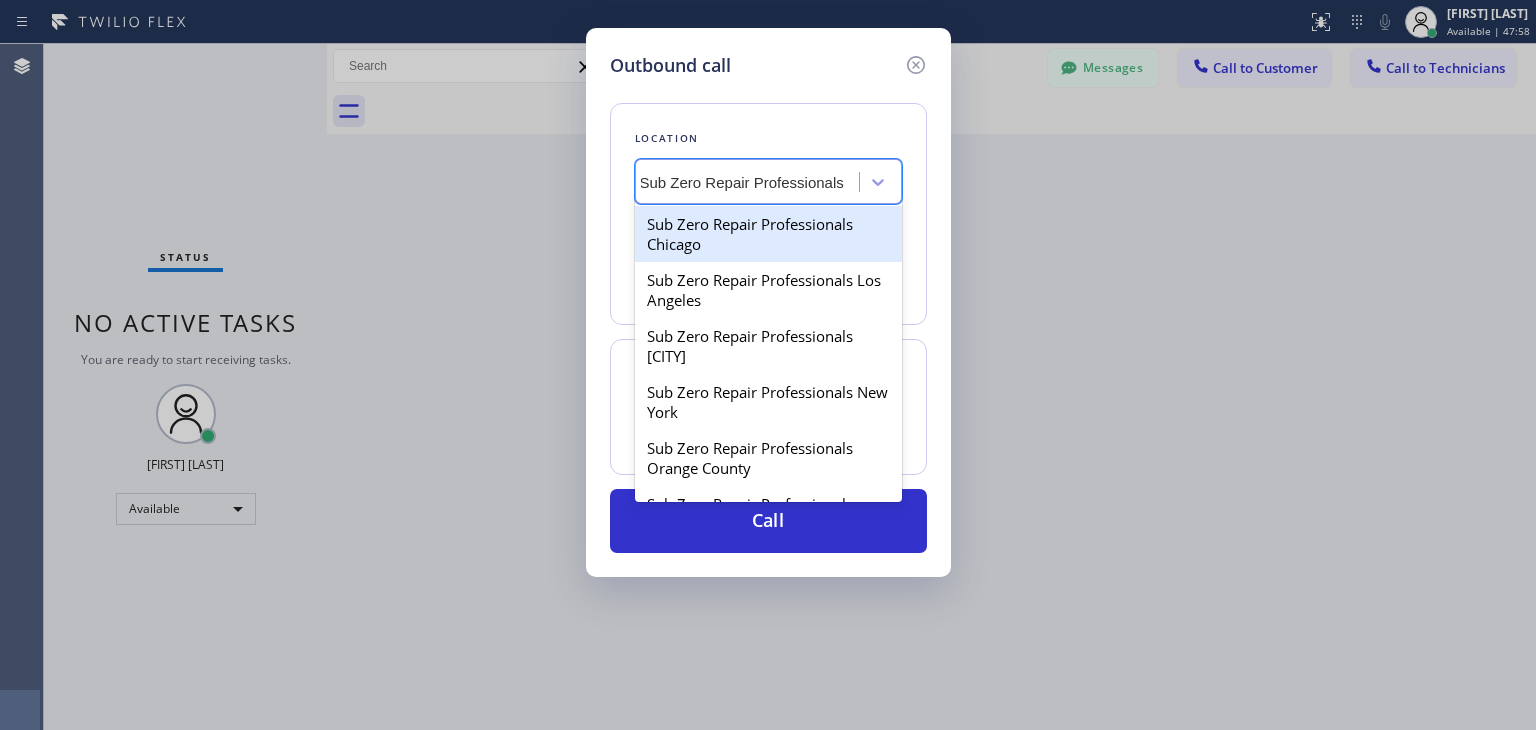 click on "Sub Zero Repair Professionals Chicago" at bounding box center (768, 234) 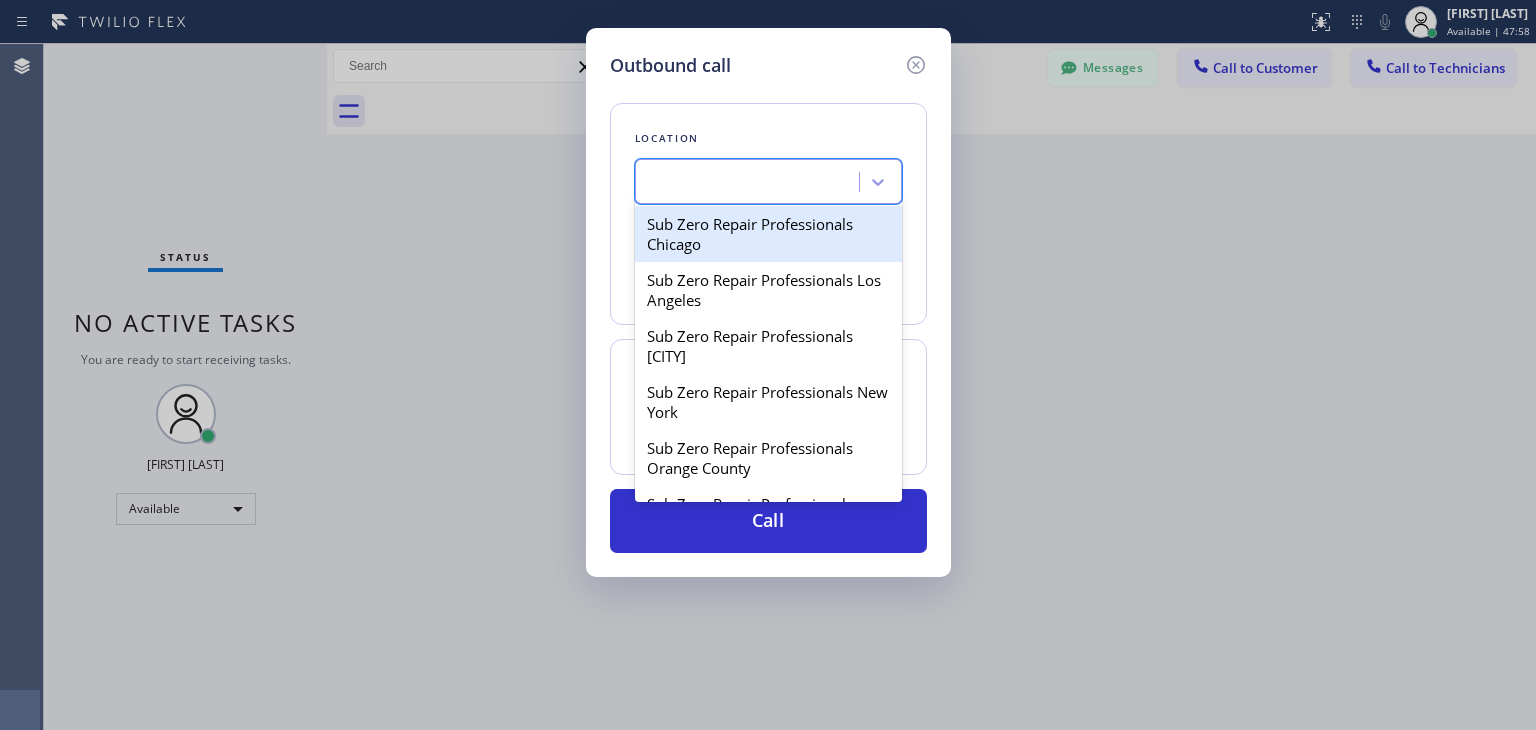 scroll, scrollTop: 0, scrollLeft: 1, axis: horizontal 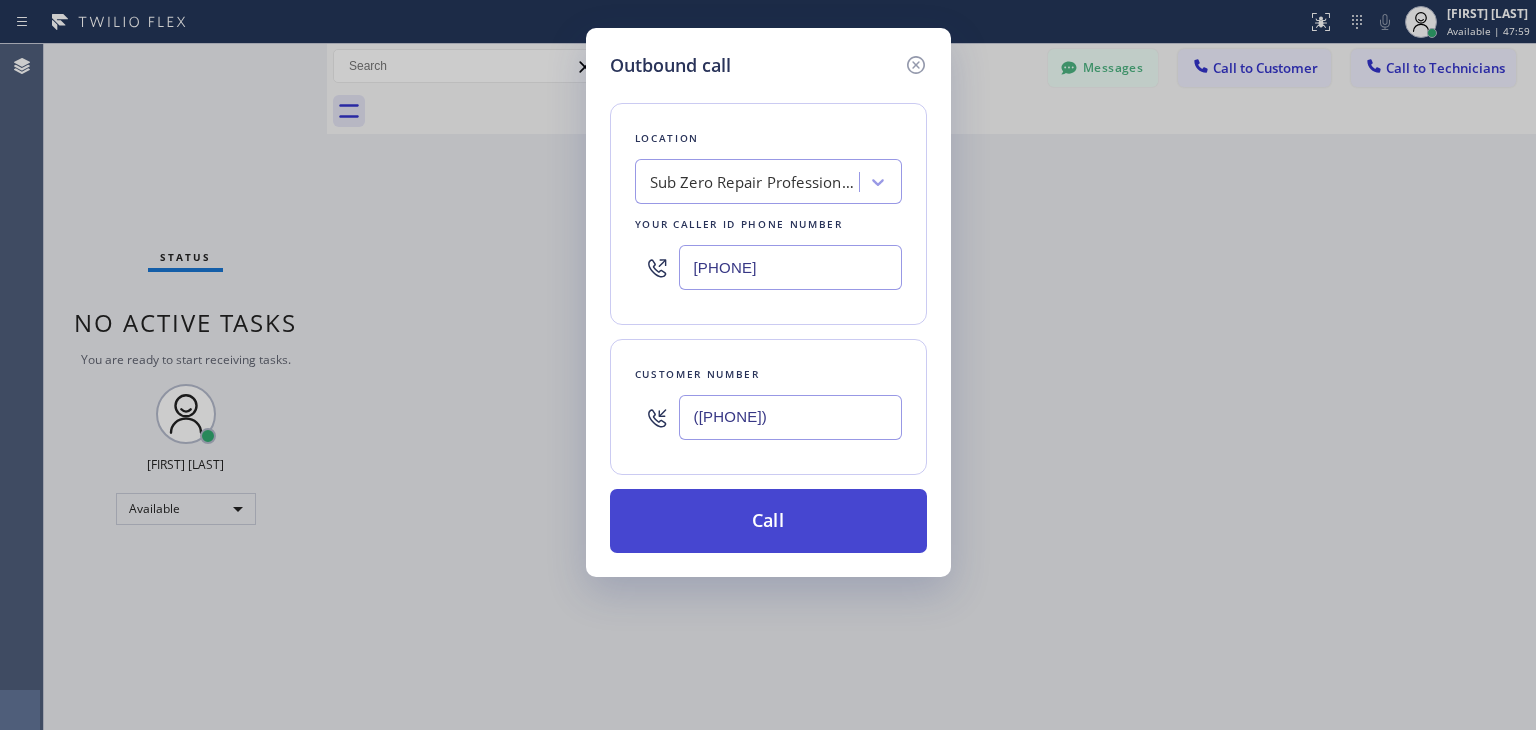 click on "Call" at bounding box center [768, 521] 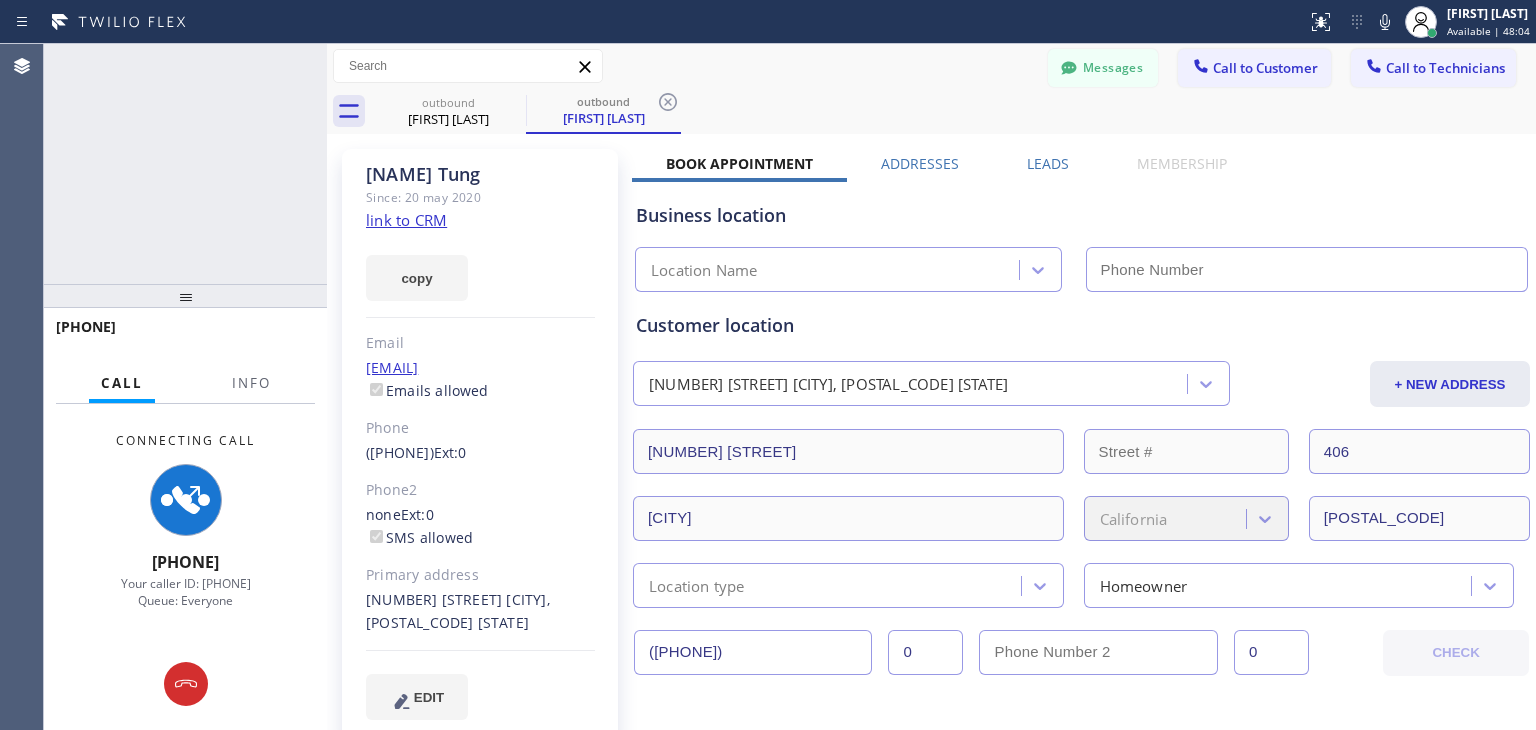 type on "[PHONE]" 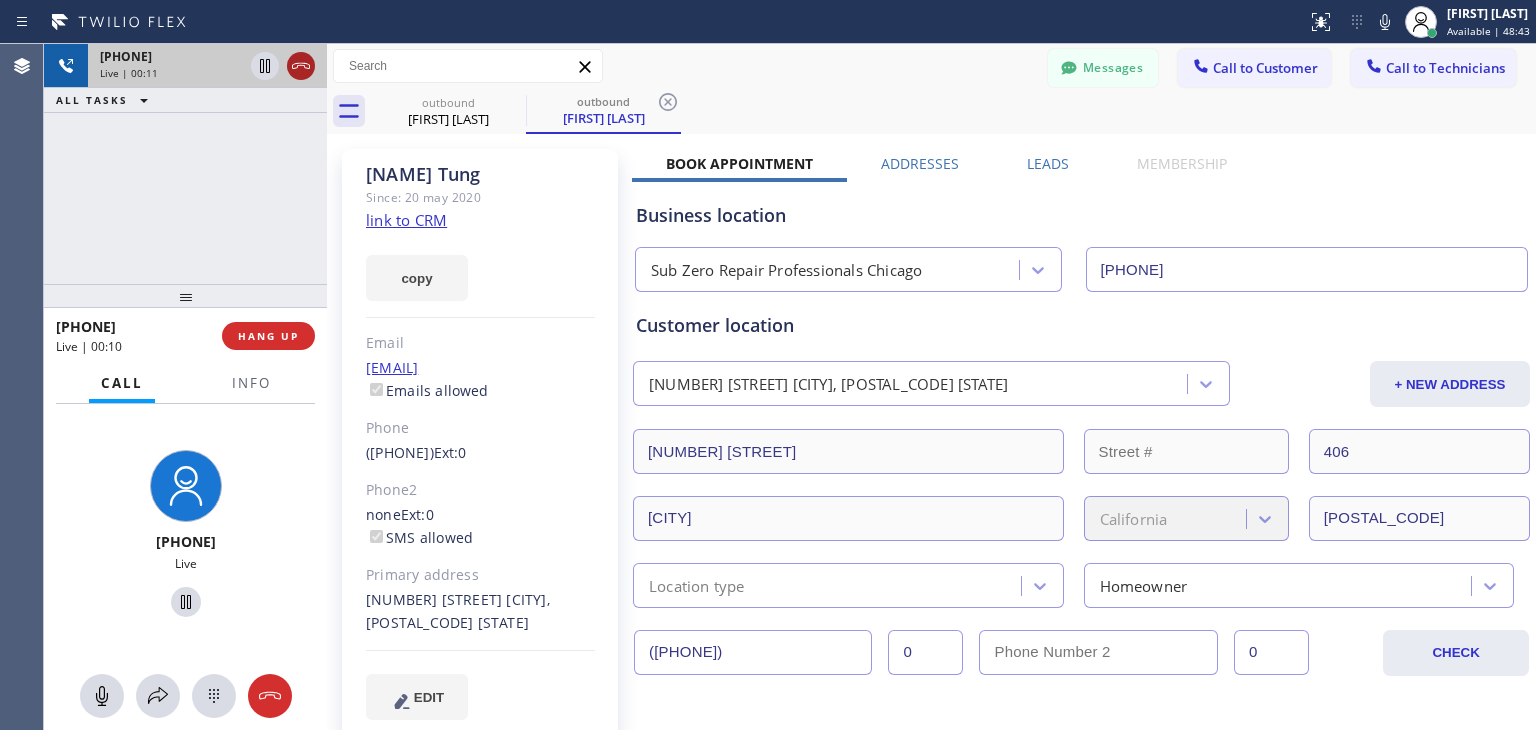 click 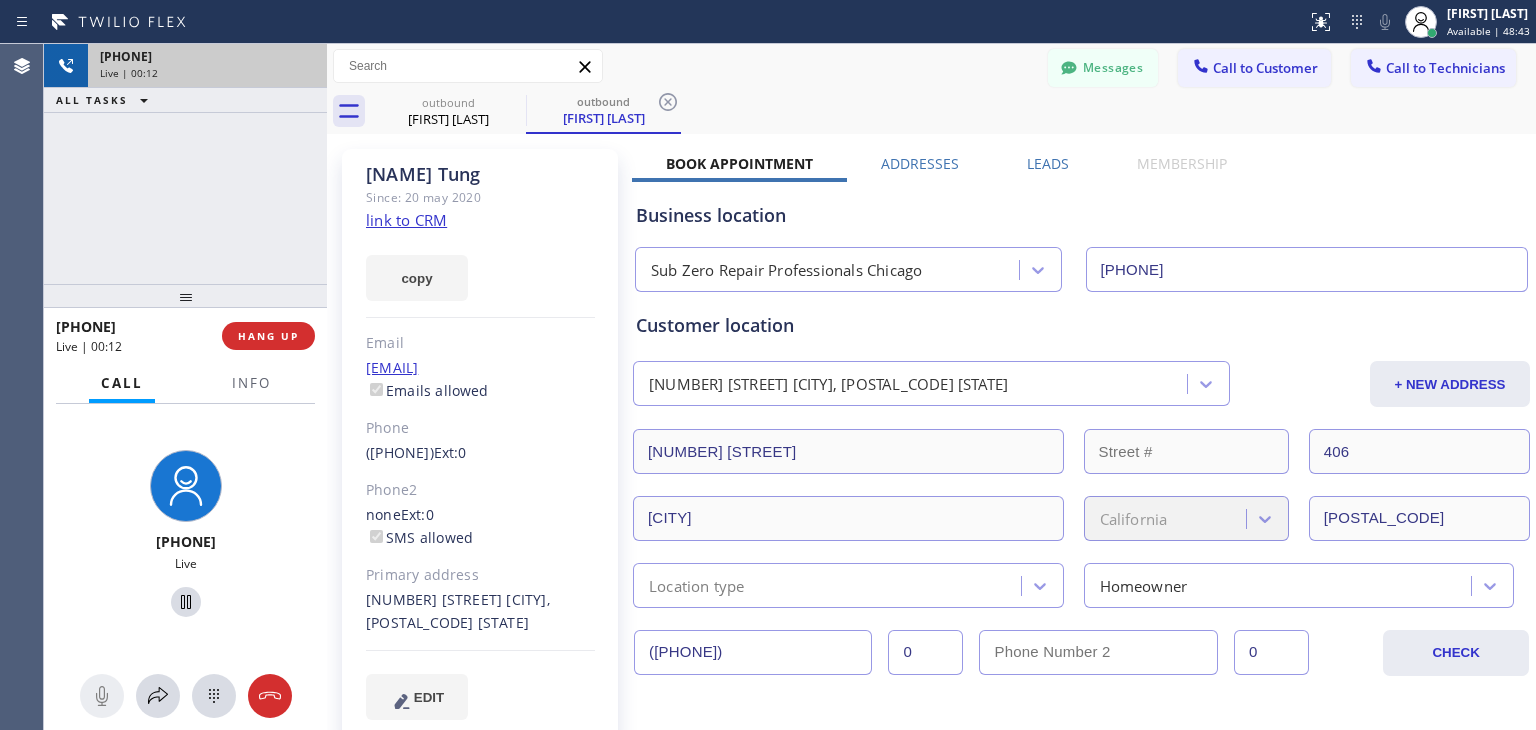 click on "Live | 00:12" at bounding box center (207, 73) 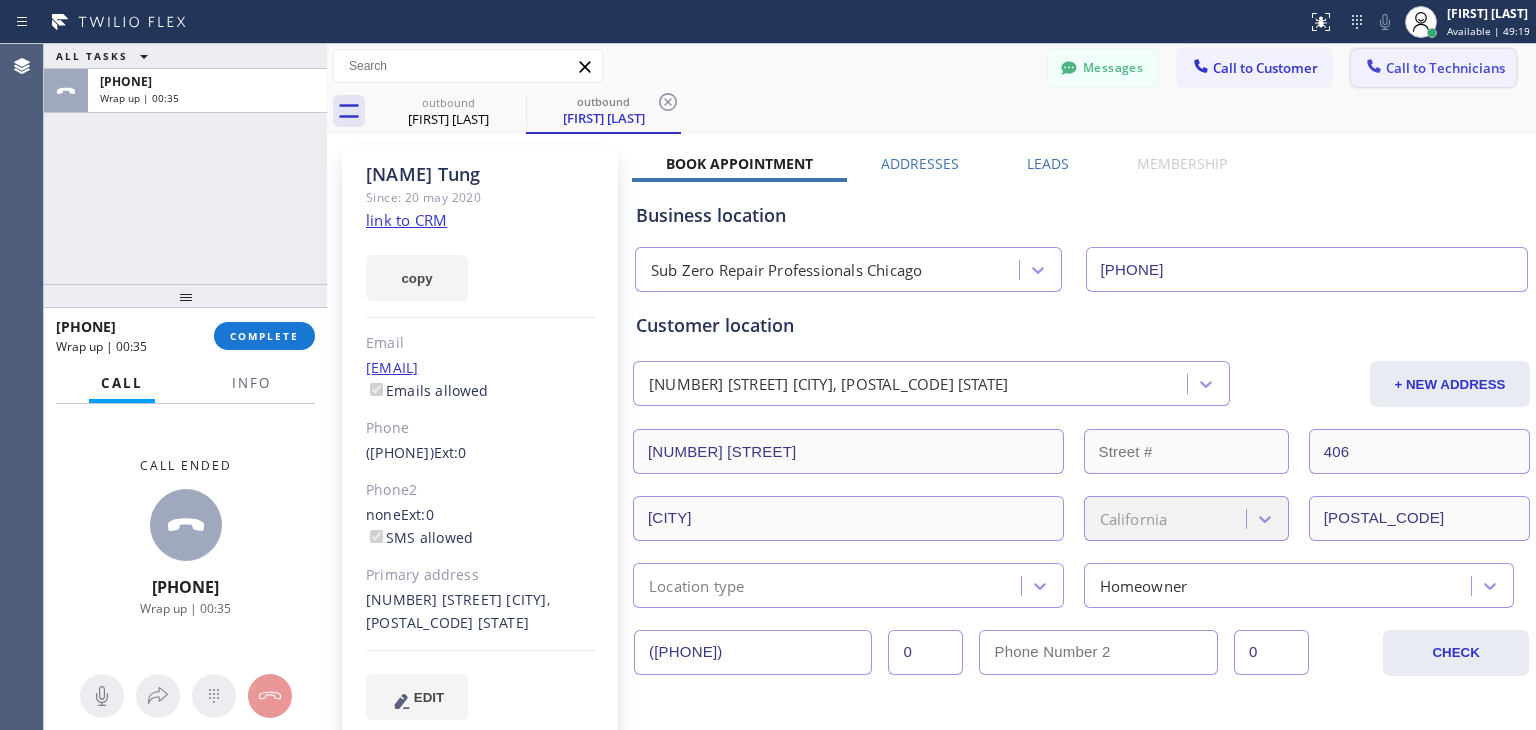 click on "Call to Technicians" at bounding box center [1433, 68] 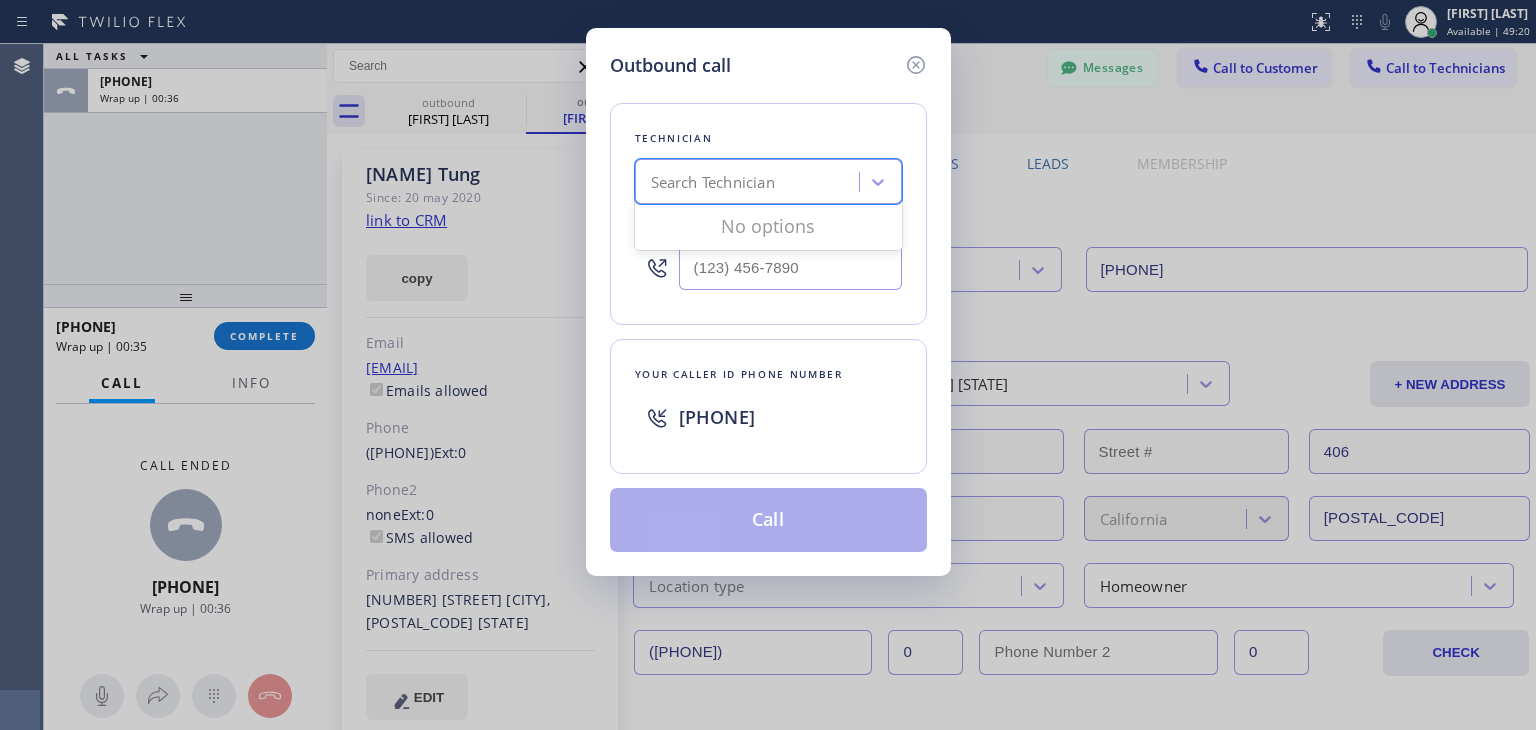 click on "Search Technician" at bounding box center (713, 182) 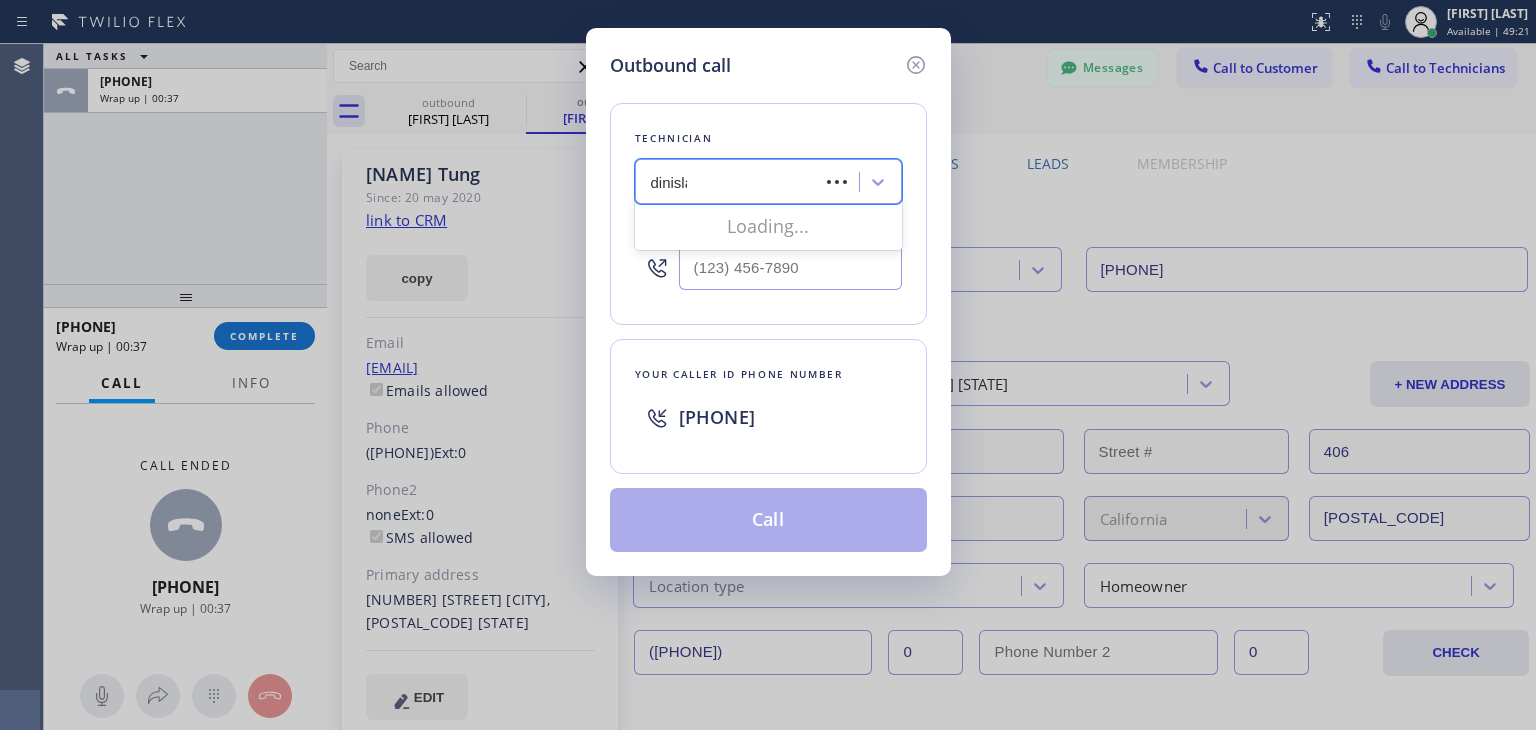 type on "[USERNAME]" 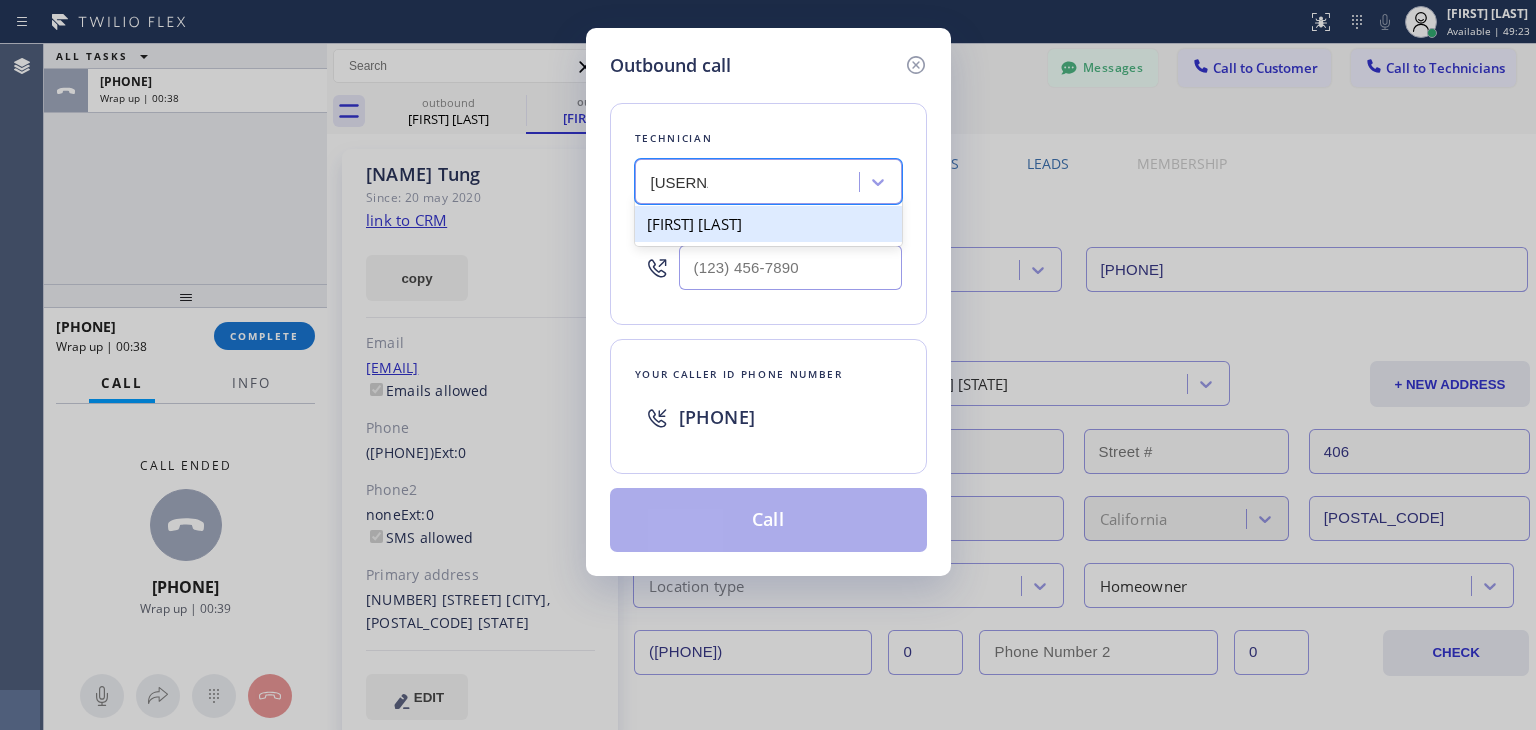click on "[FIRST] [LAST]" at bounding box center (768, 224) 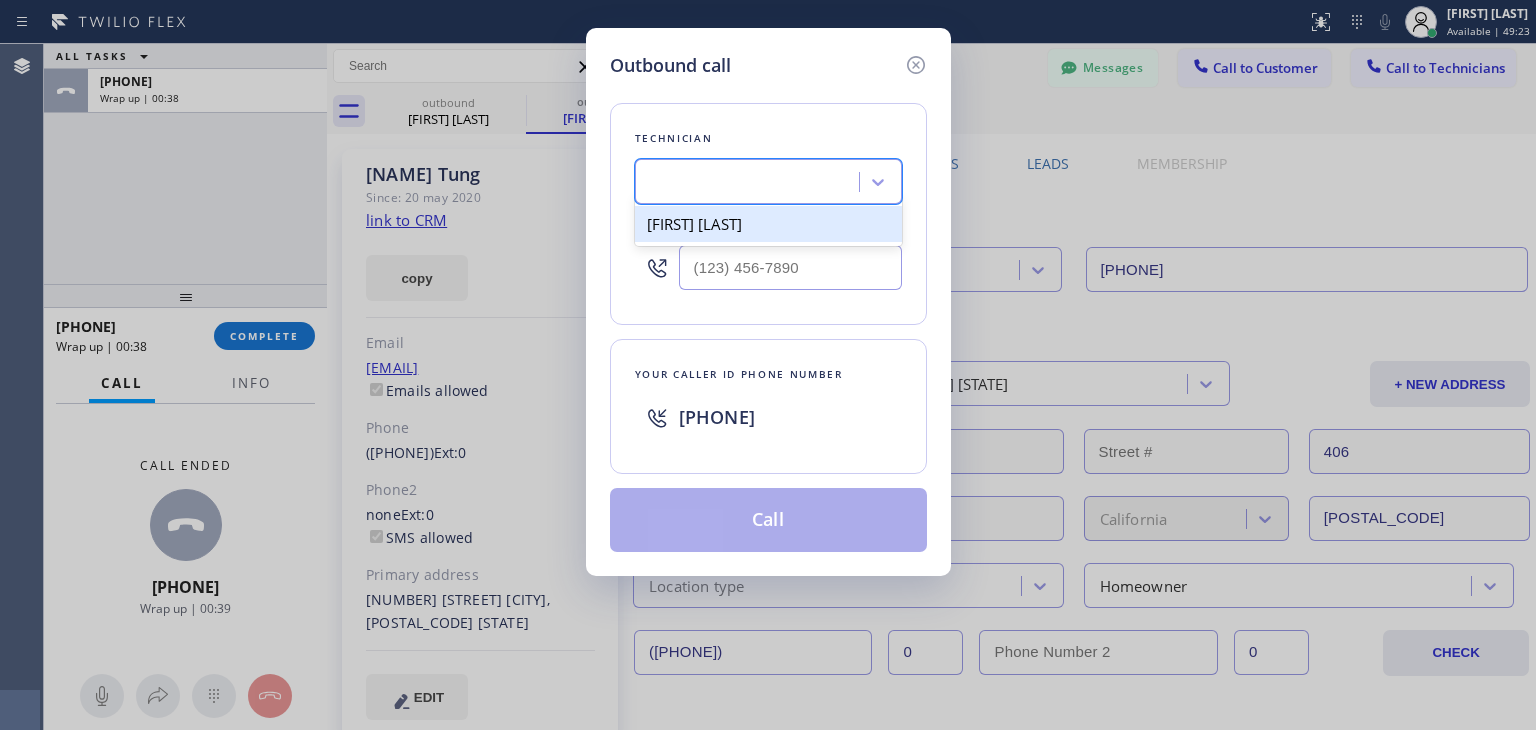 type on "([PHONE])" 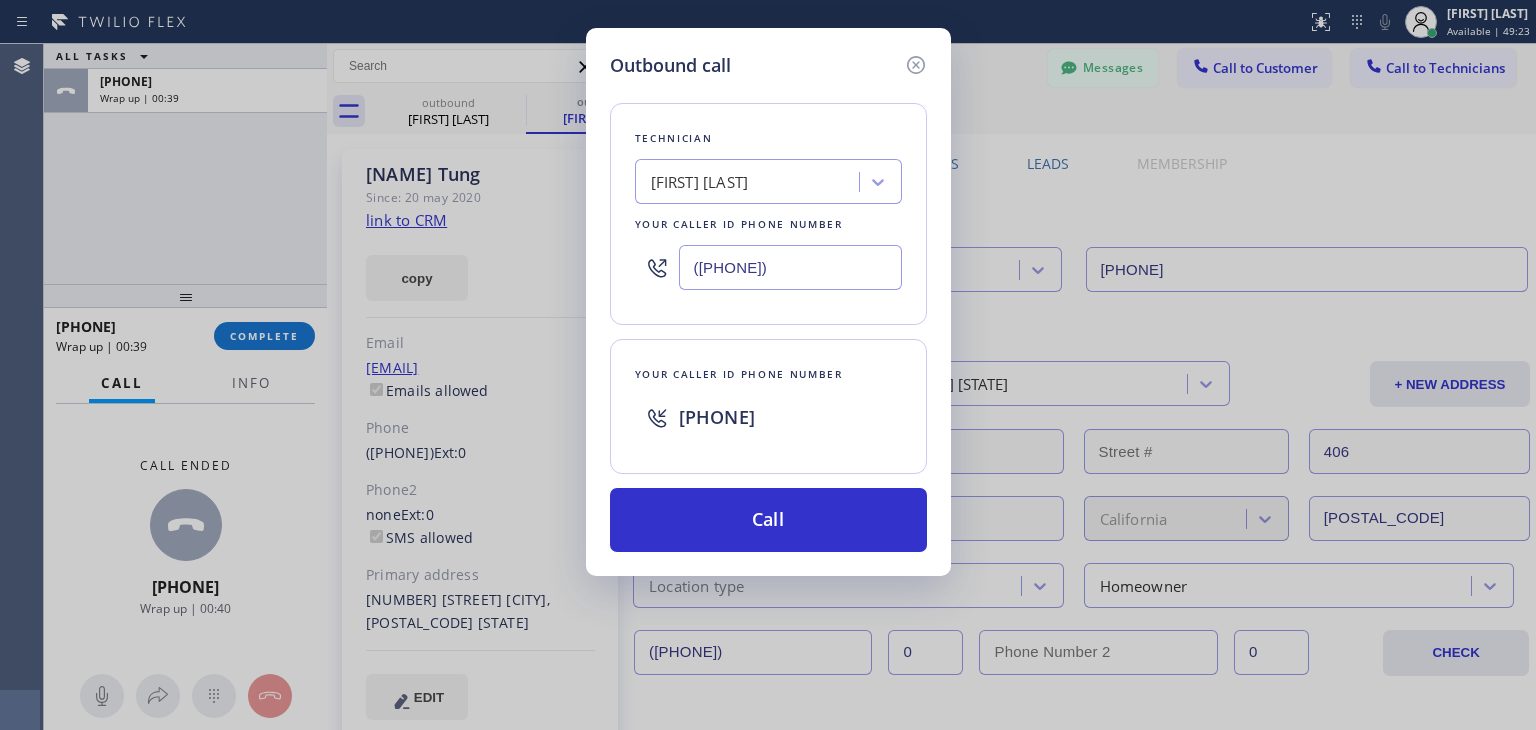 click on "Technician [FIRST] [LAST] Your caller id phone number [PHONE] Your caller id phone number [PHONE] Call" at bounding box center (768, 315) 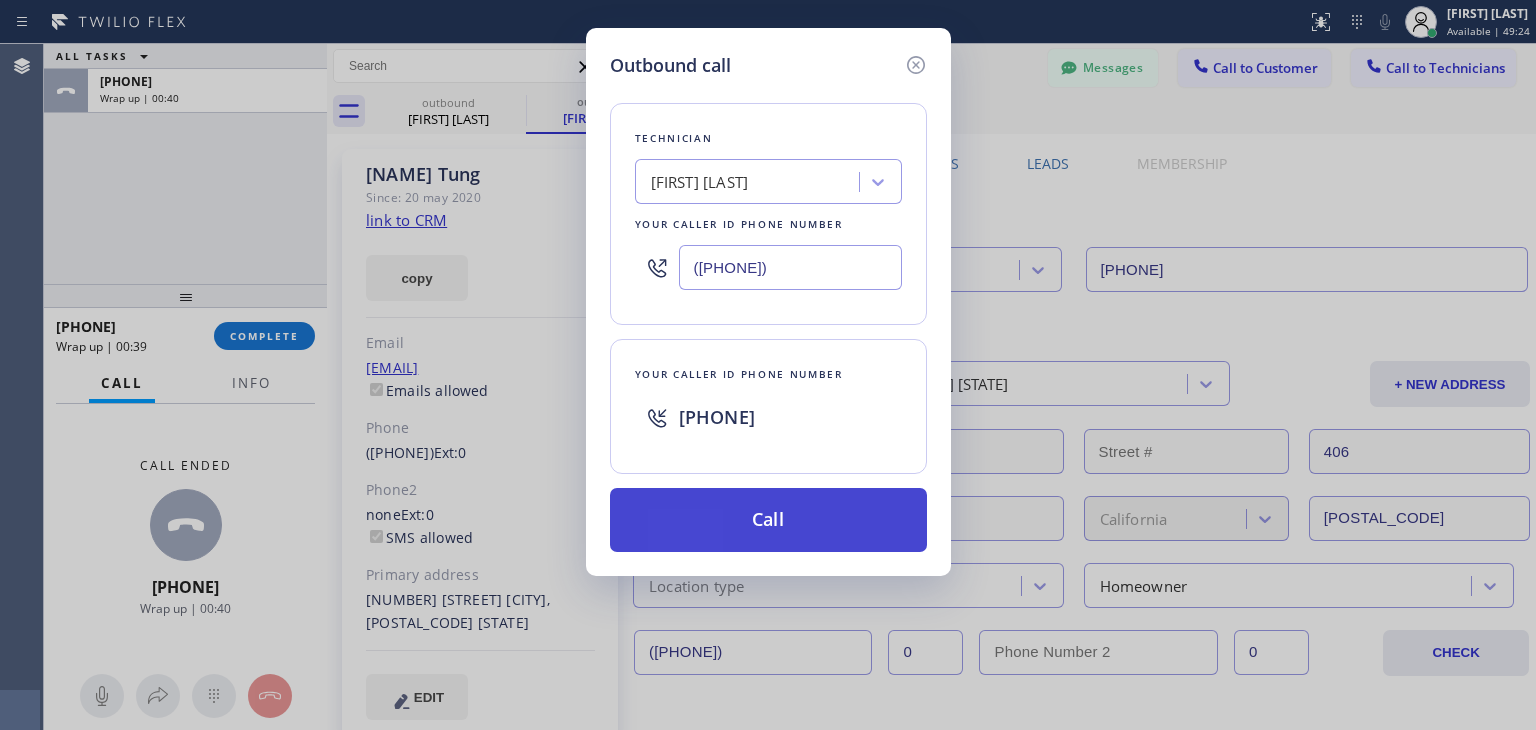 click on "Call" at bounding box center (768, 520) 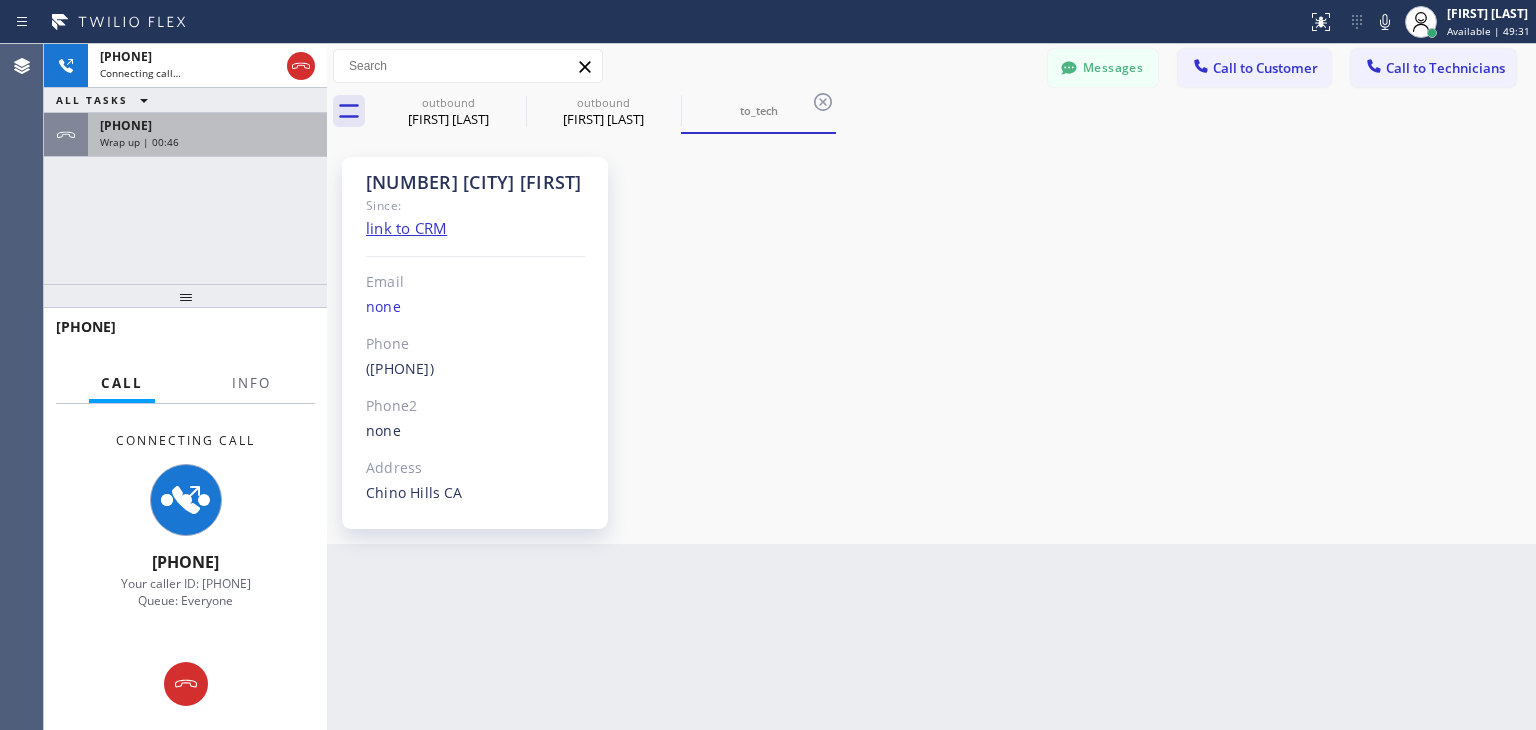 click on "+1[PHONE] Wrap up | 00:46" at bounding box center (203, 135) 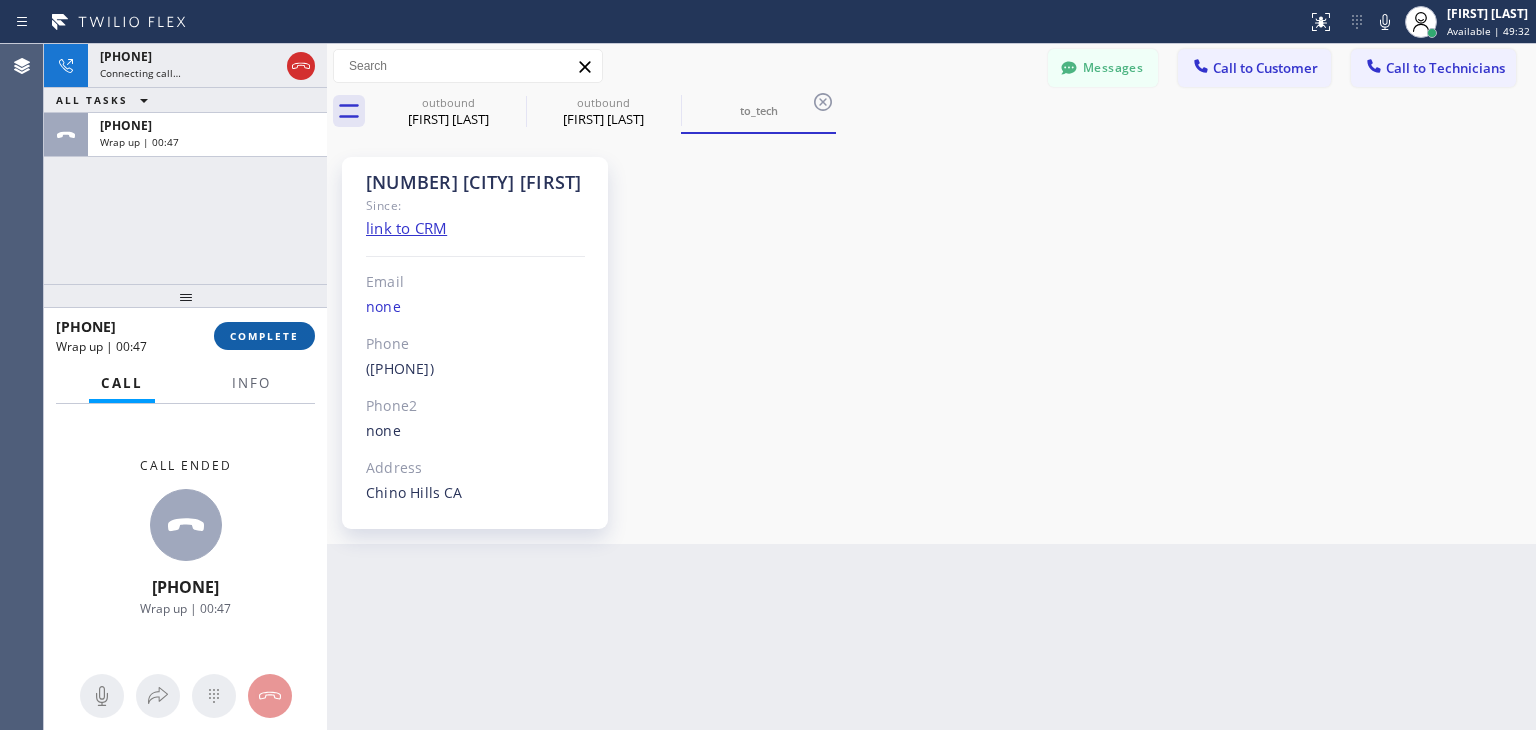 click on "COMPLETE" at bounding box center [264, 336] 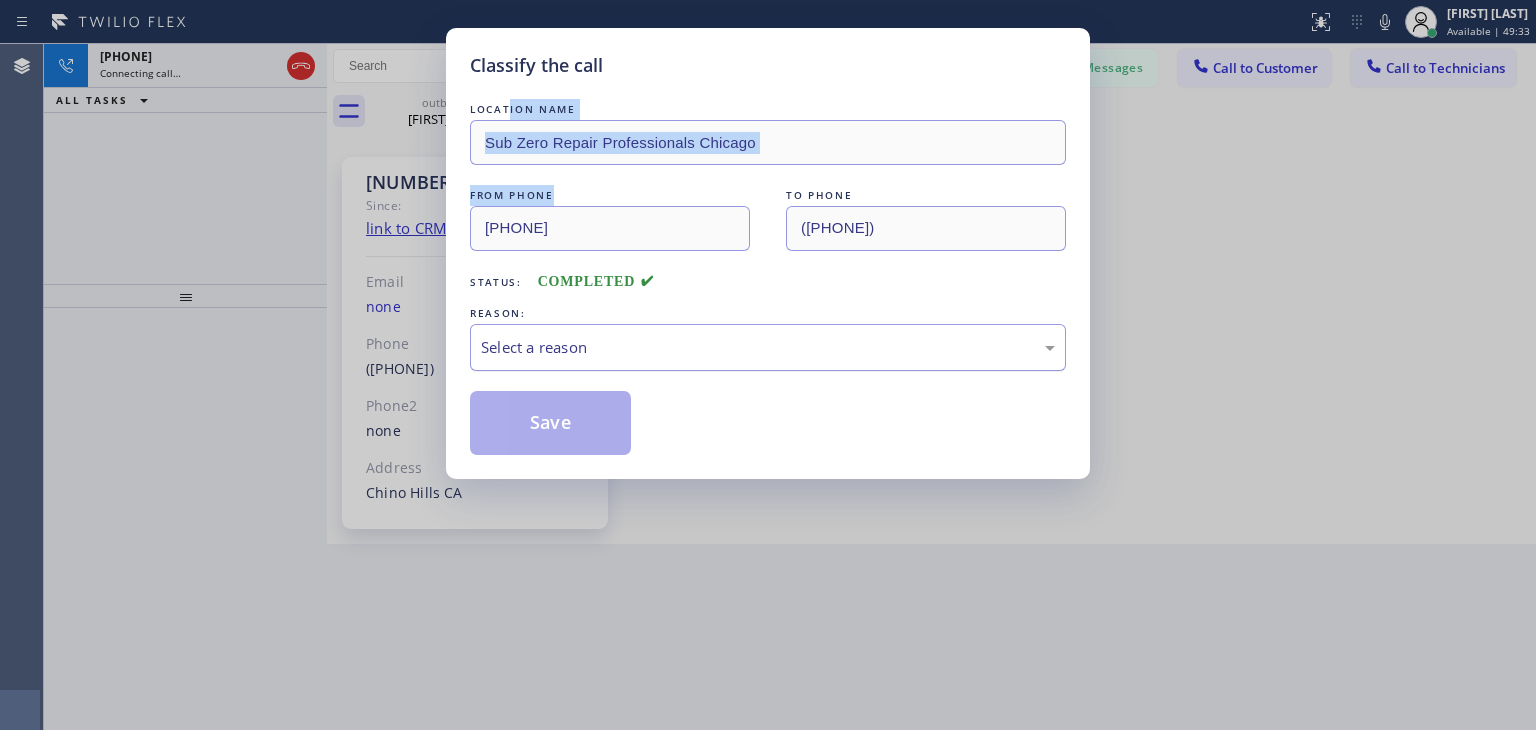 drag, startPoint x: 501, startPoint y: 111, endPoint x: 629, endPoint y: 367, distance: 286.2167 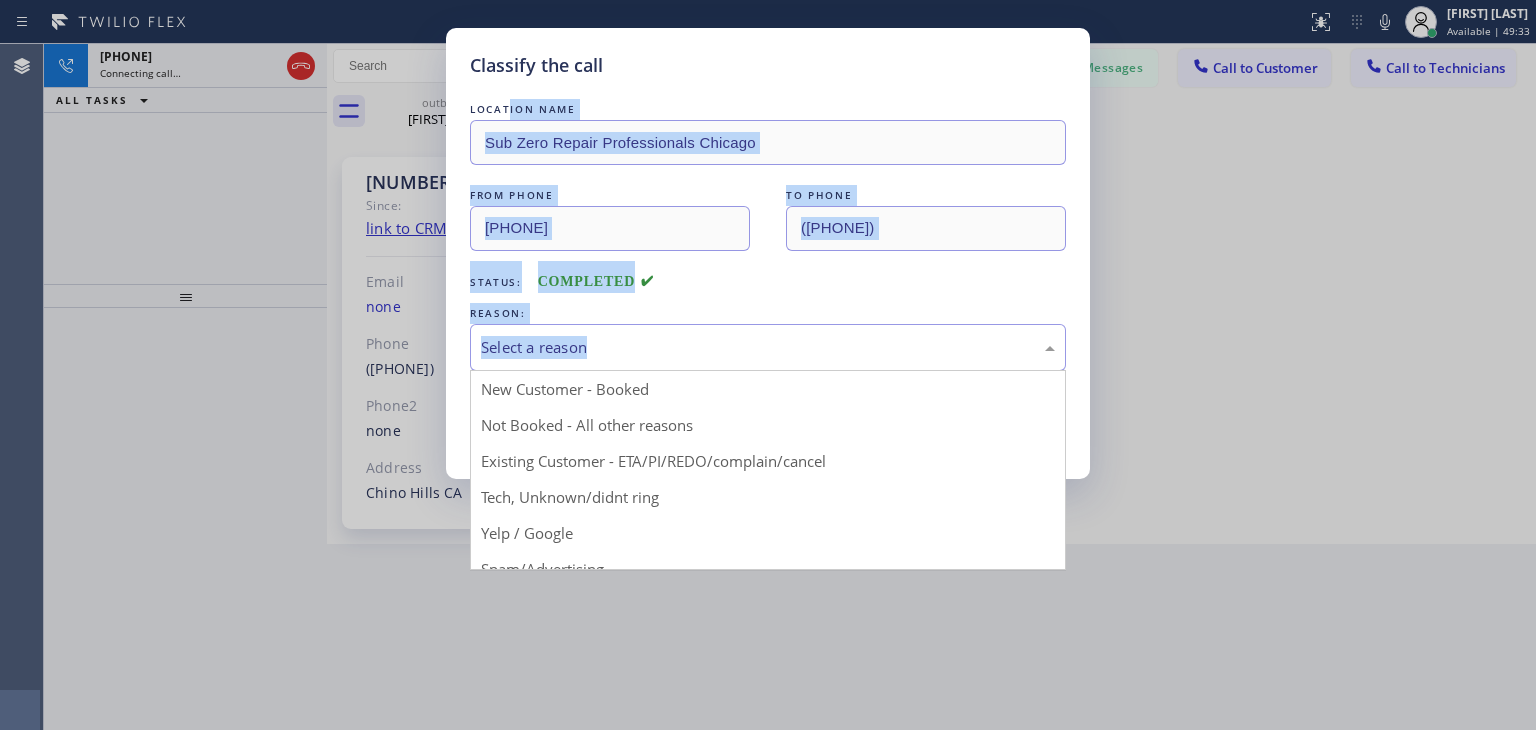 click on "Select a reason" at bounding box center (768, 347) 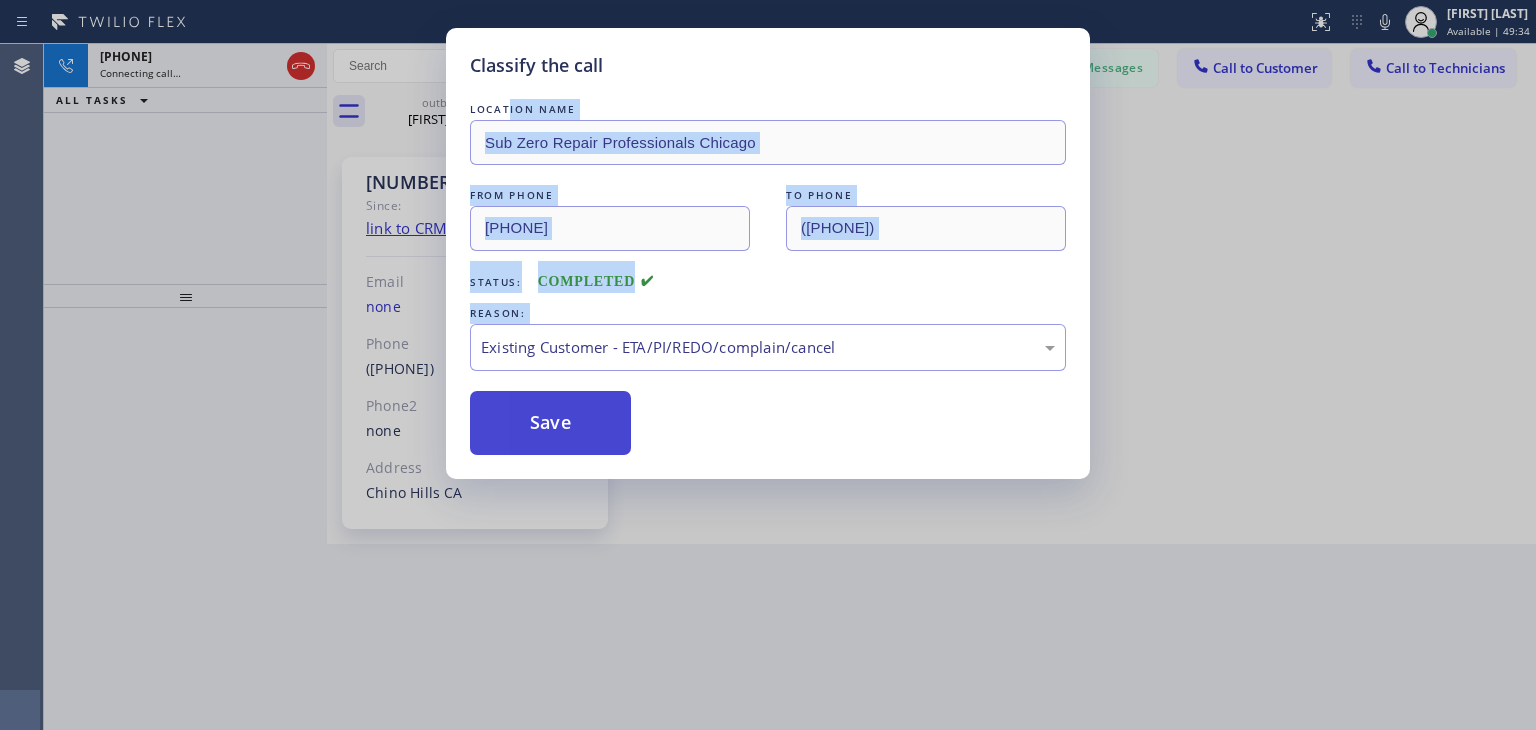 click on "Save" at bounding box center [550, 423] 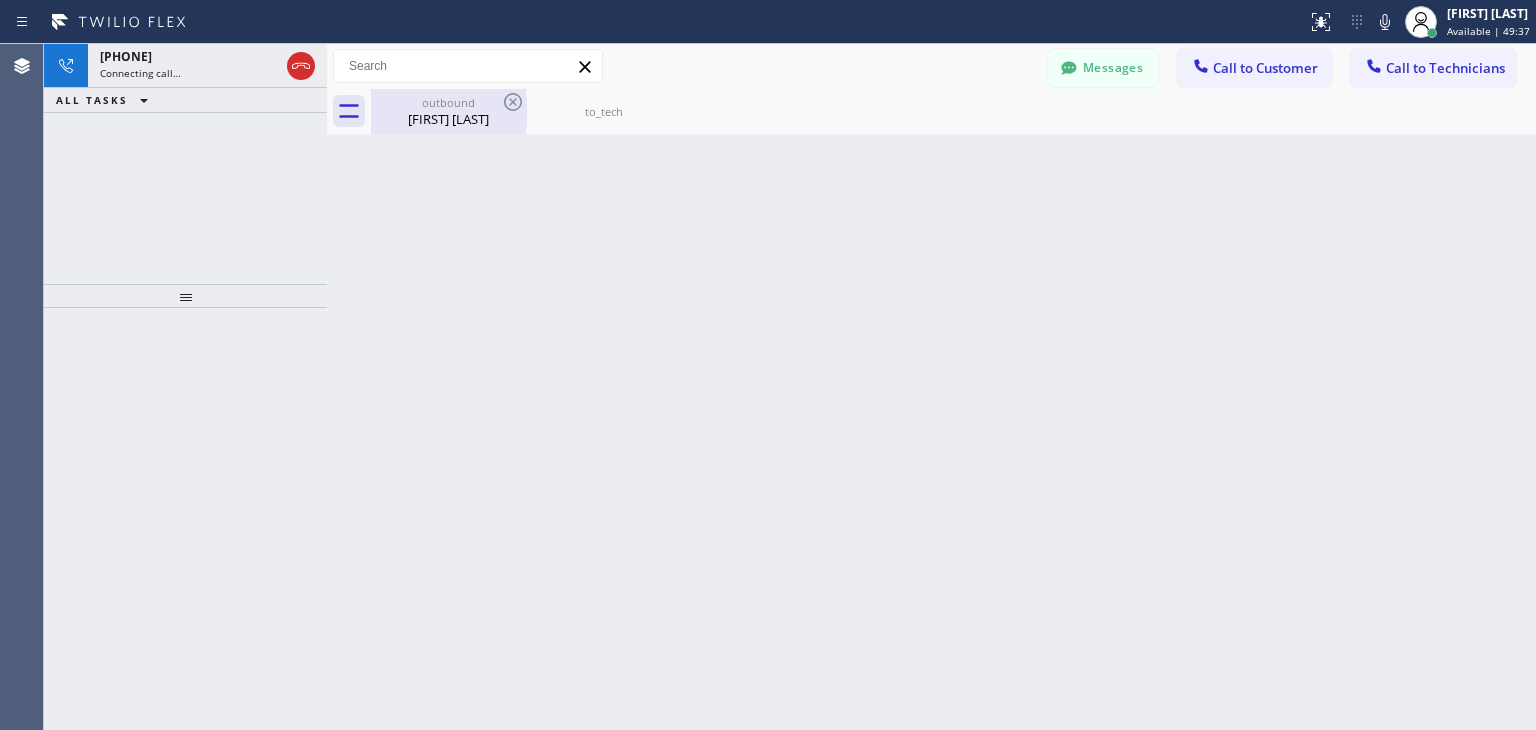 click 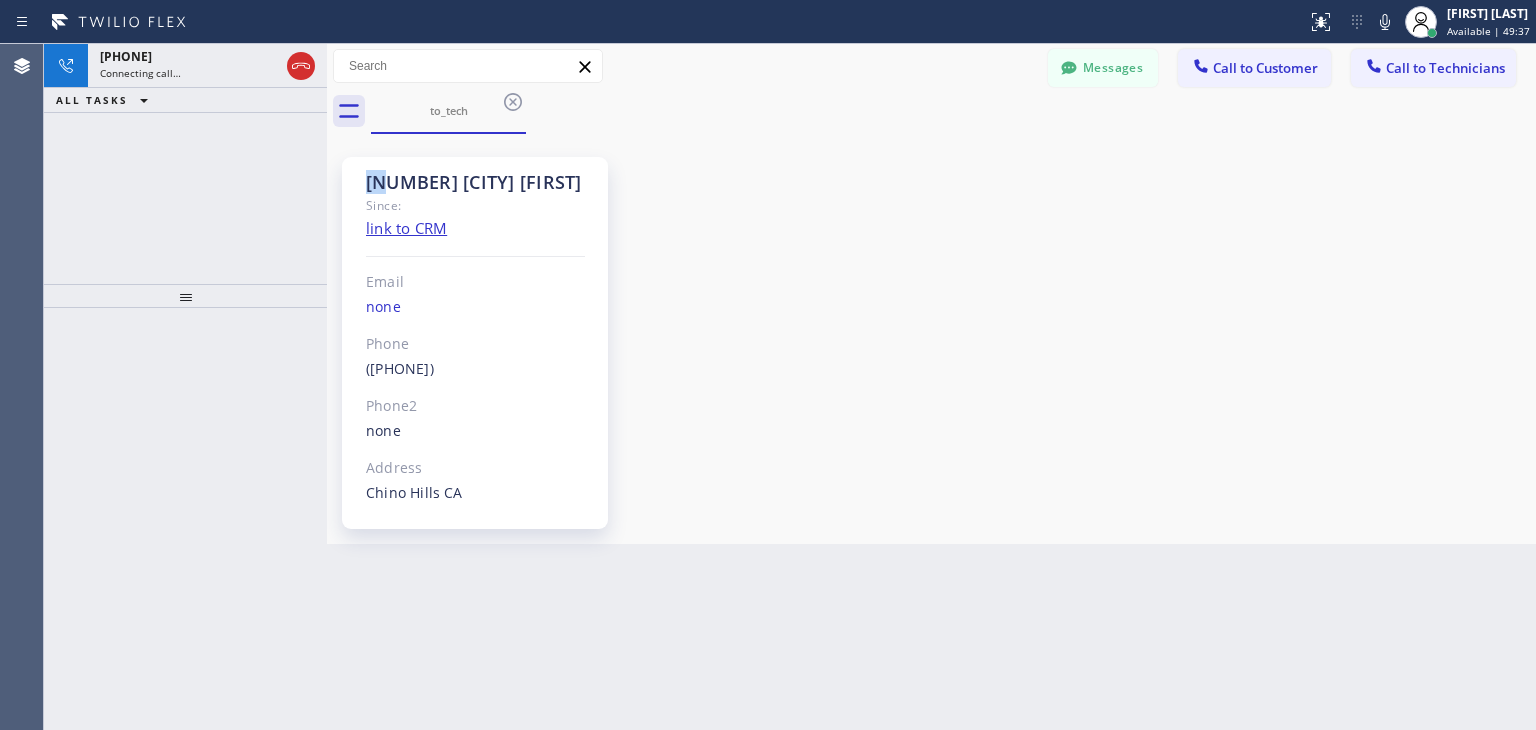 click 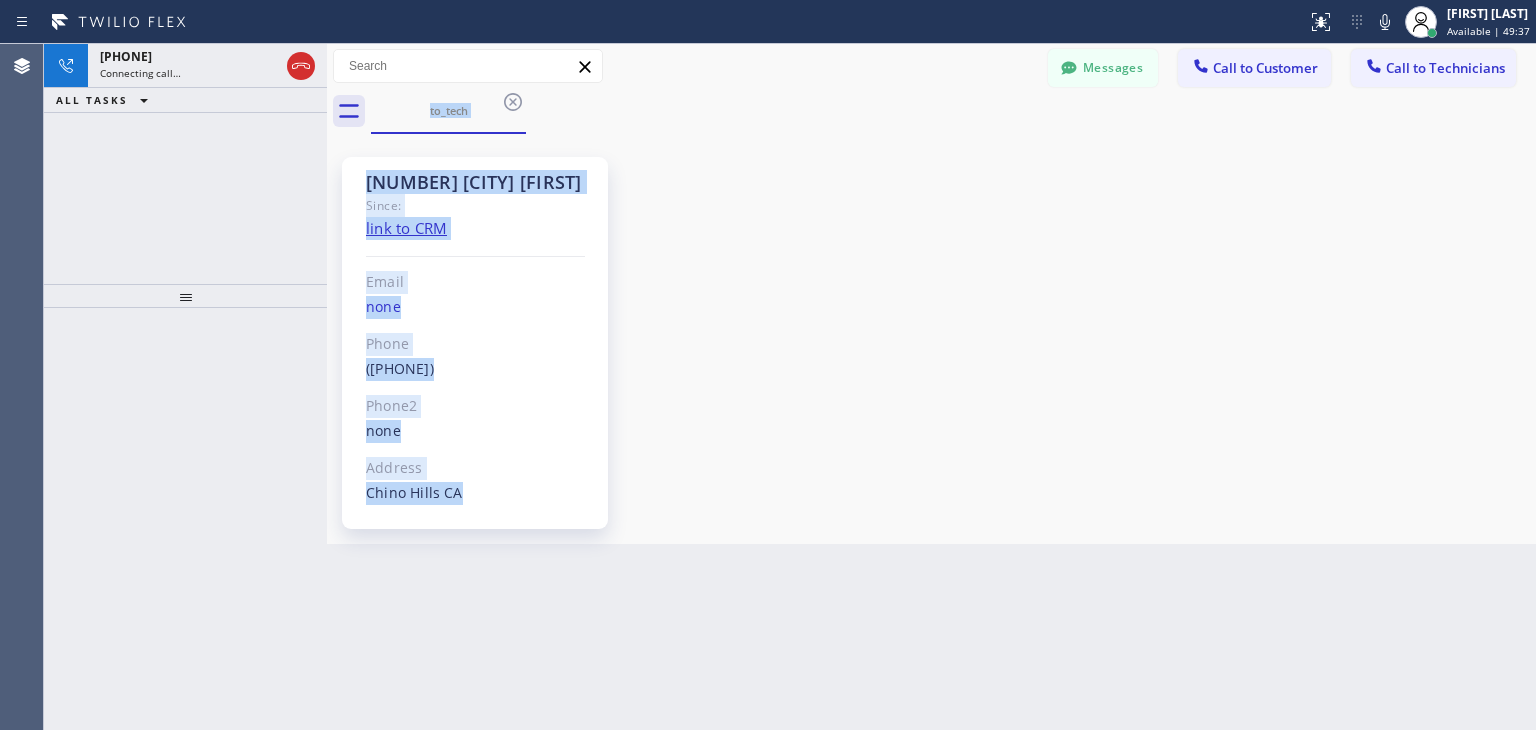 click on "to_tech" at bounding box center [953, 111] 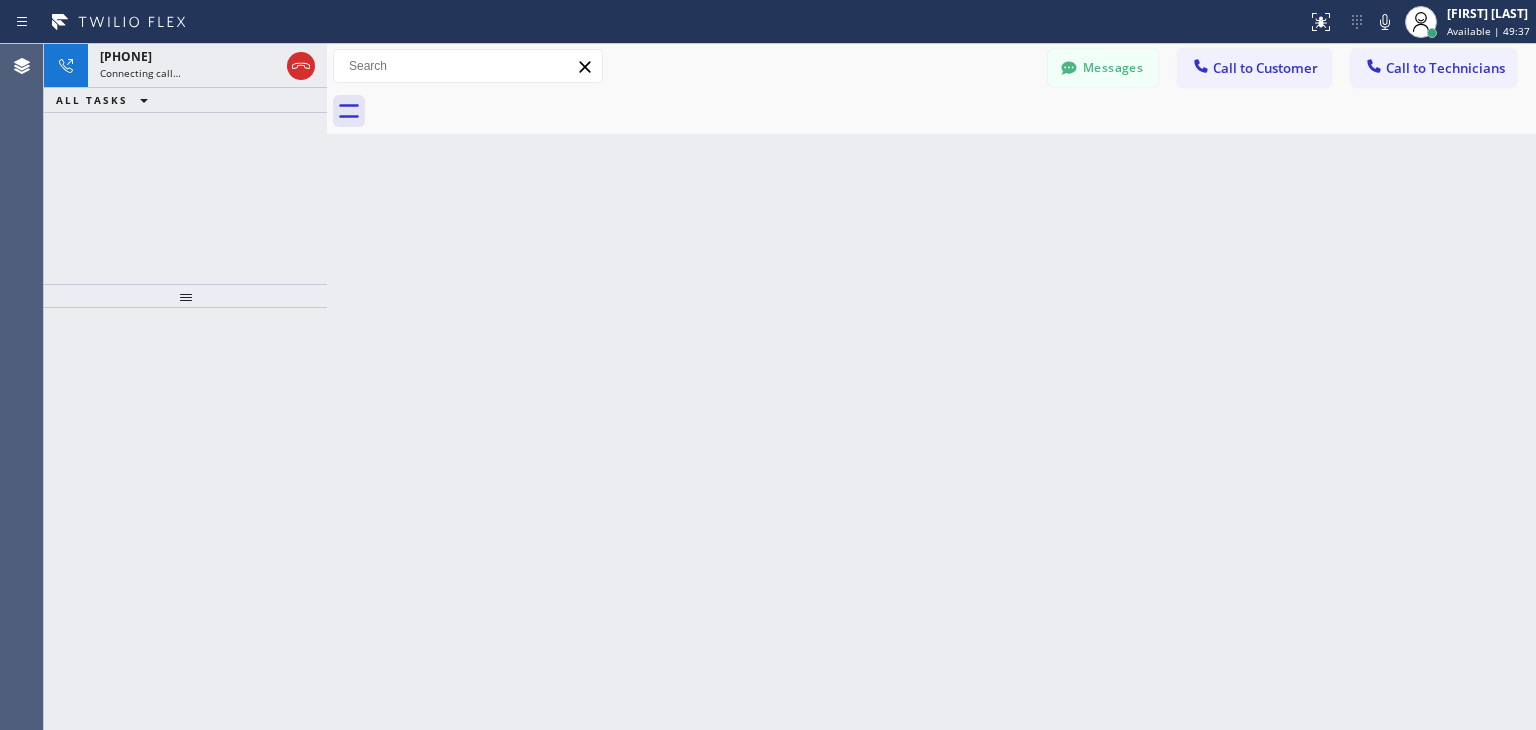 click at bounding box center (953, 111) 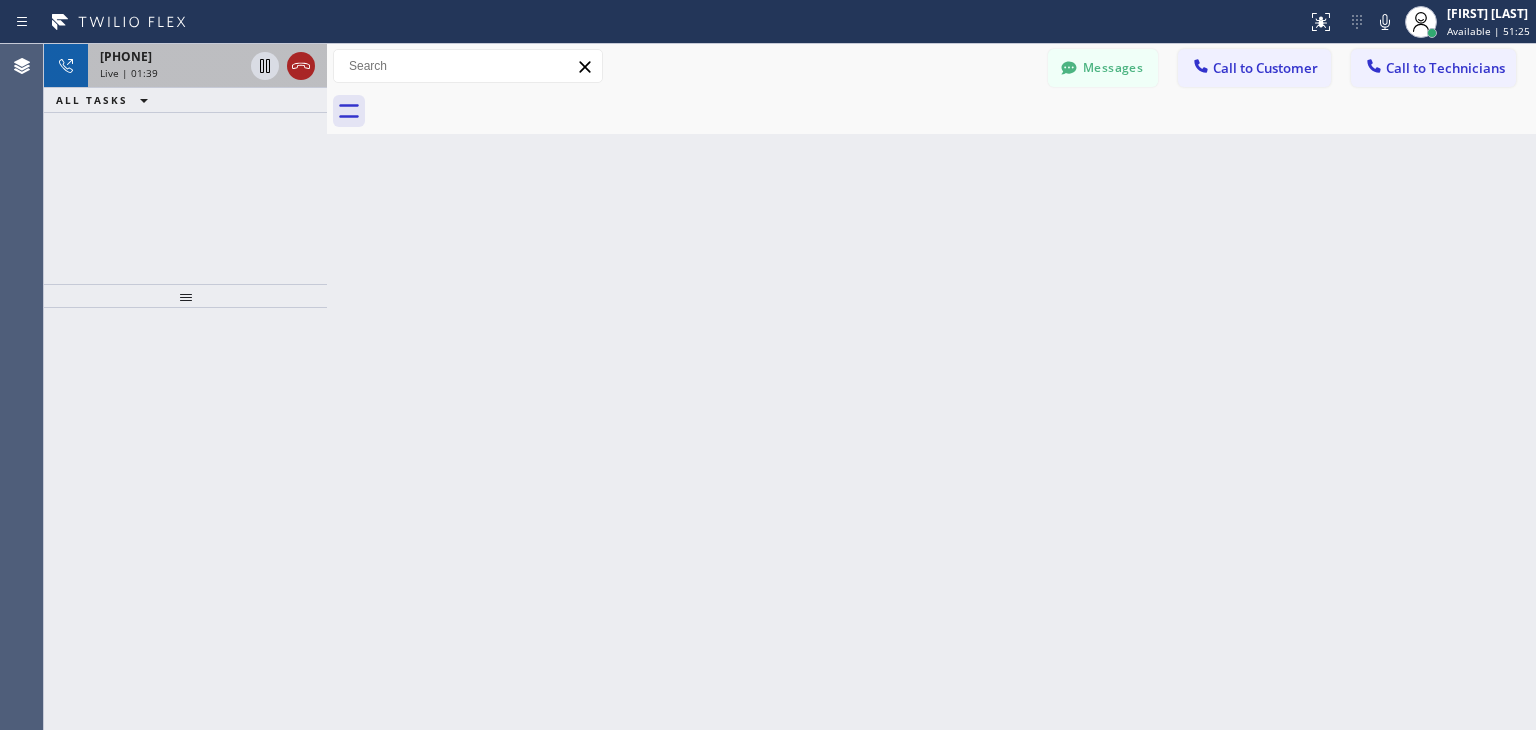 click 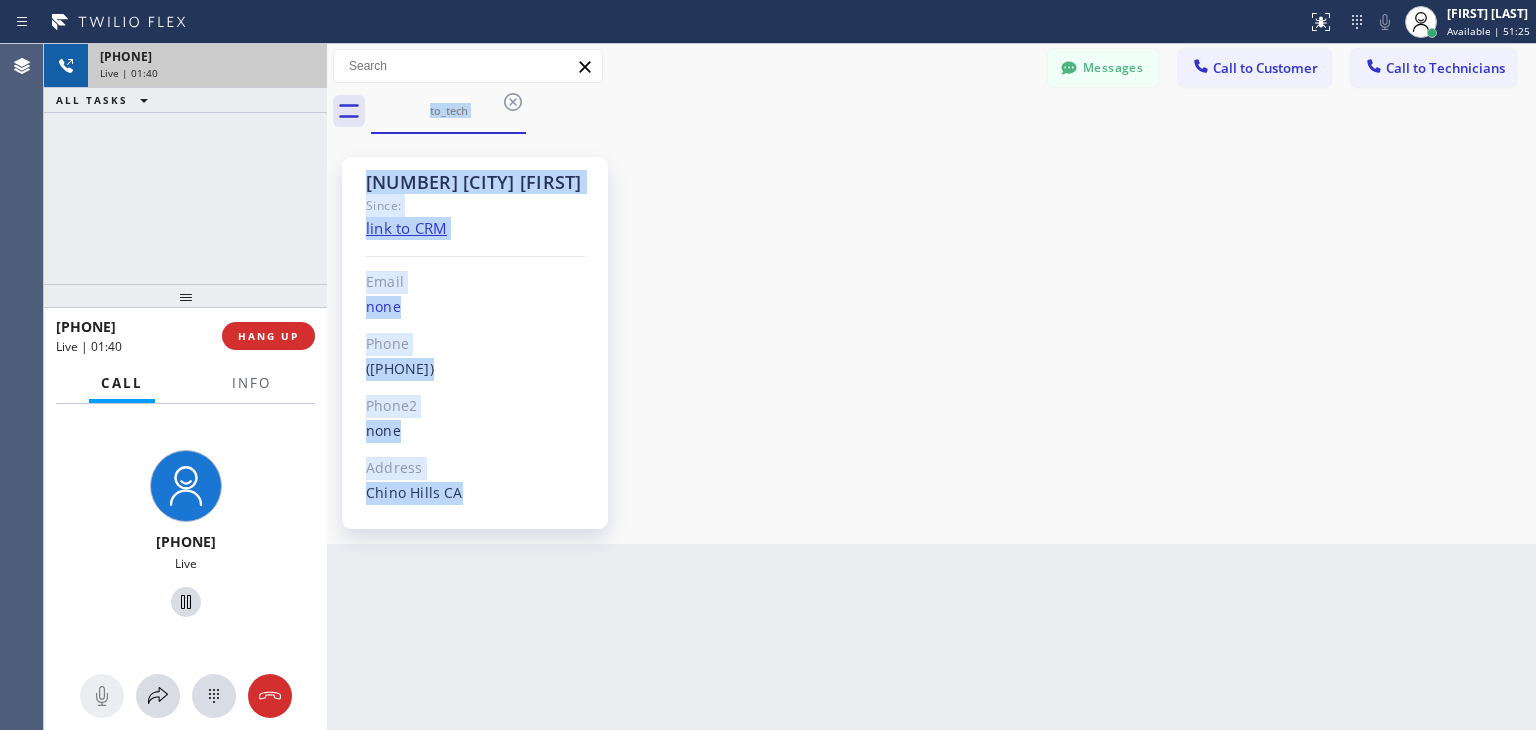 click on "Live | 01:40" at bounding box center [207, 73] 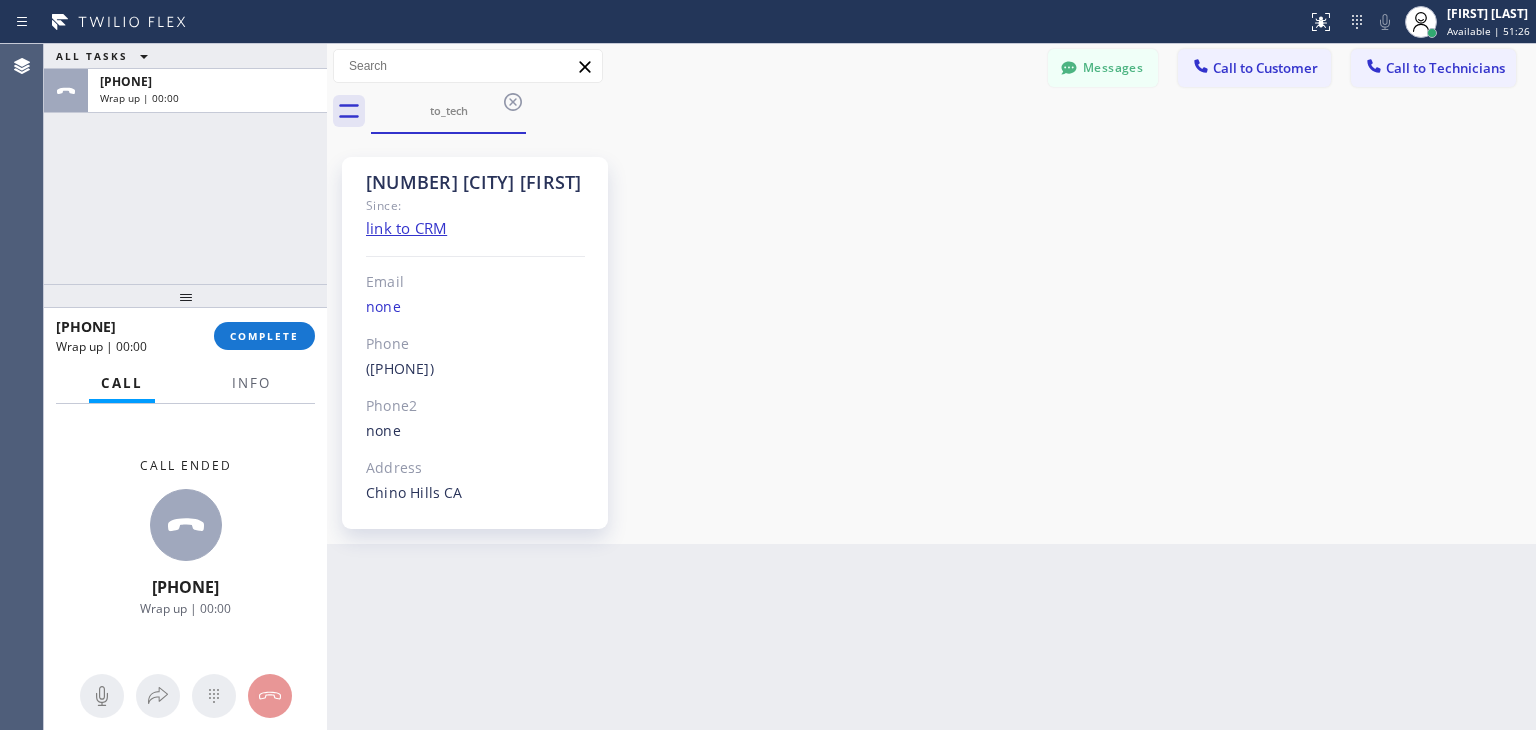 click on "+[COUNTRY_CODE][PHONE] Wrap up | [TIME] COMPLETE" at bounding box center (185, 336) 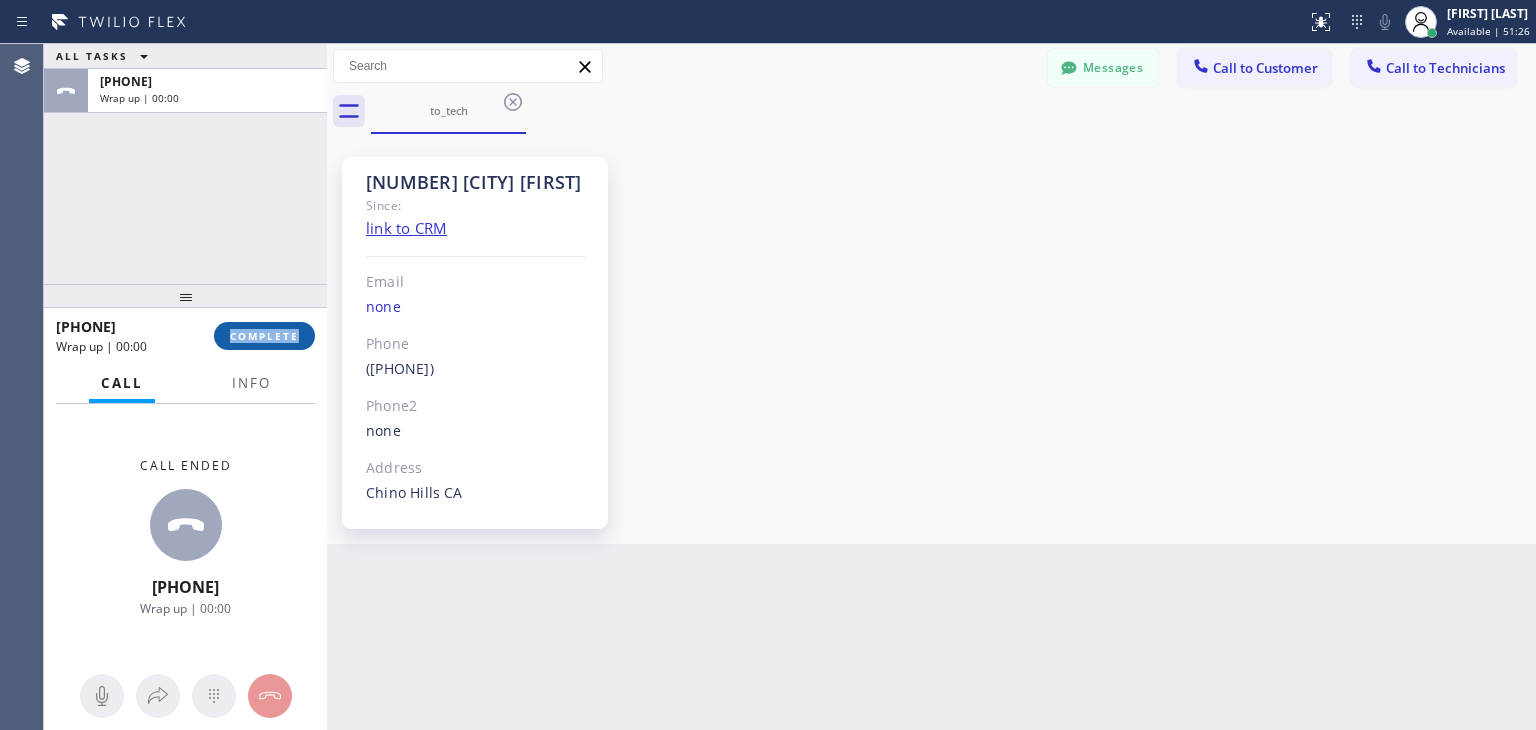 click on "+[COUNTRY_CODE][PHONE] Wrap up | [TIME] COMPLETE" at bounding box center (185, 336) 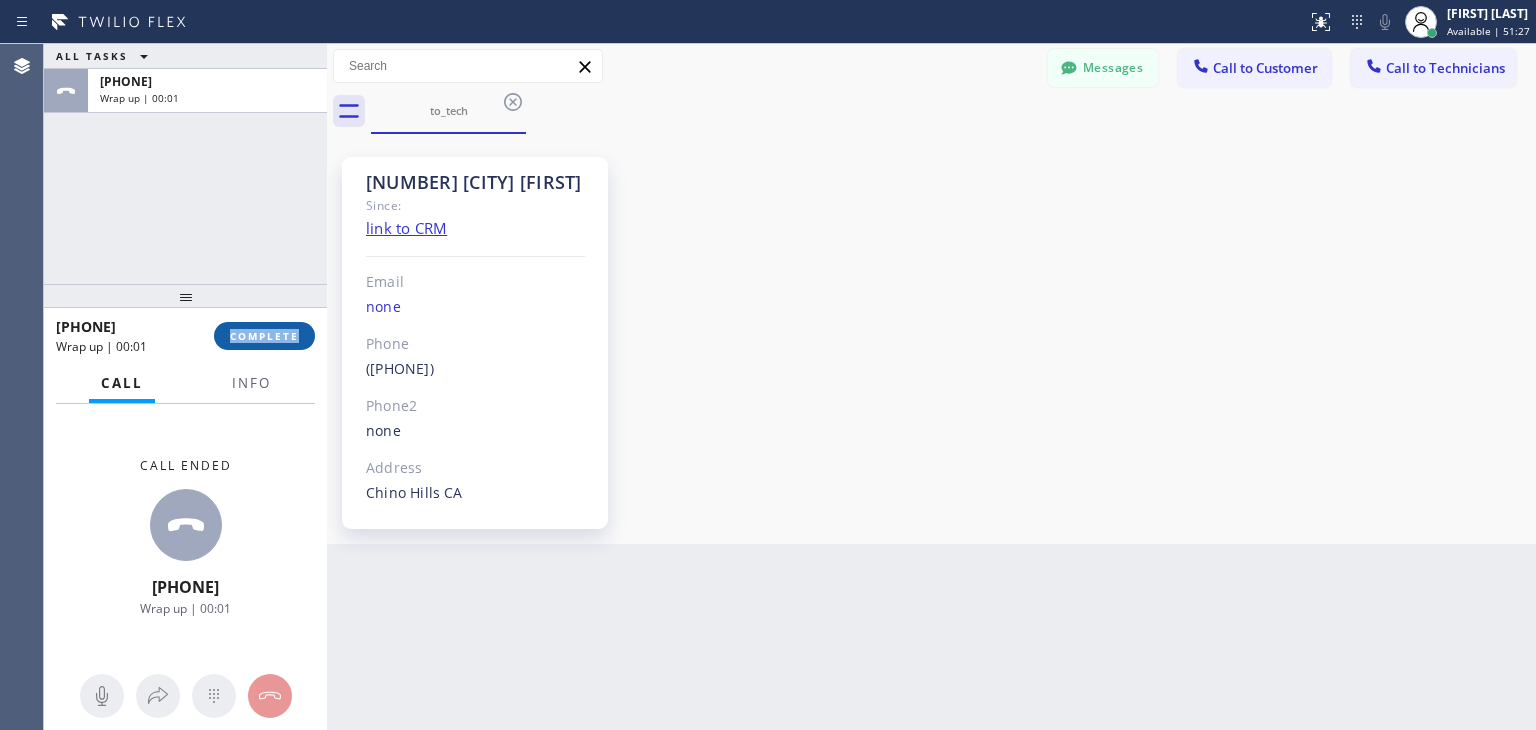 click on "COMPLETE" at bounding box center (264, 336) 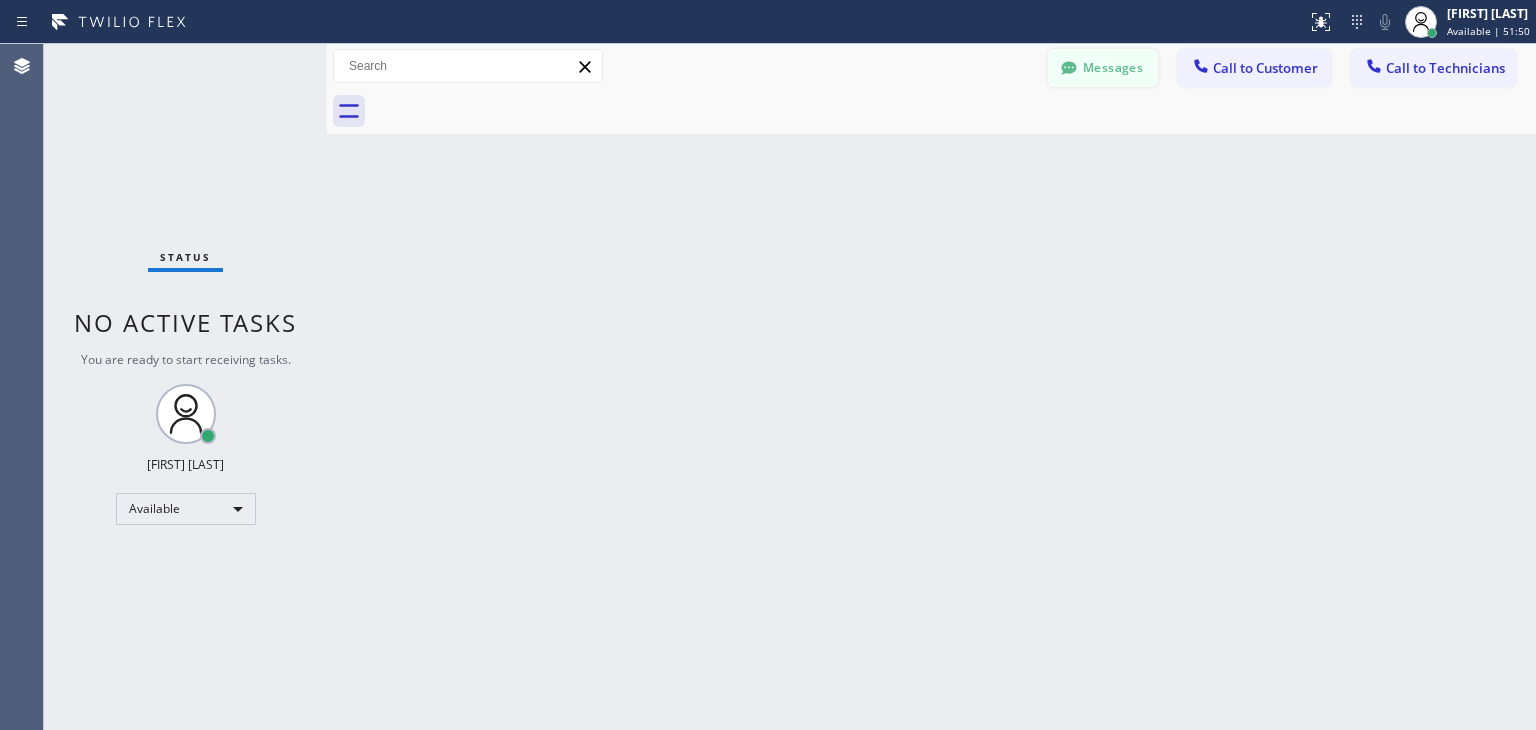 click on "Messages" at bounding box center [1103, 68] 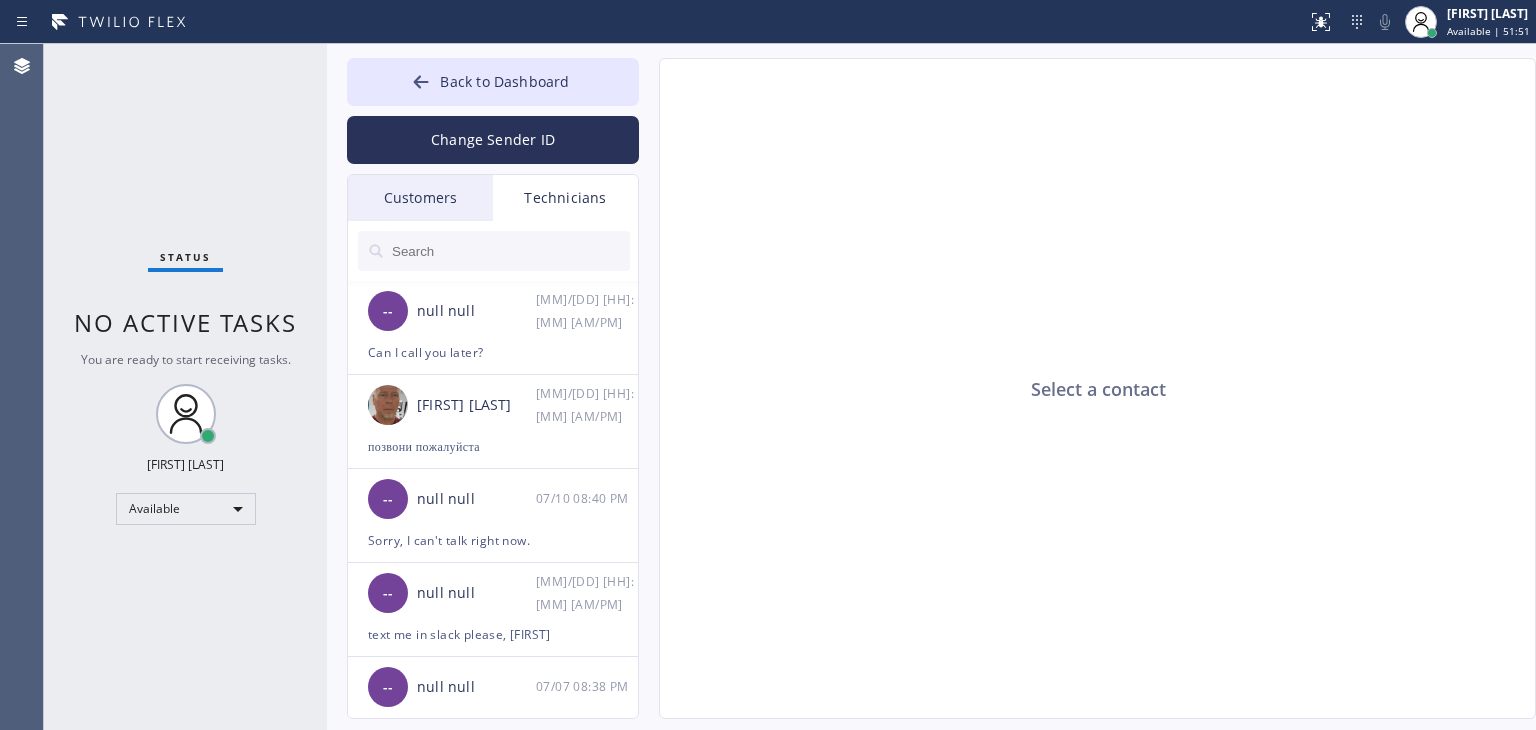 click on "Customers" at bounding box center (420, 198) 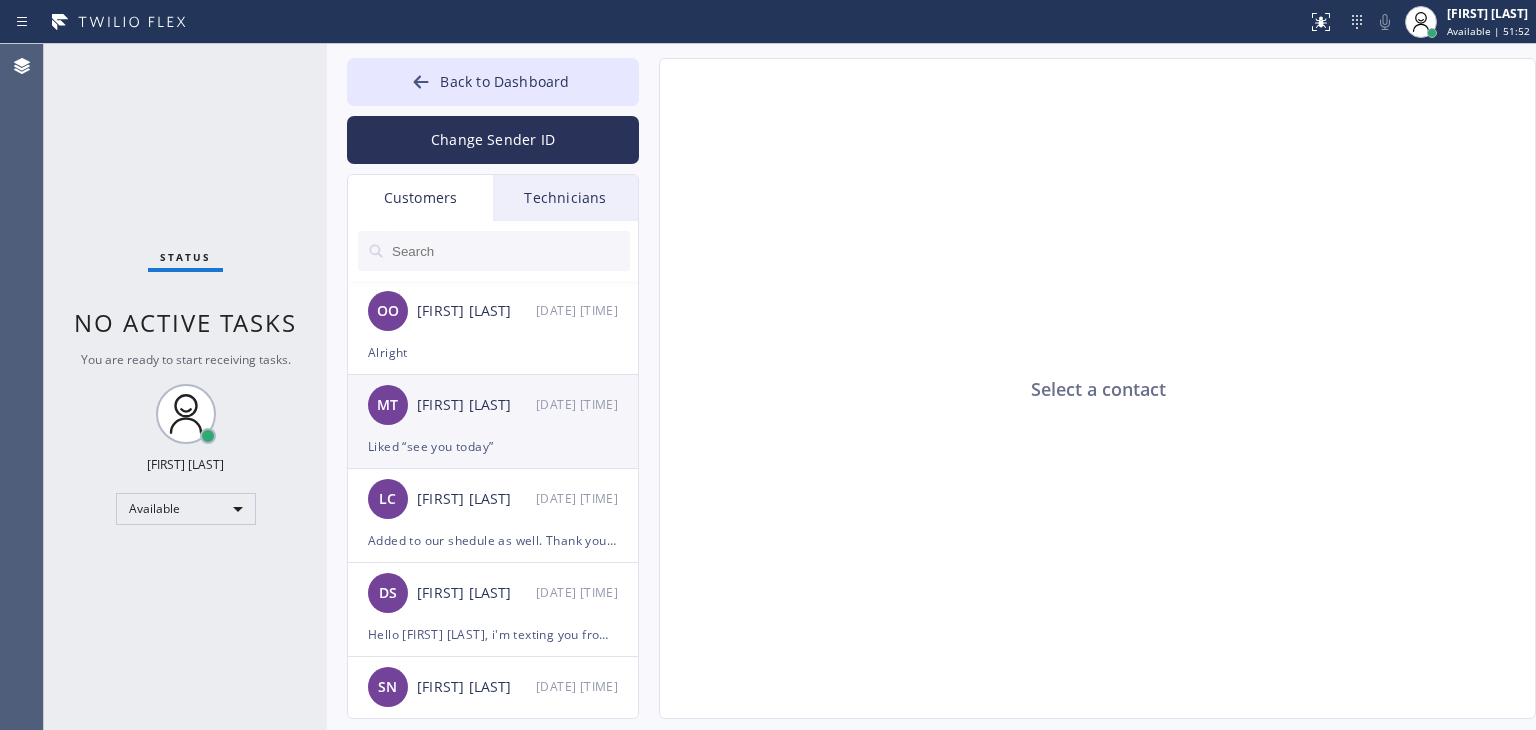 click on "[PERSON] [PERSON] [DATE] [TIME] Liked “see you today”" 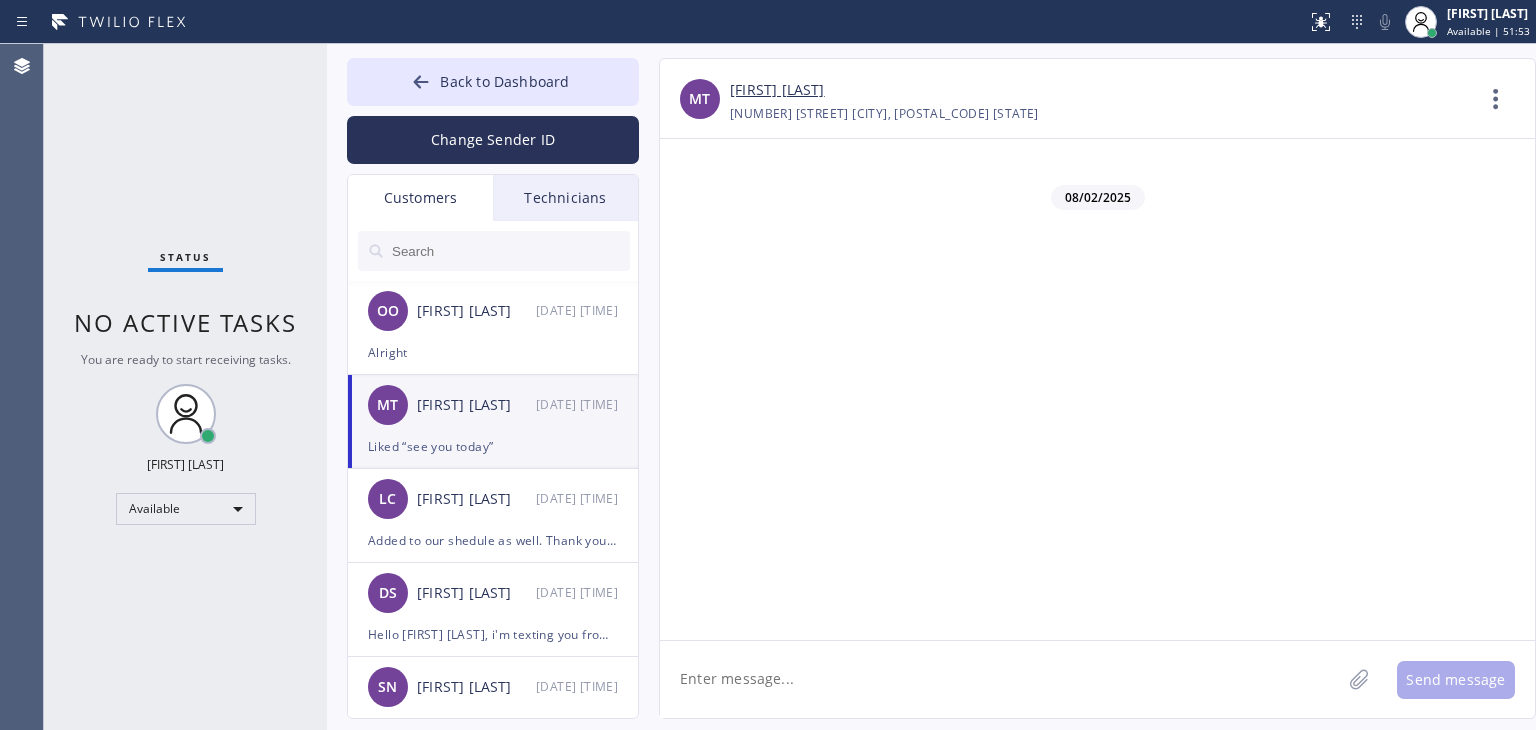 click 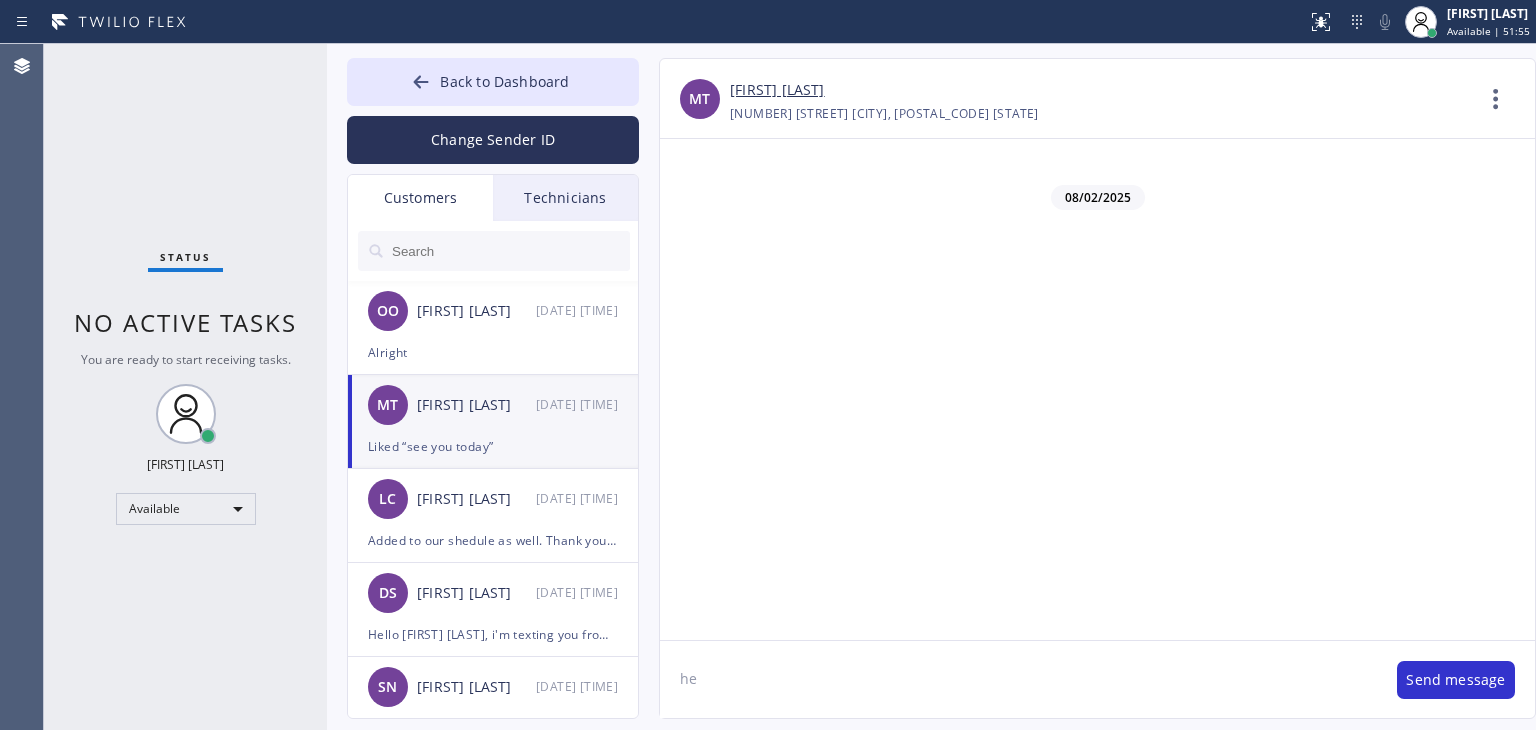type on "h" 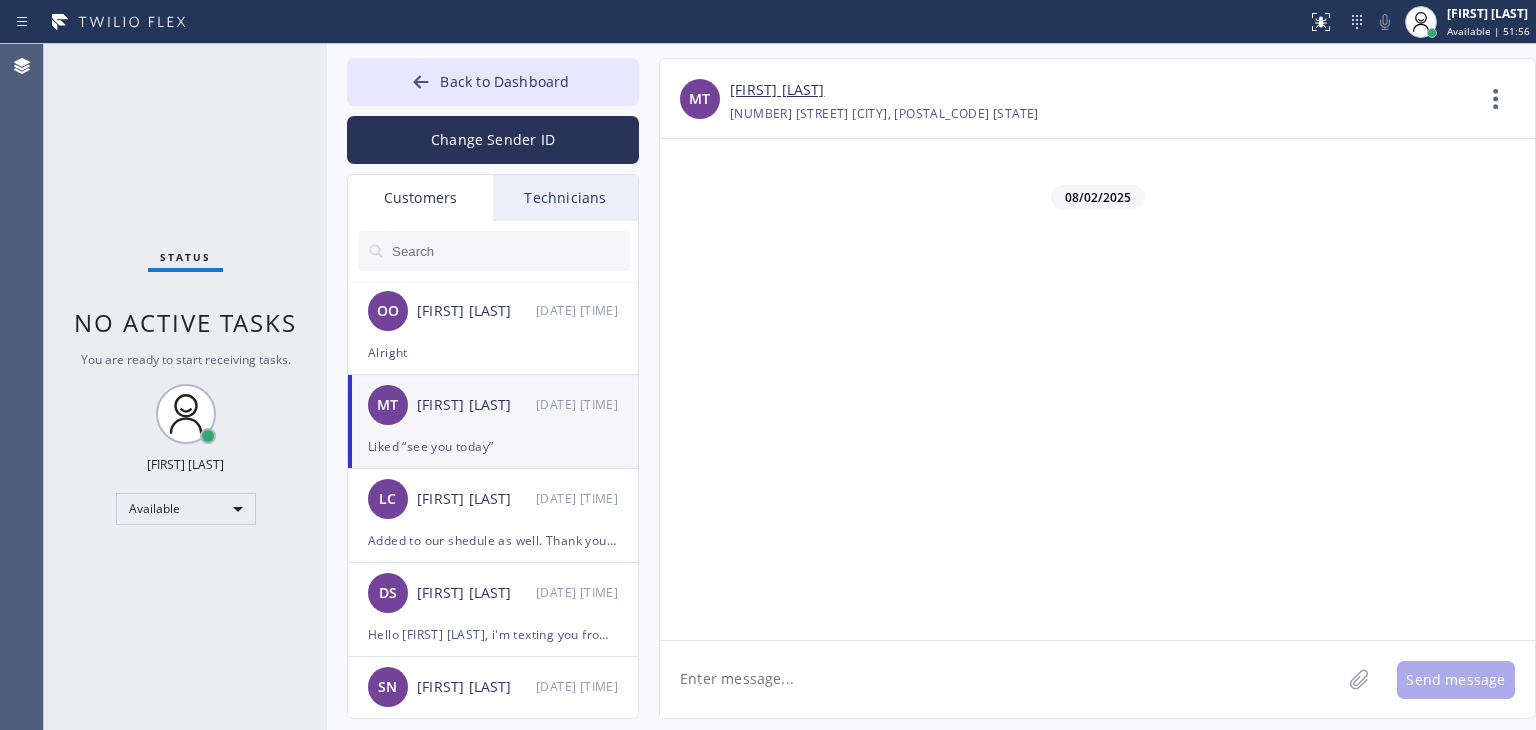 click on "MT [NAME] [TIME]" at bounding box center (494, 405) 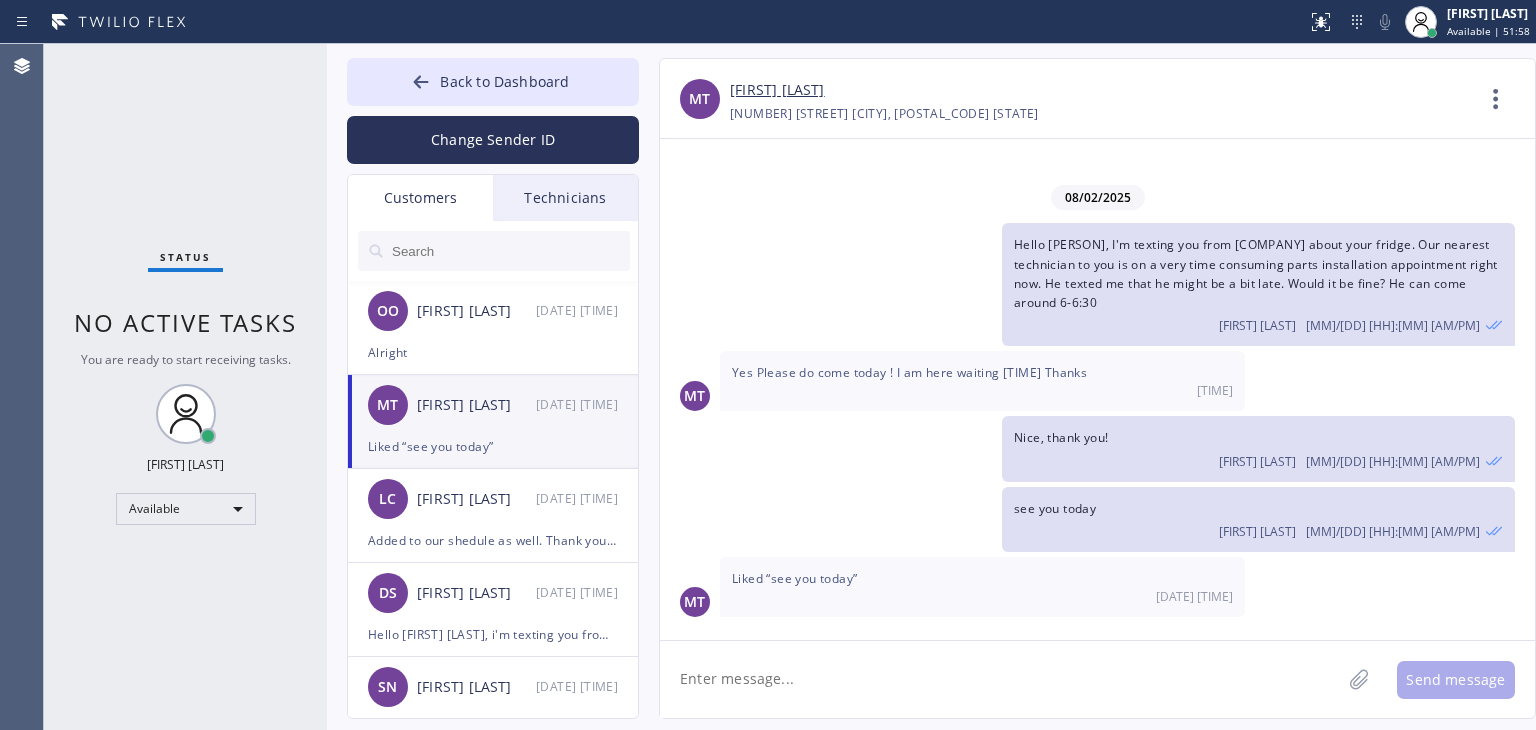 click 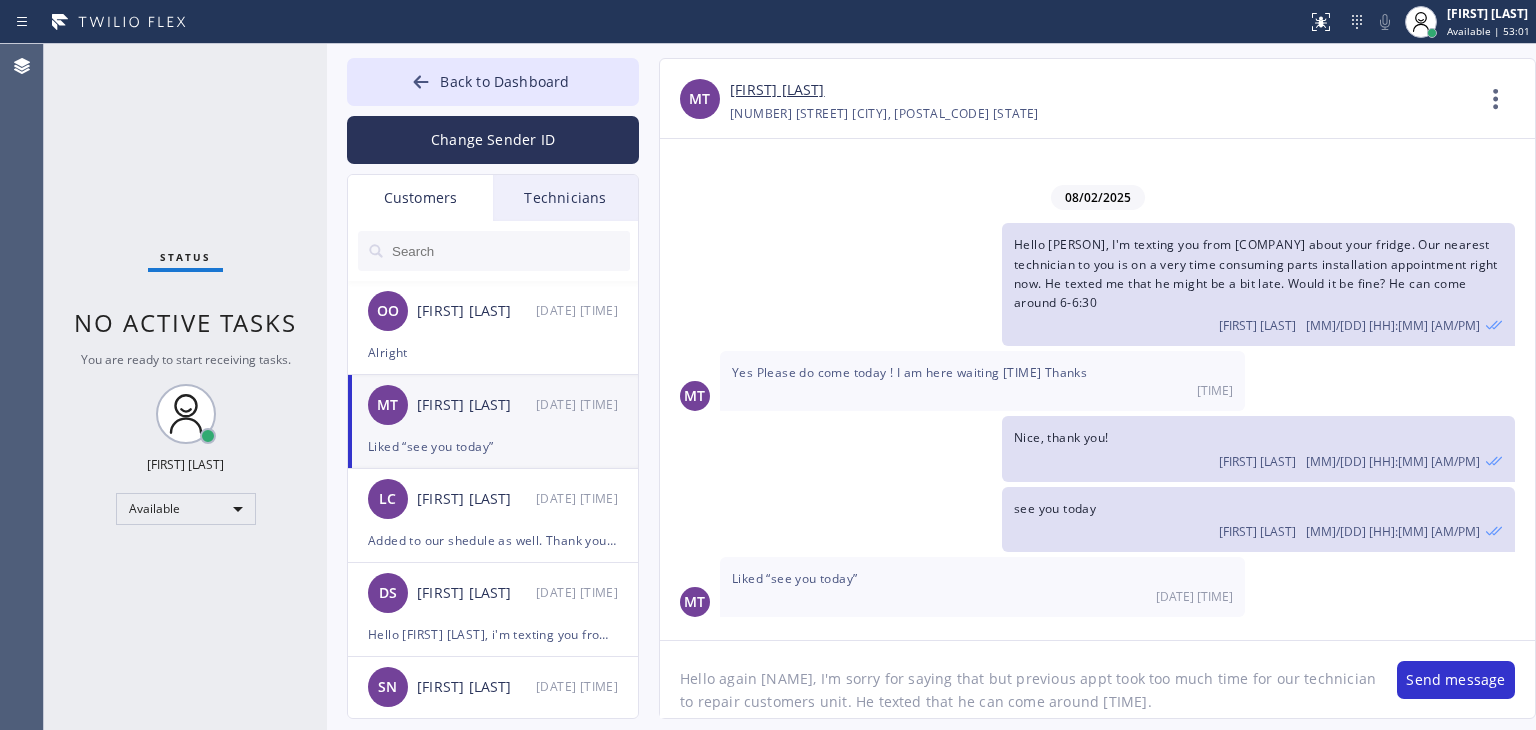 click on "Hello again [NAME], I'm sorry for saying that but previous appt took too much time for our technician to repair customers unit. He texted that he can come around [TIME]." 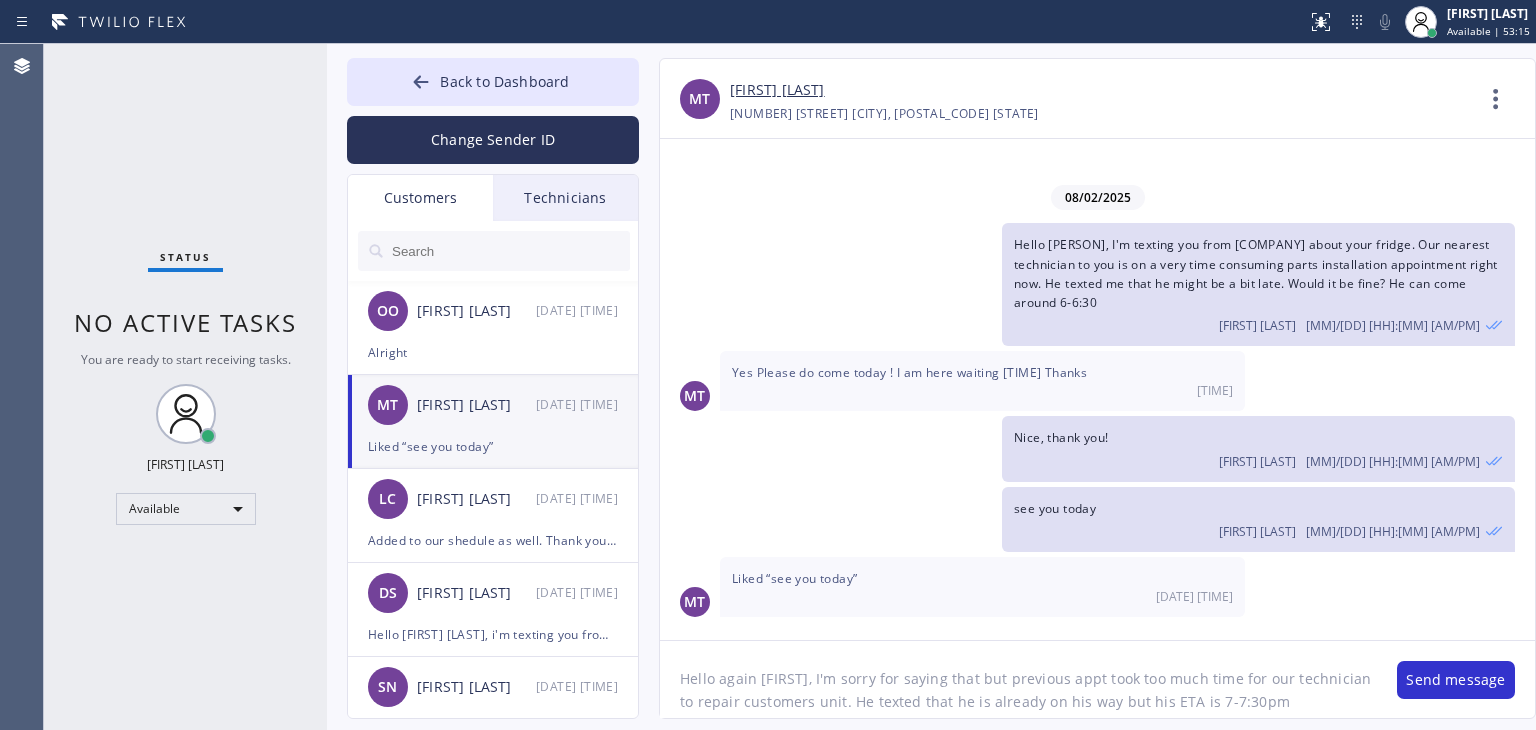 click on "Hello again [FIRST], I'm sorry for saying that but previous appt took too much time for our technician to repair customers unit. He texted that he is already on his way but his ETA is 7-7:30pm" 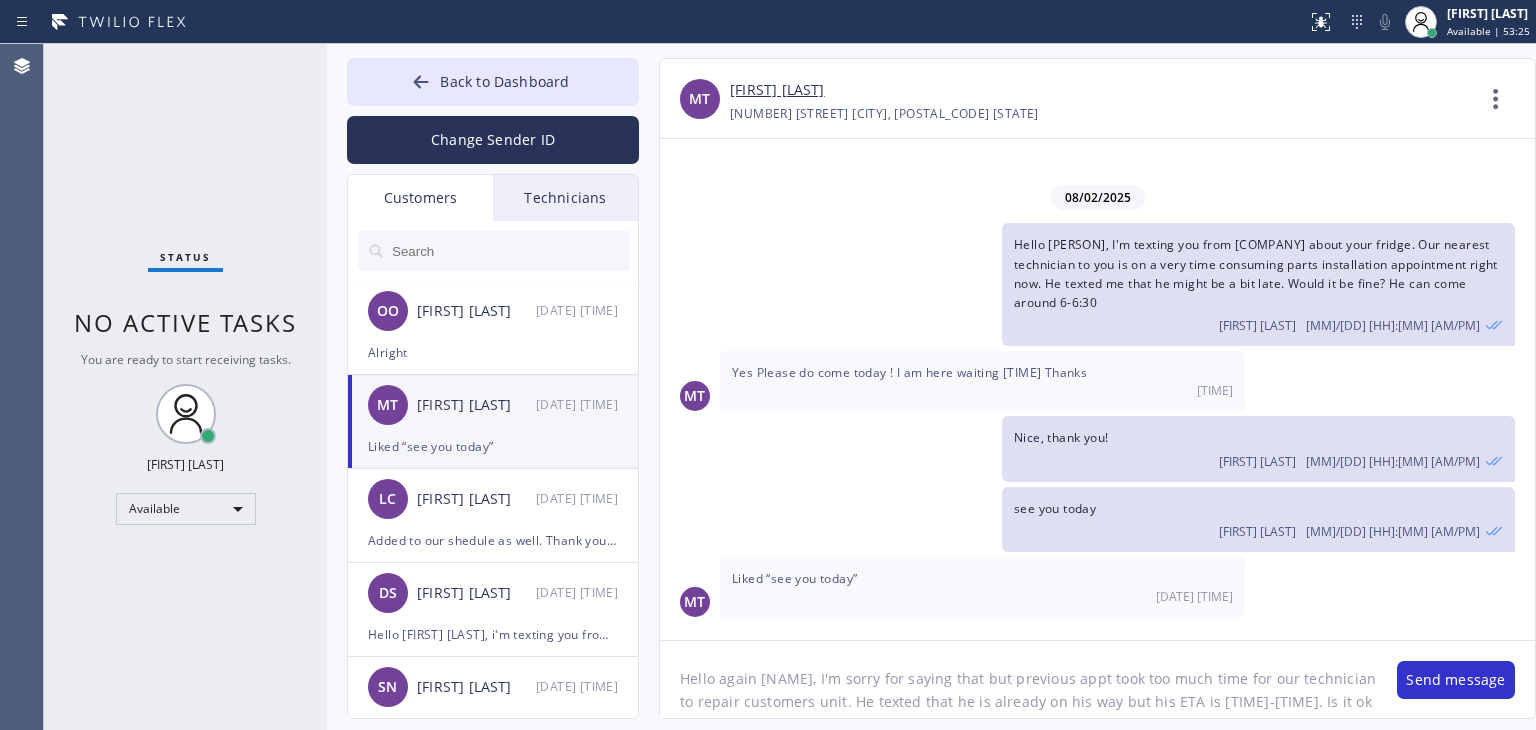 type on "Hello again [FIRST], I'm sorry for saying that but previous appt took too much time for our technician to repair customers unit. He texted that he is already on his way but his ETA is [TIME]. Is it ok?" 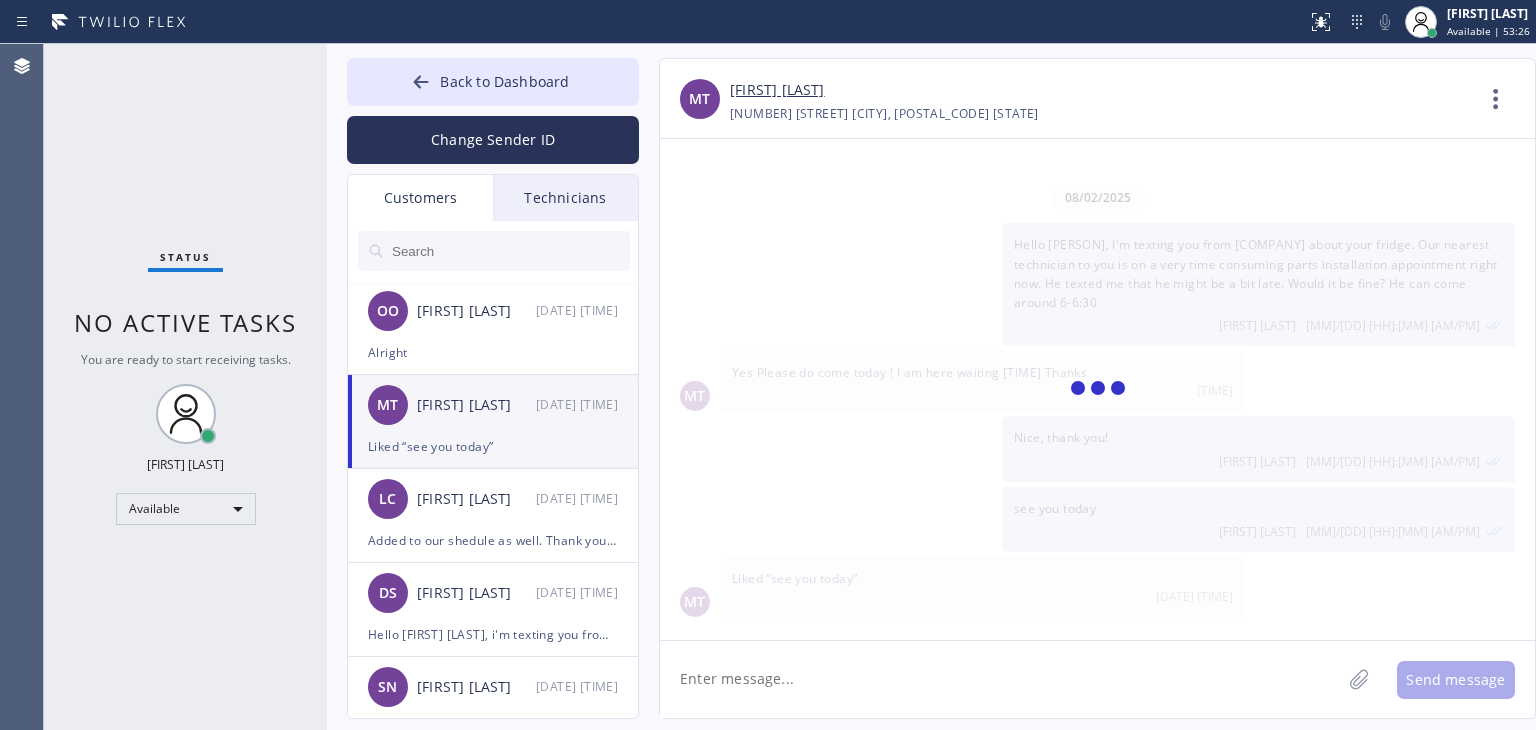 scroll, scrollTop: 64, scrollLeft: 0, axis: vertical 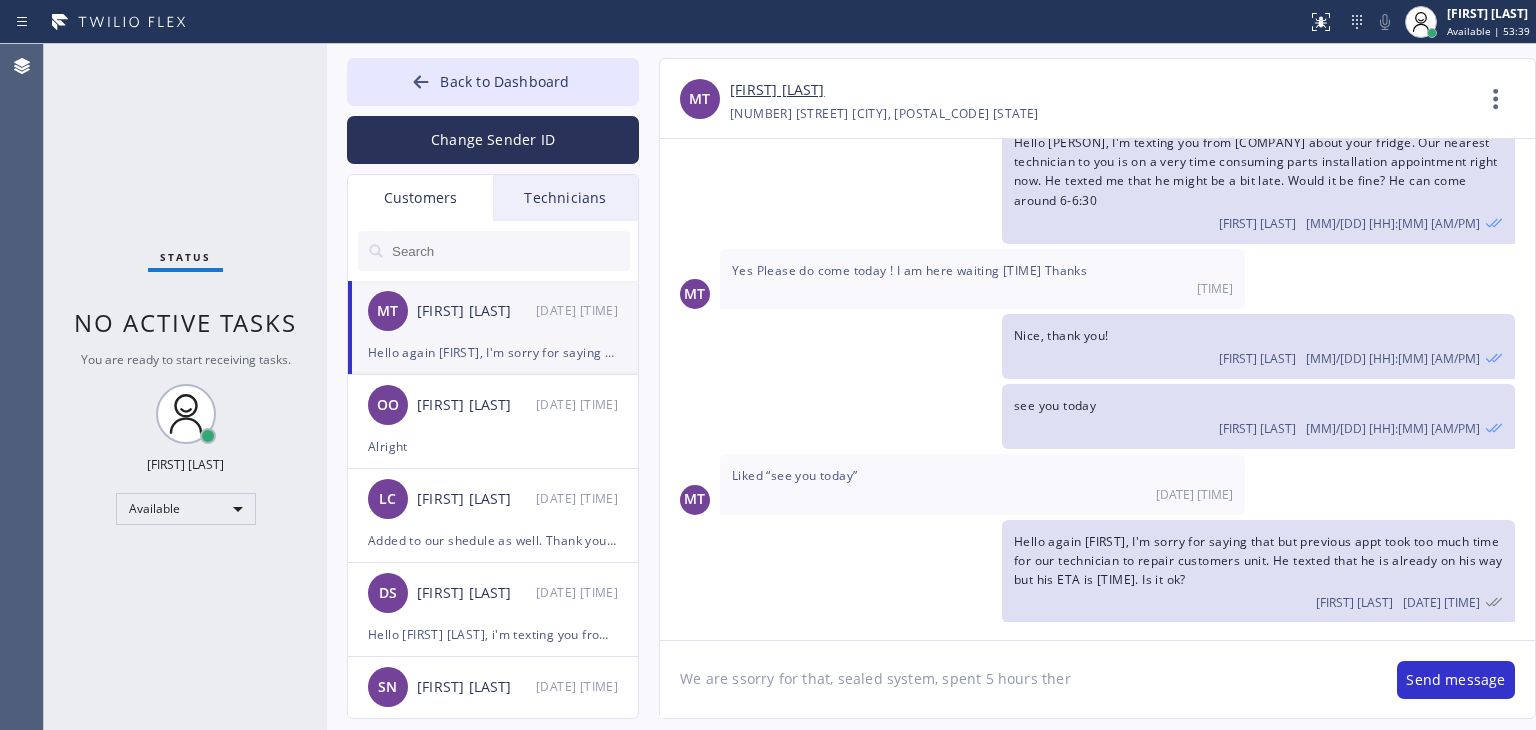 type on "We are ssorry for that, sealed system, spent [TIME] there" 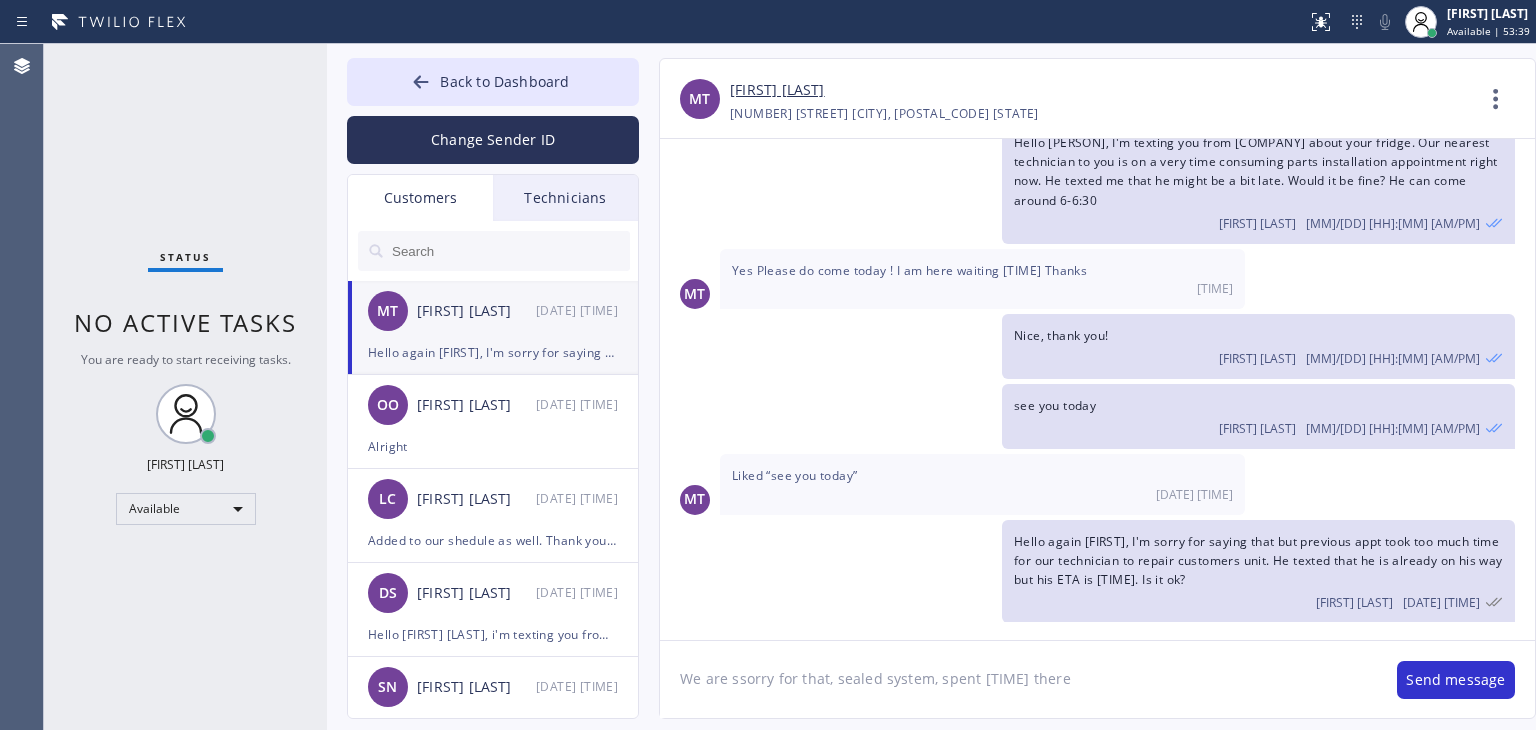 type 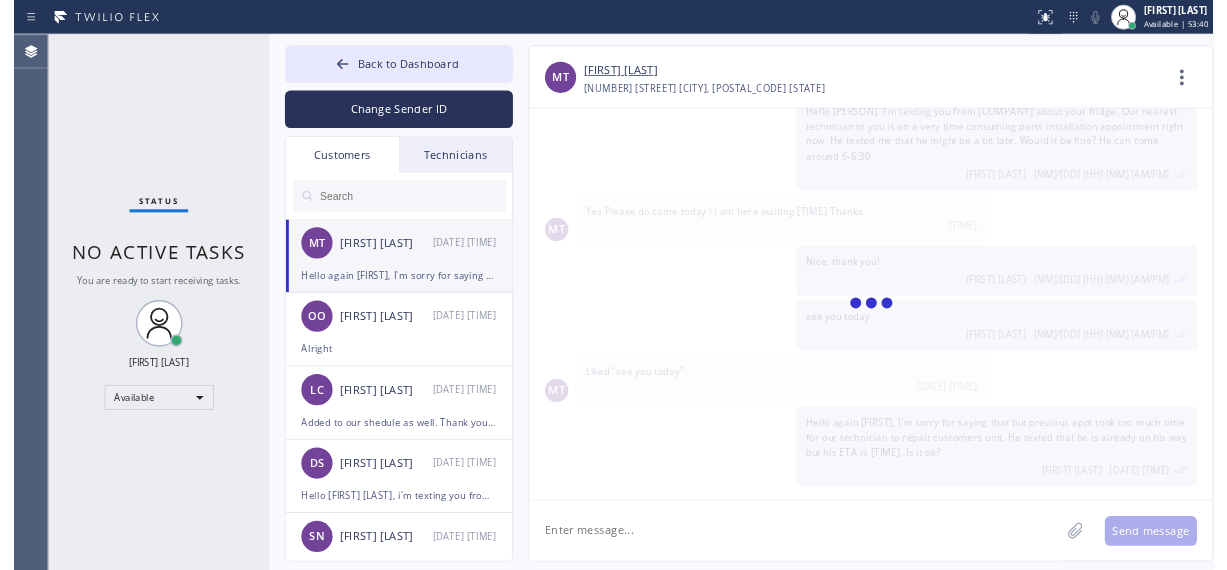 scroll, scrollTop: 133, scrollLeft: 0, axis: vertical 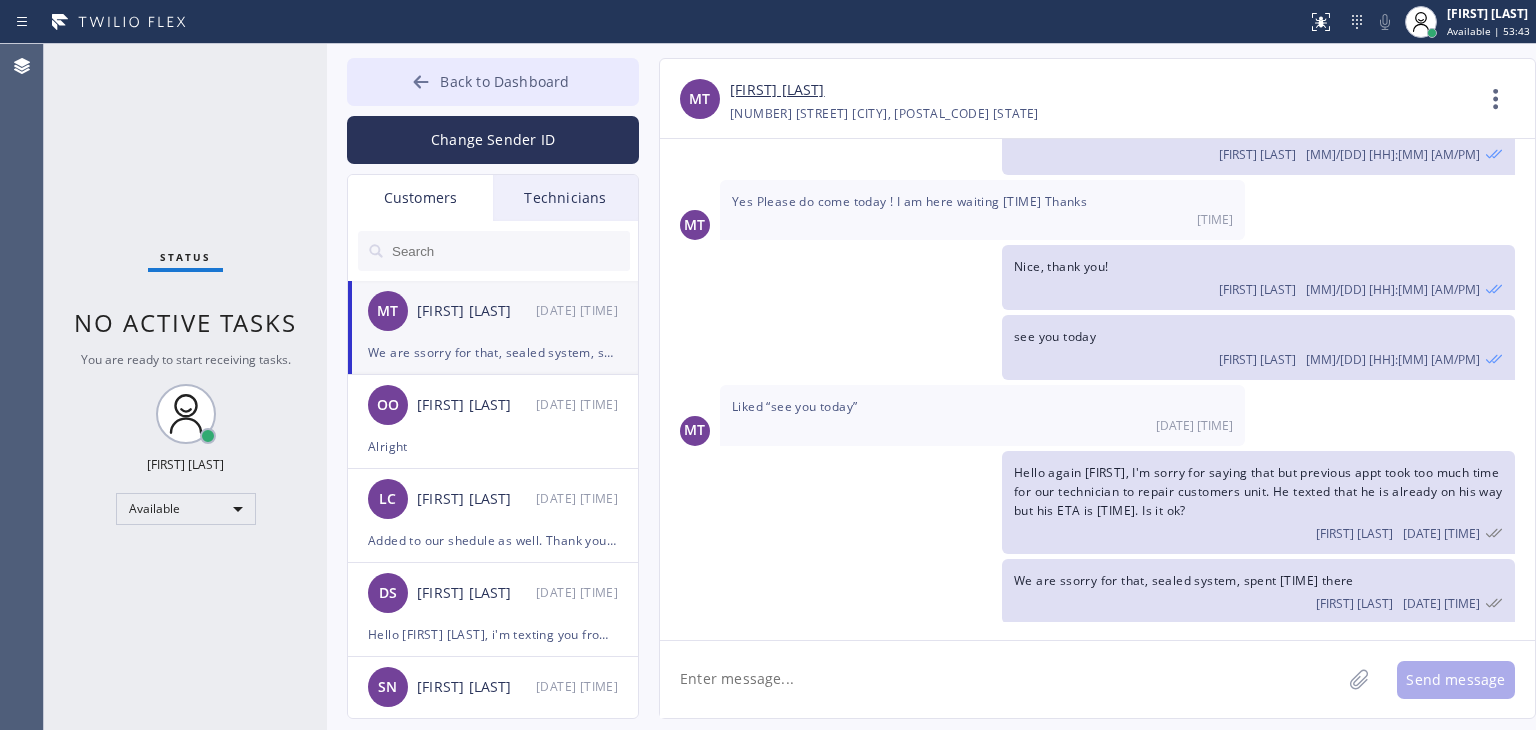 click on "Back to Dashboard" at bounding box center [493, 82] 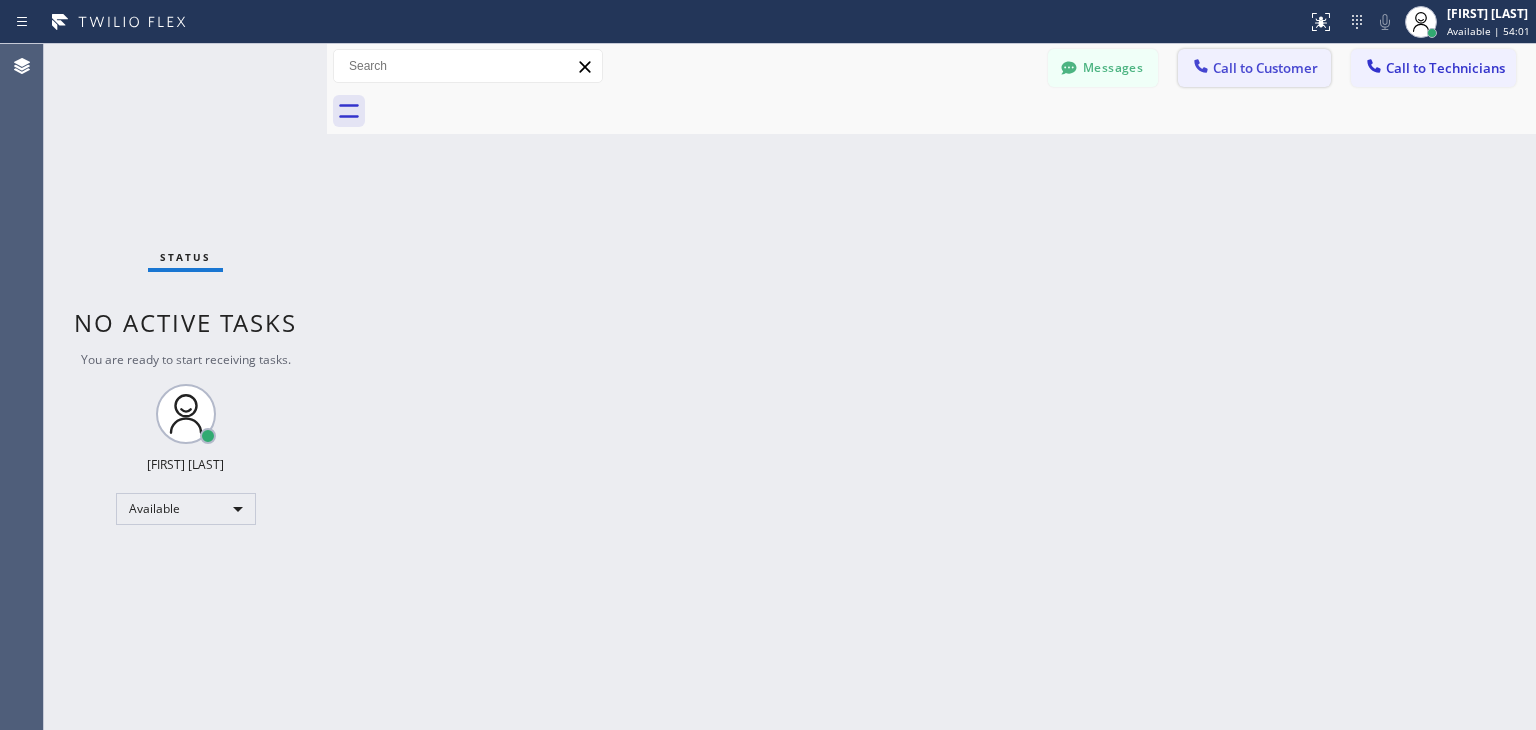 click on "Call to Customer" at bounding box center (1265, 68) 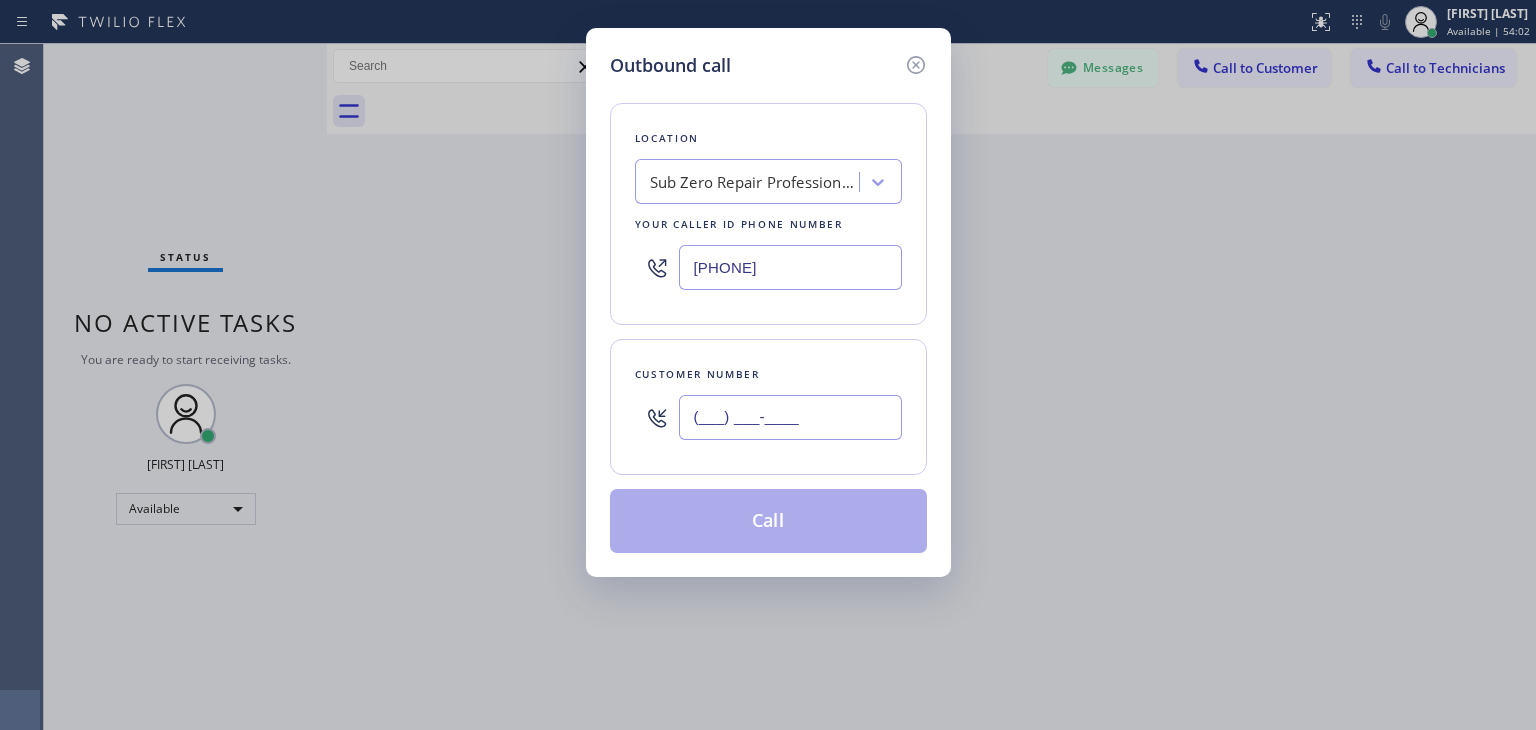 click on "(___) ___-____" at bounding box center (790, 417) 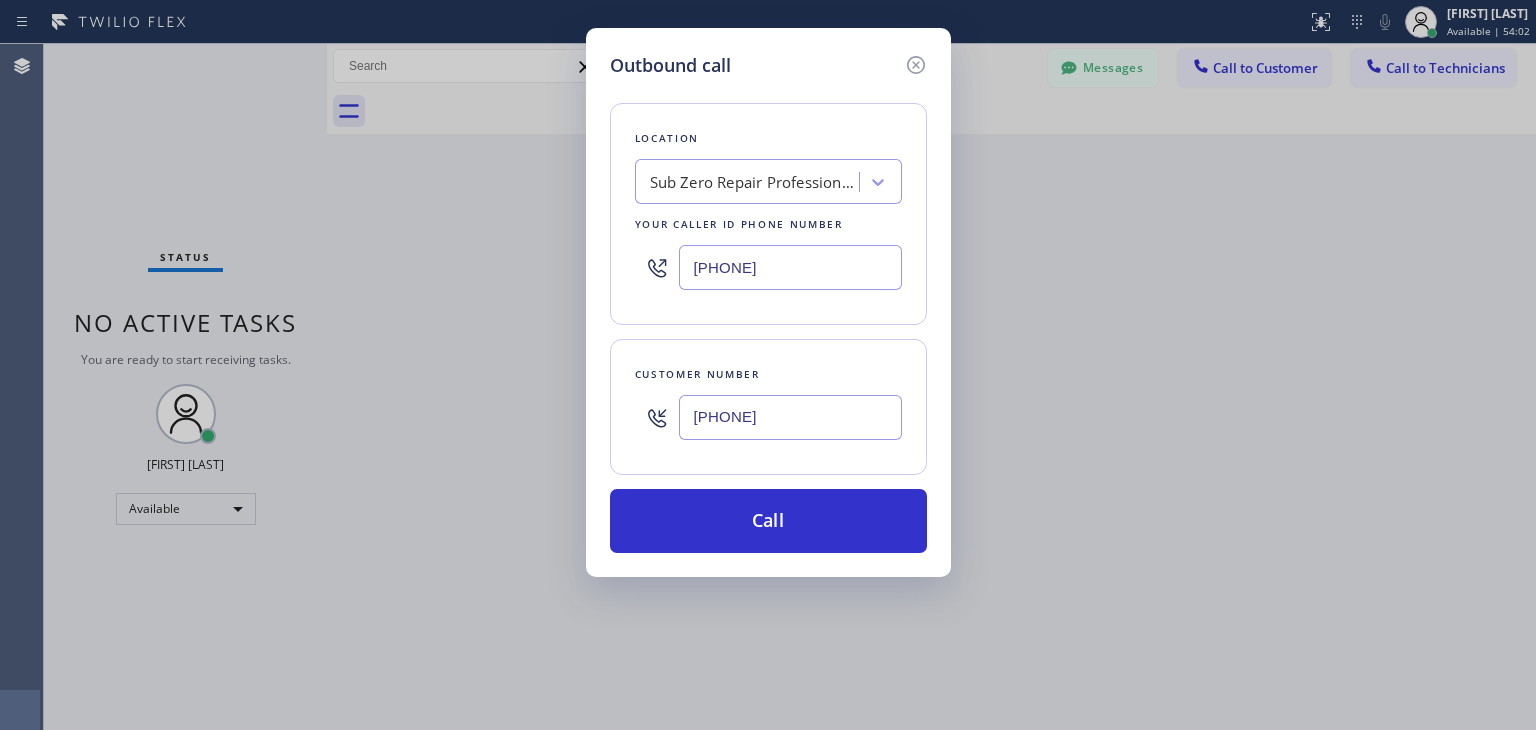 type on "[PHONE]" 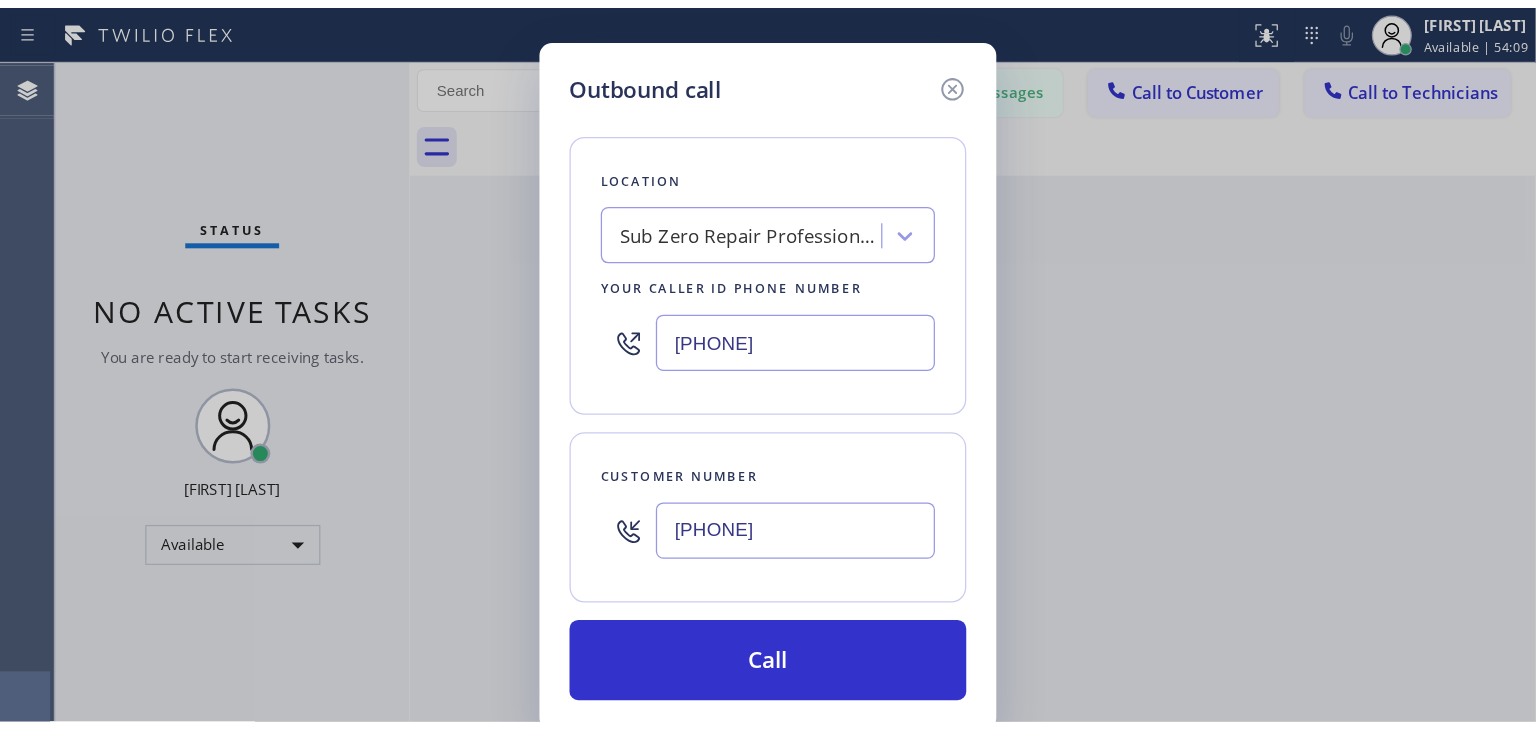 scroll, scrollTop: 172, scrollLeft: 0, axis: vertical 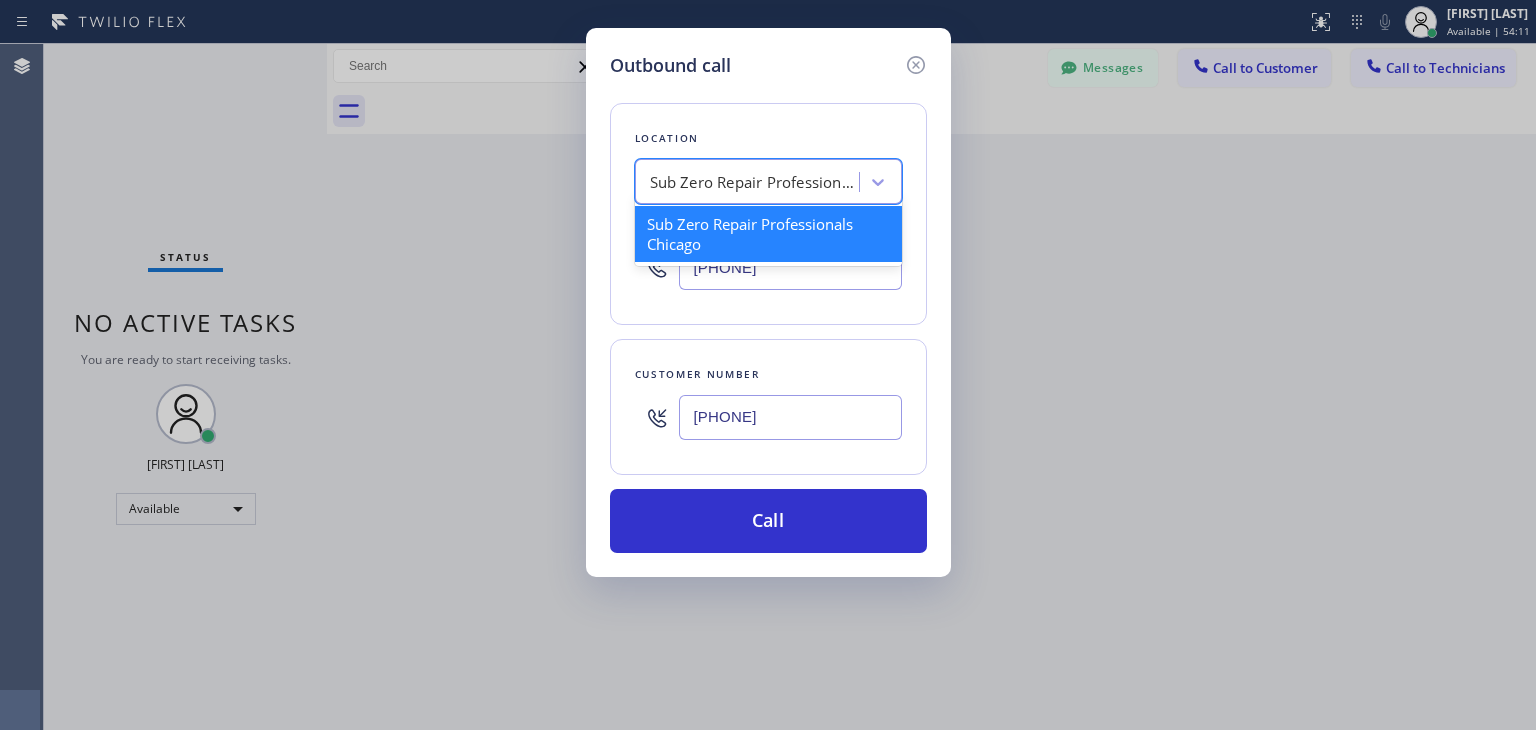 click on "Sub Zero Repair Professionals Chicago" at bounding box center (755, 182) 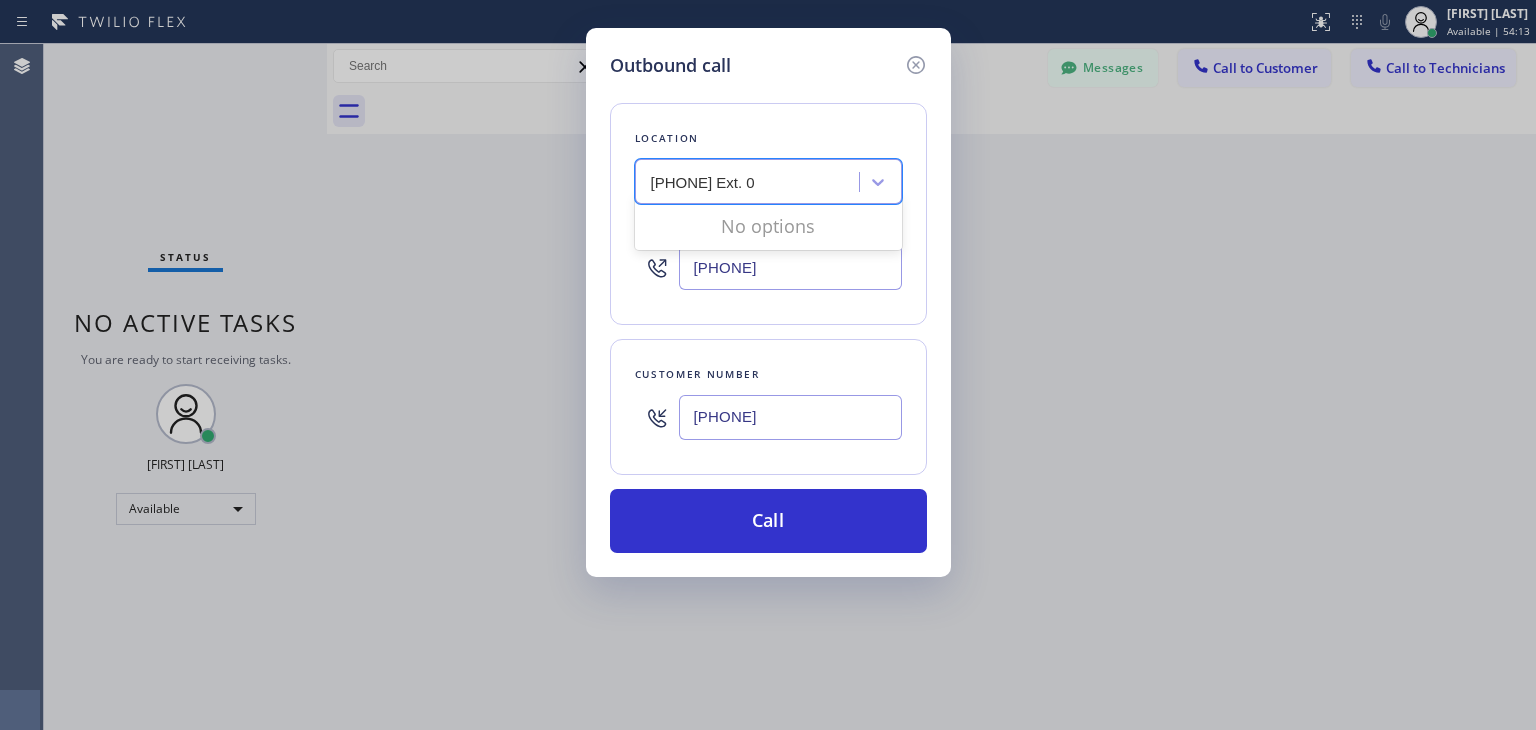 type on "[PHONE] Ext. 0" 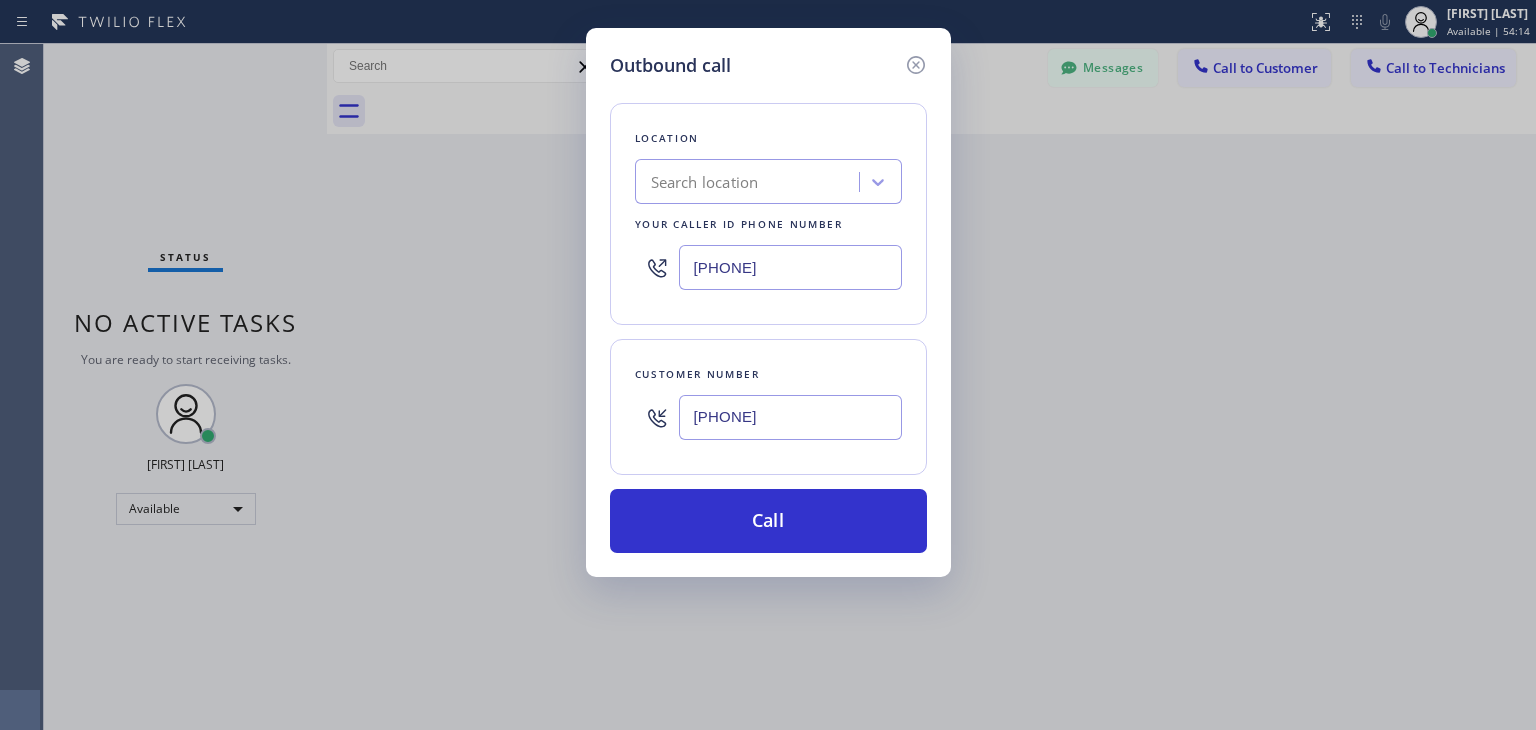 click on "[PHONE]" at bounding box center [790, 417] 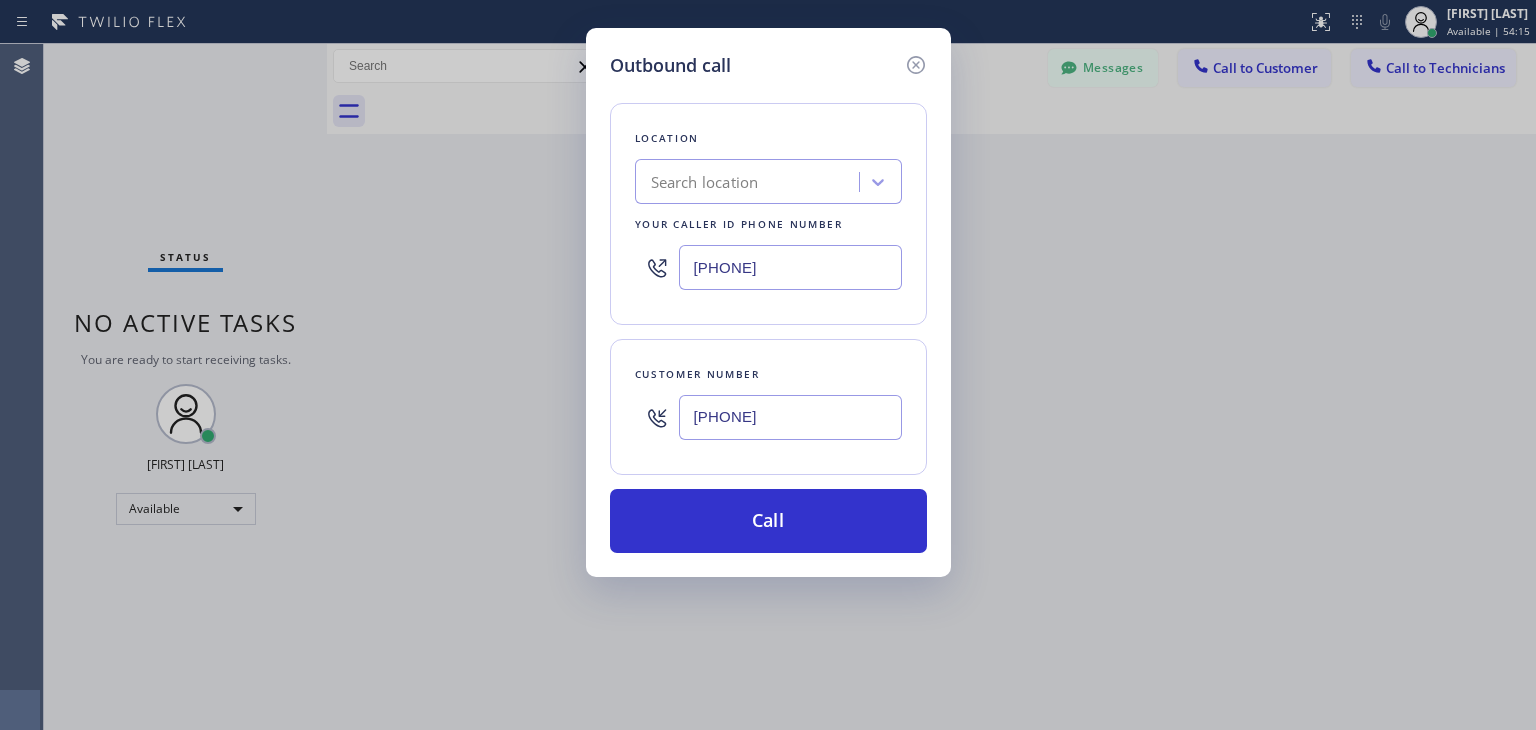 click on "[PHONE]" at bounding box center [790, 267] 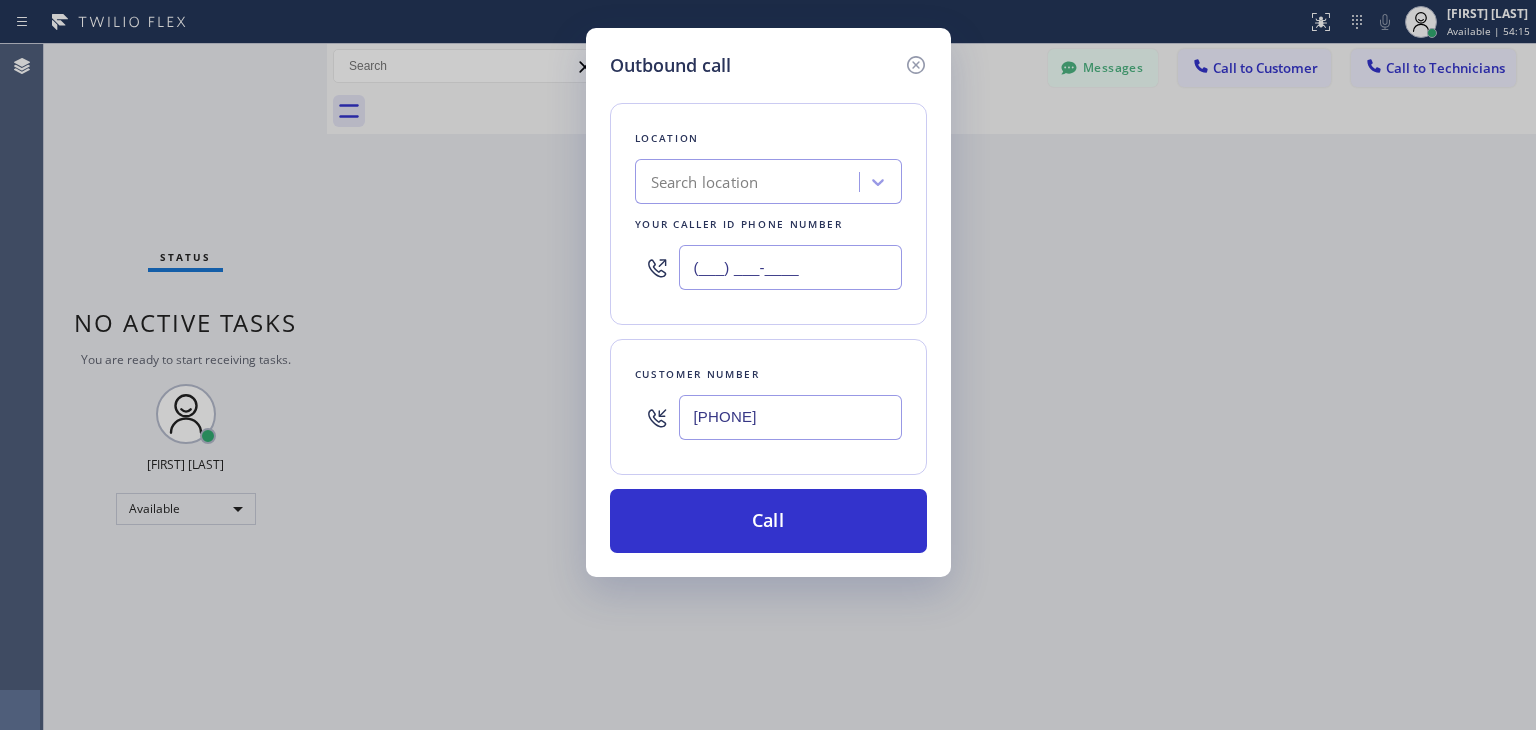 click on "(___) ___-____" at bounding box center [790, 267] 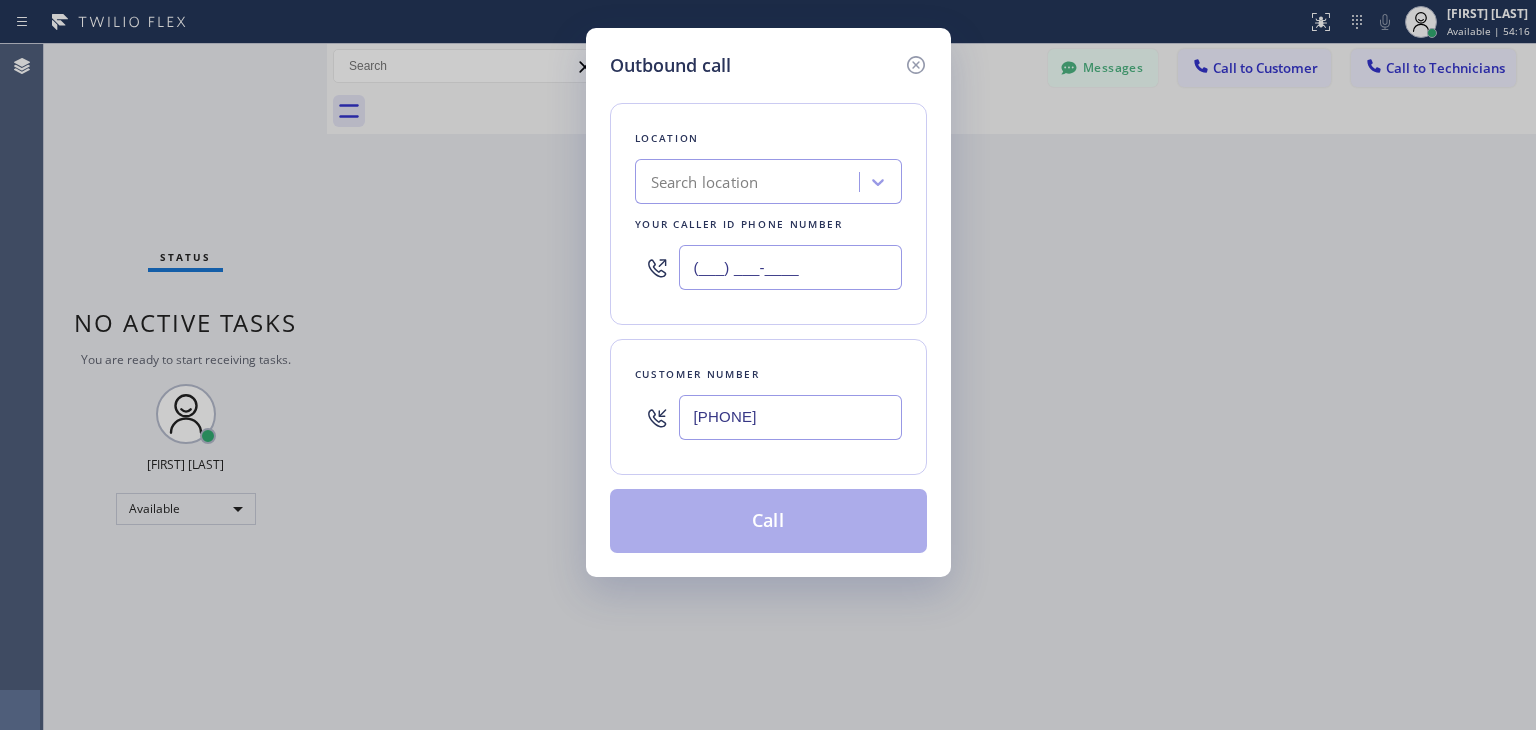 type on "(___) ___-____" 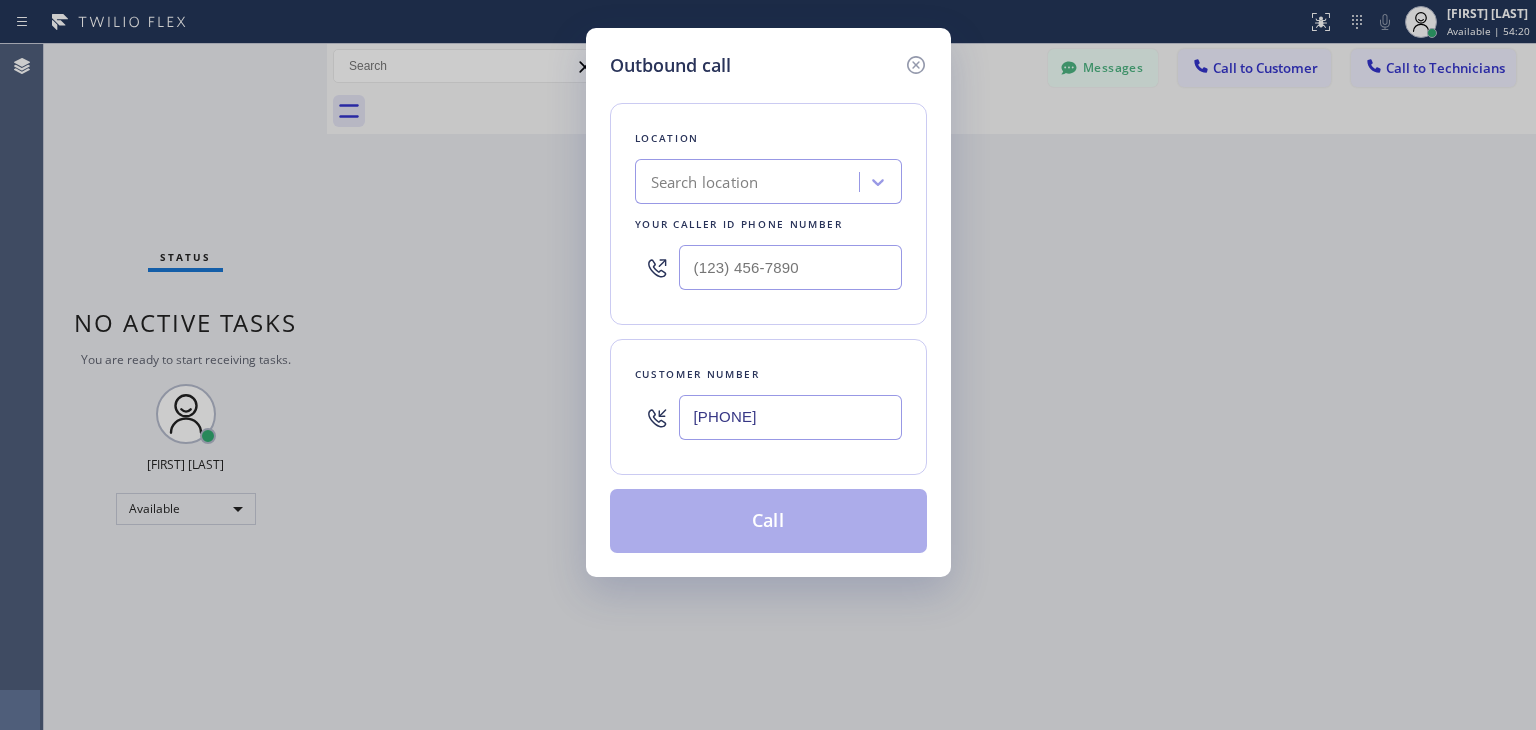 type on "(___) ___-____" 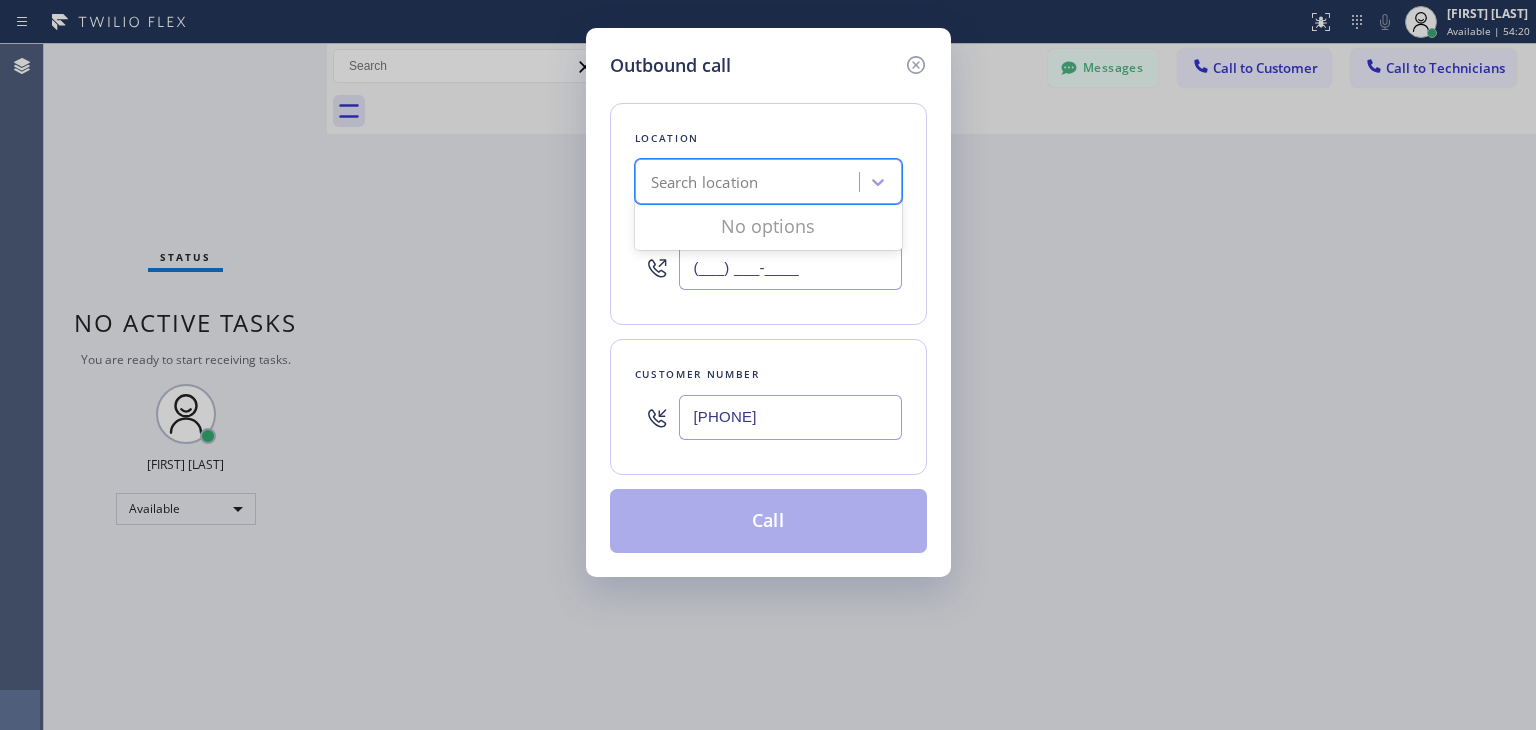 type 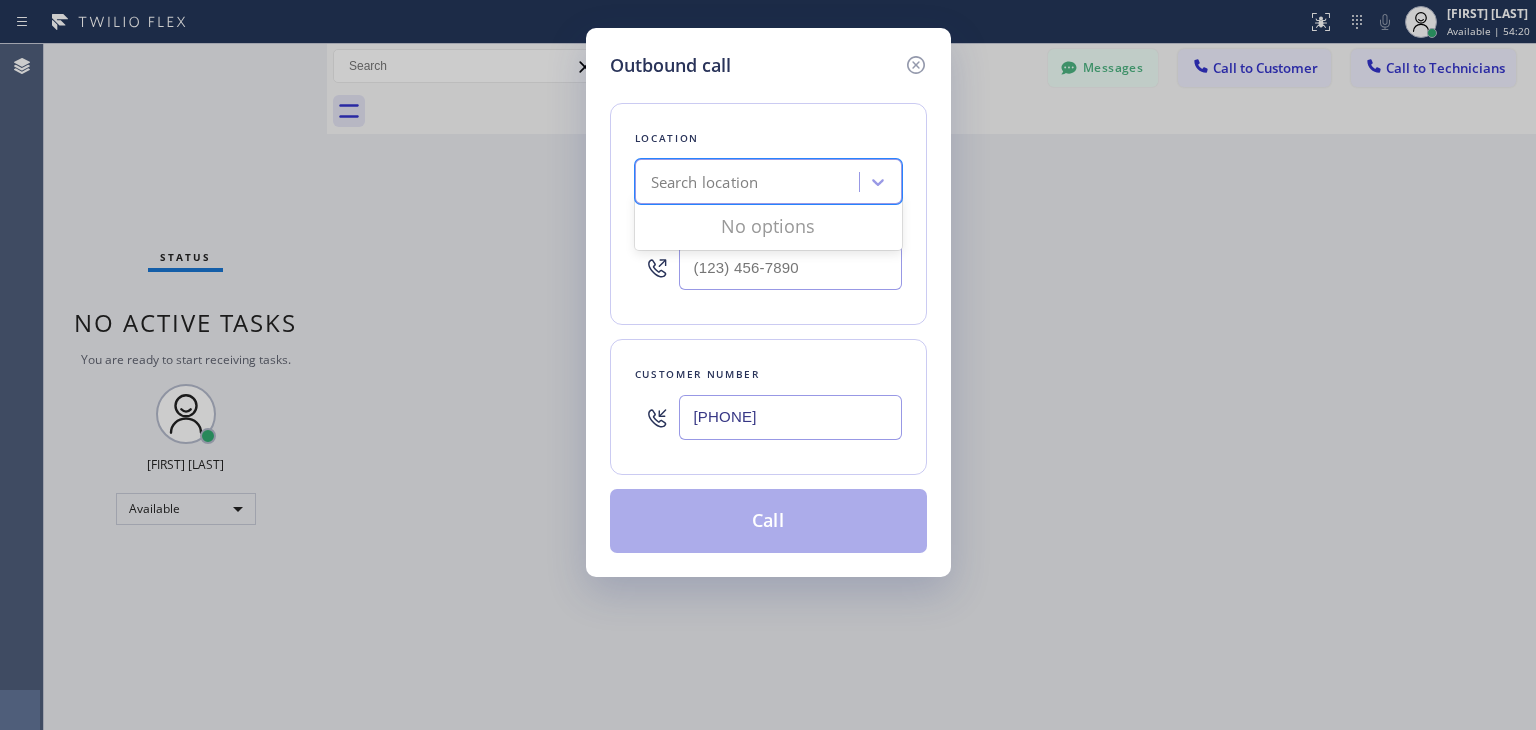paste on "Expert Viking Appliance Repair (San Francisco, Google Ads)" 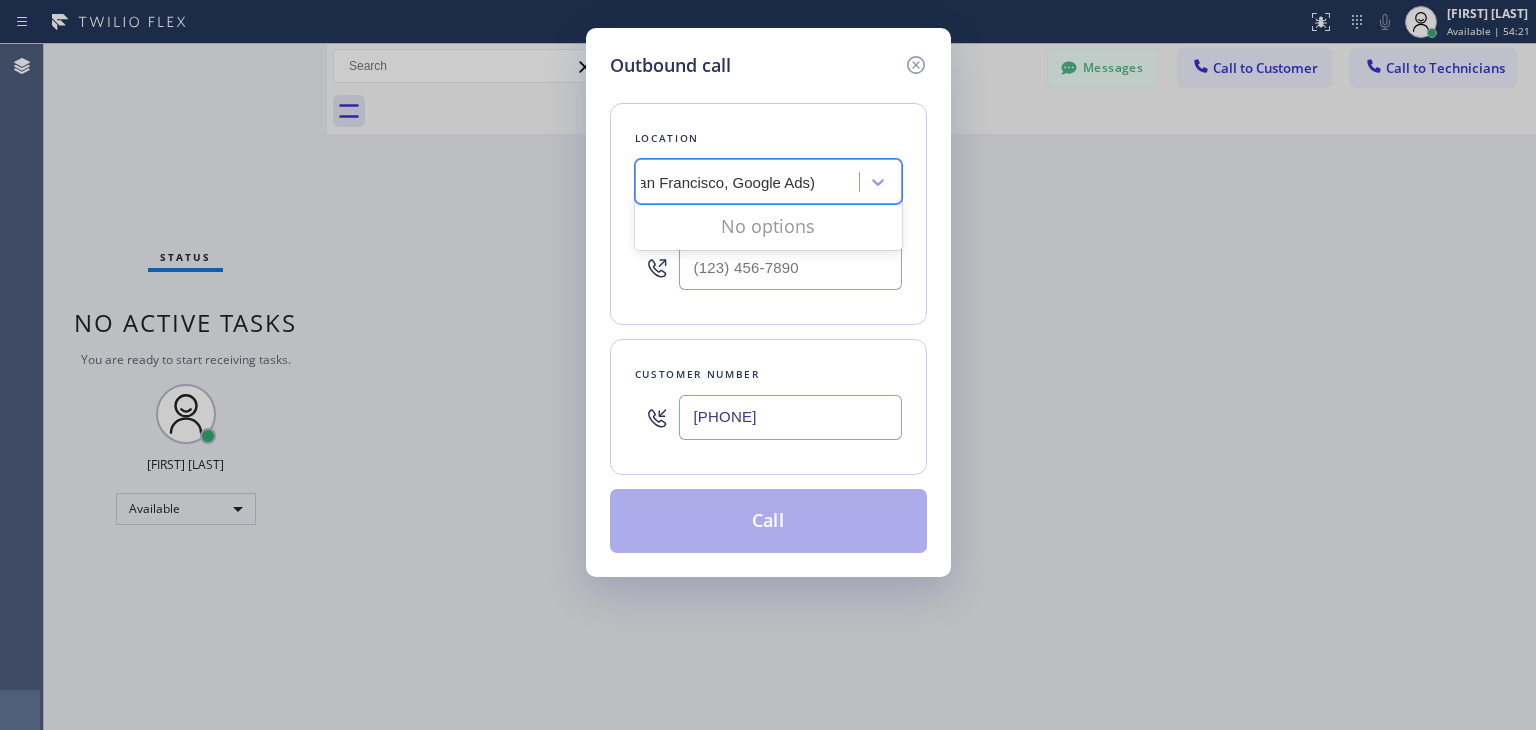 click on "No options" at bounding box center [768, 226] 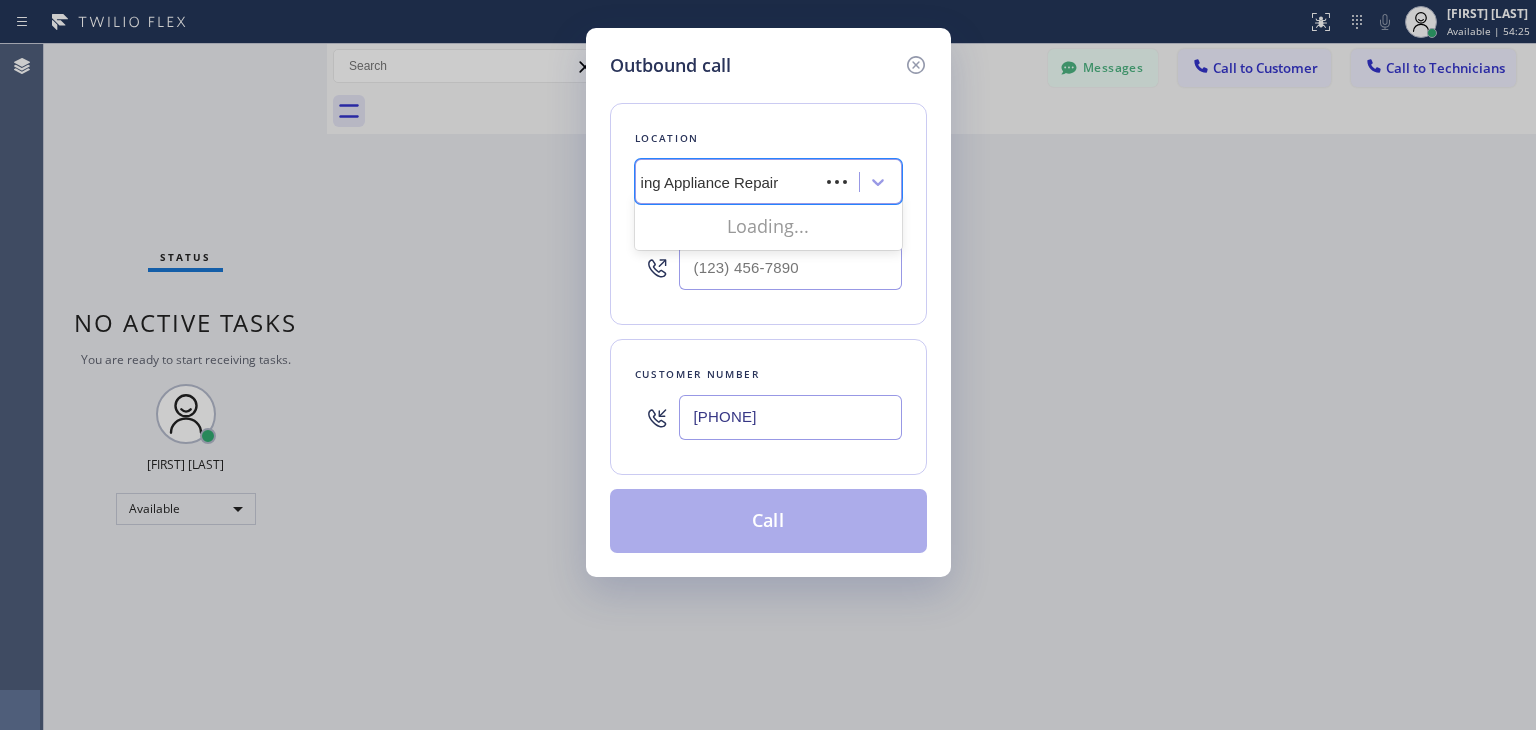 type on "Expert Viking Appliance Repai" 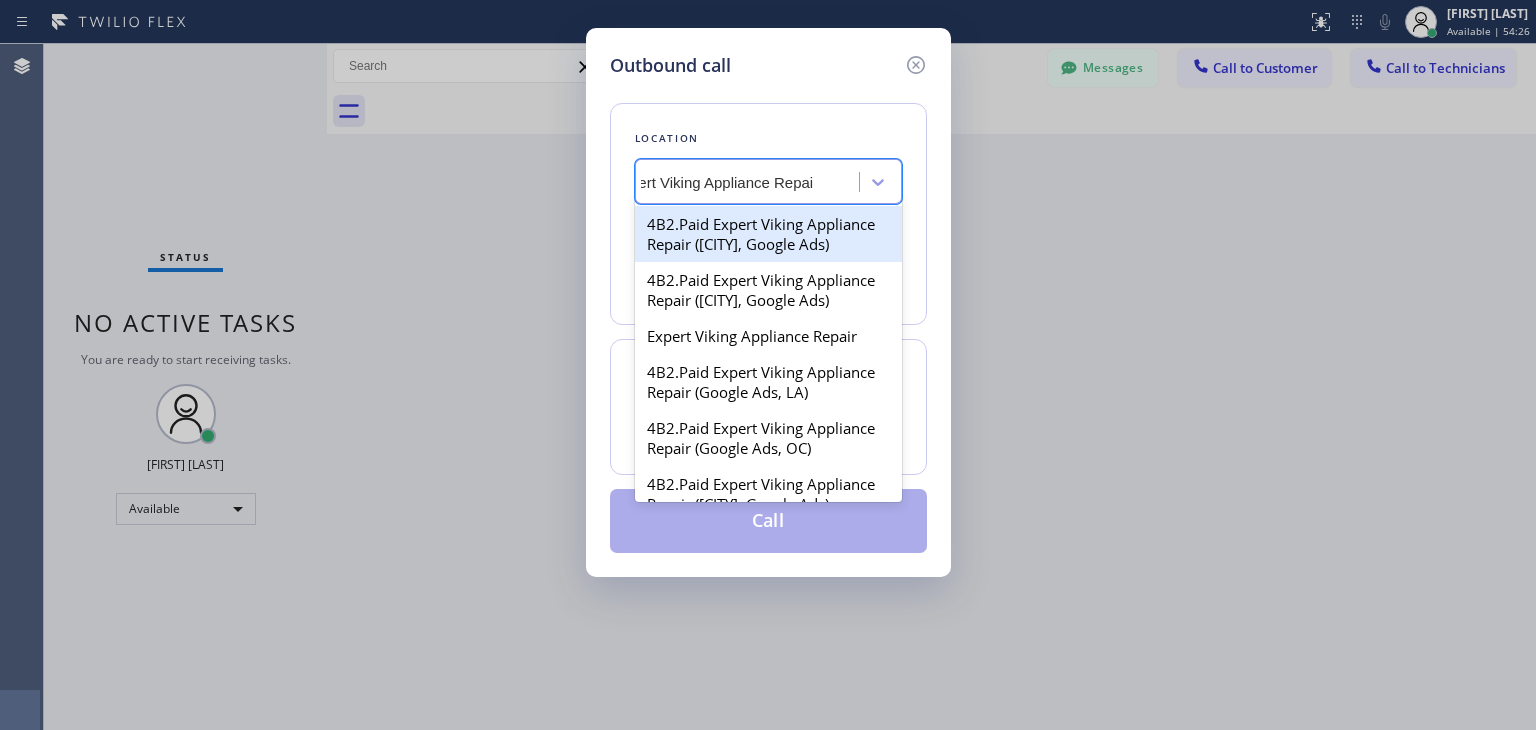 scroll, scrollTop: 0, scrollLeft: 36, axis: horizontal 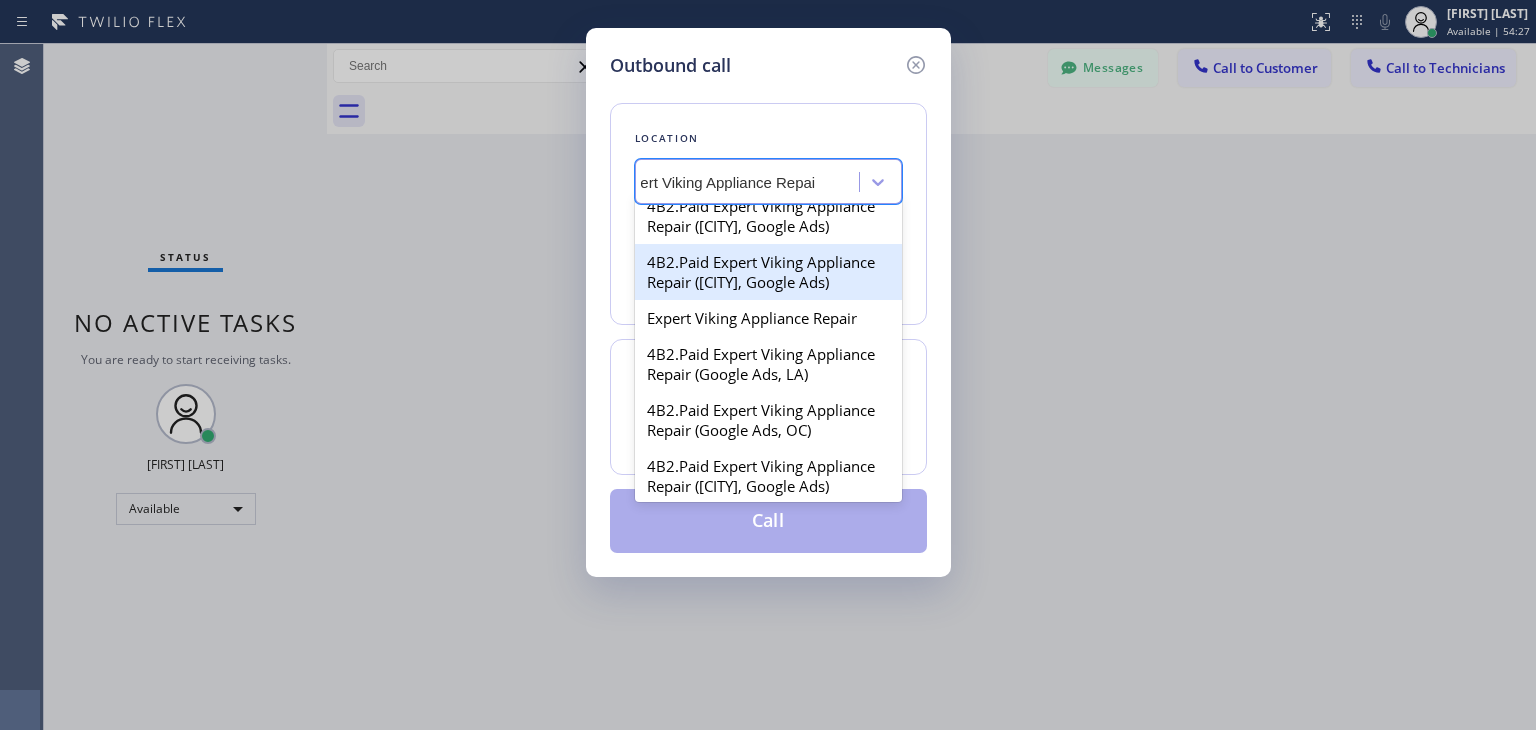 click on "4B2.Paid Expert Viking Appliance Repair	([CITY], Google Ads)" at bounding box center (768, 272) 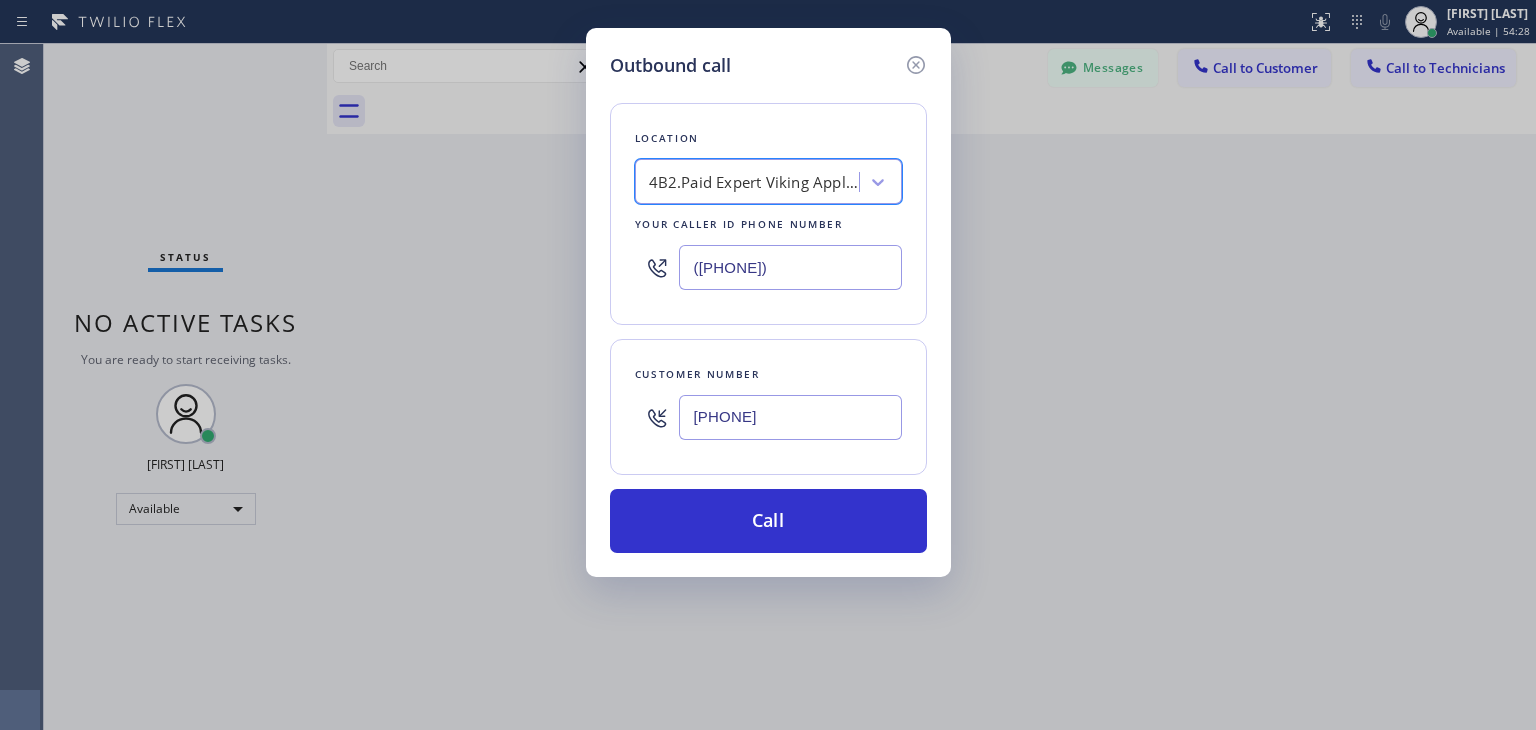 scroll, scrollTop: 0, scrollLeft: 1, axis: horizontal 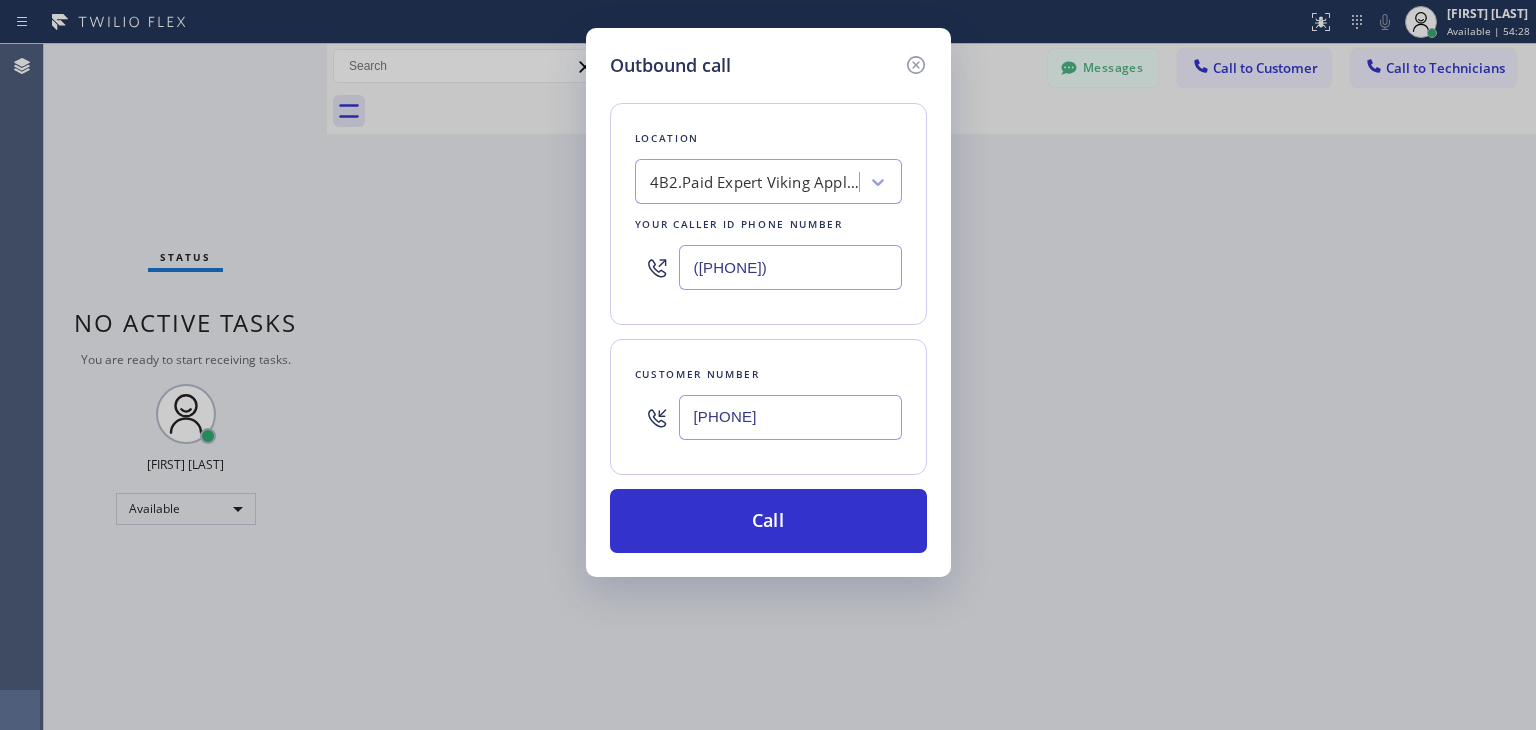 click on "Outbound call Location 4B2.Paid Expert Viking Appliance Repair	(San Francisco, Google Ads) Your caller id phone number [PHONE] Customer number [PHONE] Call" at bounding box center (768, 302) 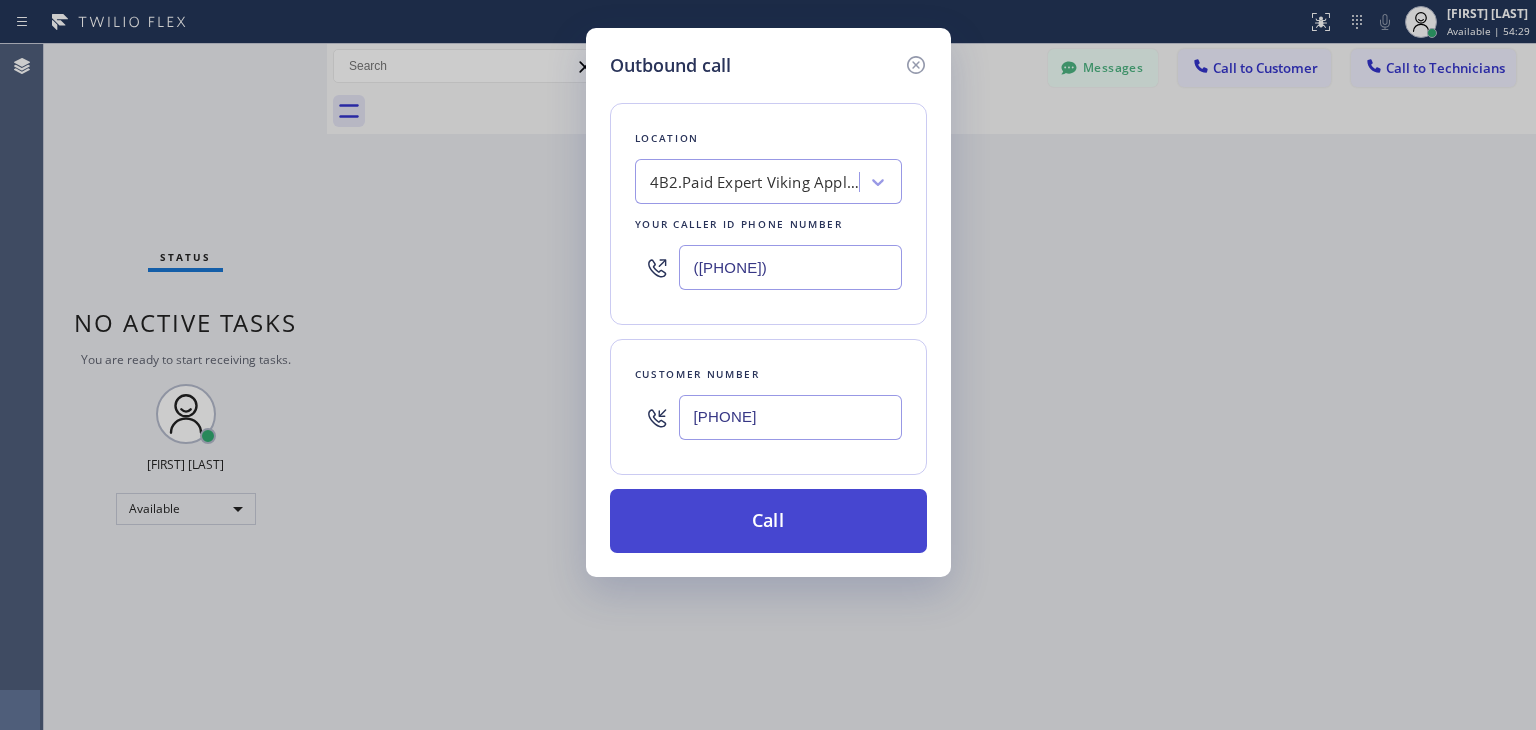 click on "Call" at bounding box center (768, 521) 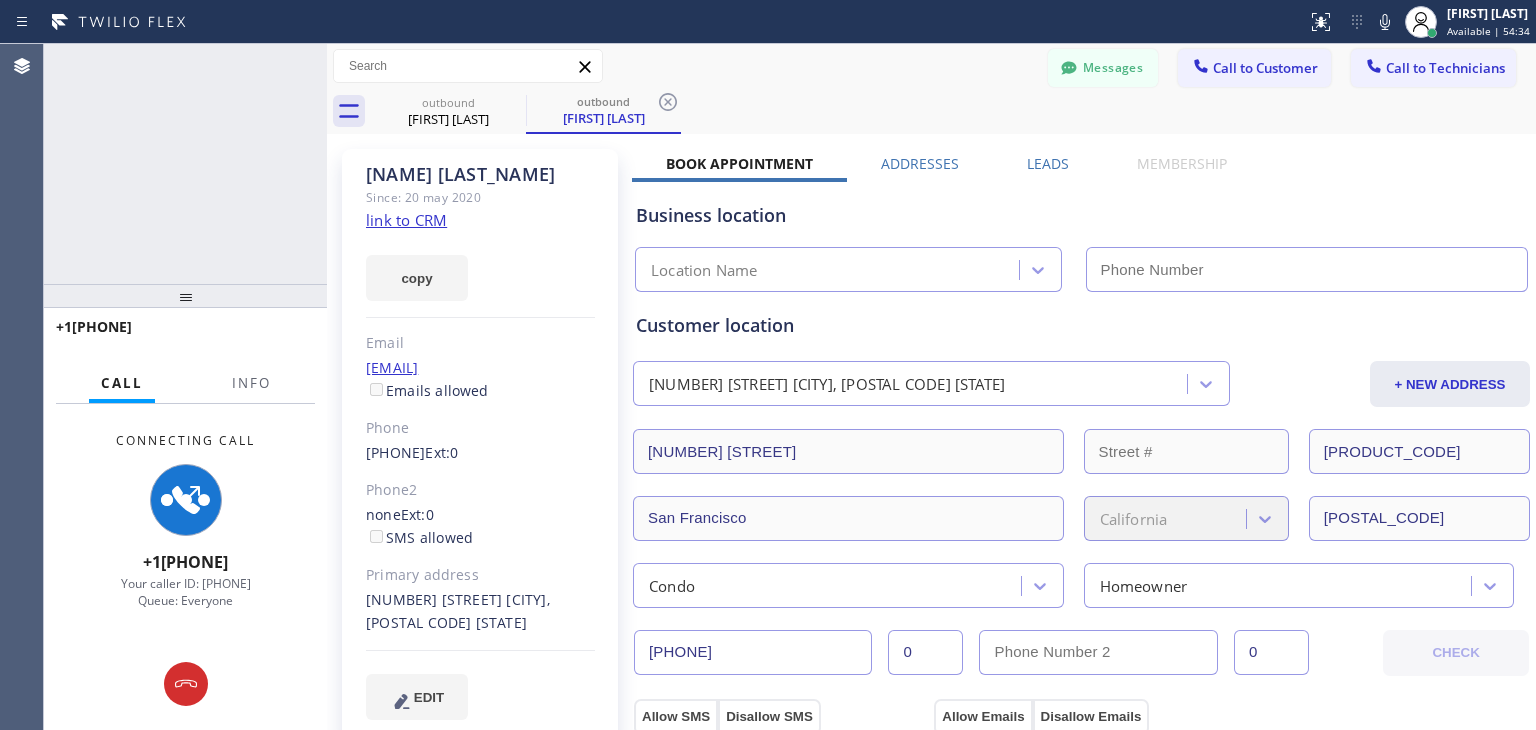 type on "([PHONE])" 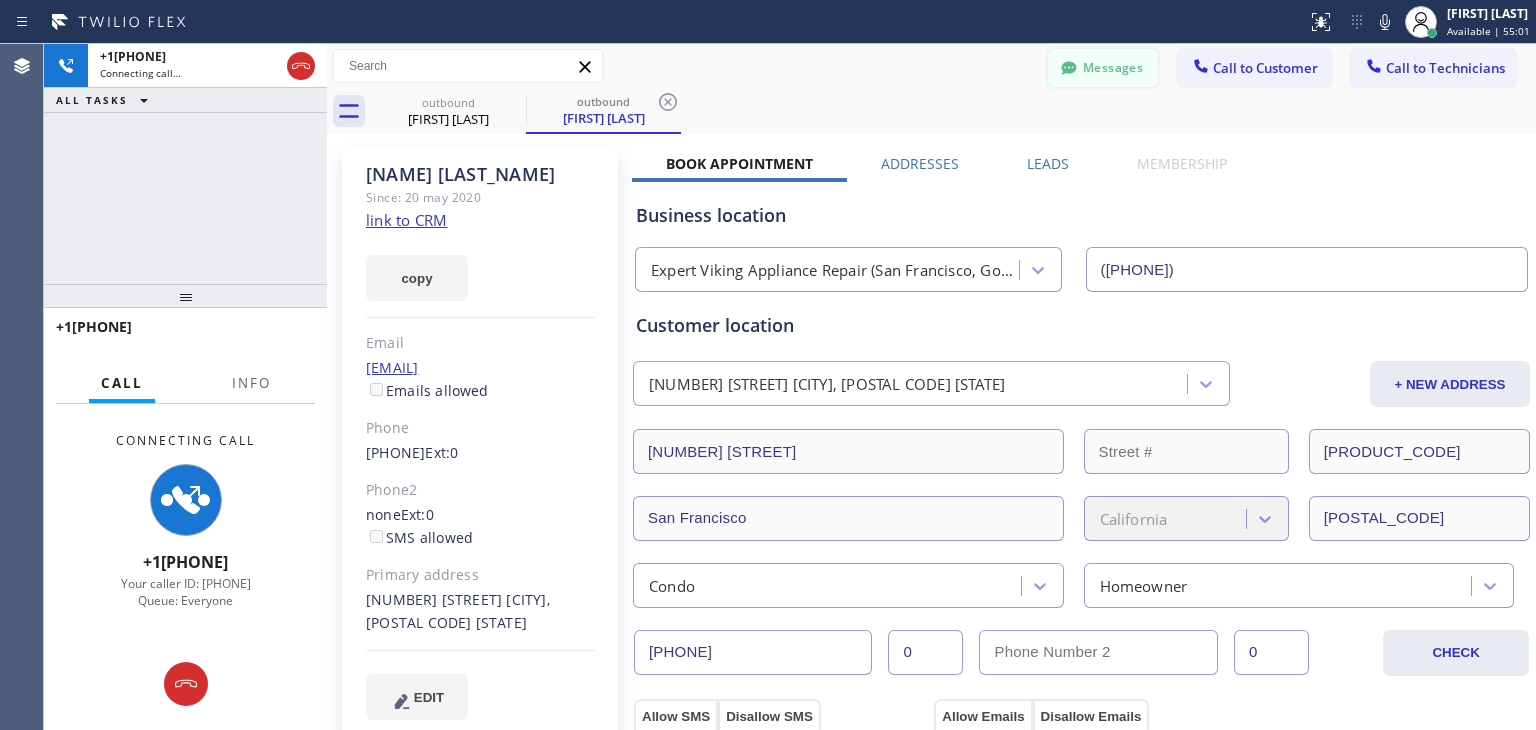 click 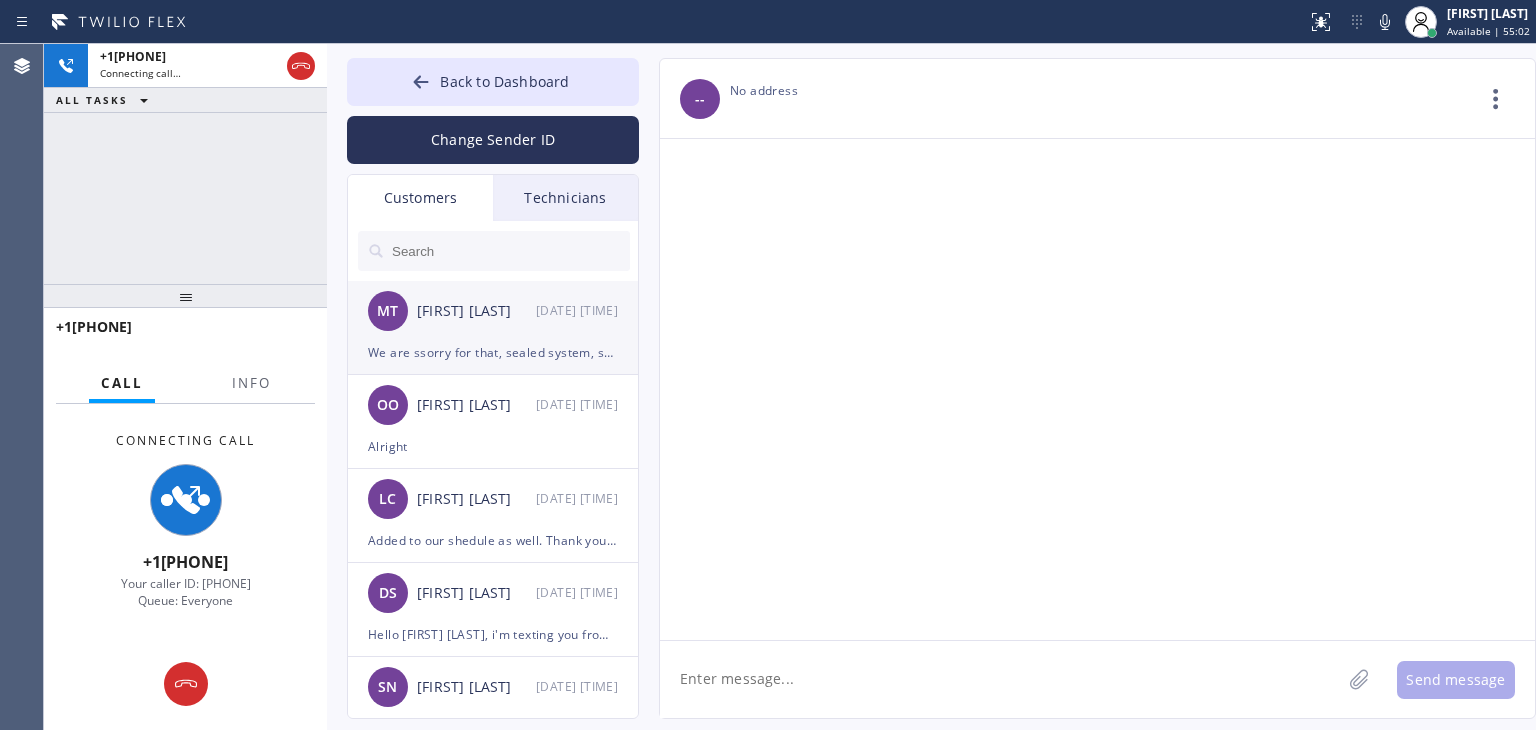 click on "[INITIALS] [NAME] [DATE] [TIME]" at bounding box center (494, 311) 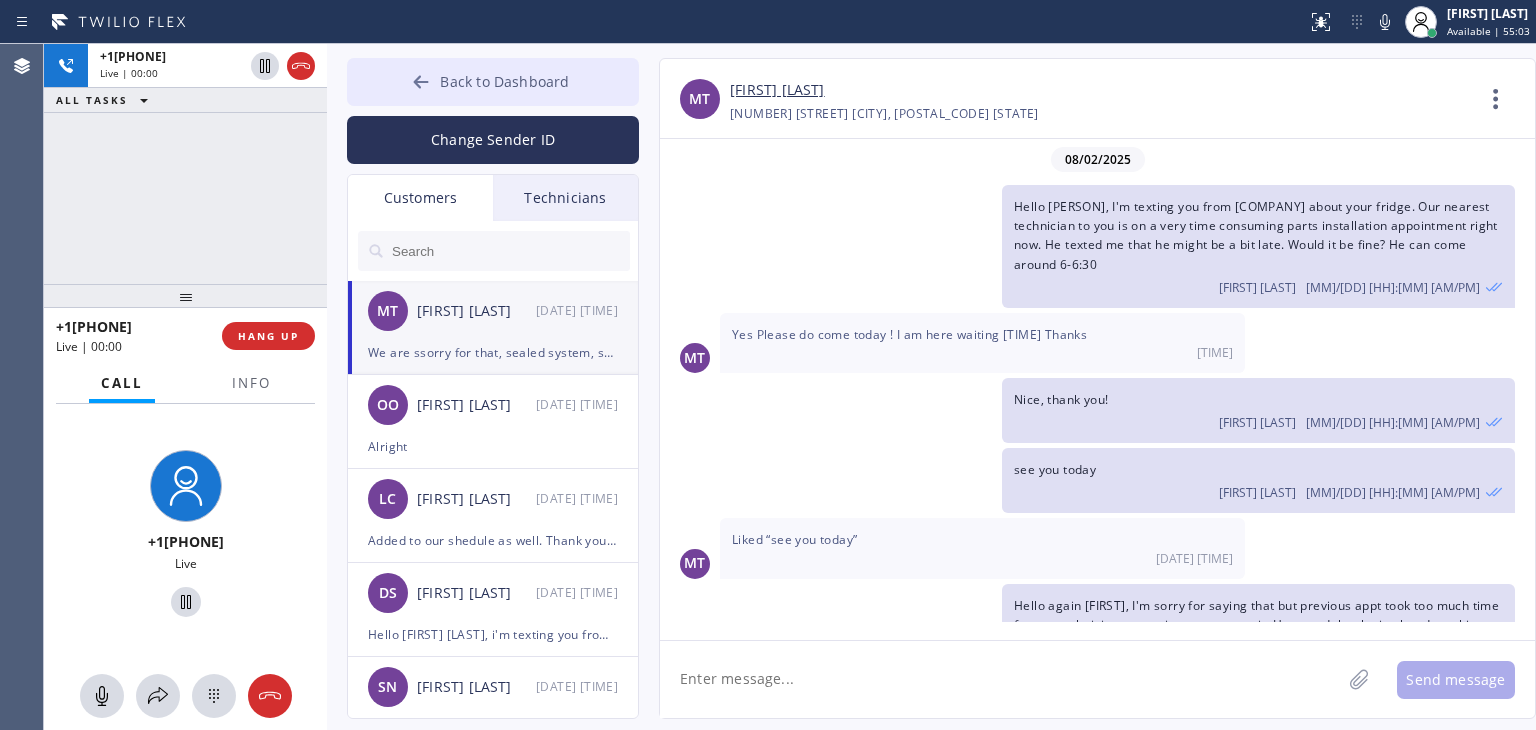 scroll, scrollTop: 133, scrollLeft: 0, axis: vertical 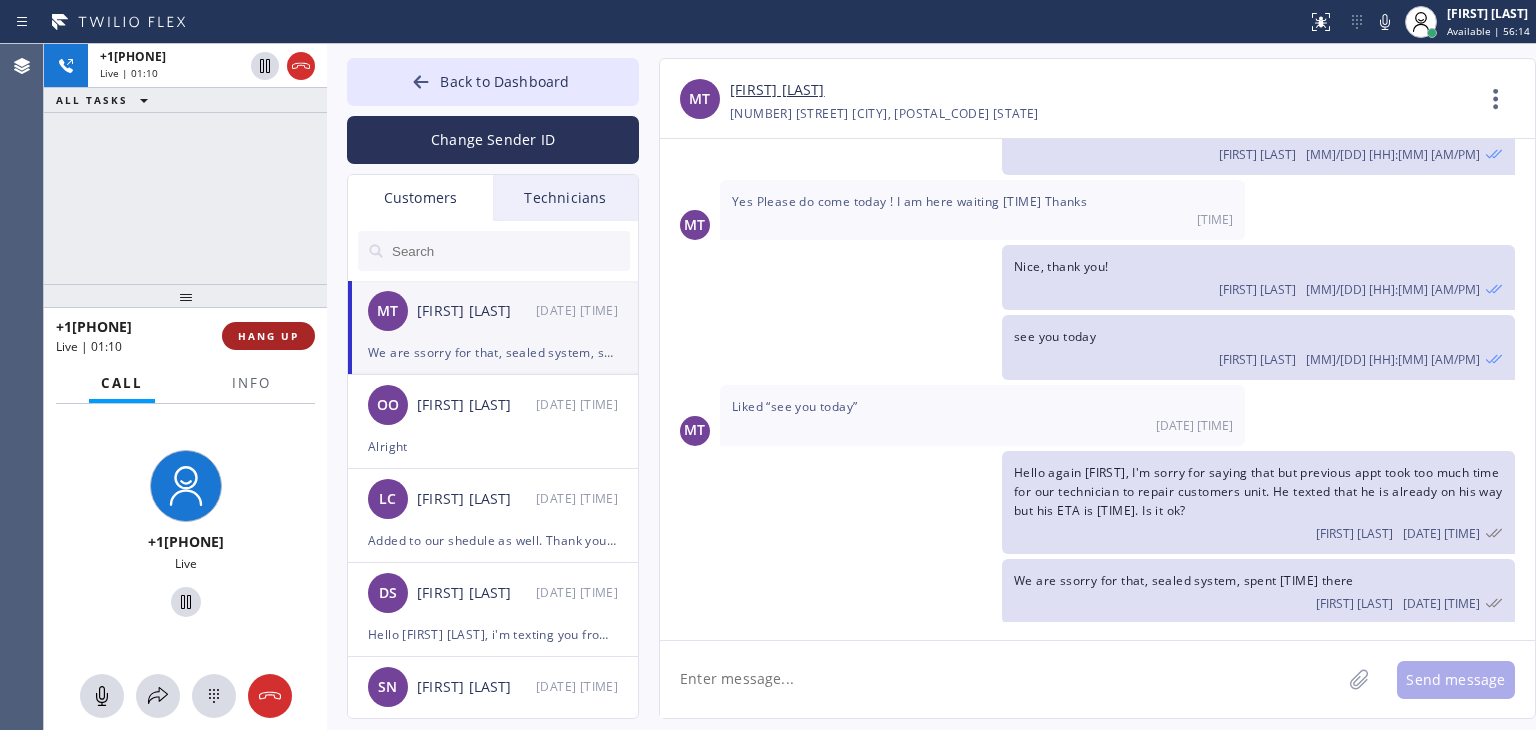 click on "HANG UP" at bounding box center [268, 336] 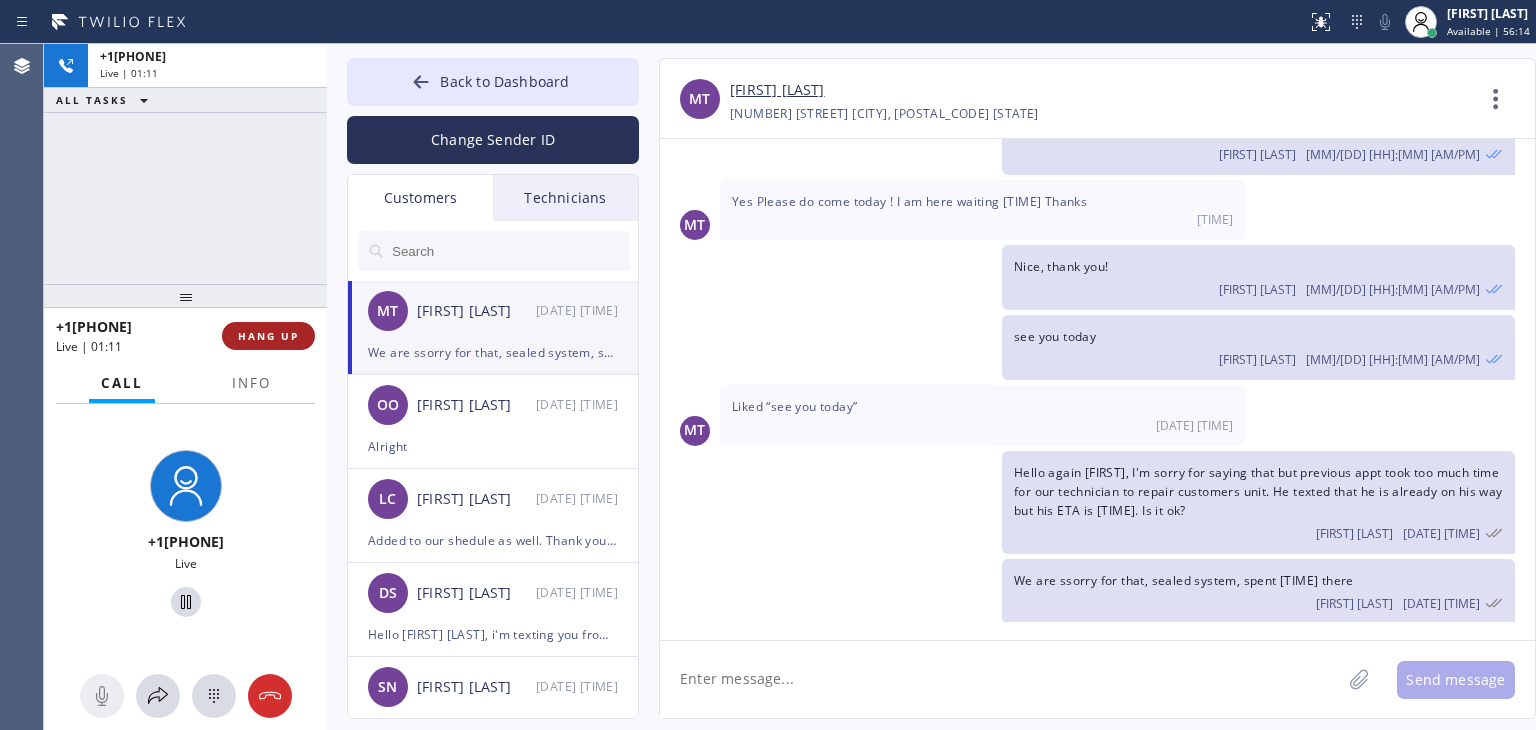 click on "HANG UP" at bounding box center (268, 336) 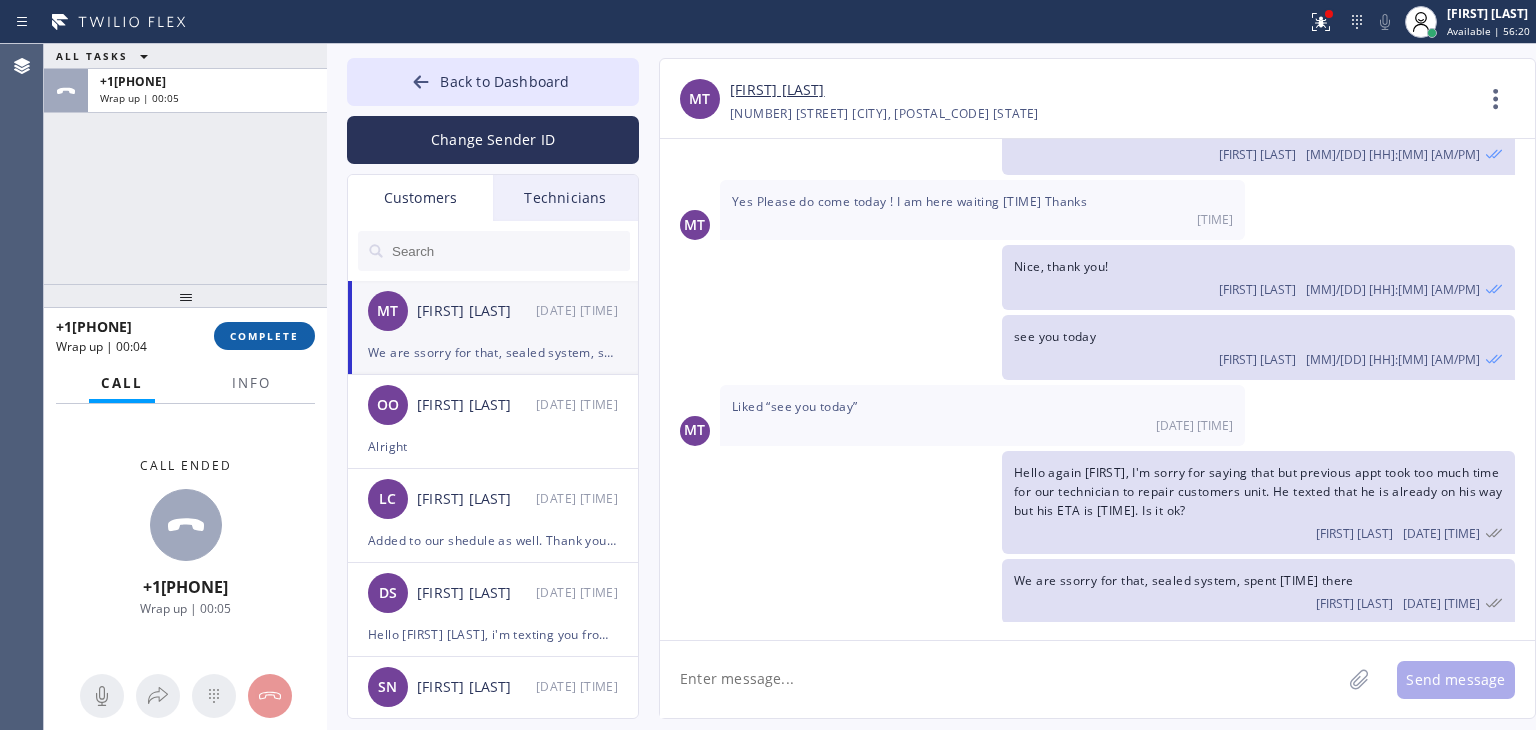 click on "COMPLETE" at bounding box center (264, 336) 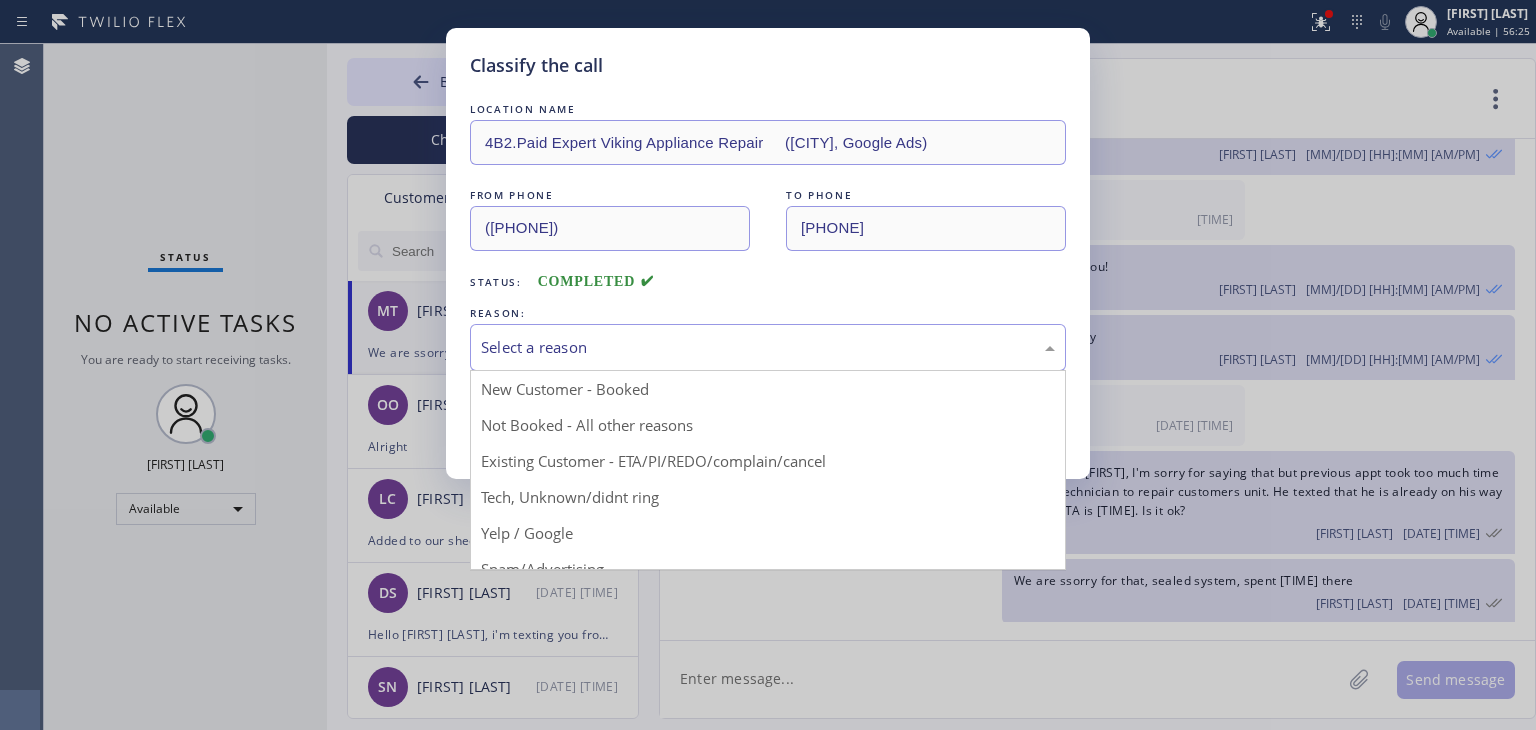click on "Select a reason" at bounding box center (768, 347) 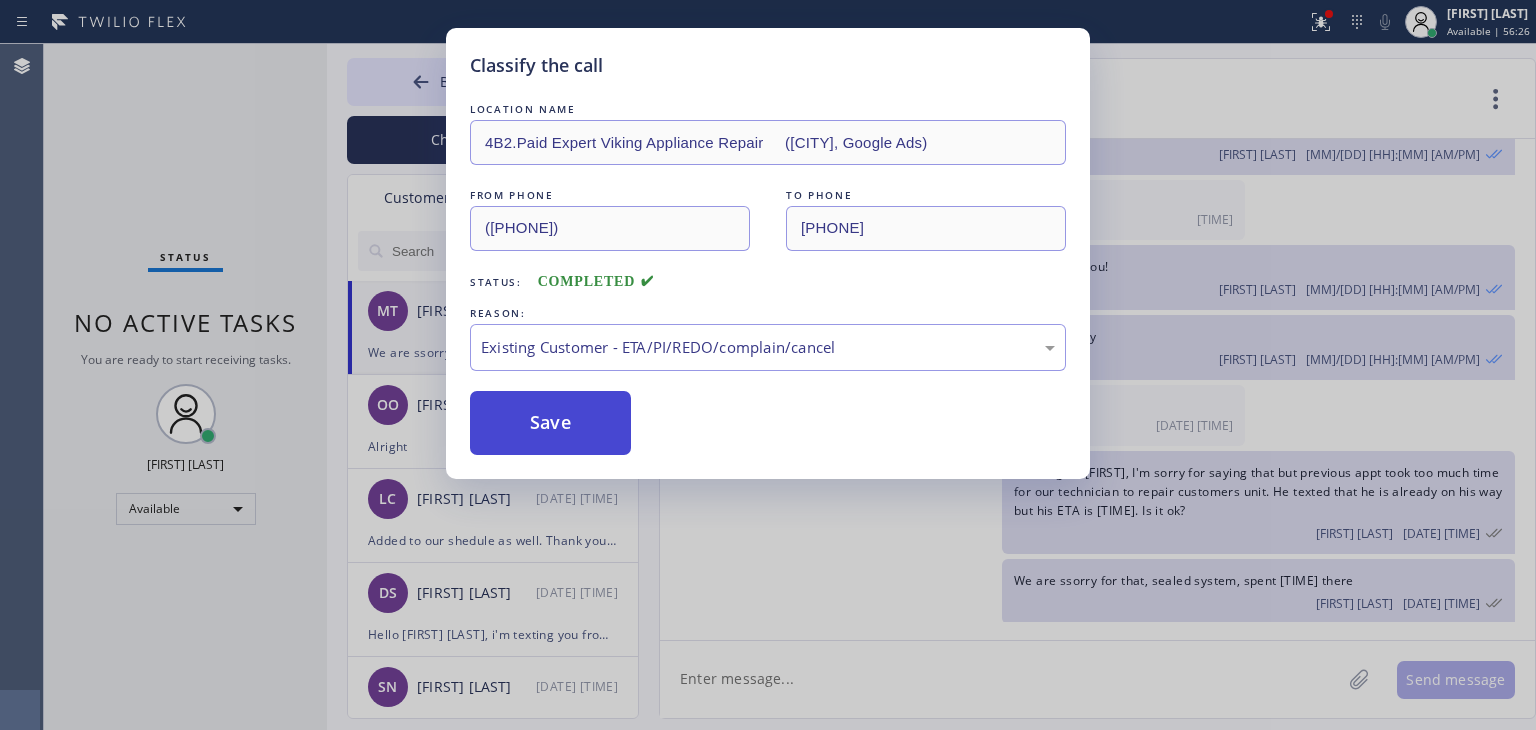 click on "Save" at bounding box center (550, 423) 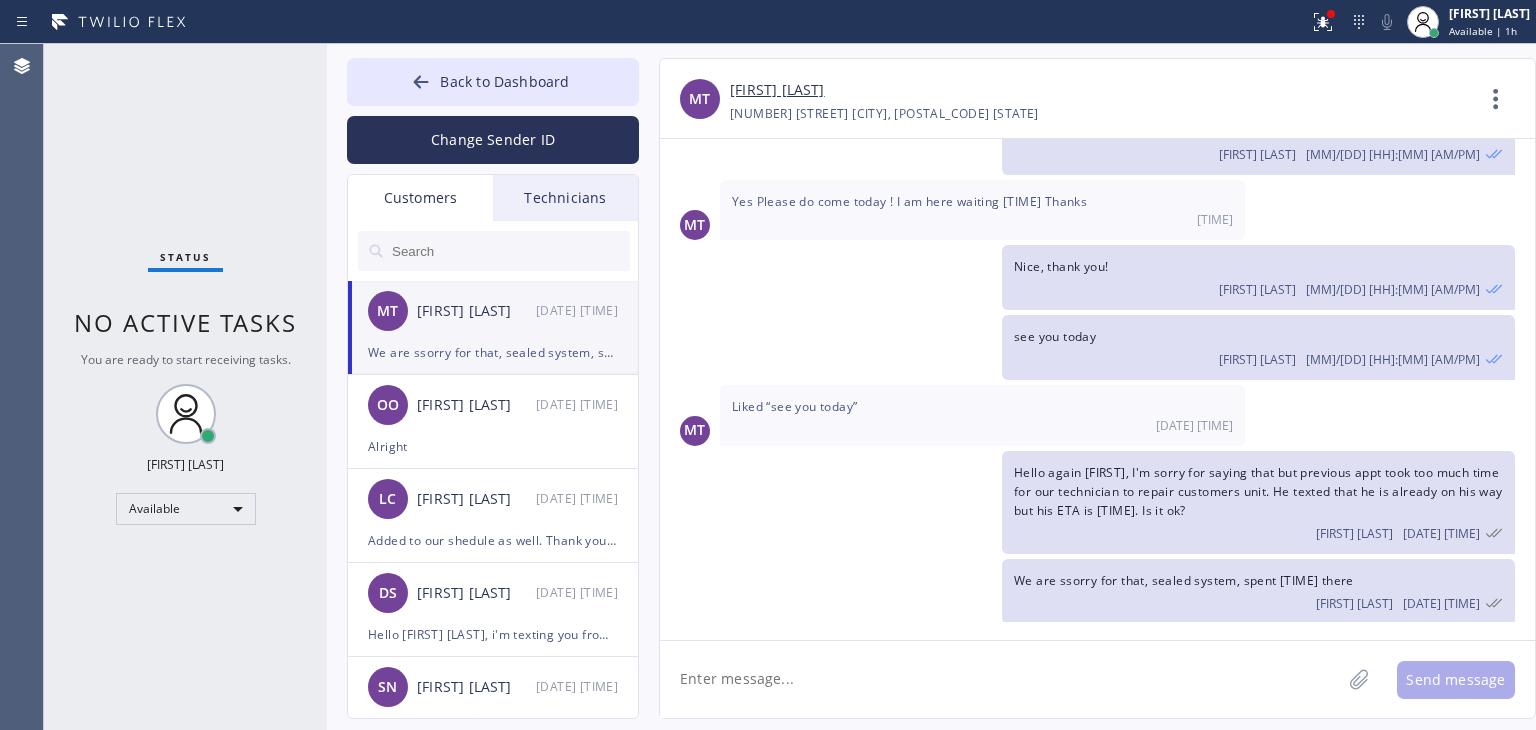 click on "[FIRST] [LAST]" at bounding box center [476, 311] 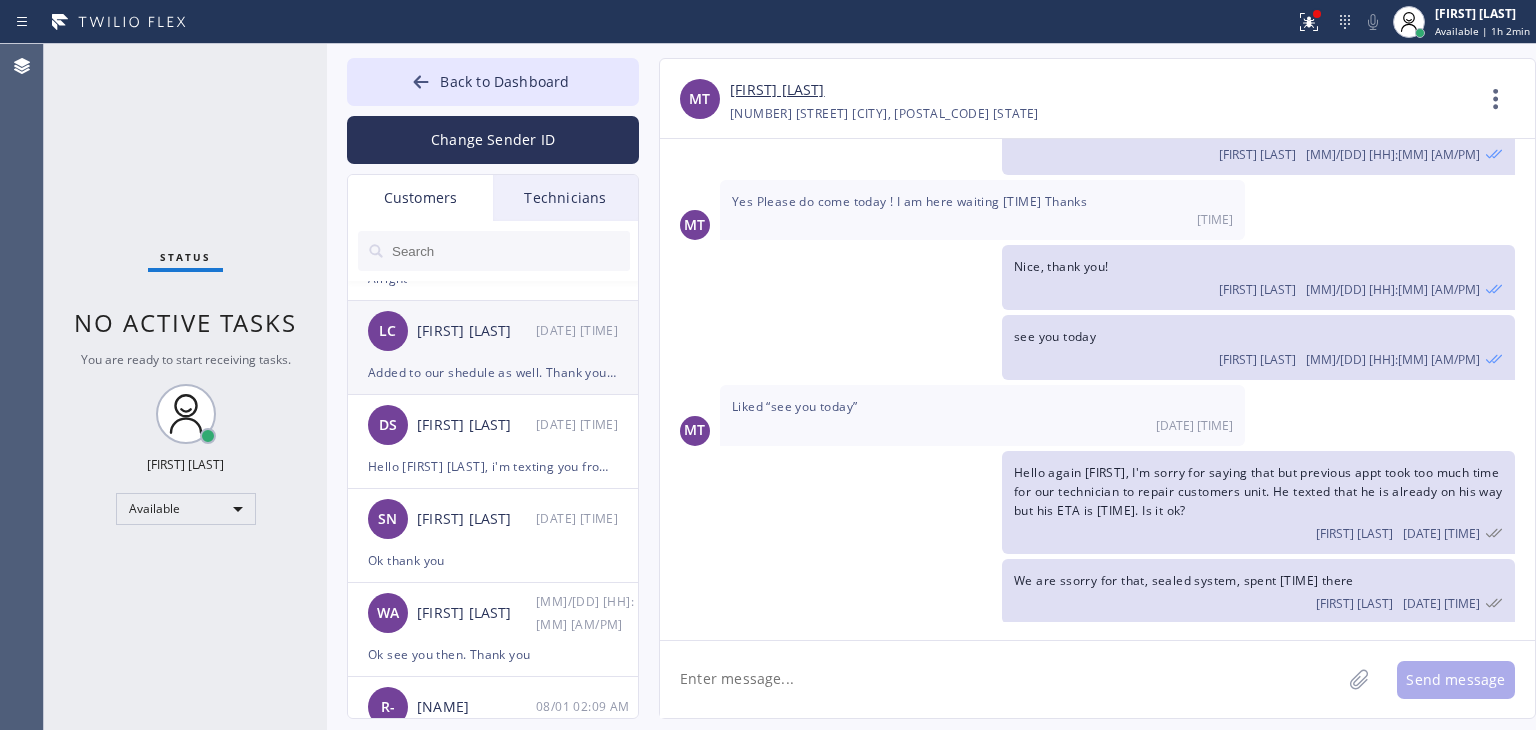 scroll, scrollTop: 176, scrollLeft: 0, axis: vertical 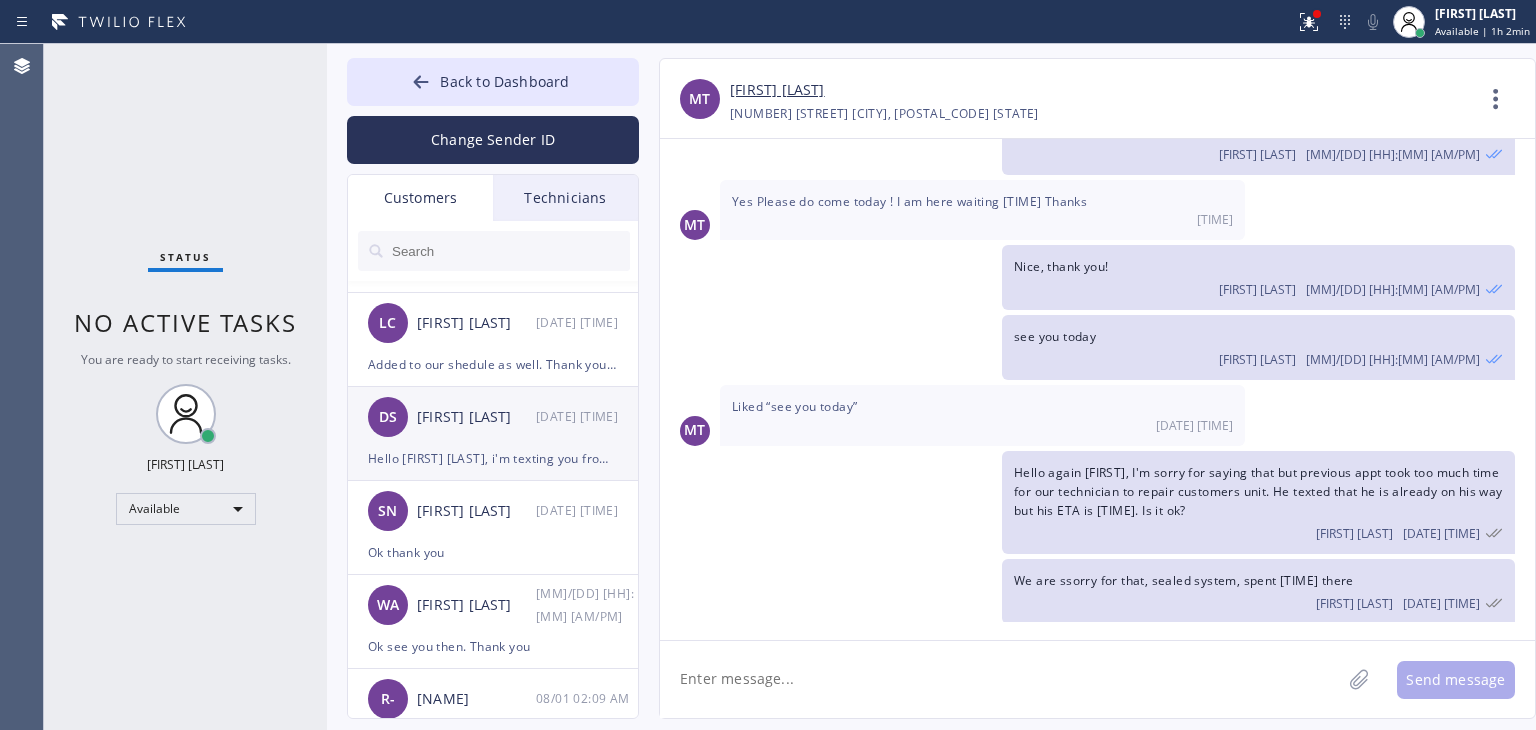click on "[DATE] [TIME]" at bounding box center [588, 416] 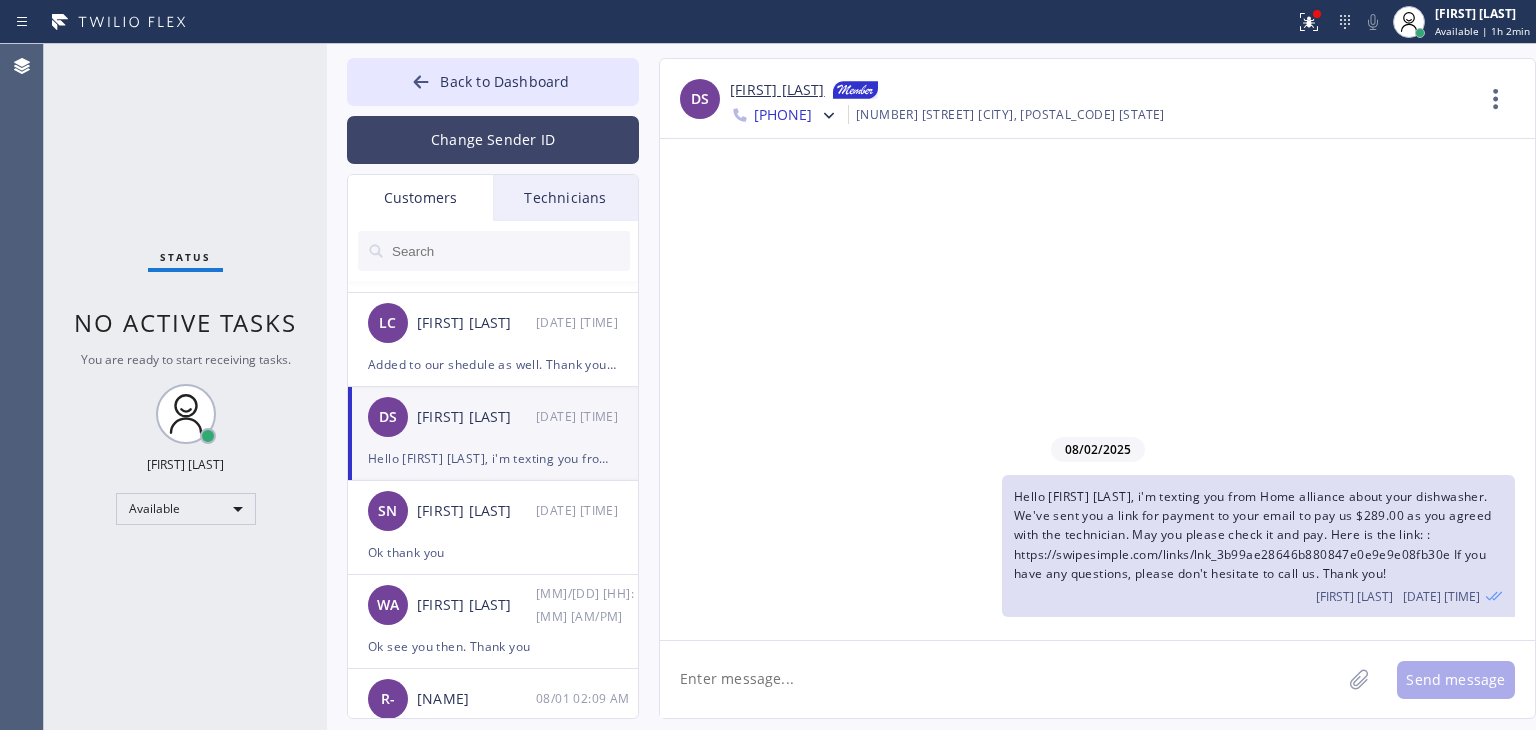 scroll, scrollTop: 0, scrollLeft: 0, axis: both 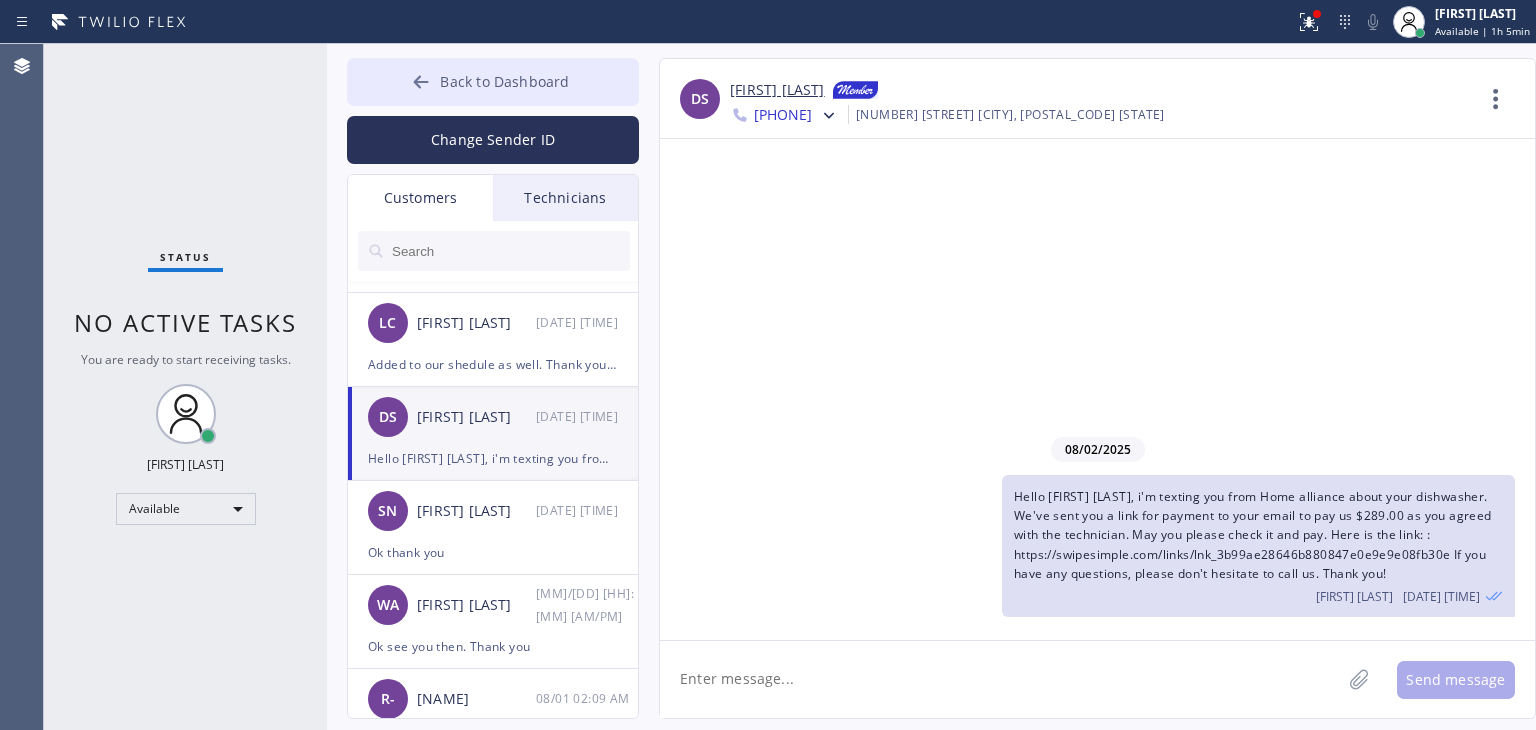 click on "Back to Dashboard" at bounding box center (504, 81) 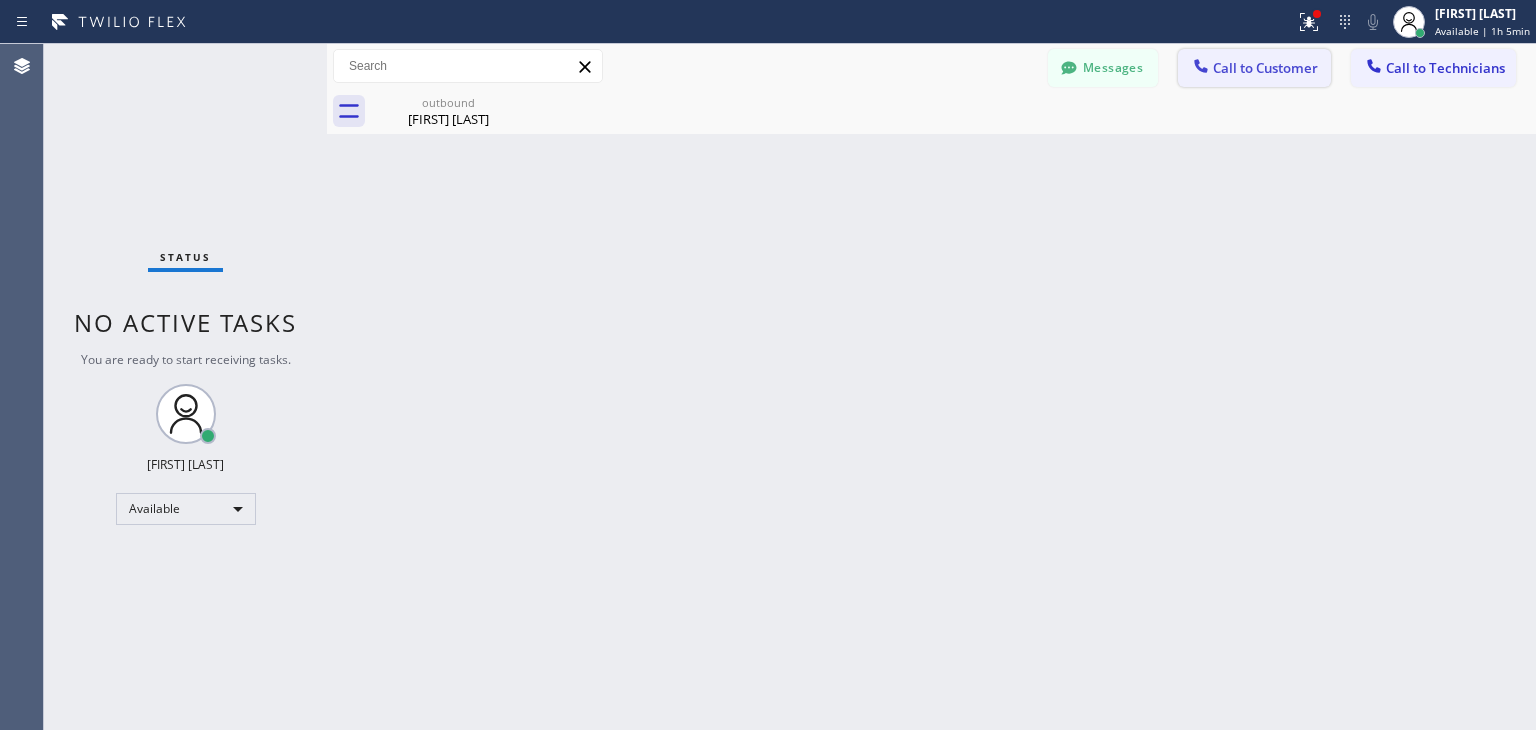 click on "Call to Customer" at bounding box center [1265, 68] 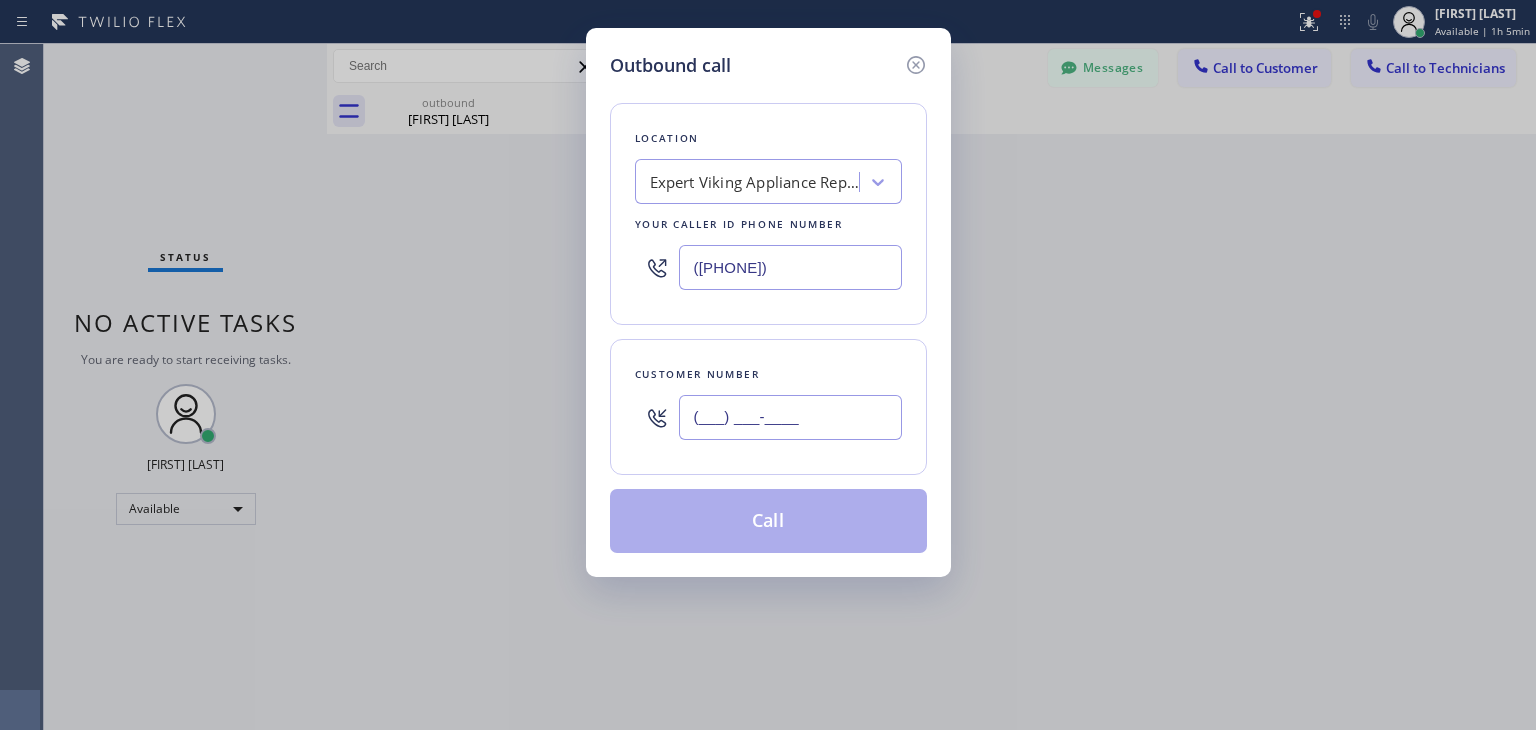 paste on "([PHONE])" 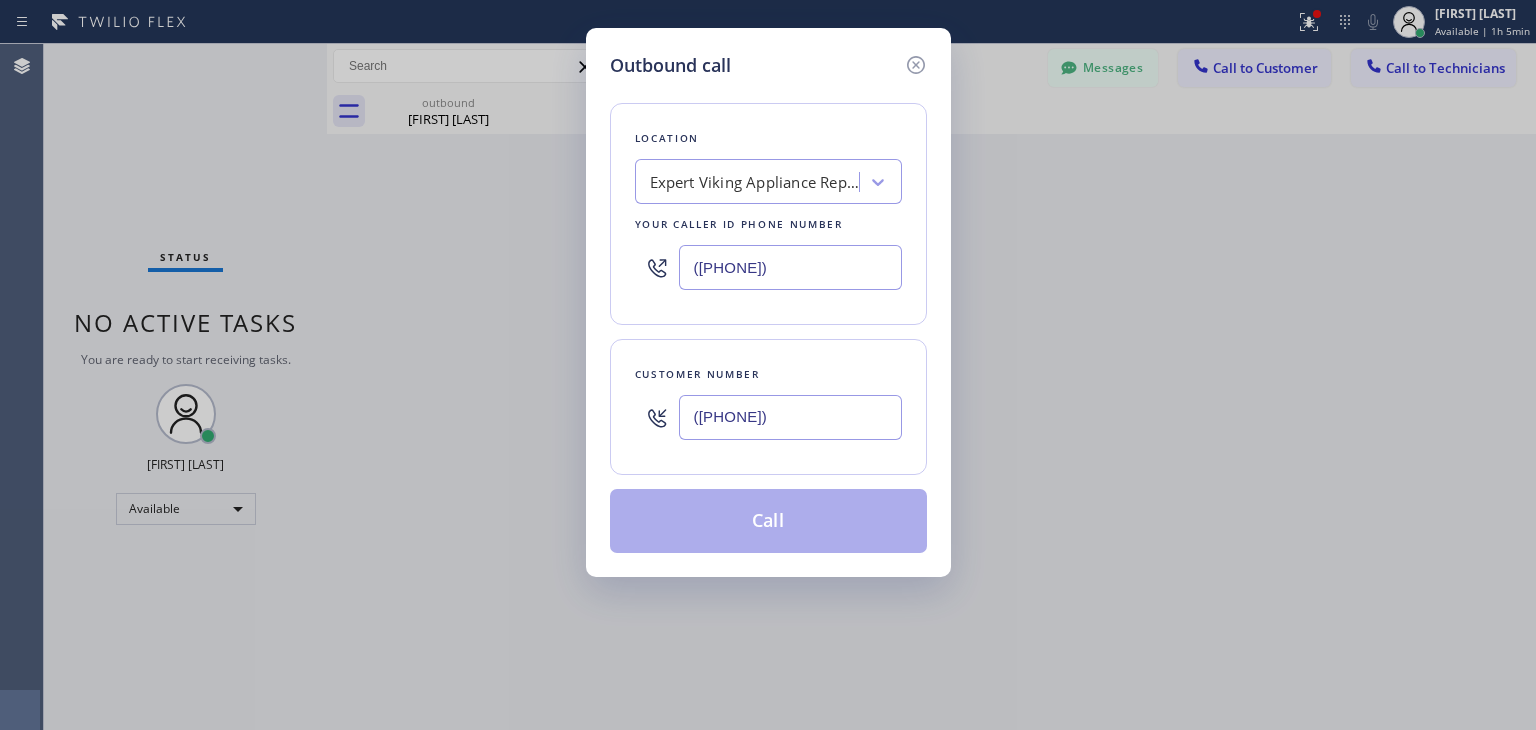 click on "([PHONE])" at bounding box center [790, 417] 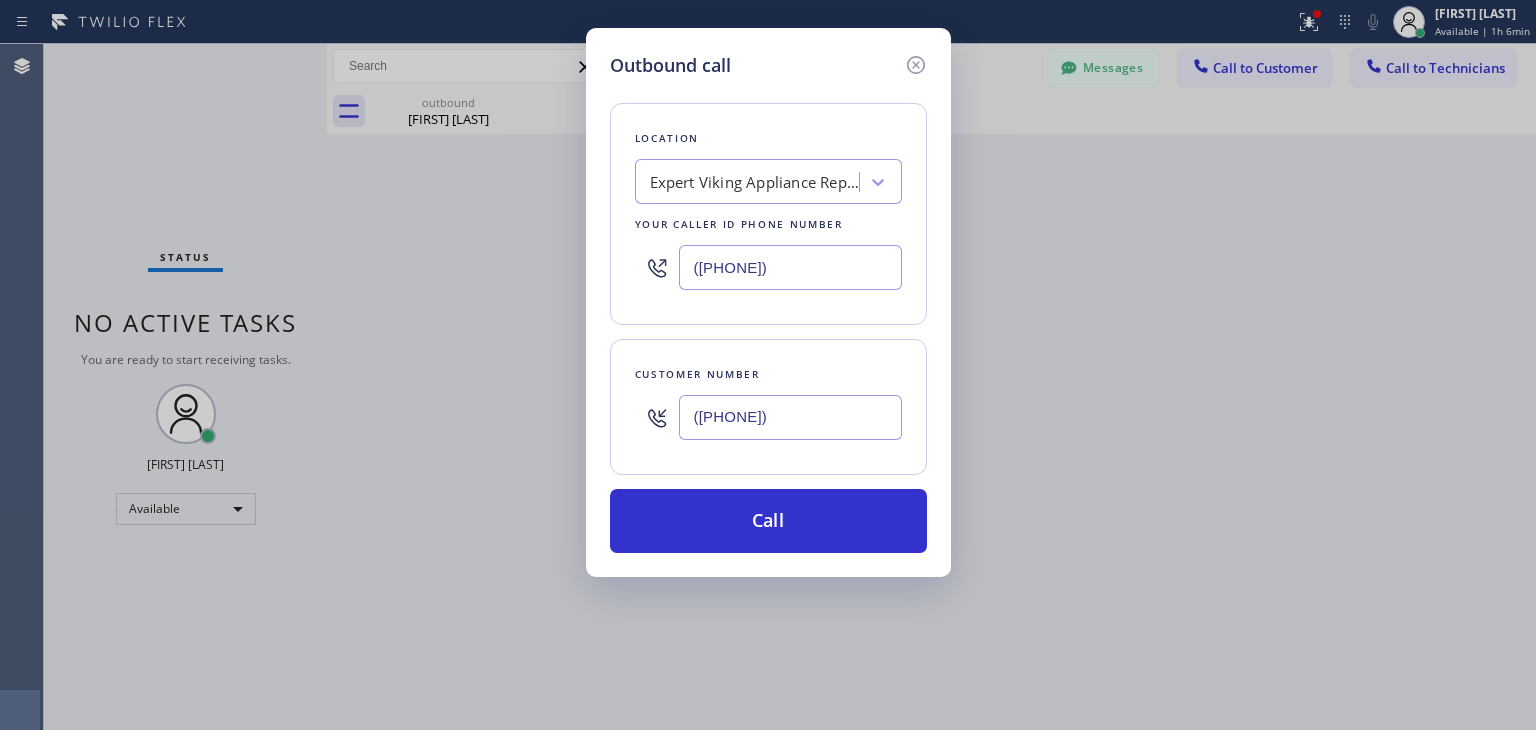 paste on "Home Alliance" 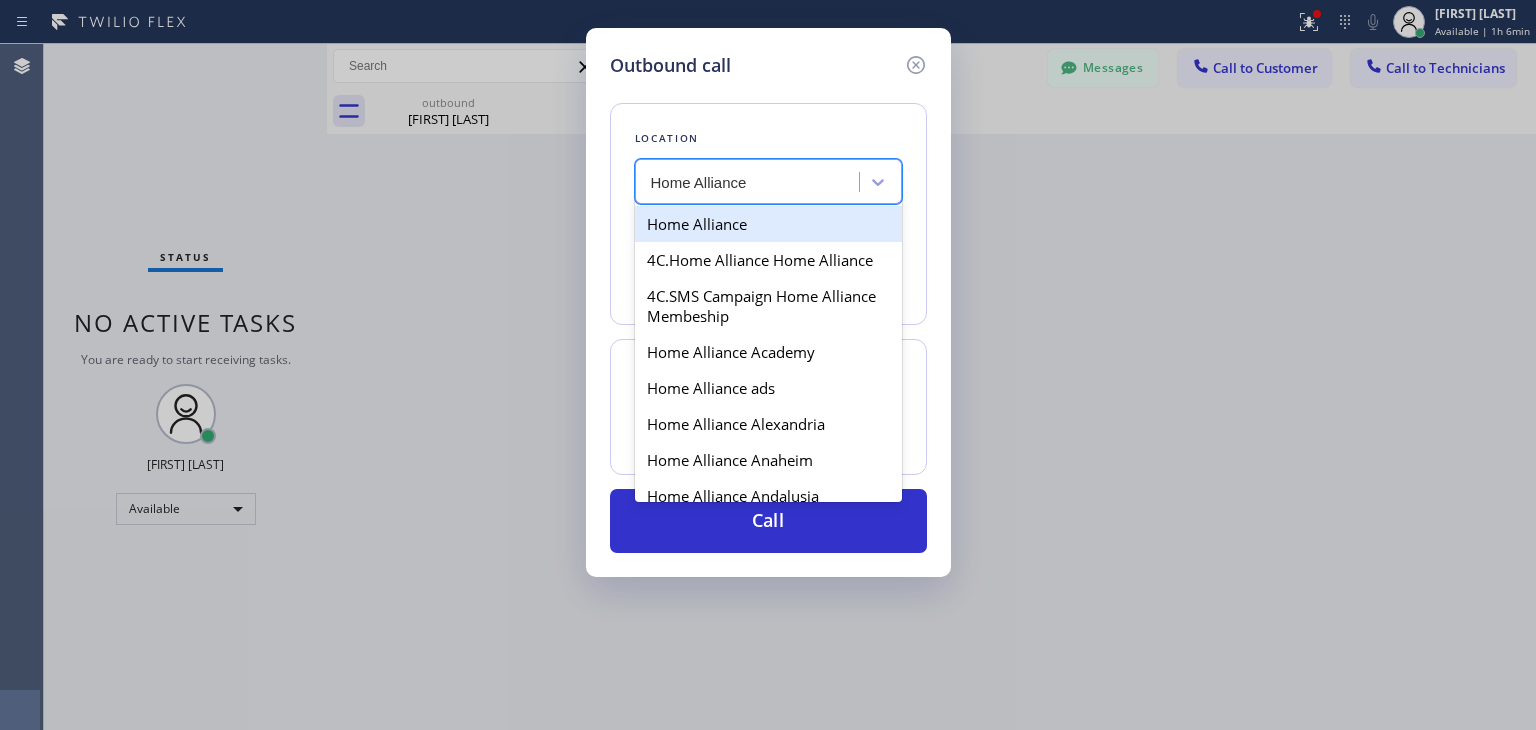 click on "Home Alliance" at bounding box center (768, 224) 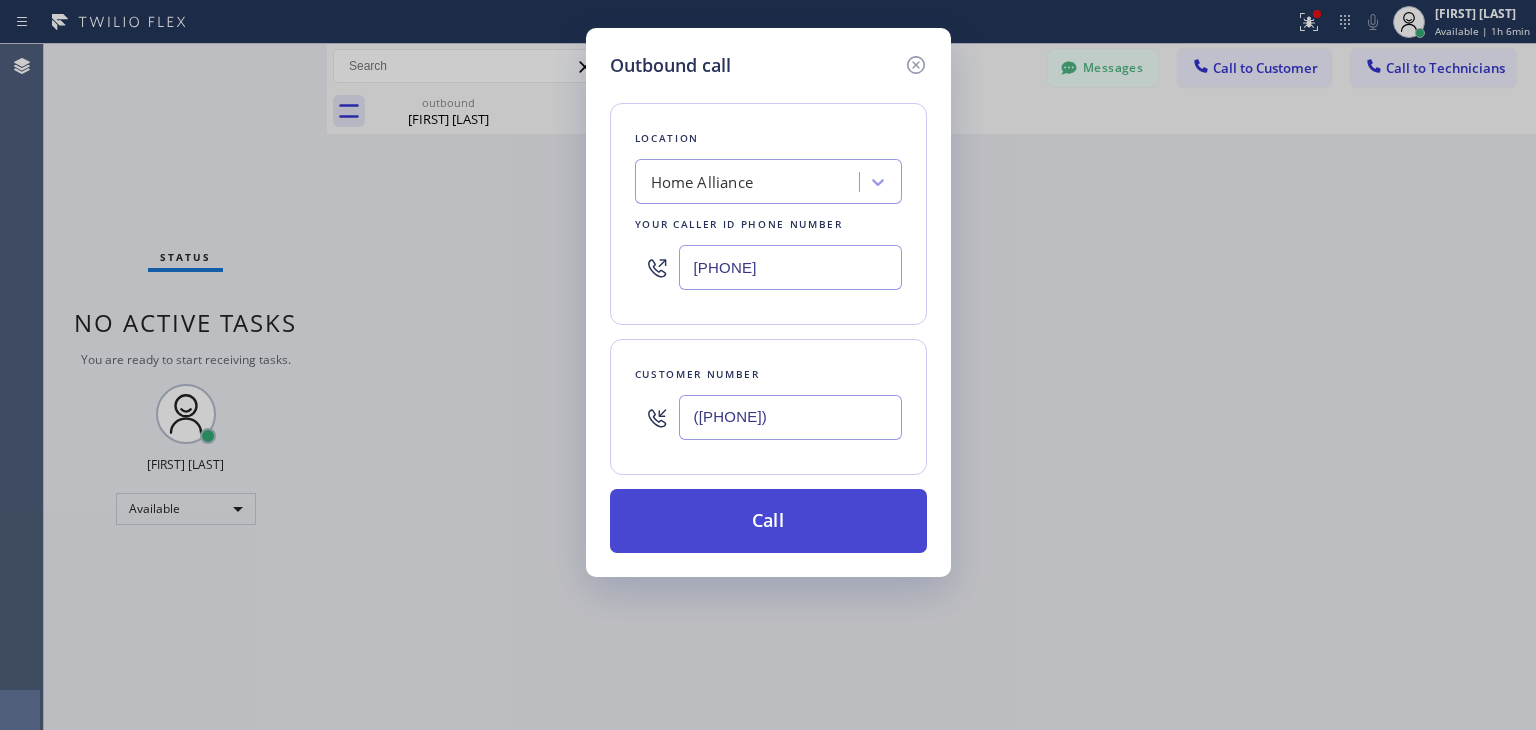 click on "Call" at bounding box center (768, 521) 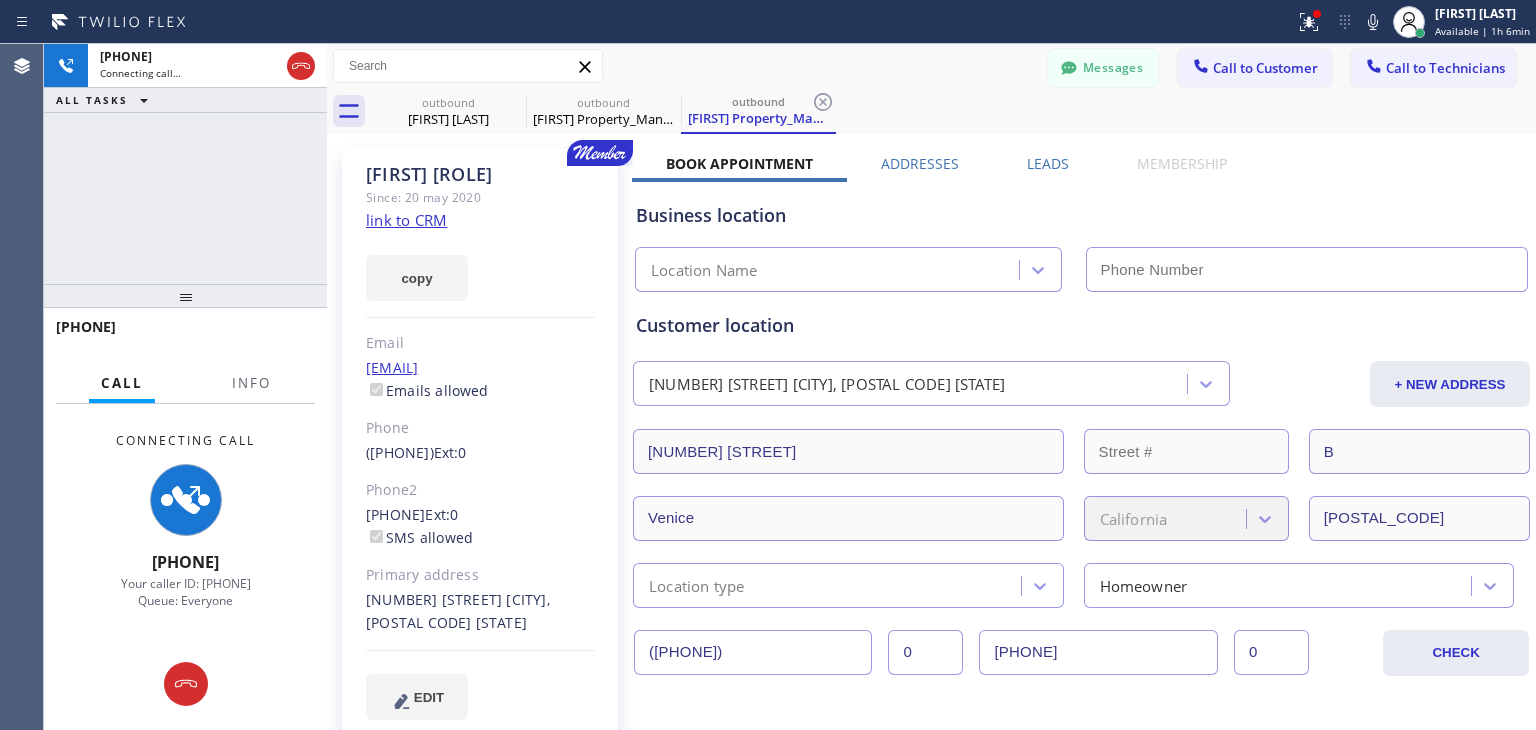 type on "[PHONE]" 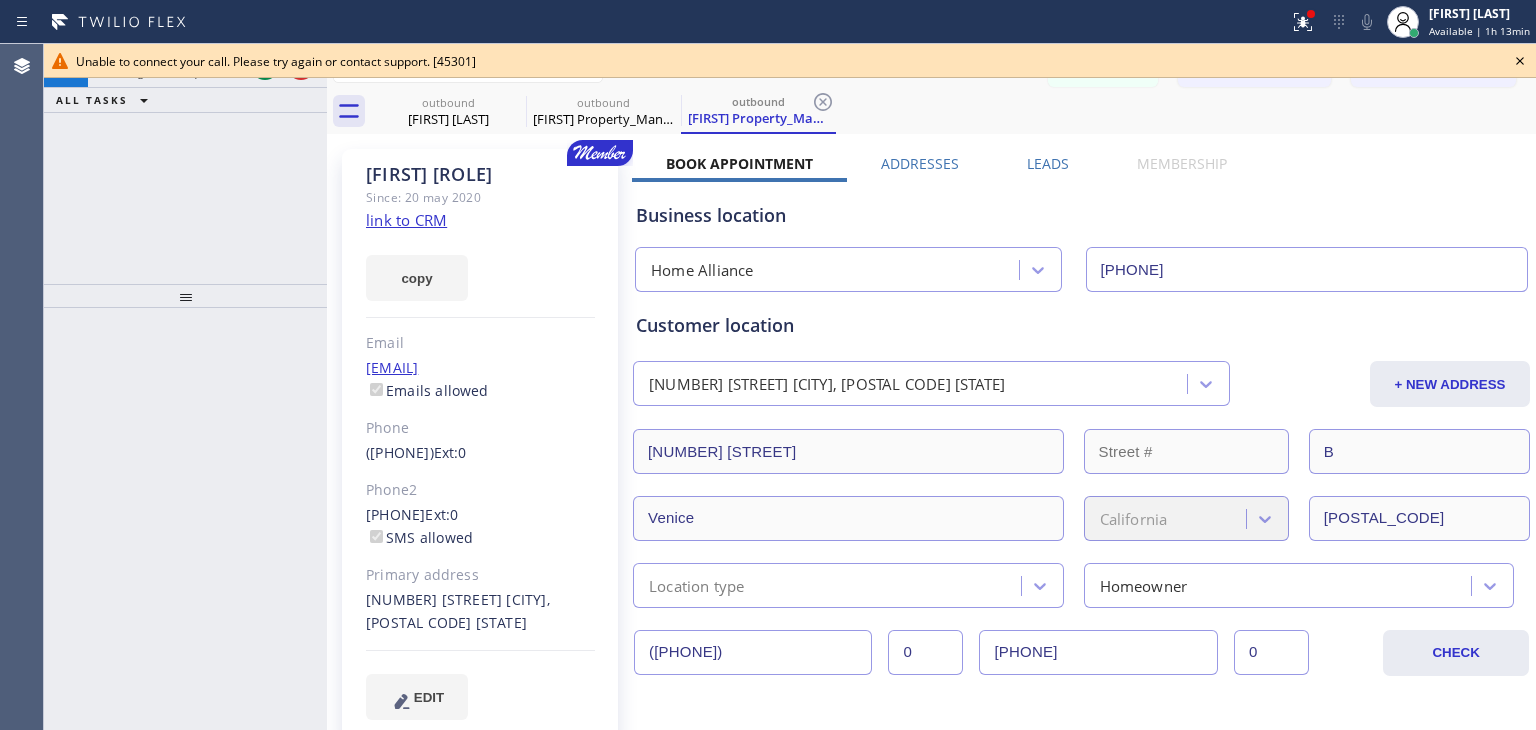 click 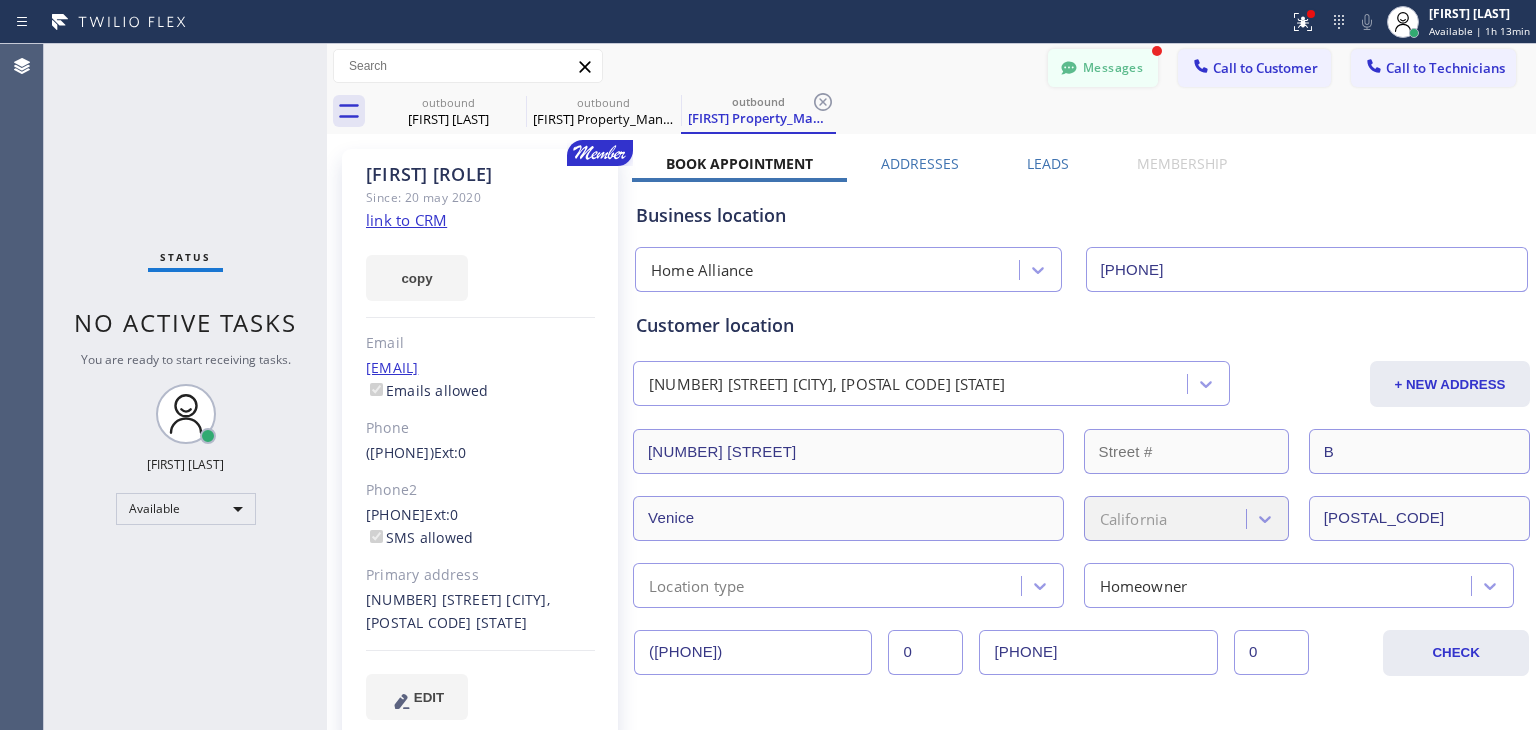 click on "Messages" at bounding box center [1103, 68] 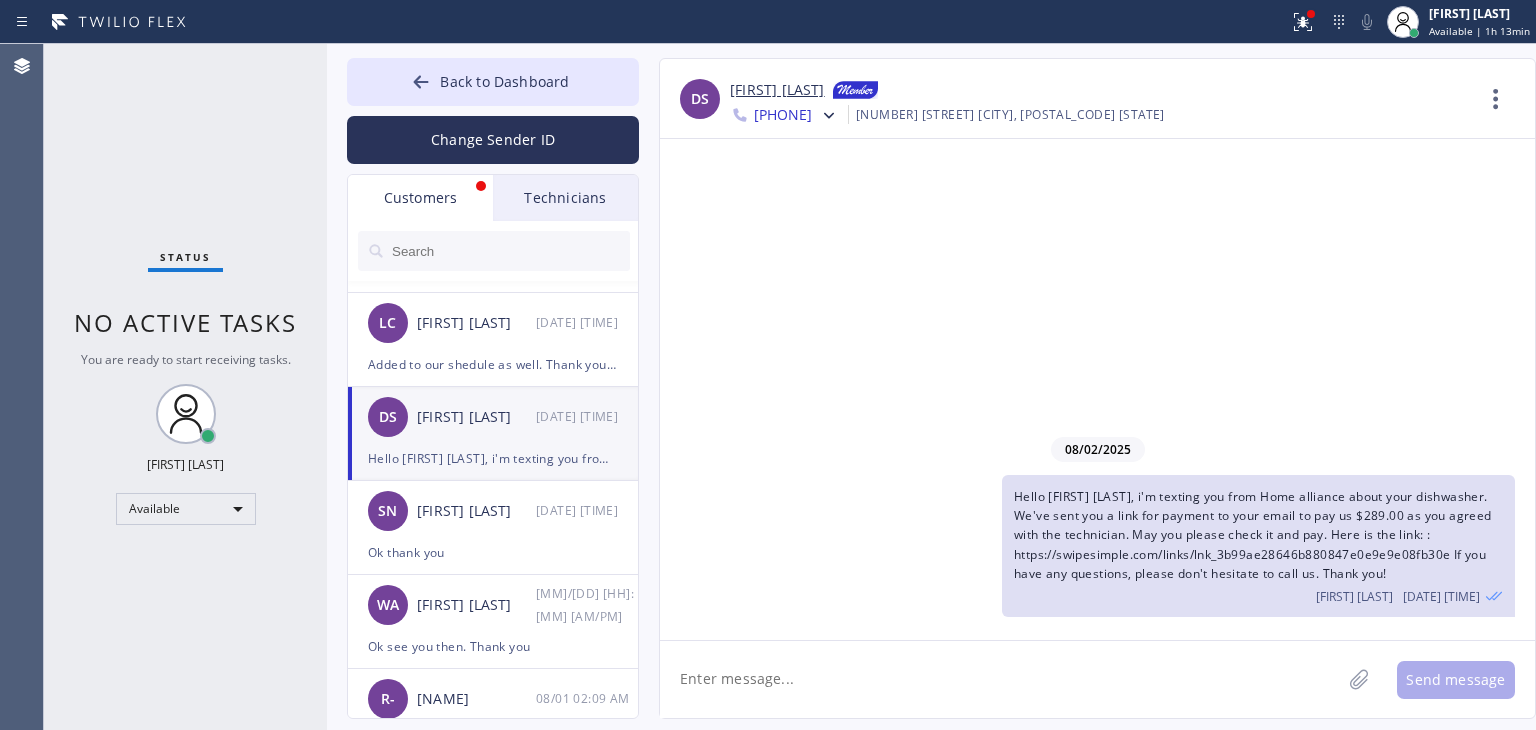 click on "Customers" at bounding box center [420, 198] 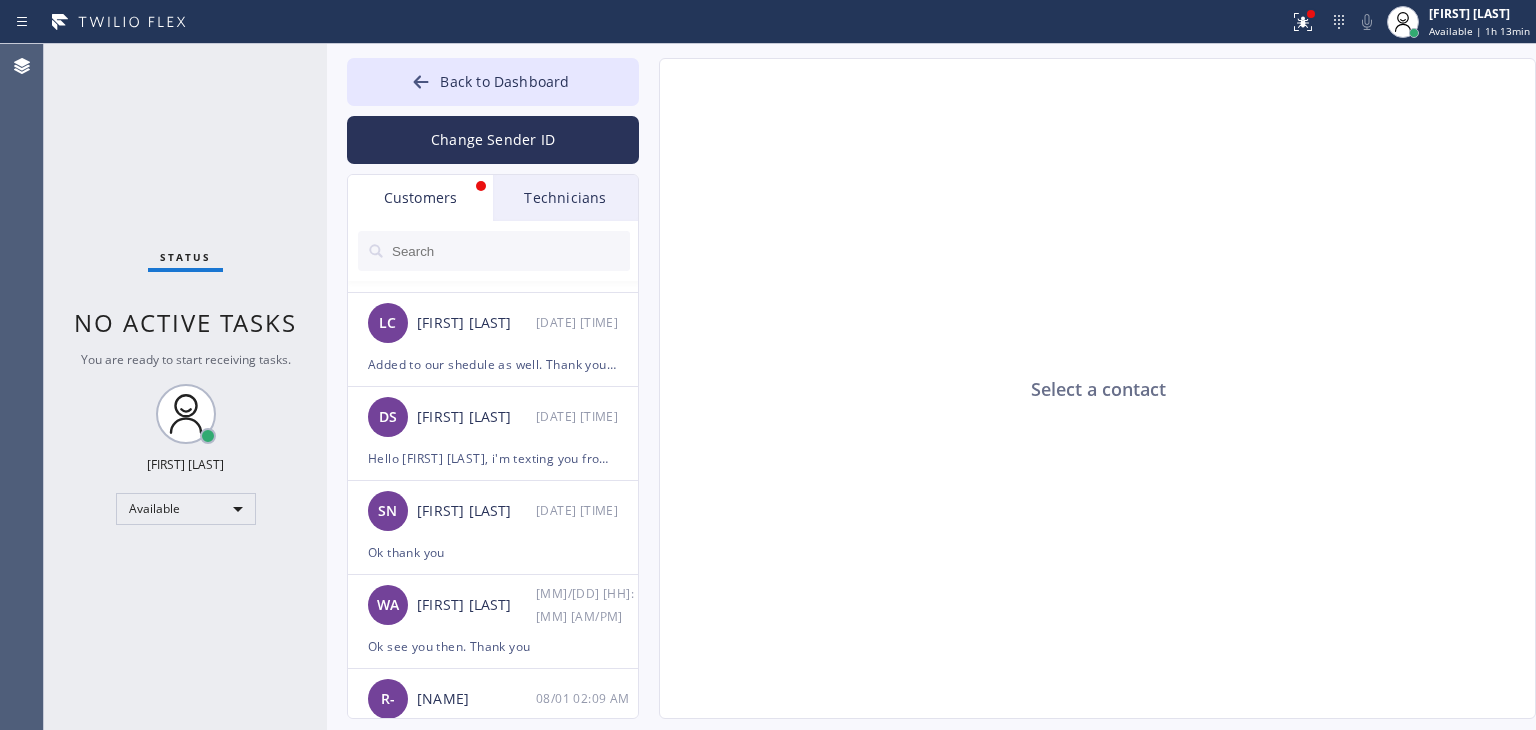 click on "Technicians" at bounding box center [565, 198] 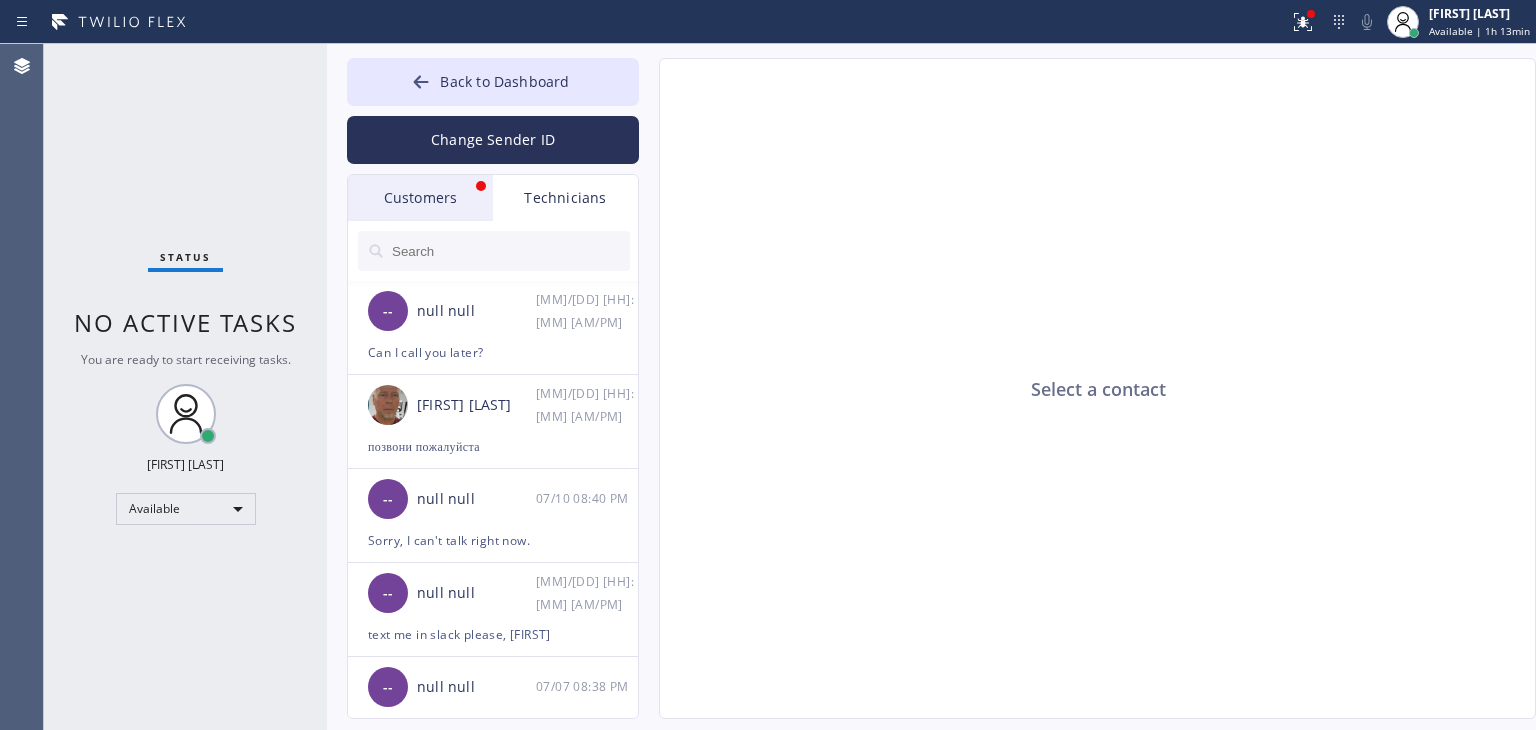 click on "Customers" at bounding box center [420, 198] 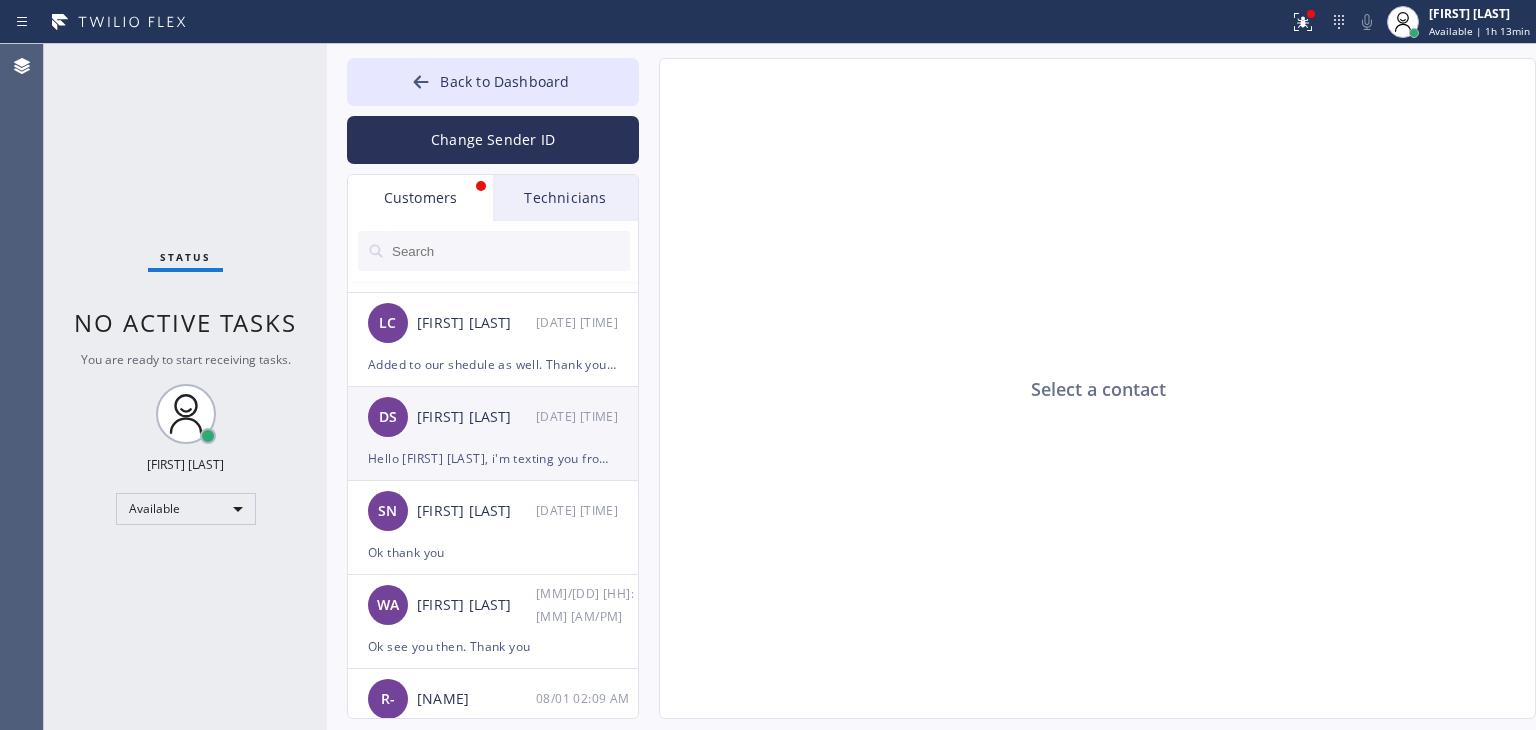 scroll, scrollTop: 0, scrollLeft: 0, axis: both 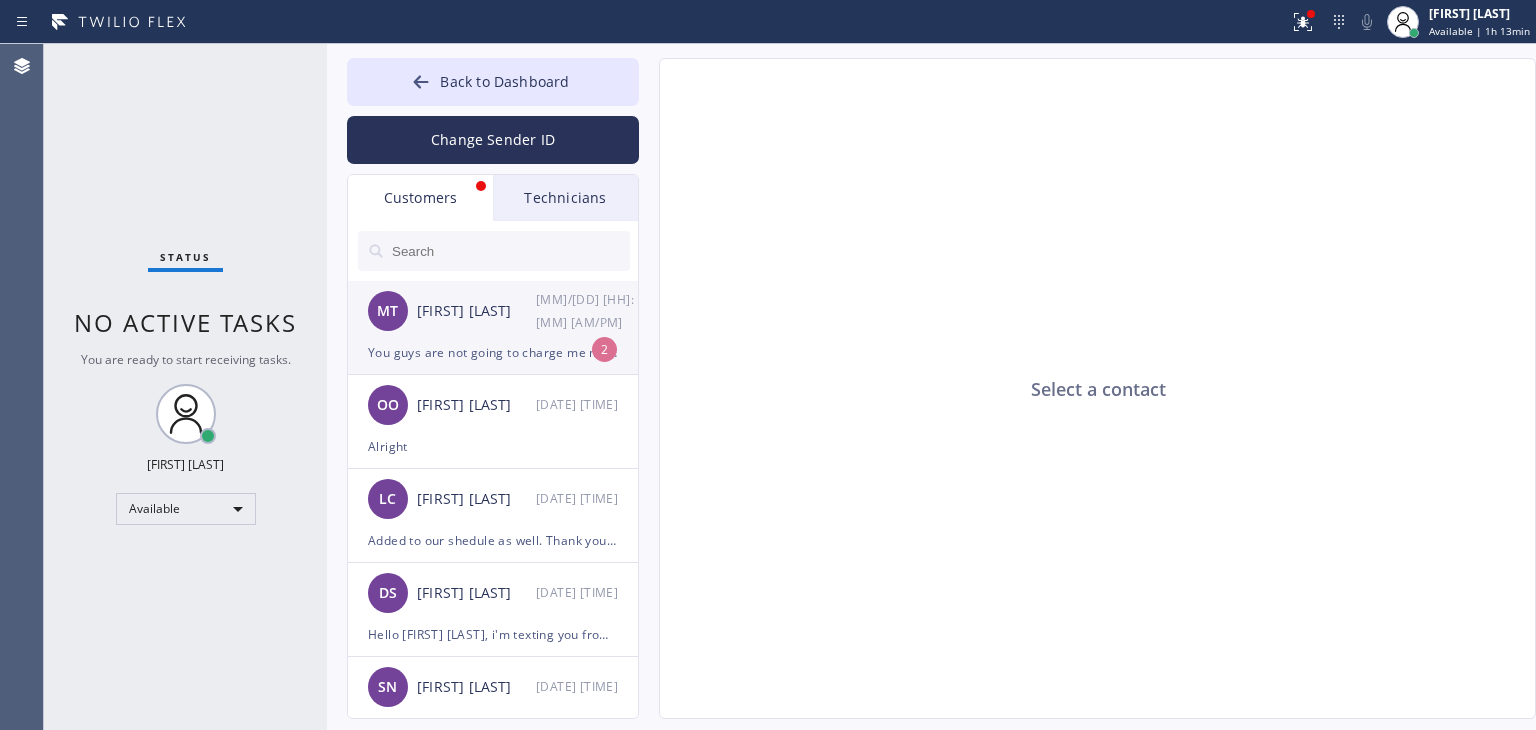 click on "[MM]/[DD] [HH]:[MM] [AM/PM]" at bounding box center (588, 311) 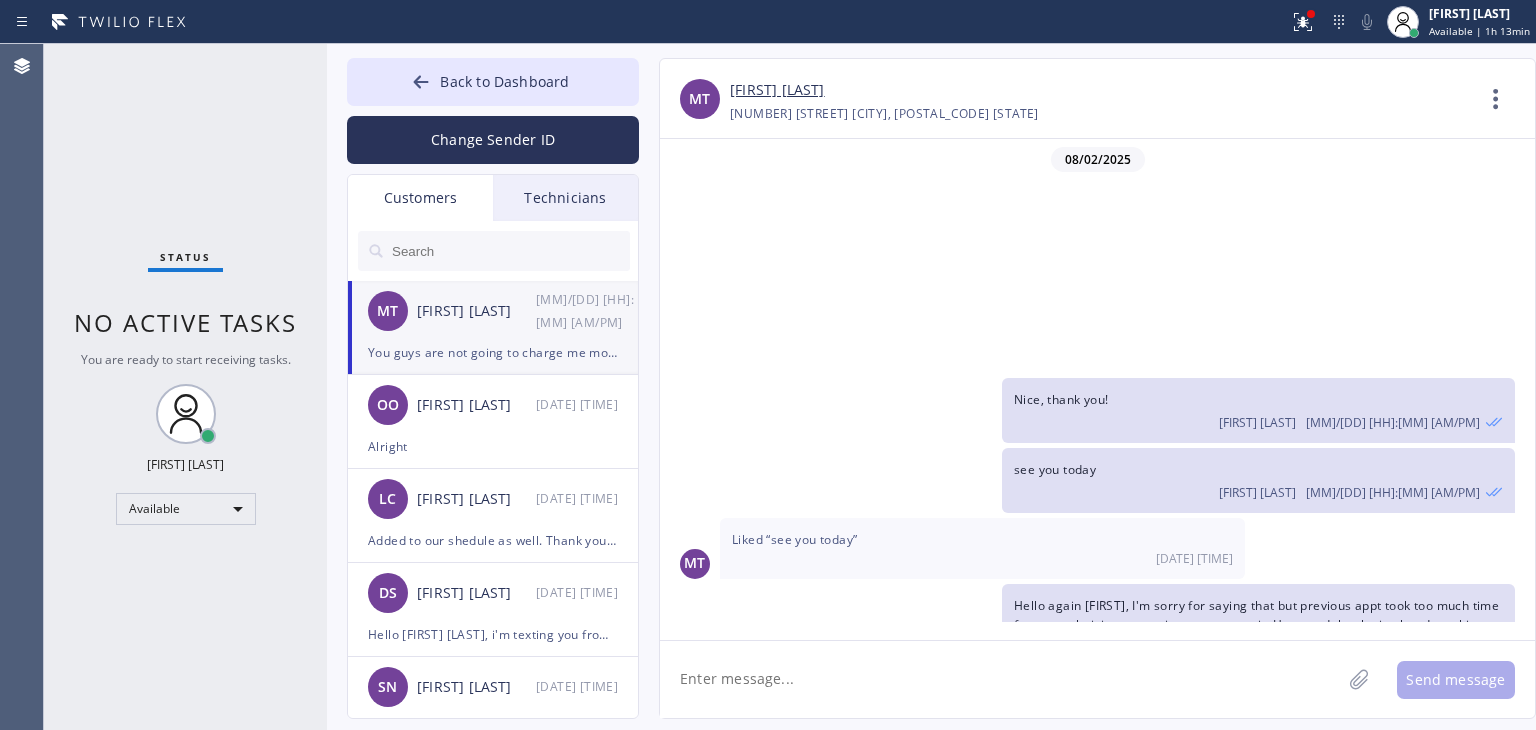 scroll, scrollTop: 280, scrollLeft: 0, axis: vertical 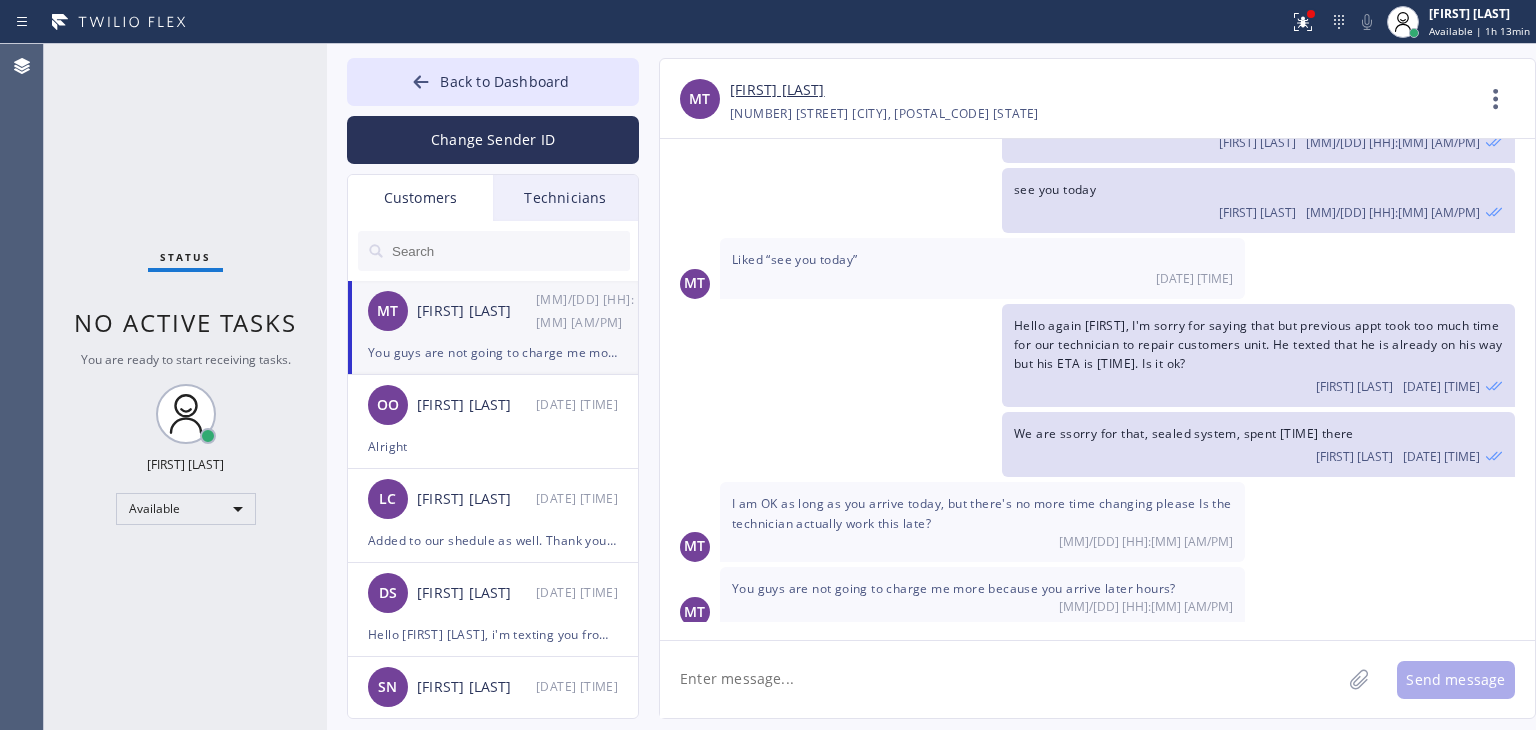 click 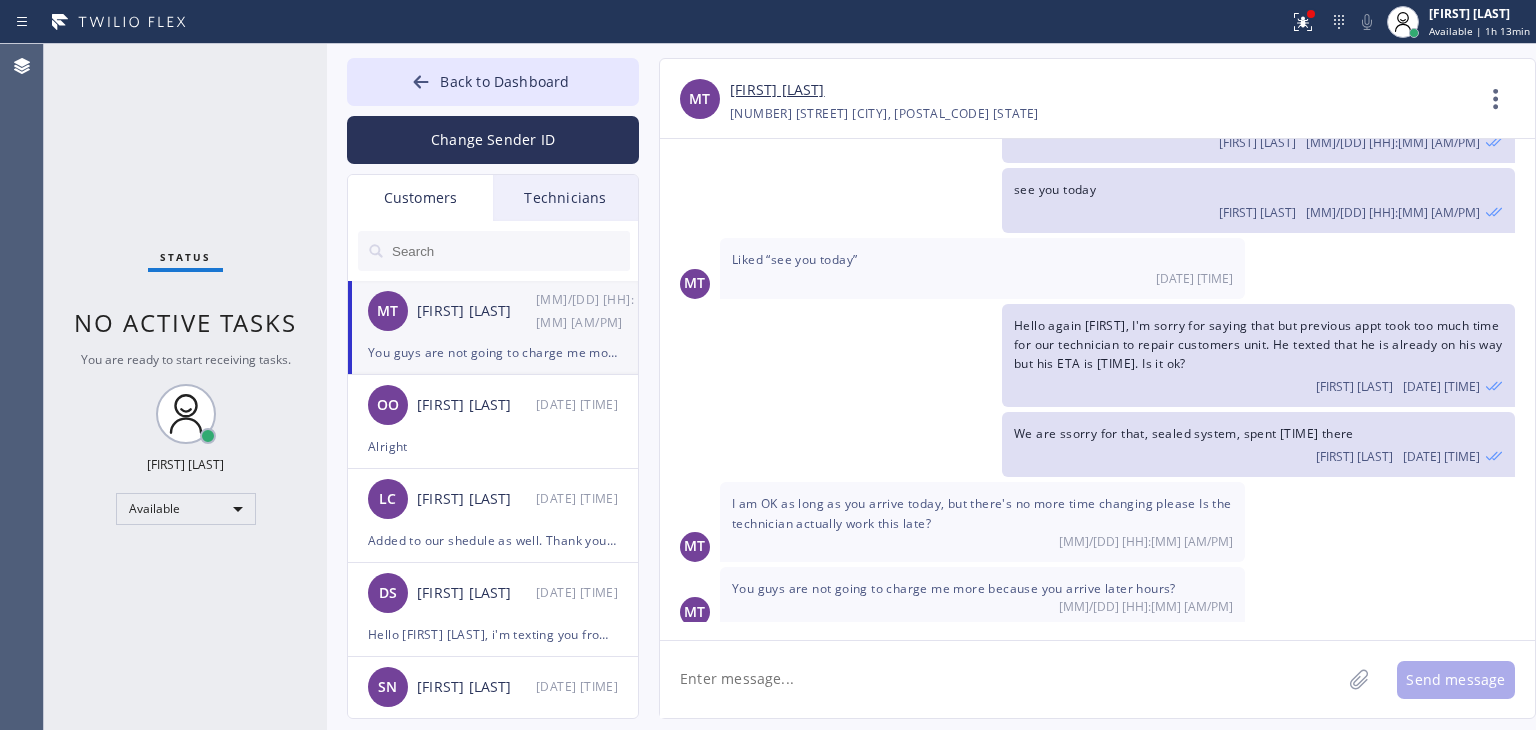 type on "n" 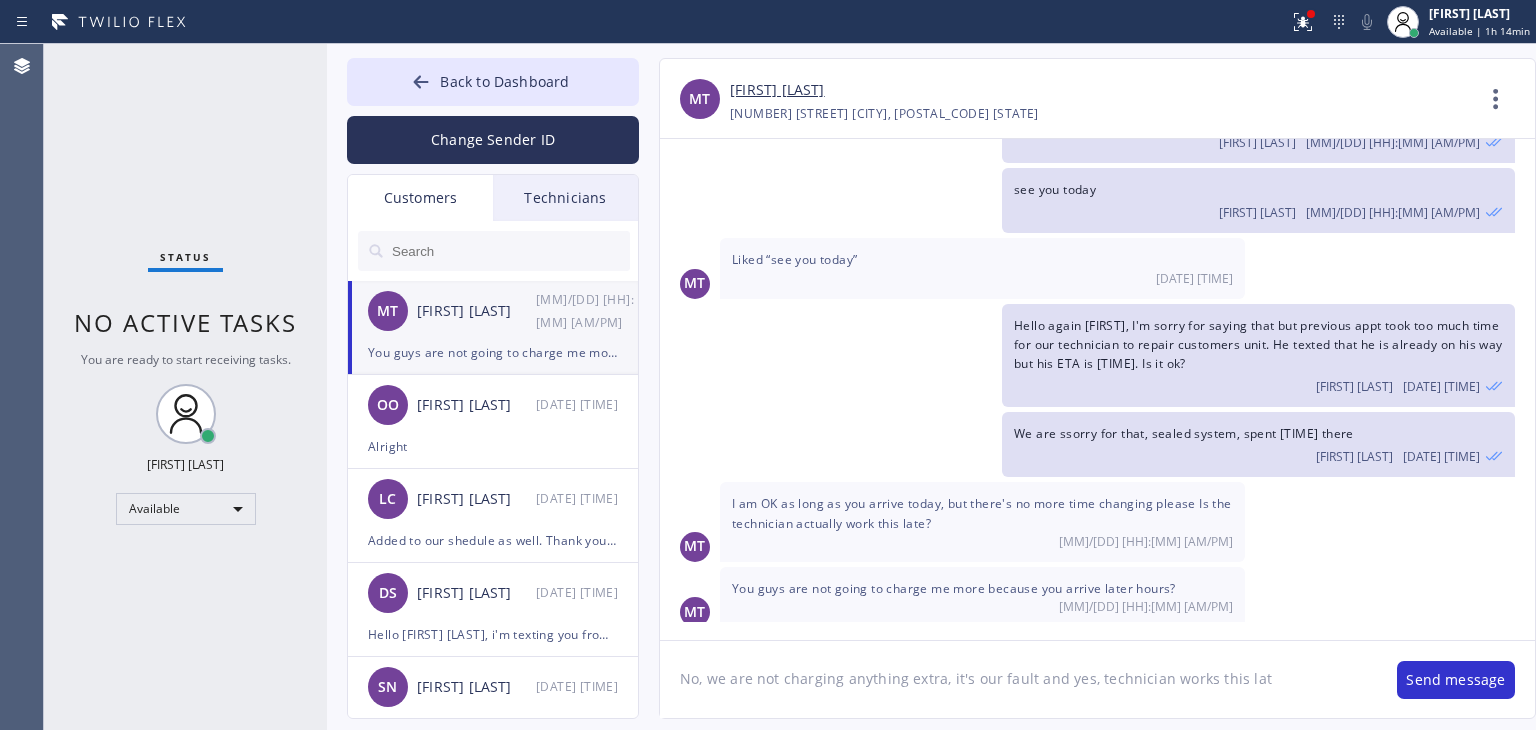 type on "No, we are not charging anything extra, it's our fault and yes, technician works this late" 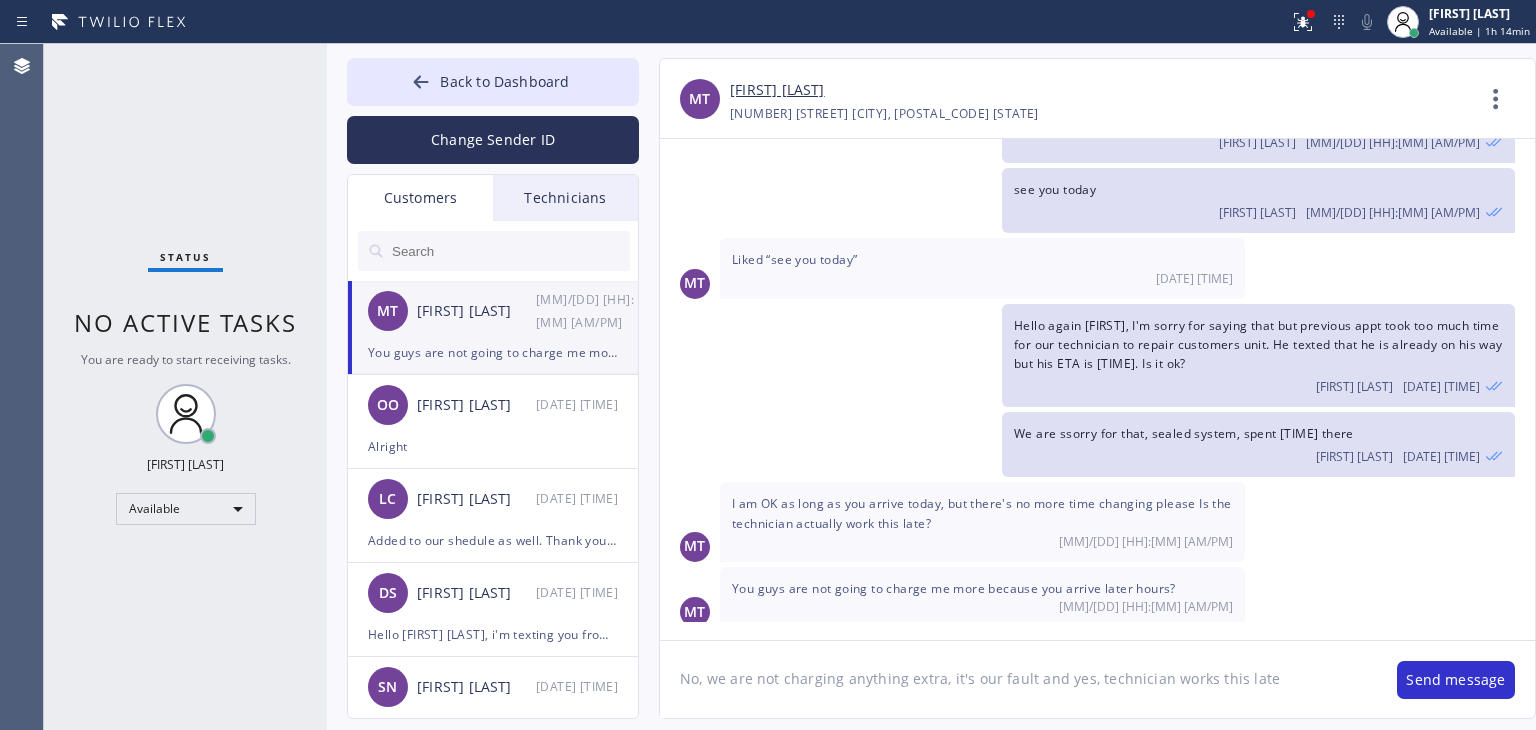 type 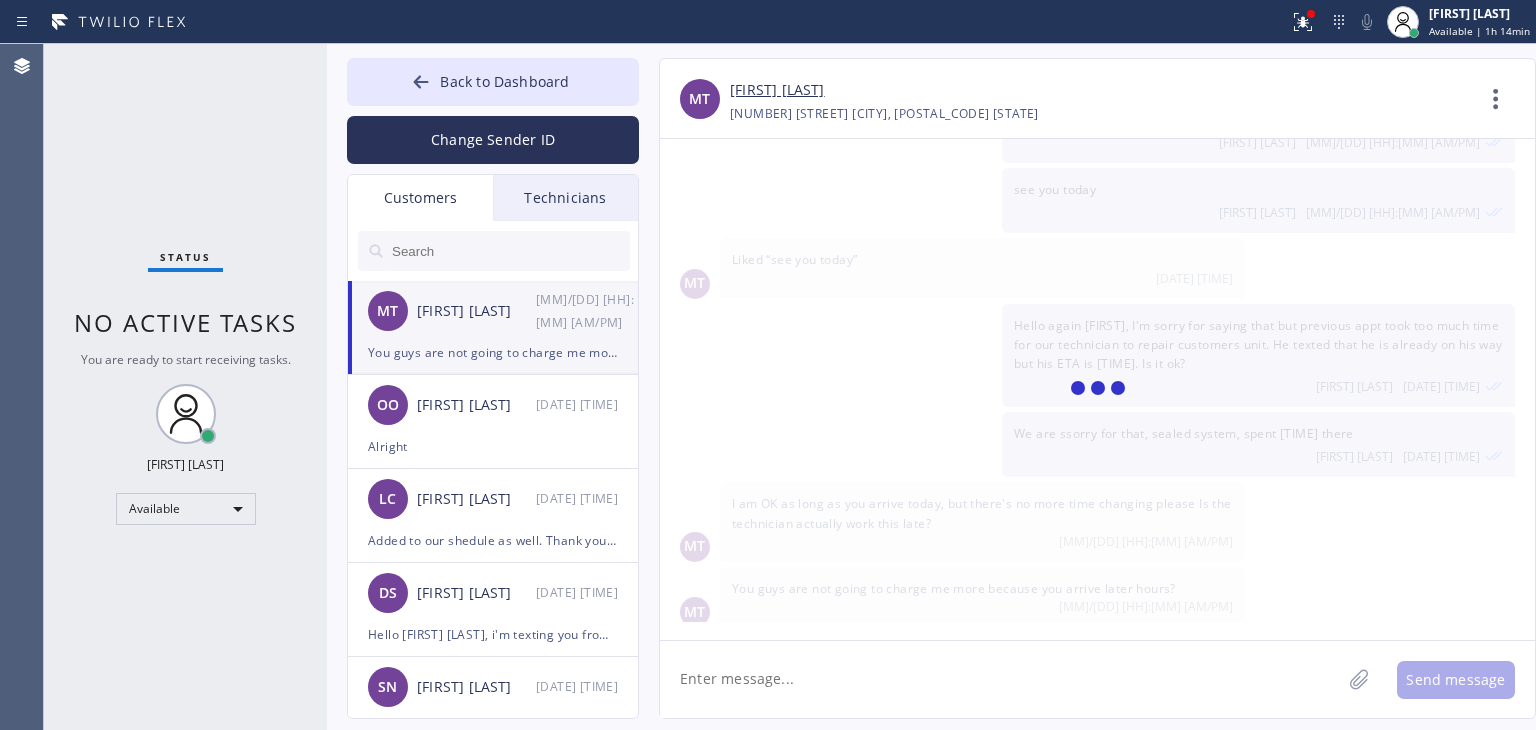 scroll, scrollTop: 369, scrollLeft: 0, axis: vertical 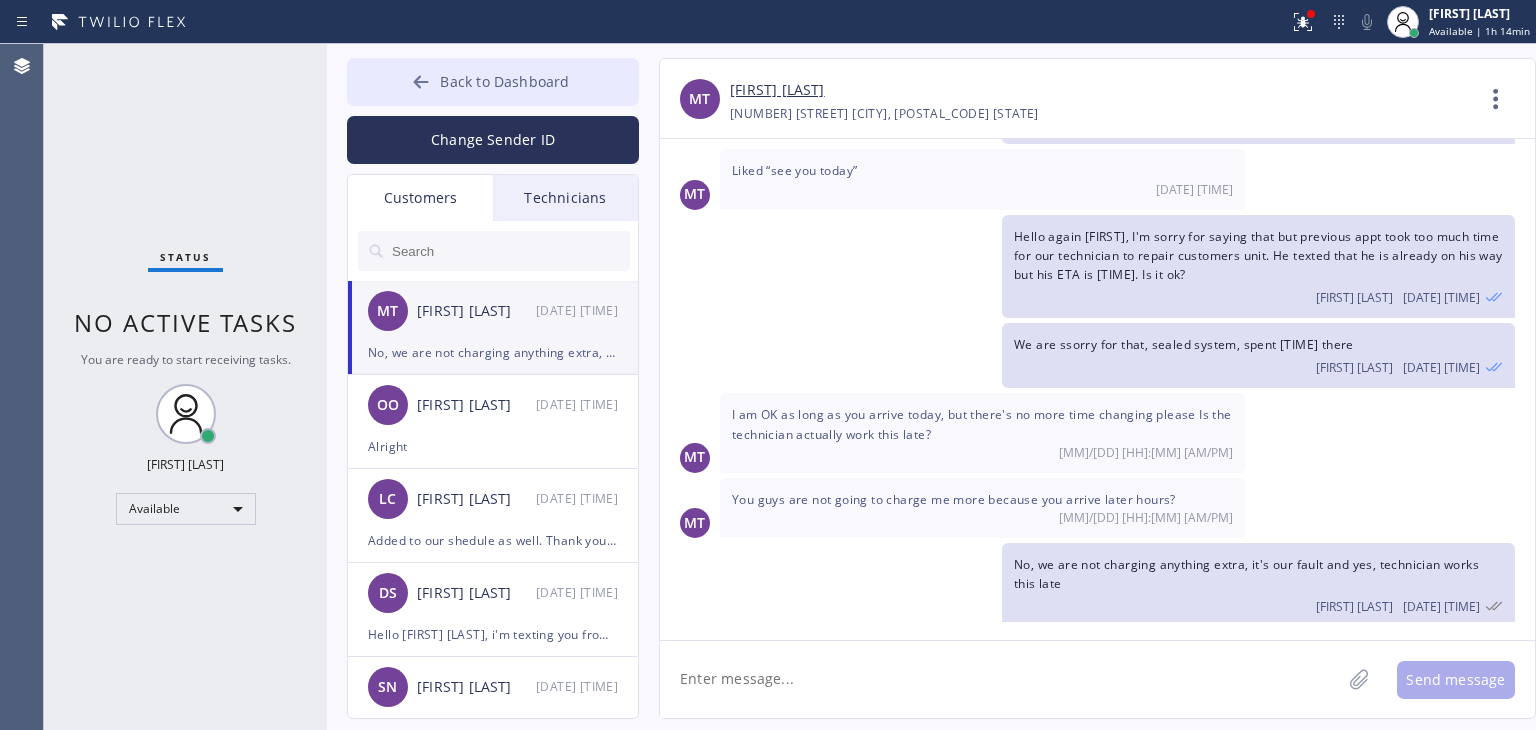click on "Back to Dashboard" at bounding box center (493, 82) 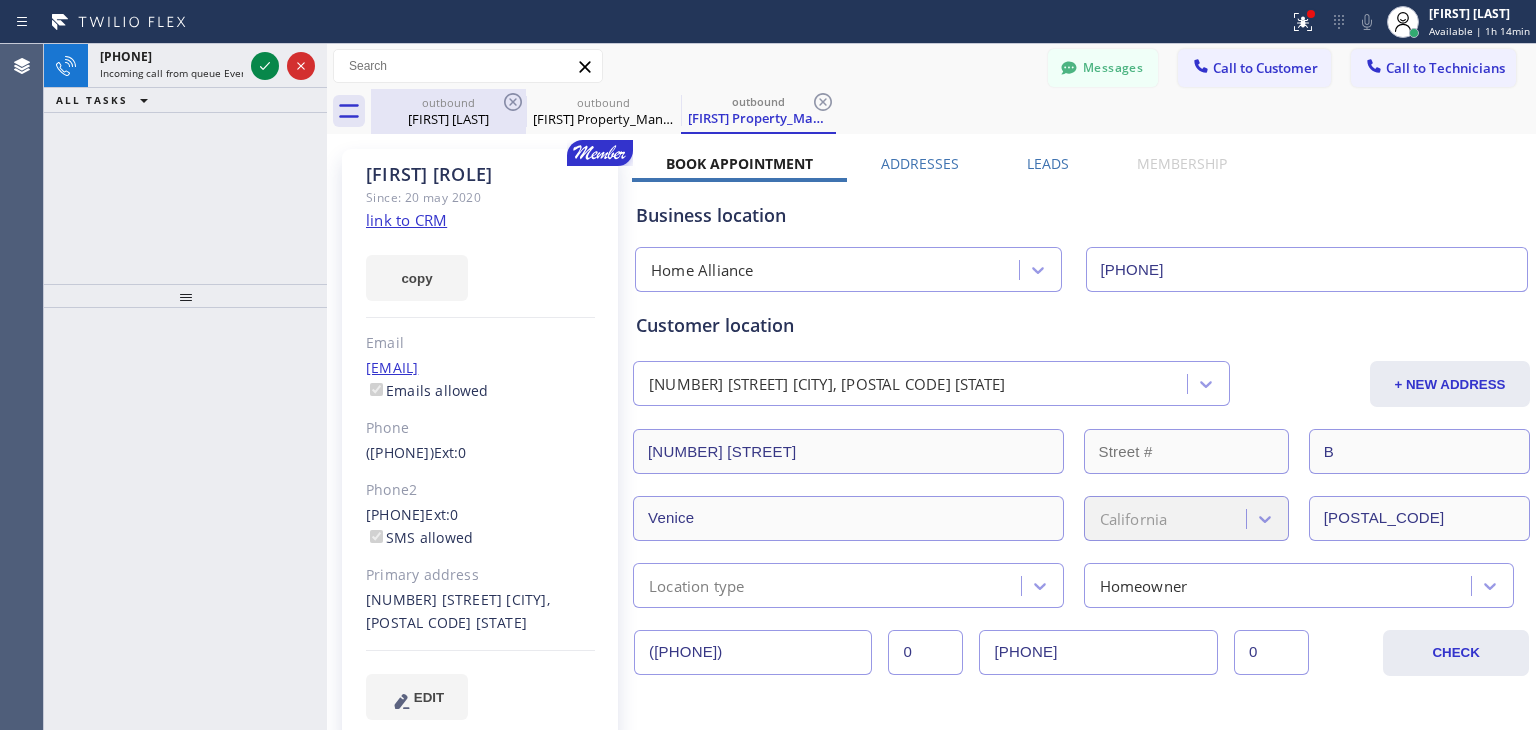 click on "outbound" at bounding box center (448, 102) 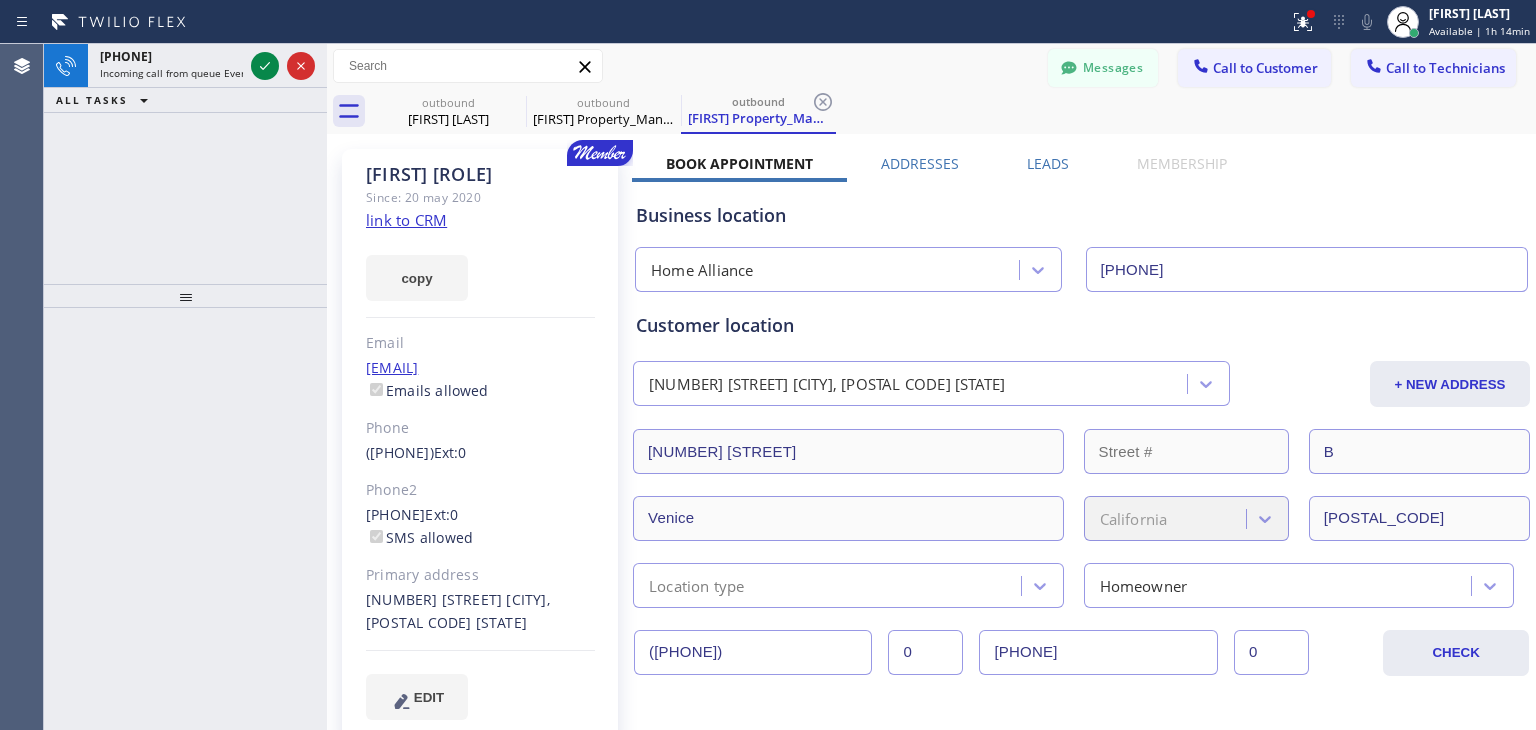 type on "([PHONE])" 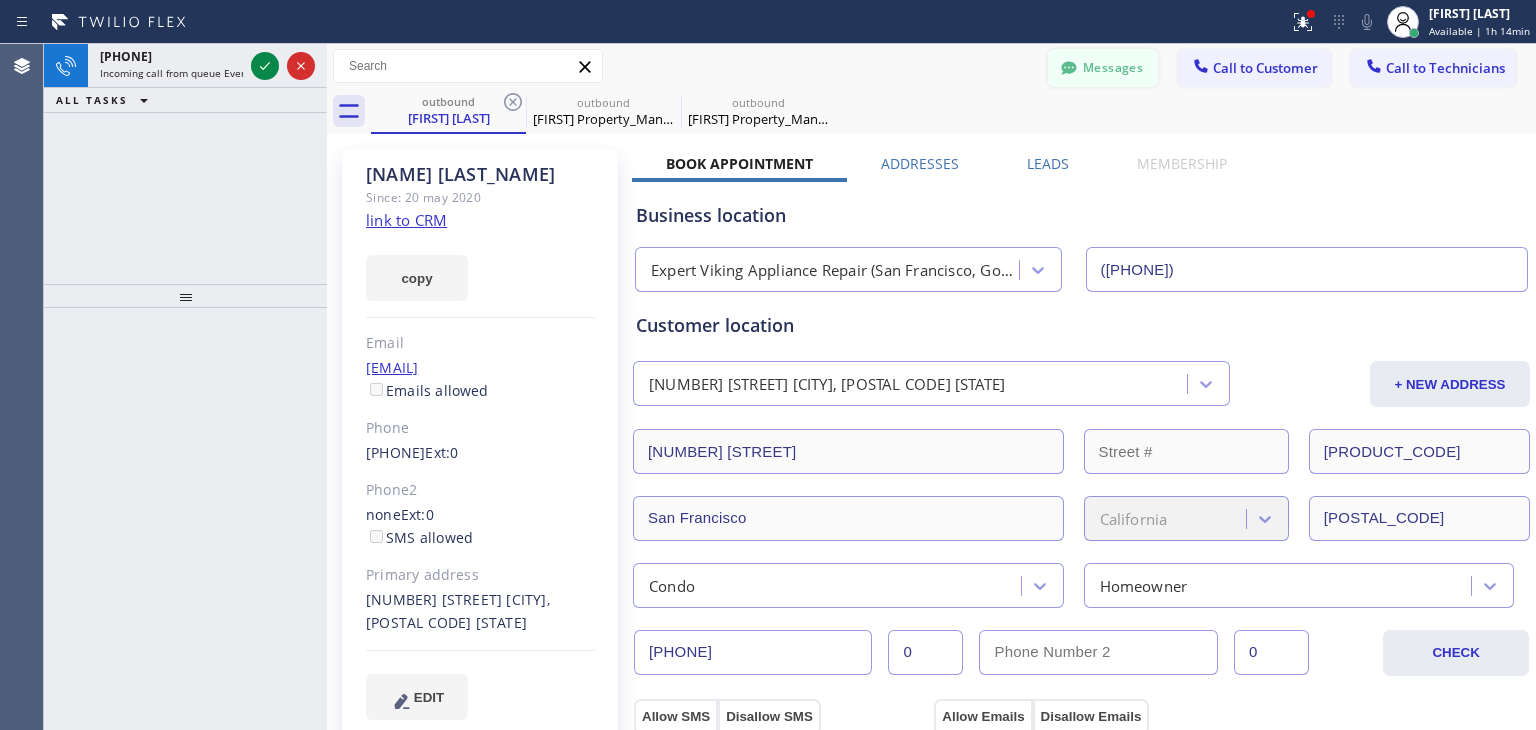 click on "Messages" at bounding box center [1103, 68] 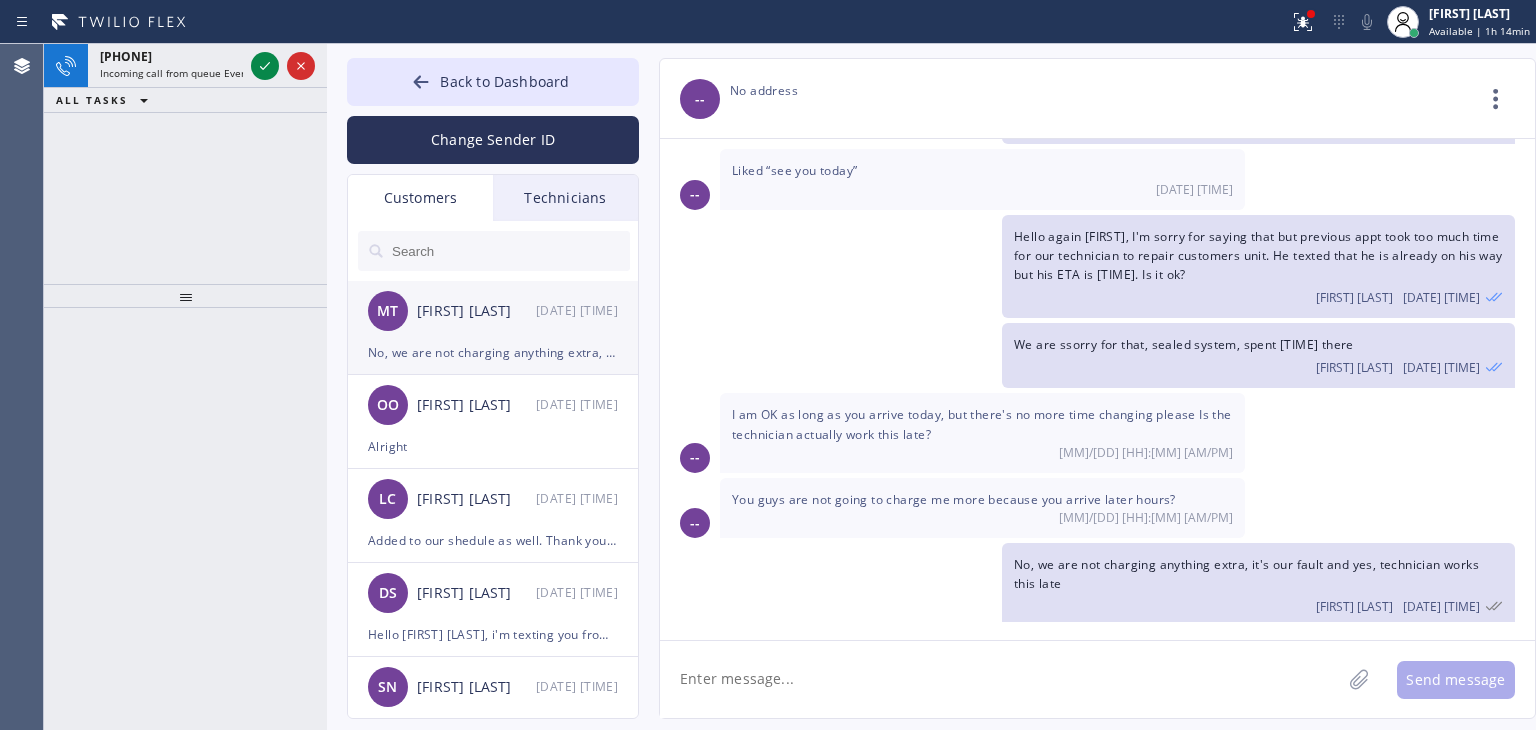 click on "No, we are not charging anything extra, it's our fault and yes, technician works this late" at bounding box center (493, 352) 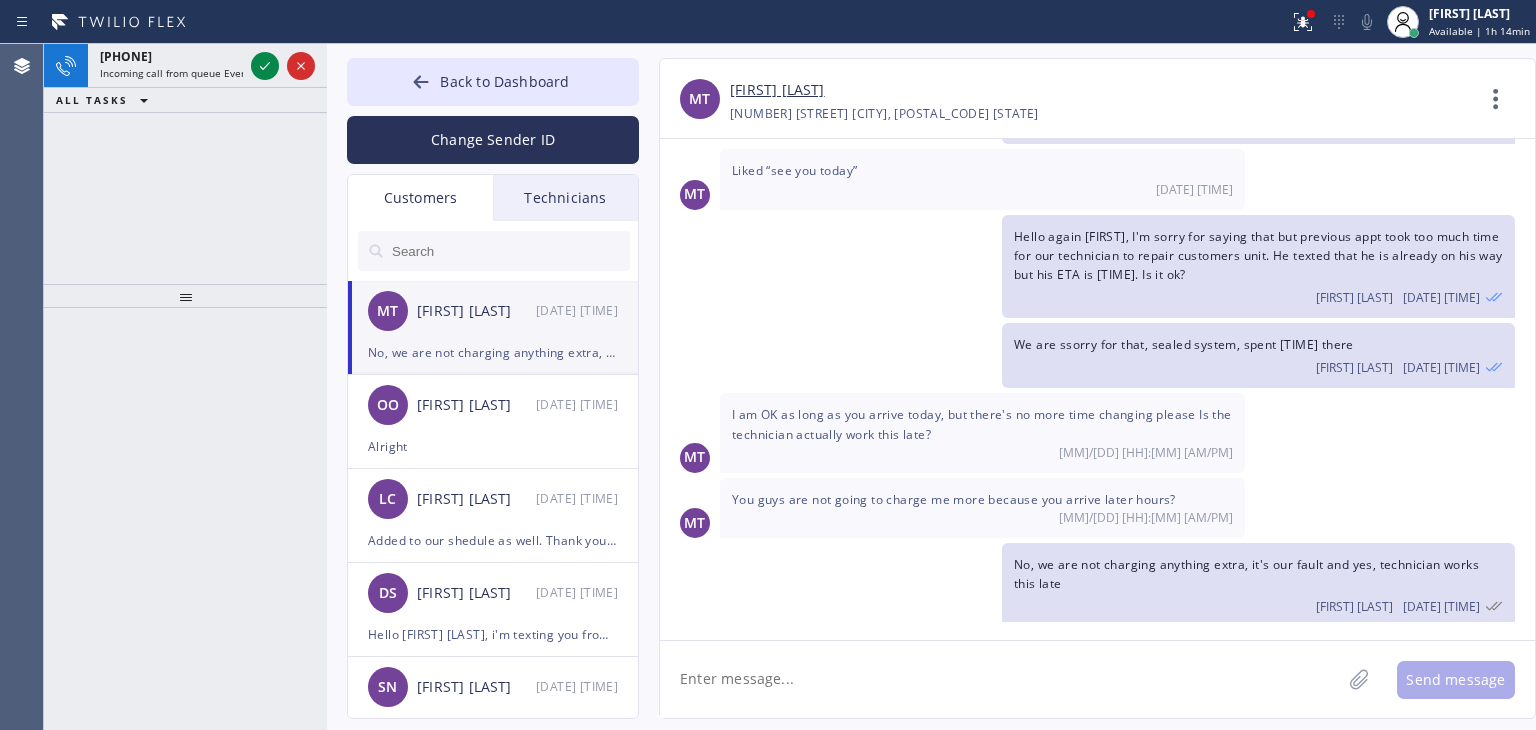 click on "[FIRST] [LAST]" at bounding box center (777, 90) 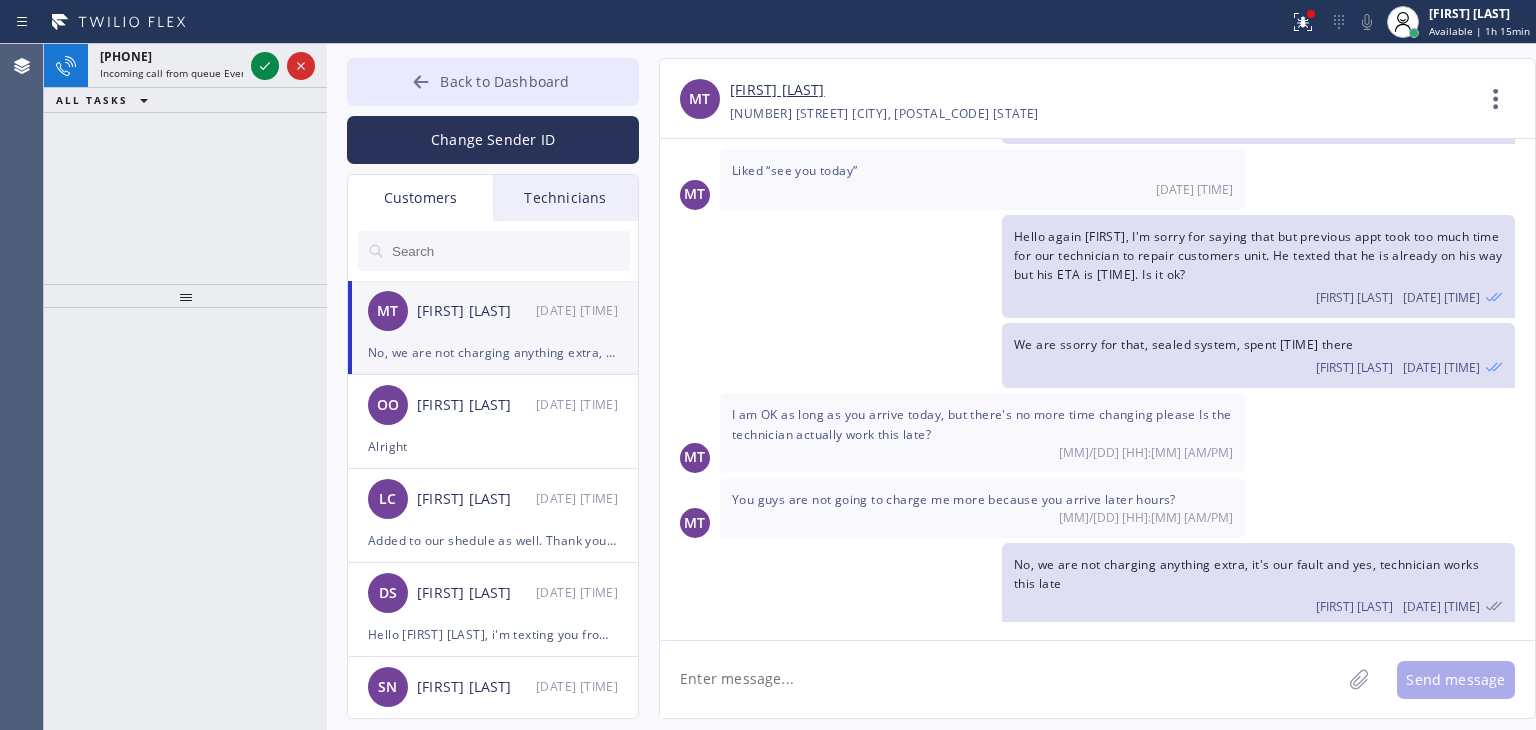 click on "Back to Dashboard" at bounding box center [493, 82] 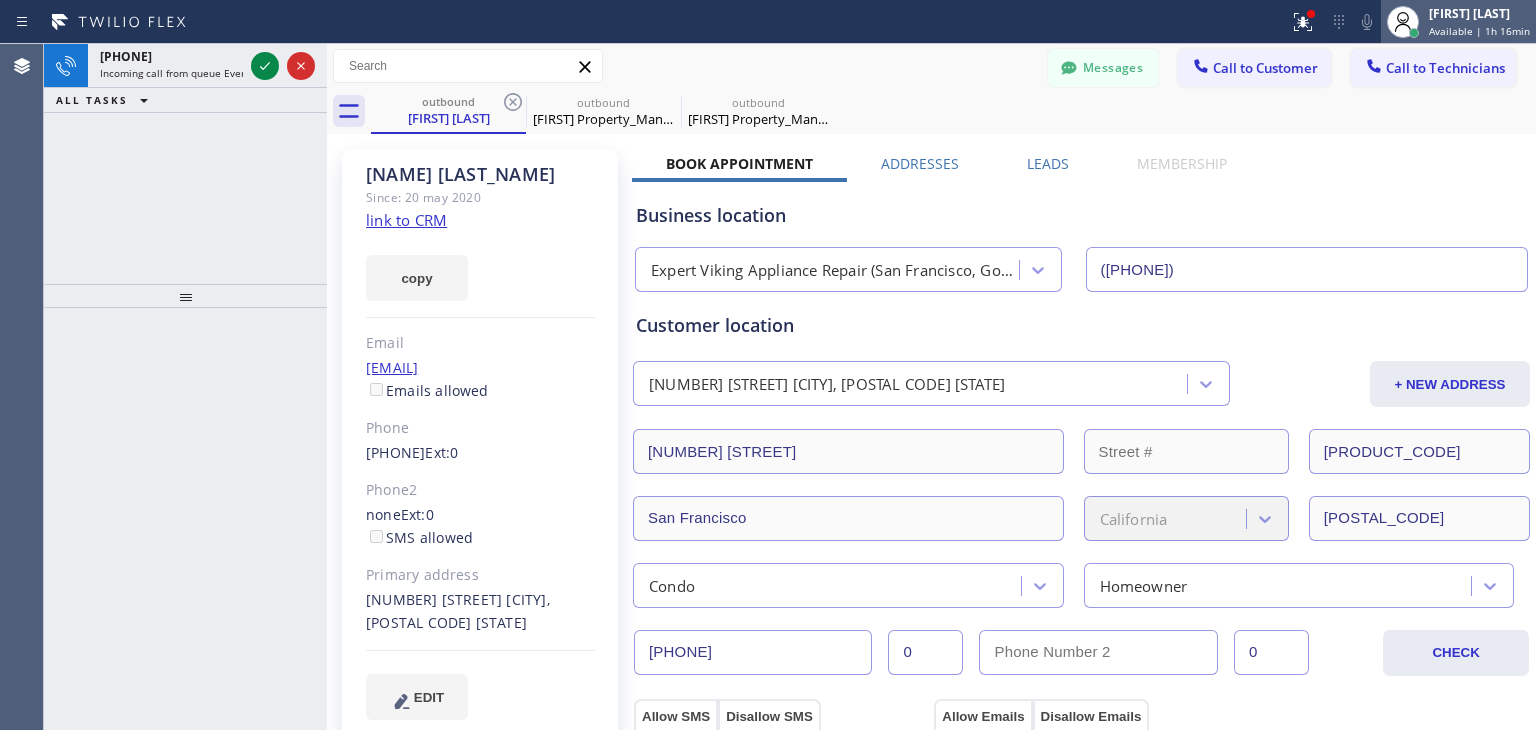 drag, startPoint x: 1413, startPoint y: 46, endPoint x: 1442, endPoint y: 27, distance: 34.669872 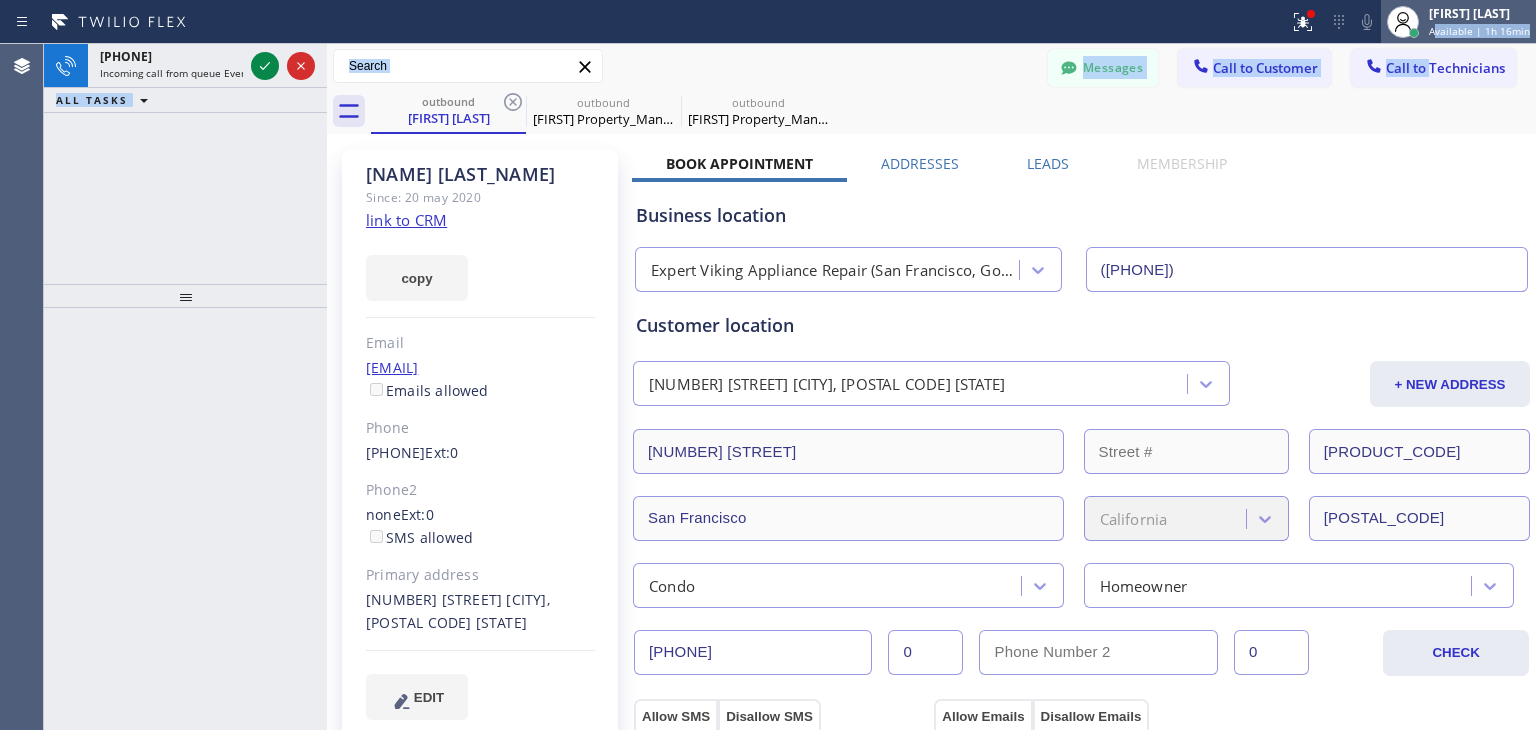 click on "Available | 1h 16min" at bounding box center [1479, 31] 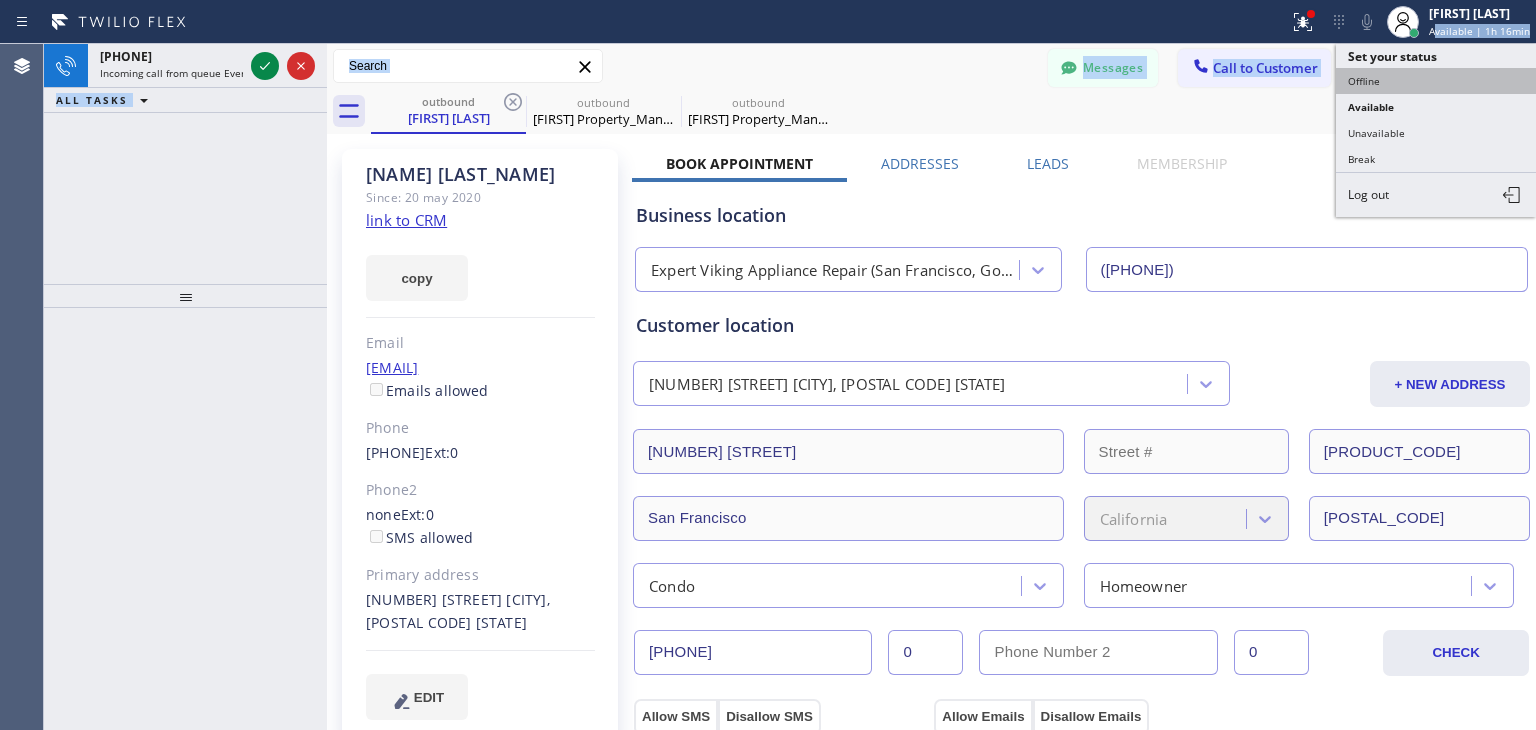 click on "Offline" at bounding box center [1436, 81] 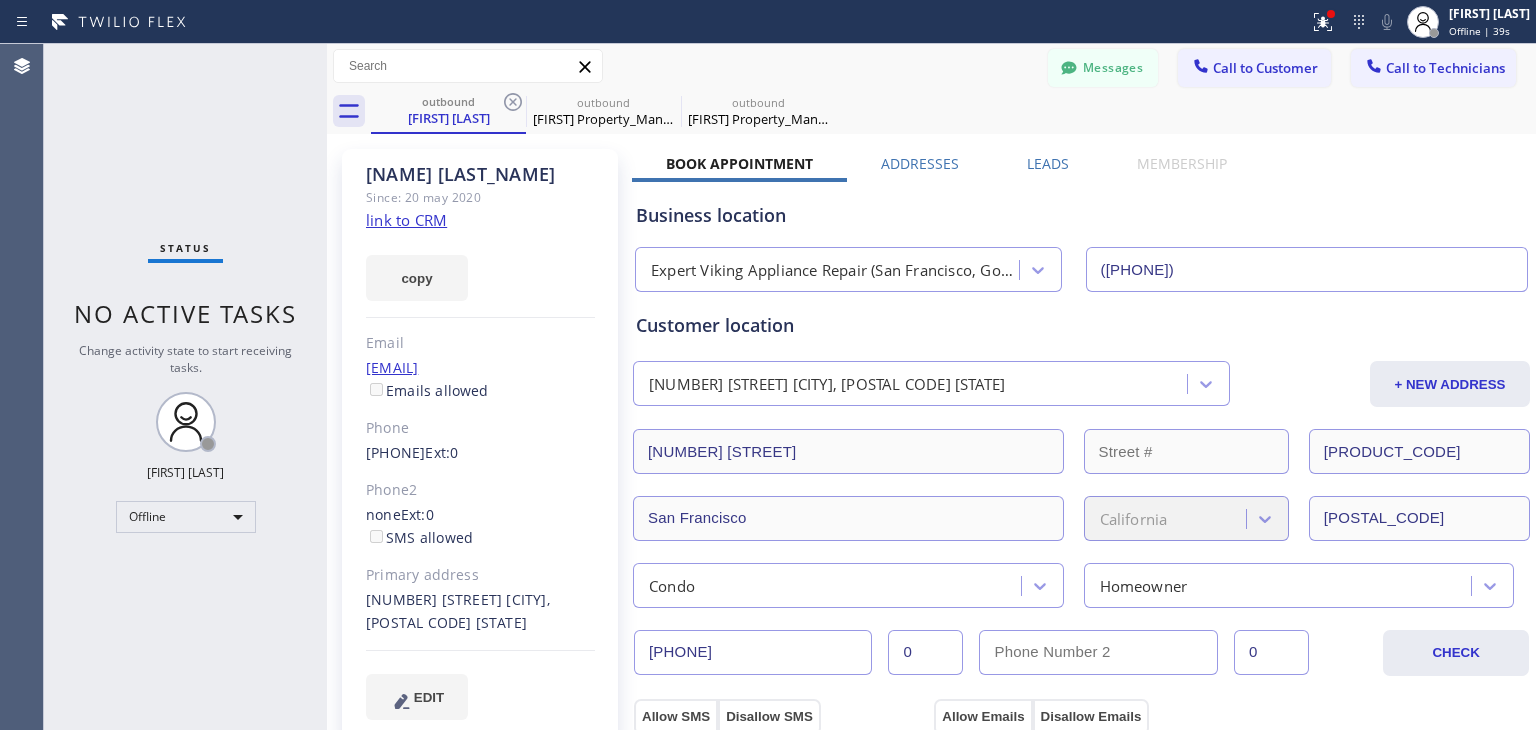 click on "outbound [NAME]  [LAST] outbound Douglas Property_Manager outbound Douglas Property_Manager" at bounding box center [953, 111] 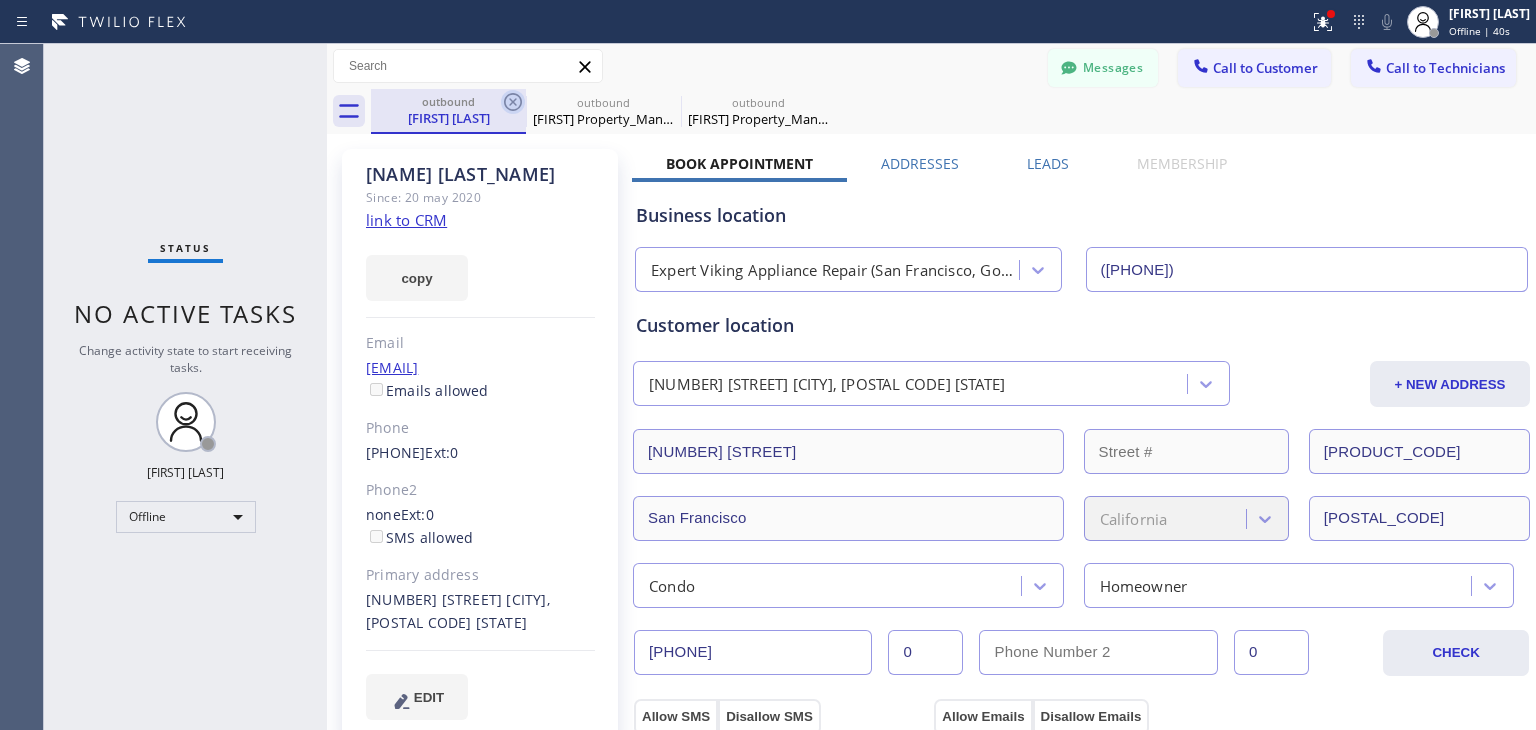 click 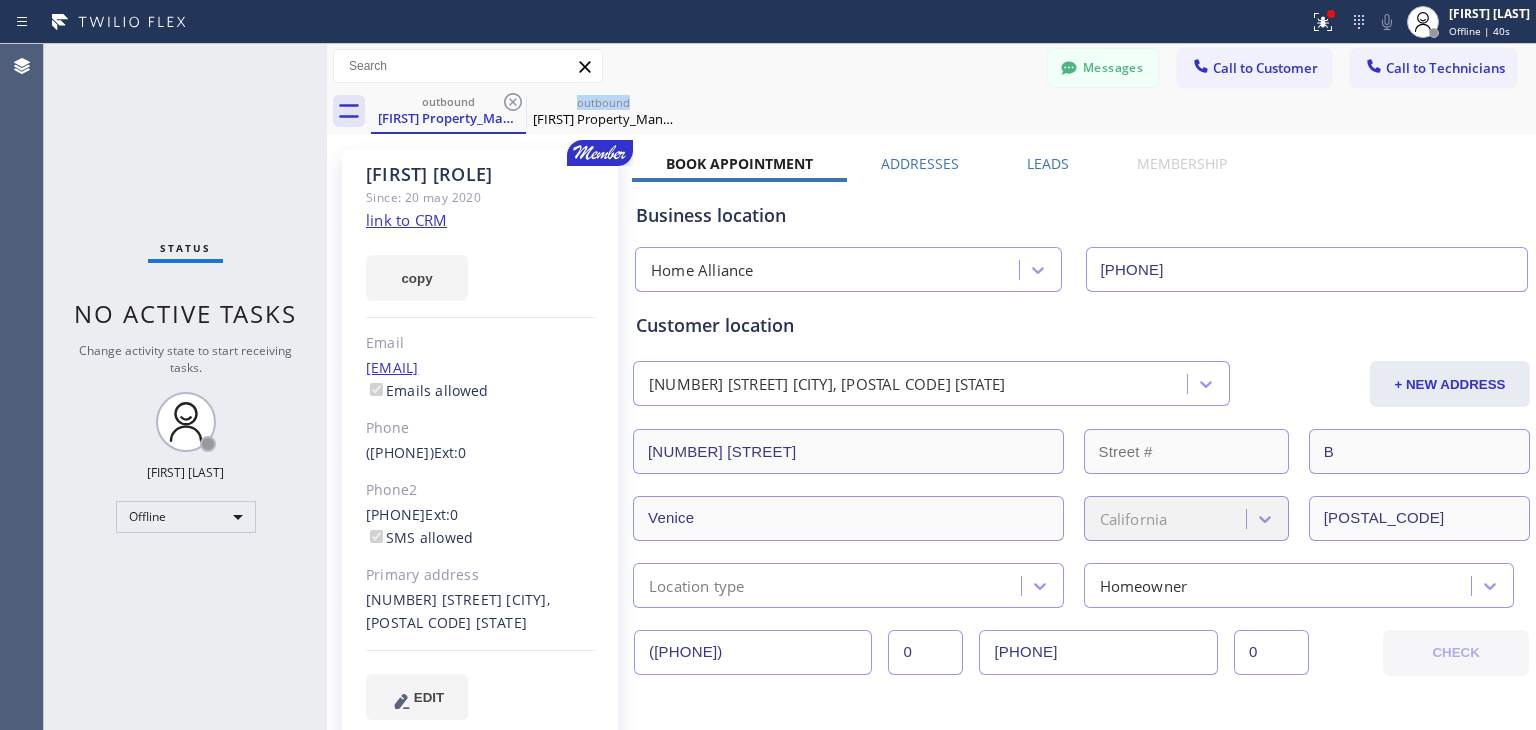 click 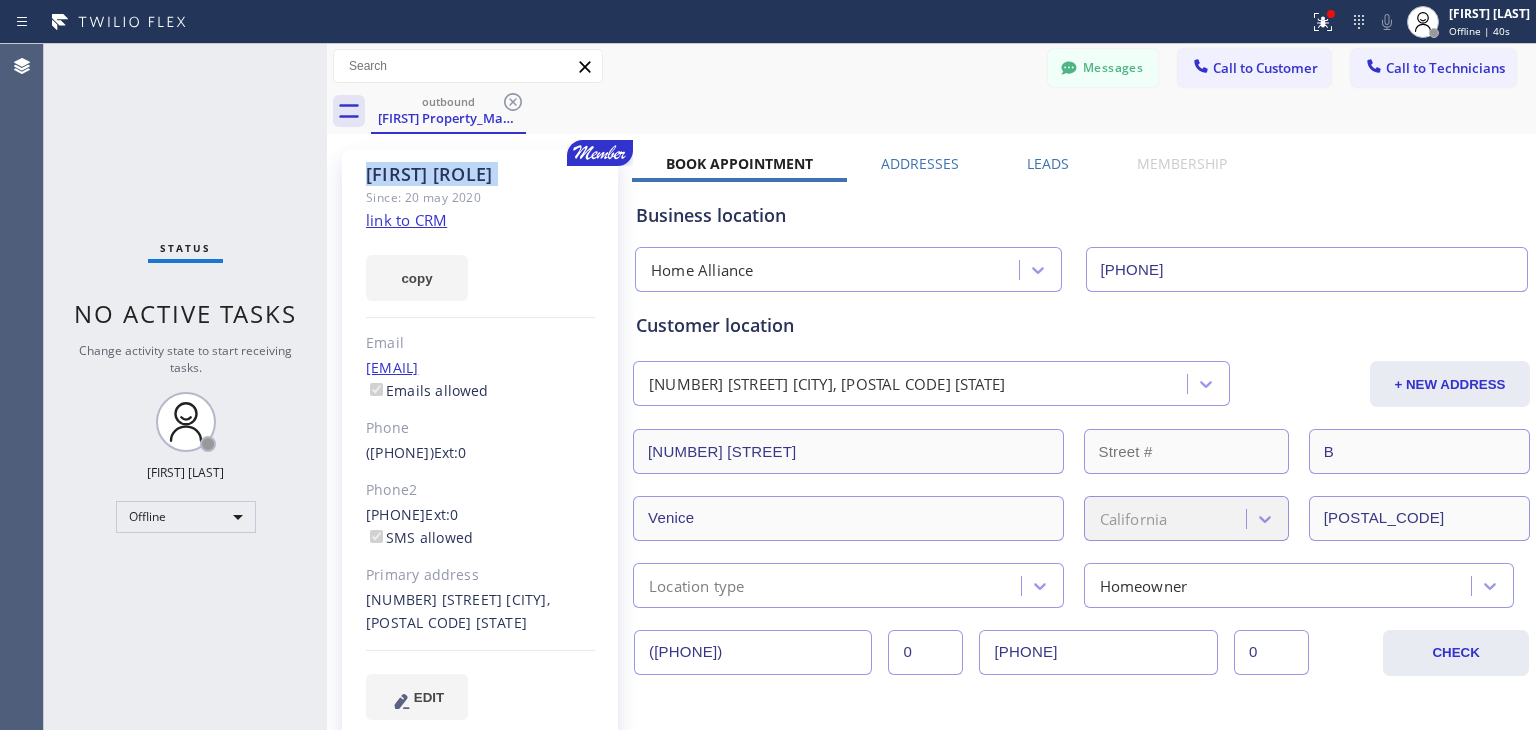 click 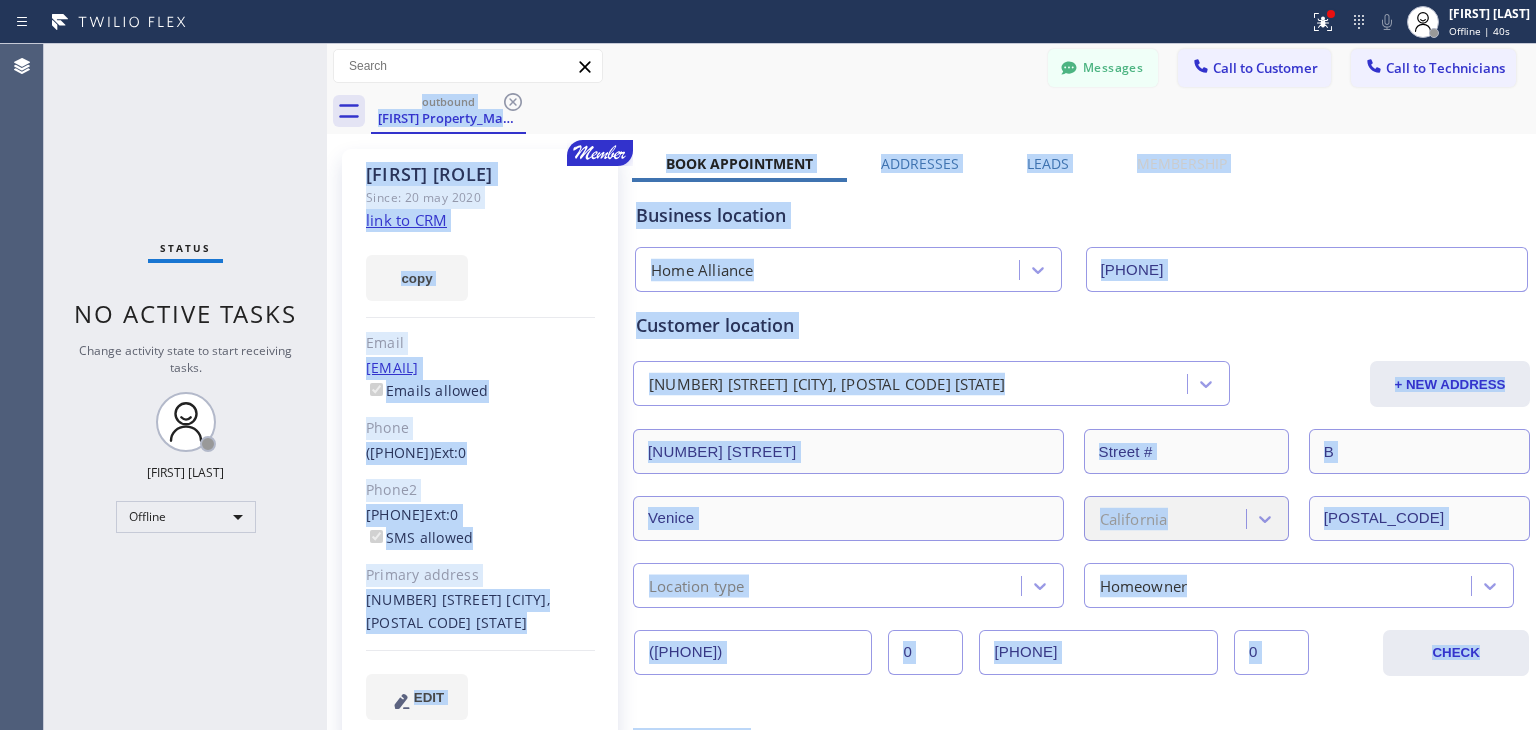 click on "outbound Douglas Property_Manager" at bounding box center [953, 111] 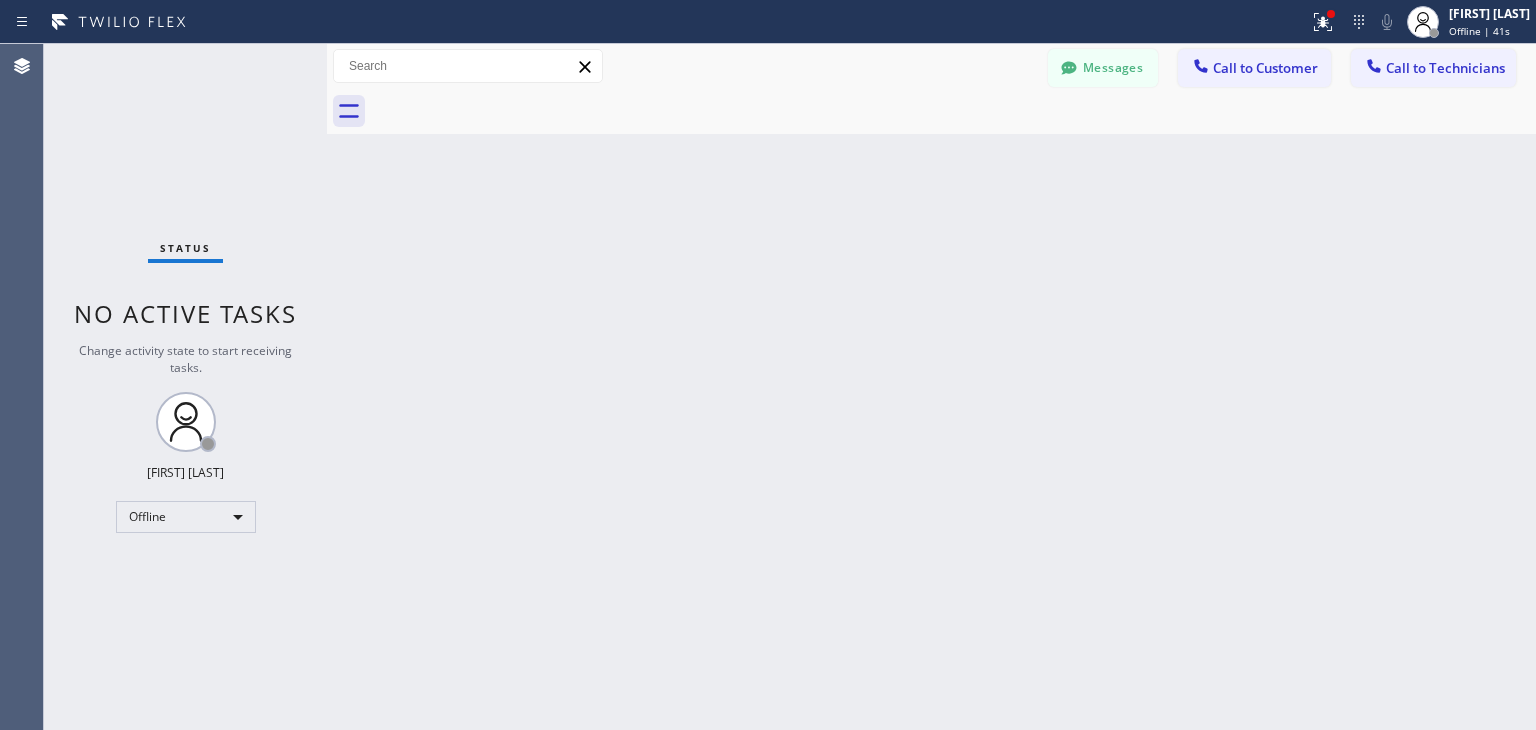 drag, startPoint x: 503, startPoint y: 99, endPoint x: 1020, endPoint y: 769, distance: 846.2795 